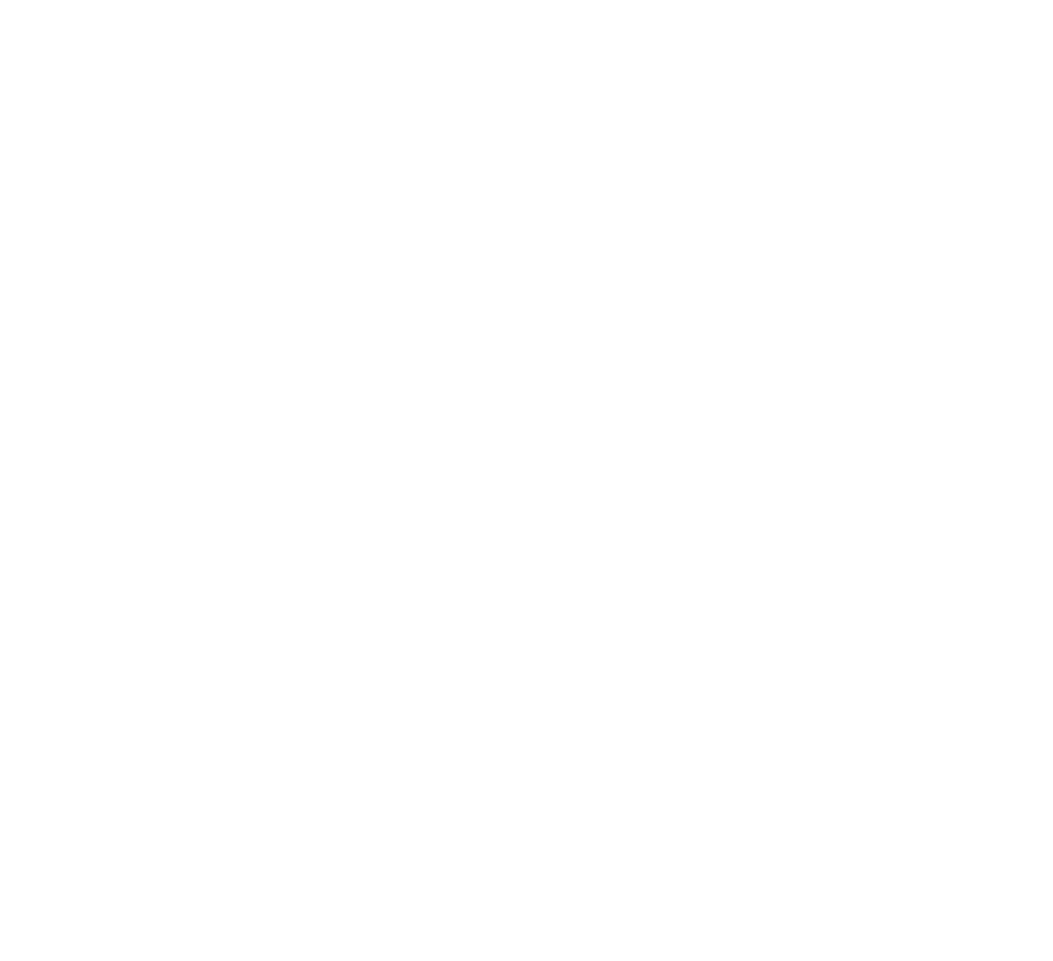 scroll, scrollTop: 0, scrollLeft: 0, axis: both 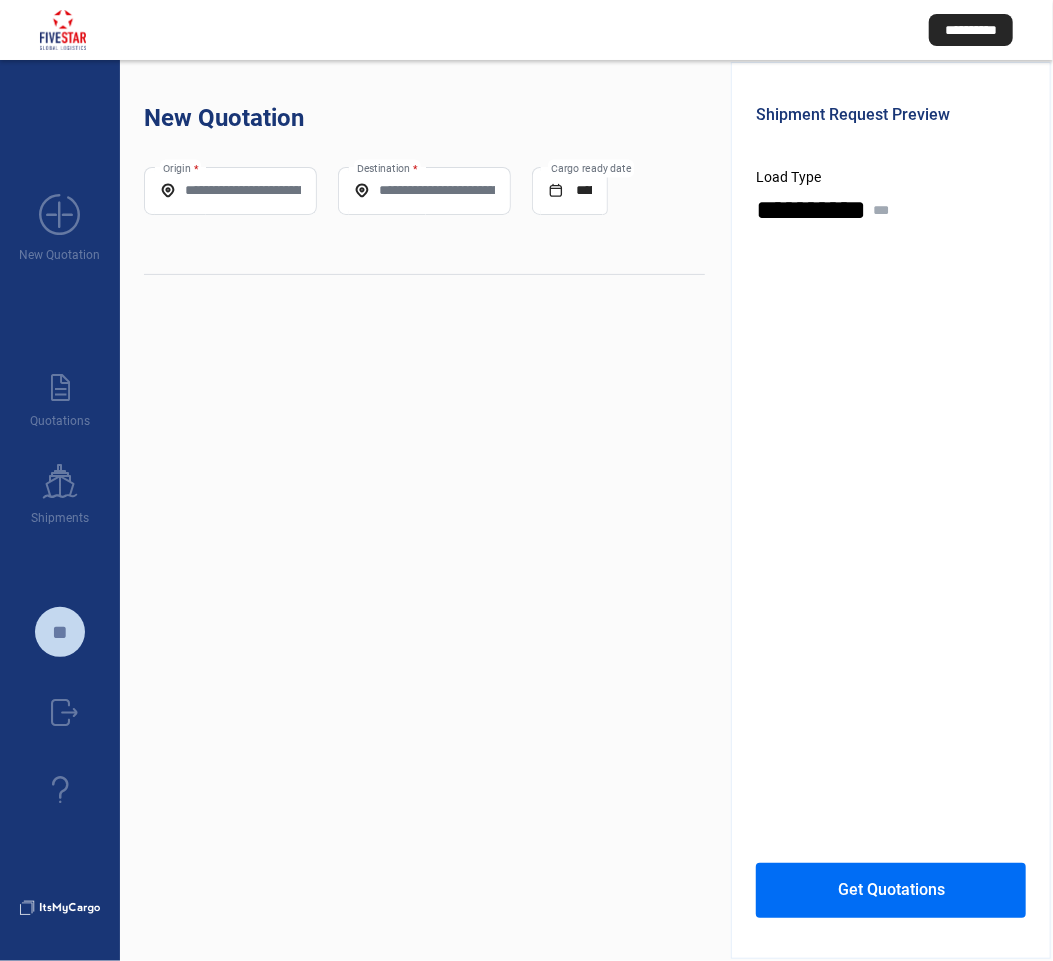 click on "Origin *" at bounding box center [230, 190] 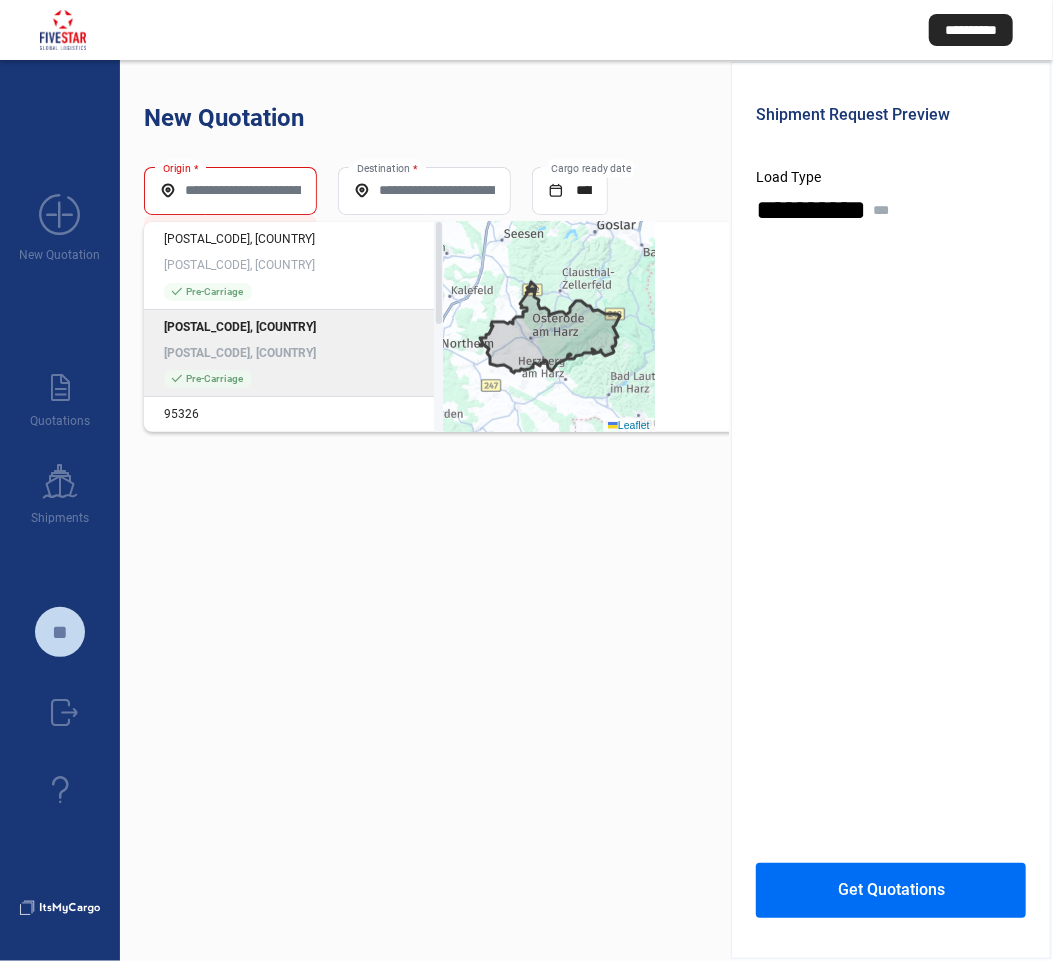 click on "**********" 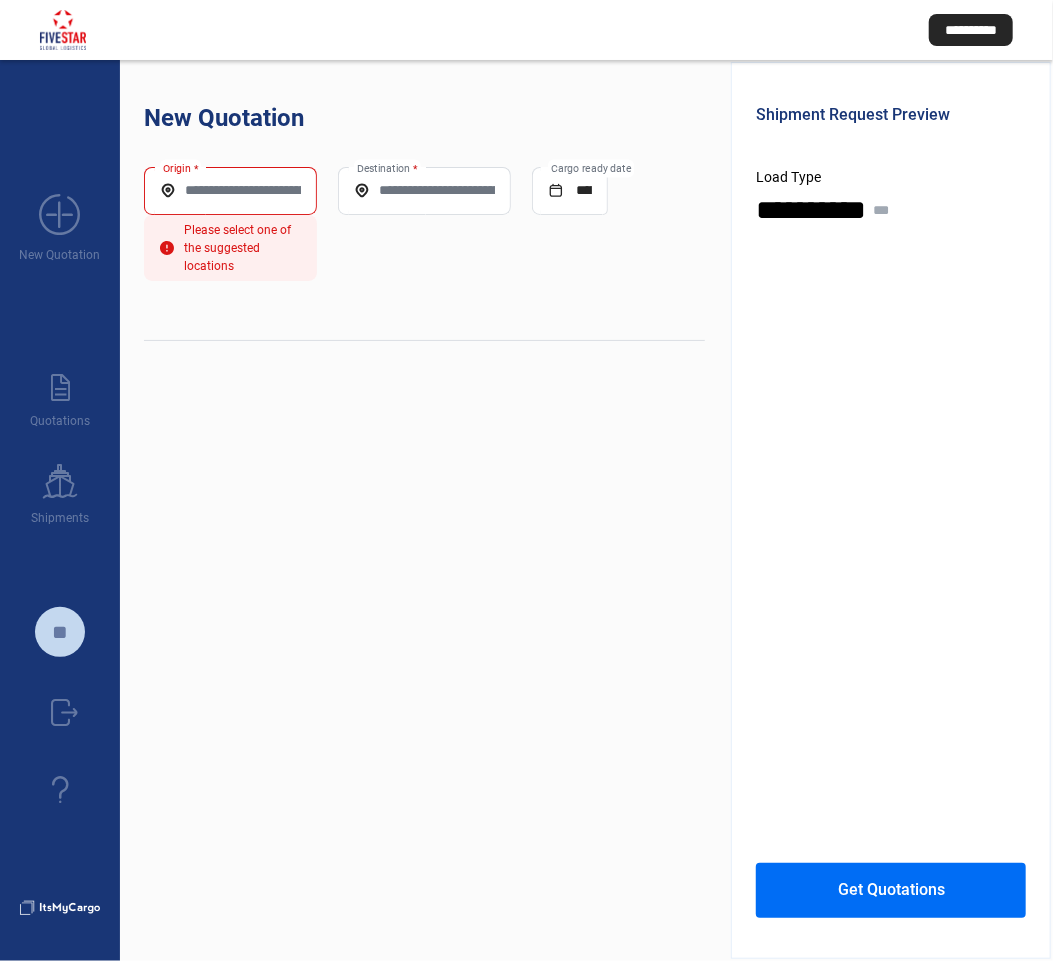 click on "Origin *" at bounding box center (230, 190) 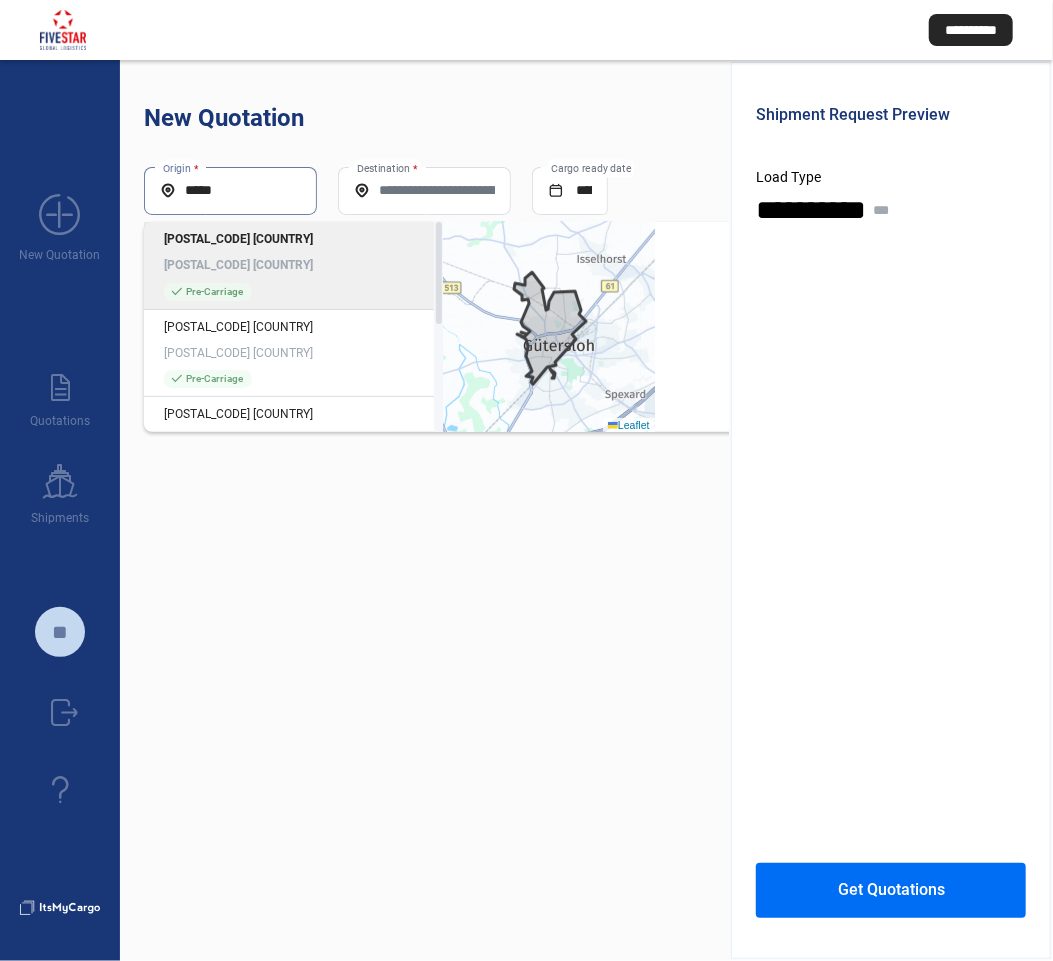 click on "*****" at bounding box center (230, 190) 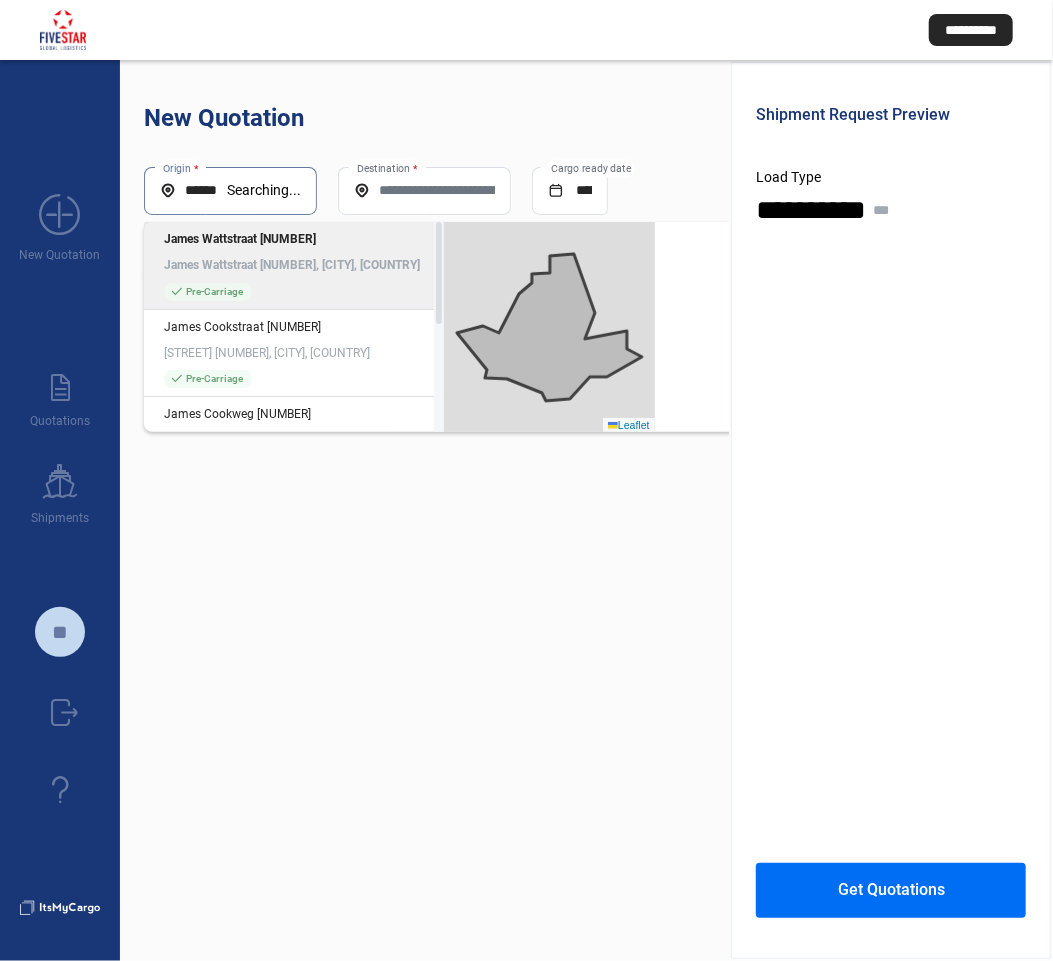 scroll, scrollTop: 0, scrollLeft: 0, axis: both 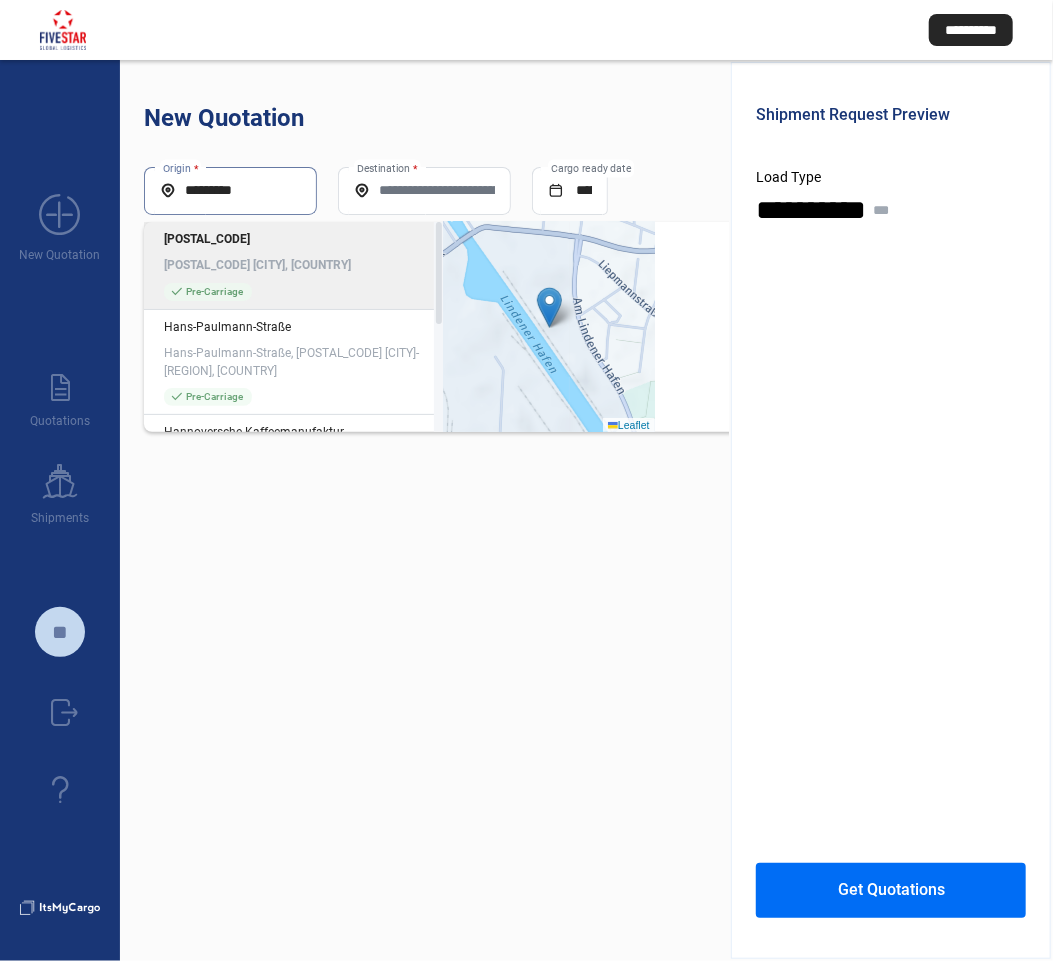 click on "[POSTAL_CODE] [CITY], [COUNTRY]" 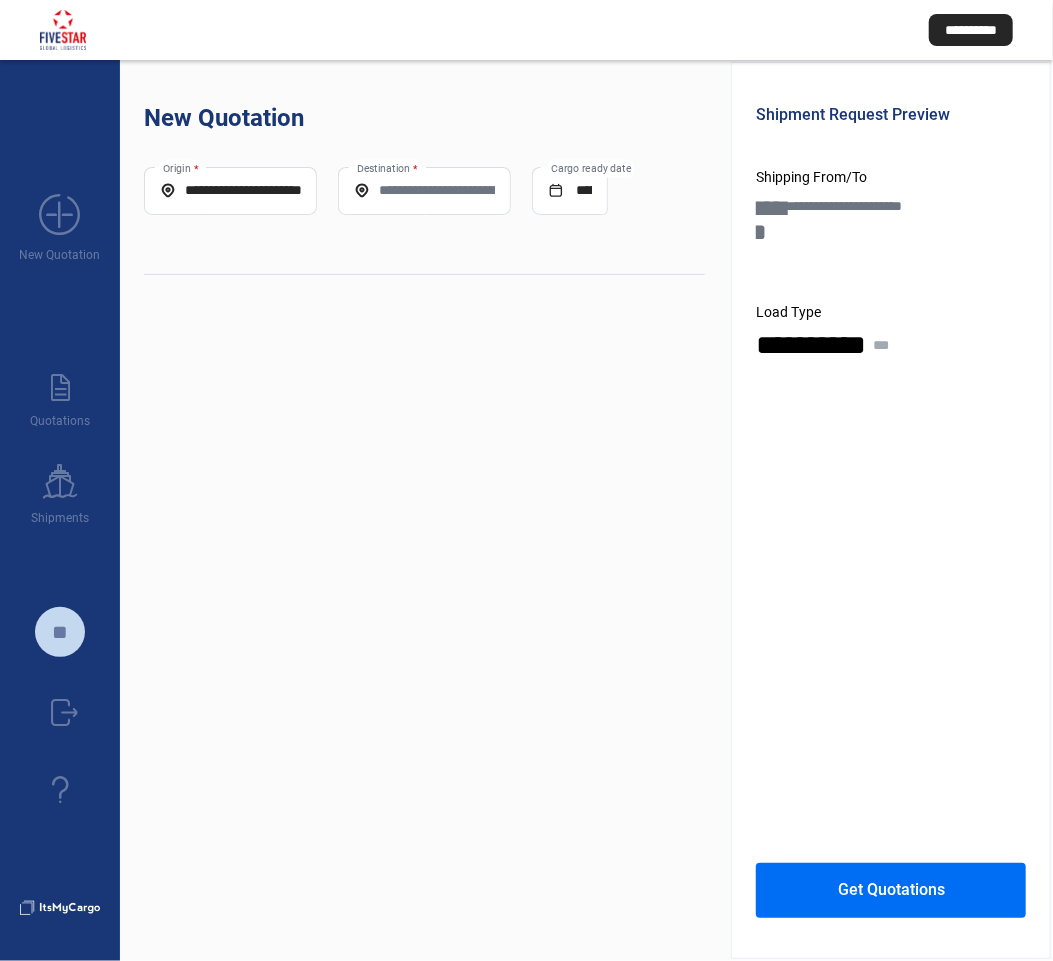 click on "Destination *" at bounding box center [424, 190] 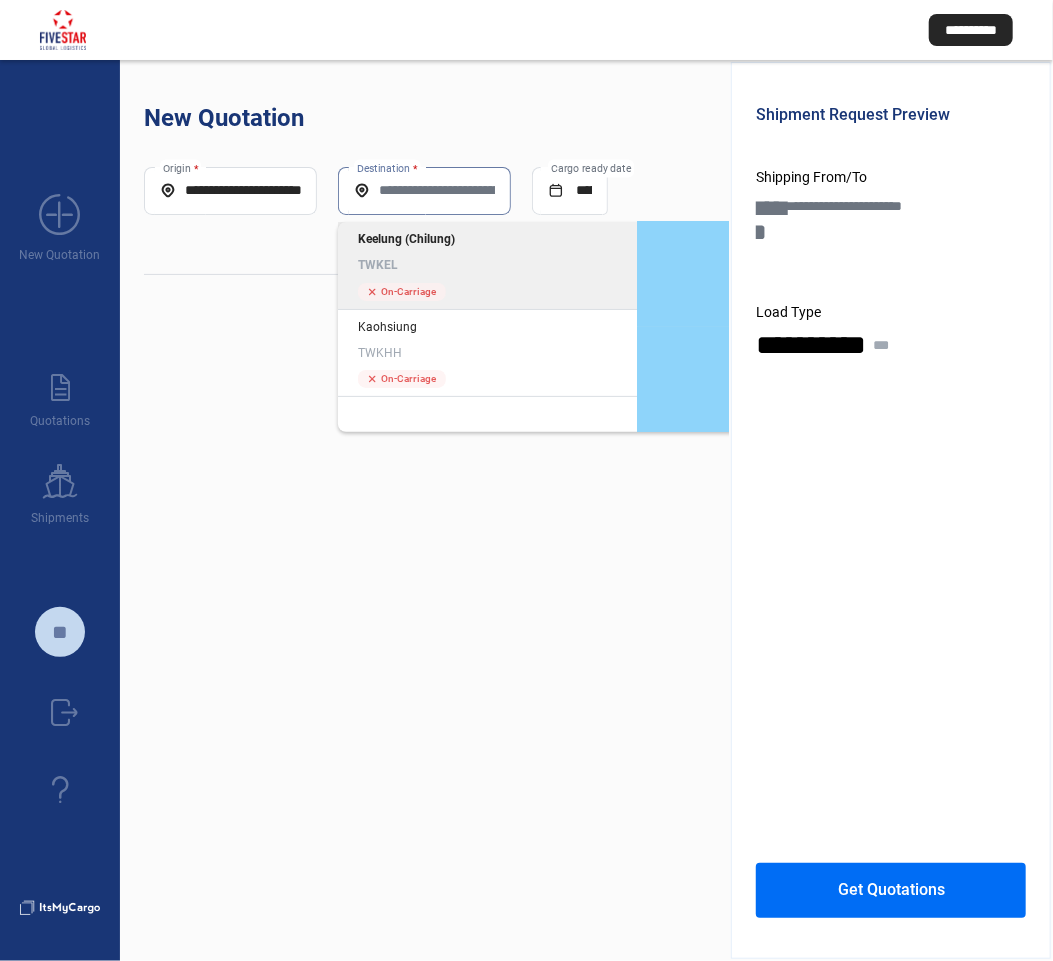 click on "TWKEL" 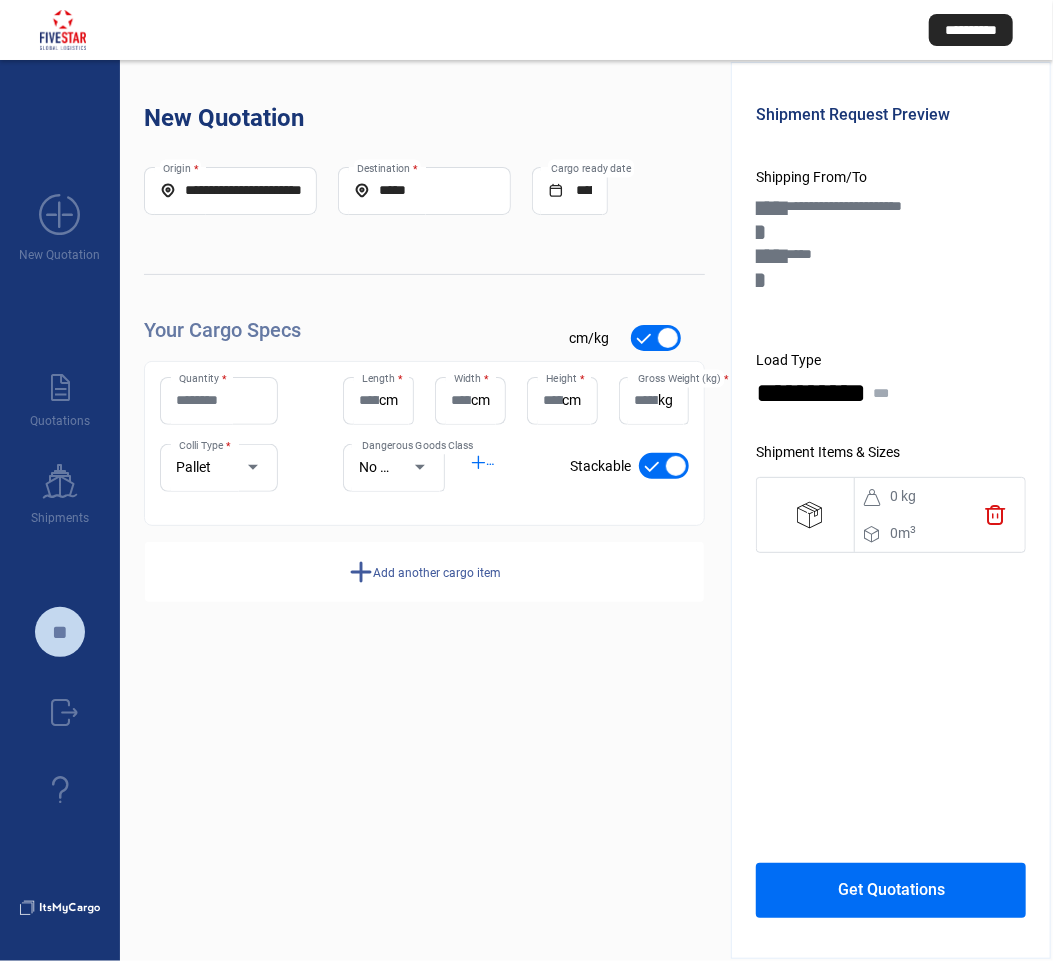 click on "Quantity *" at bounding box center [219, 400] 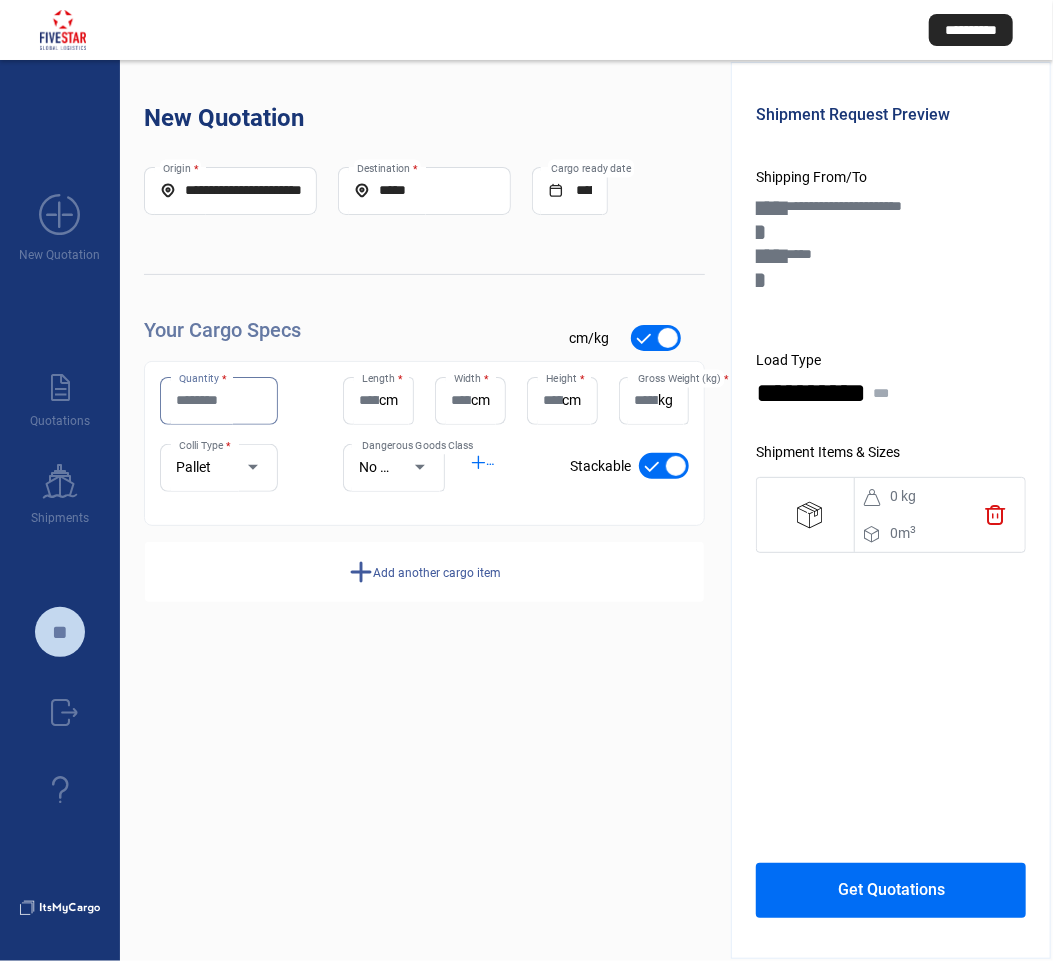 click on "**********" 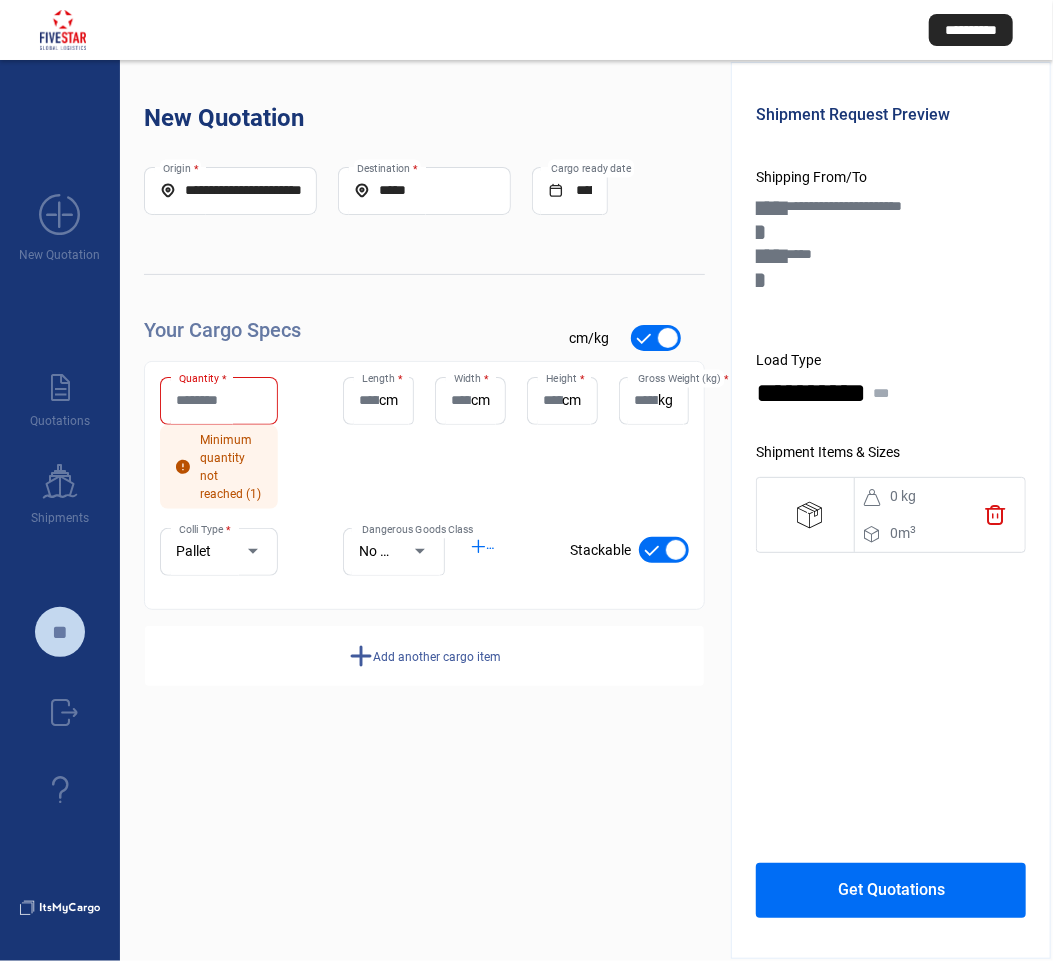 click on "Quantity *" at bounding box center [219, 400] 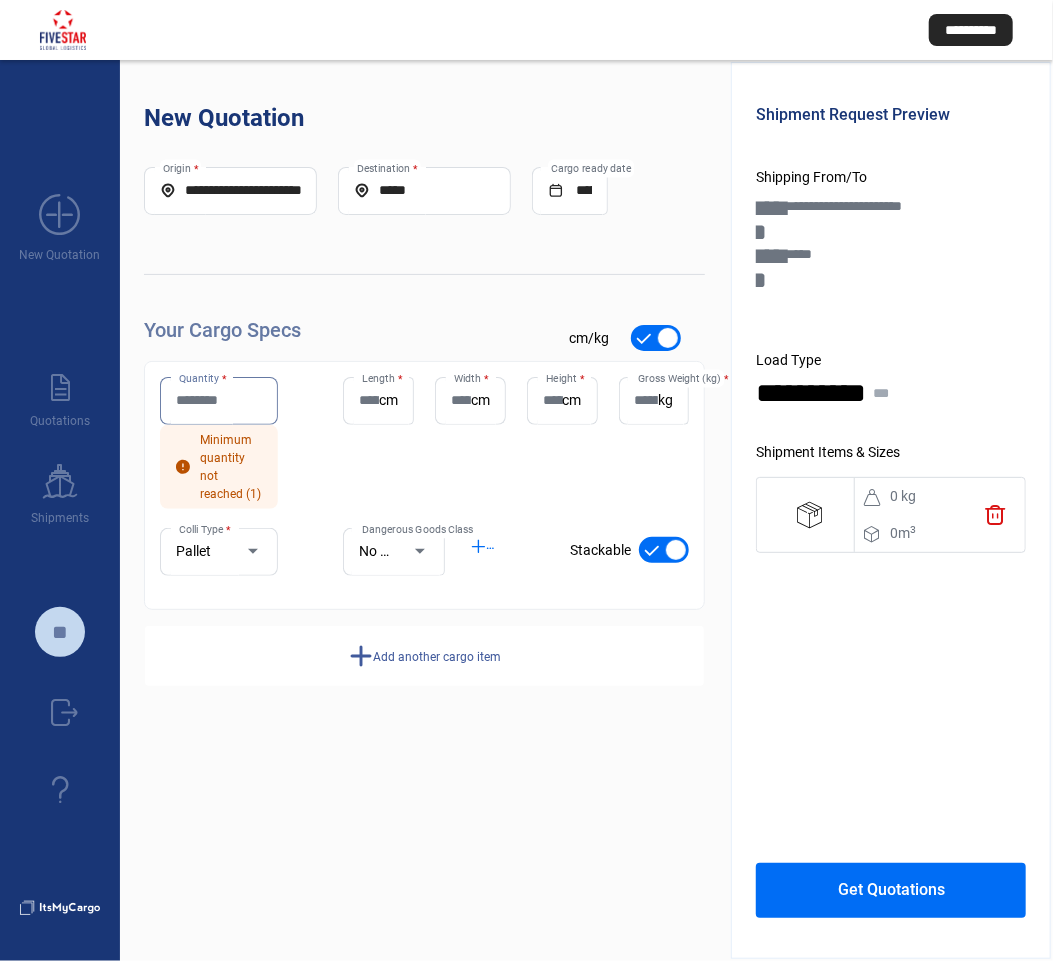 click on "Quantity *" at bounding box center [219, 400] 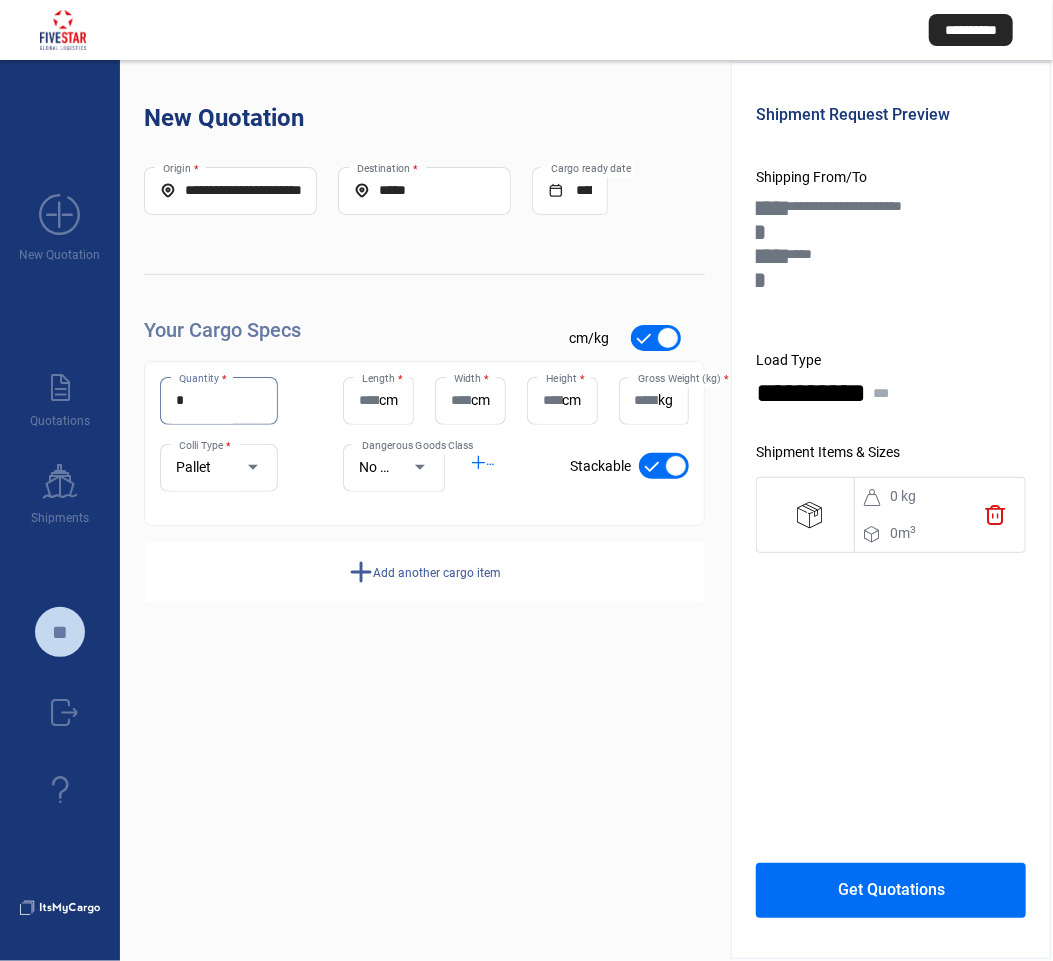 type on "*" 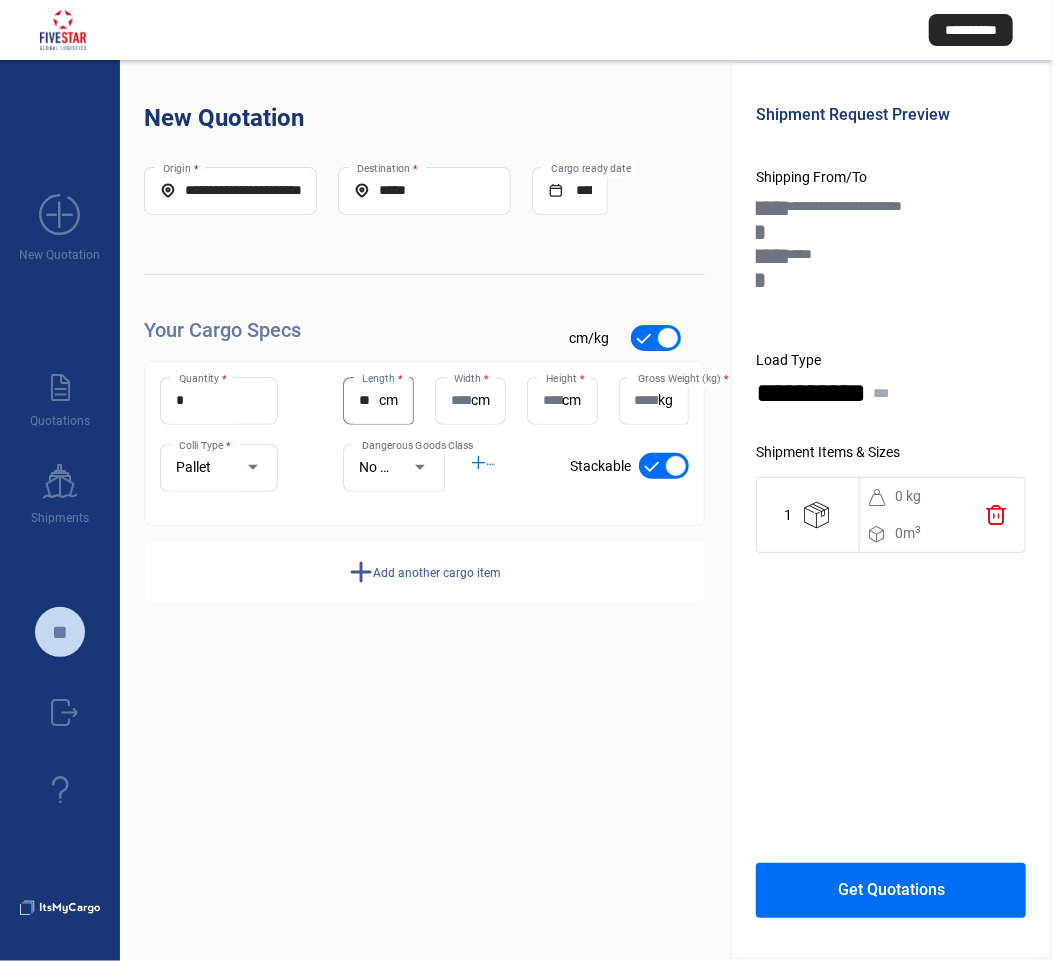 type on "**" 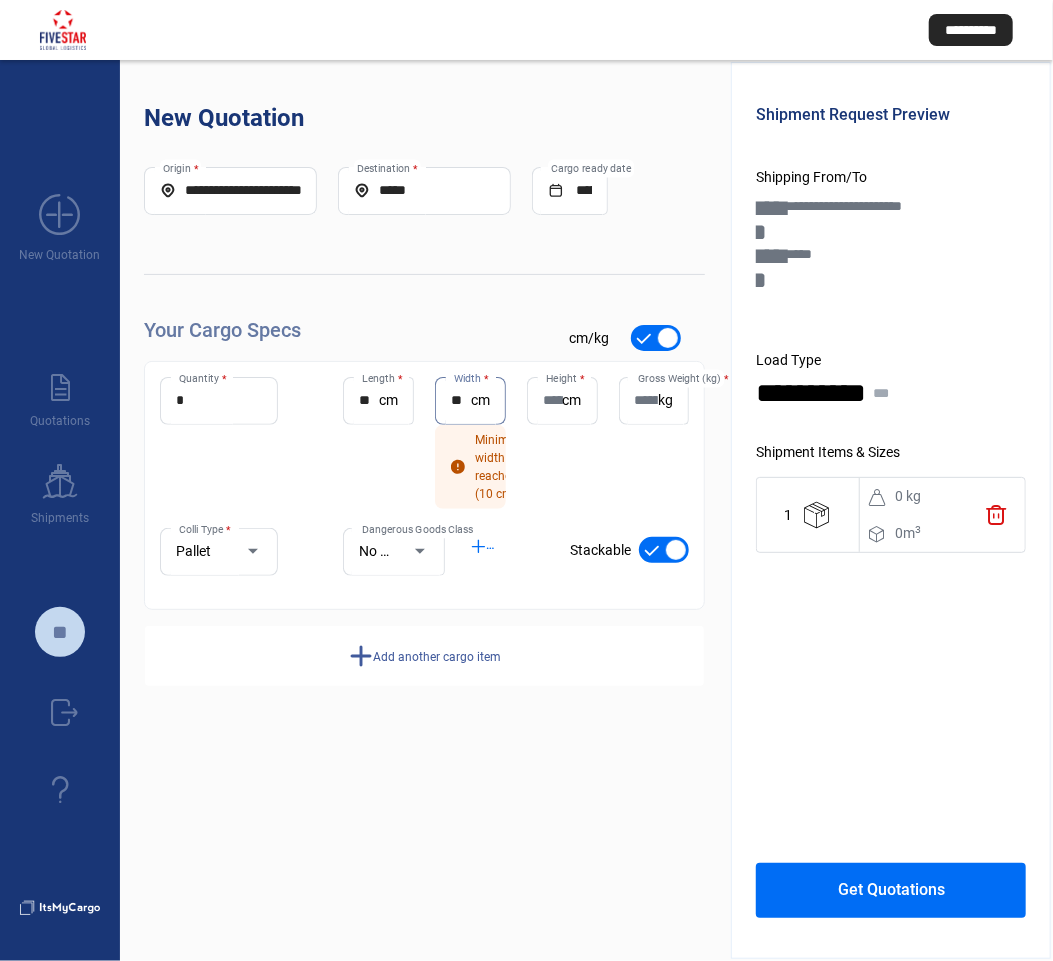 type on "**" 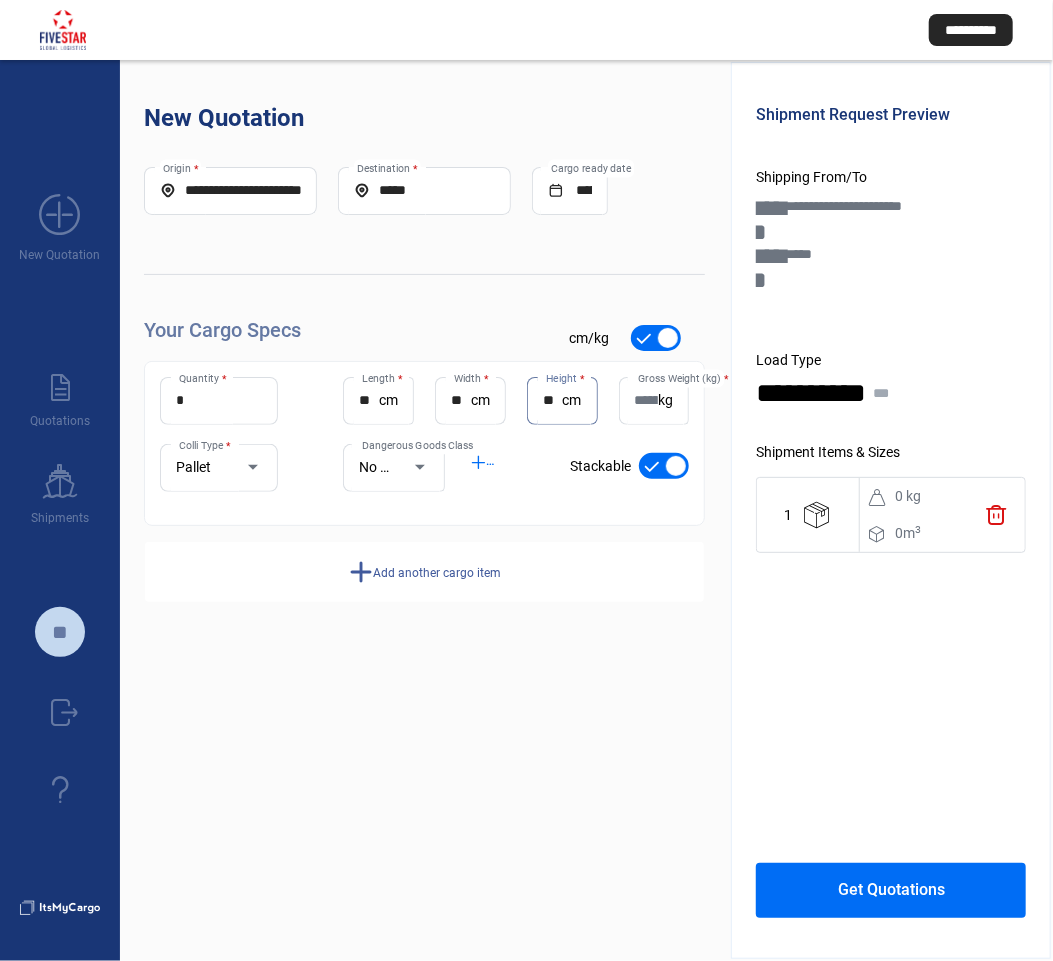 type on "**" 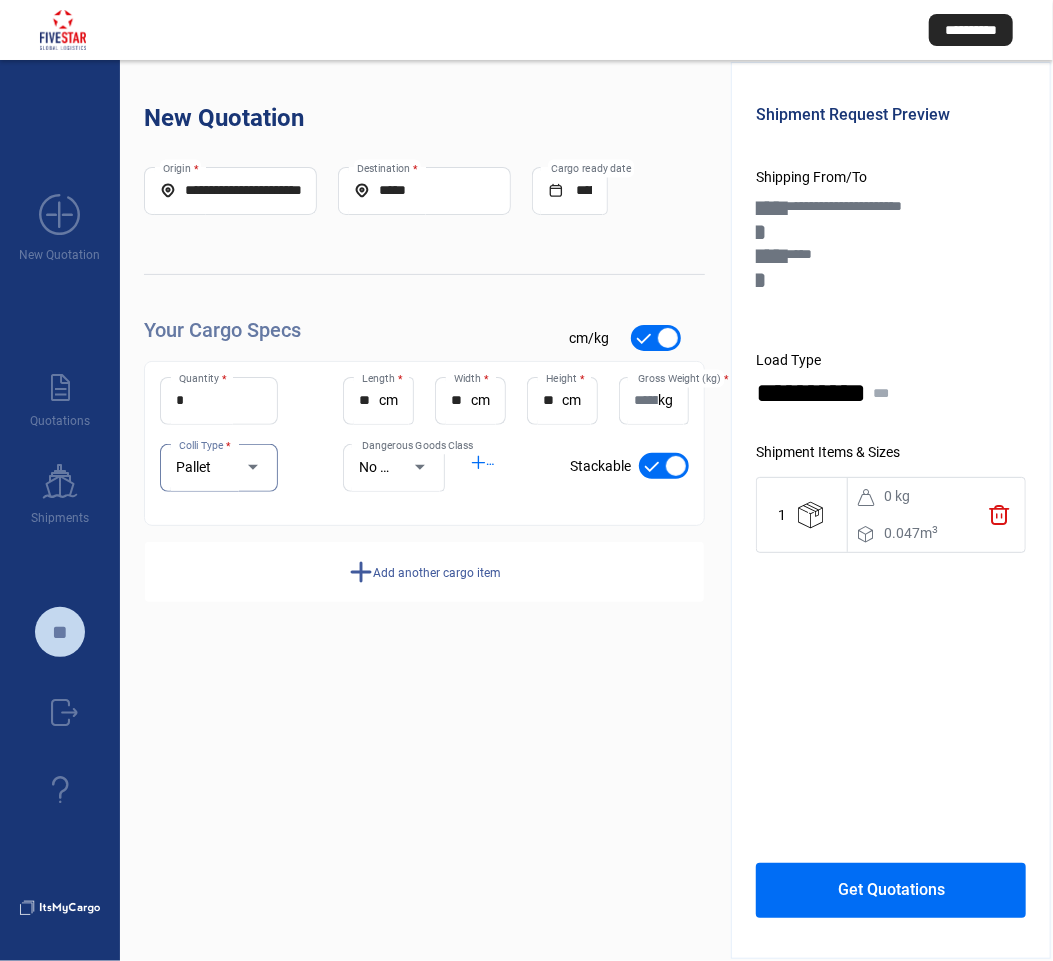click on "Gross Weight (kg)  *" at bounding box center [647, 400] 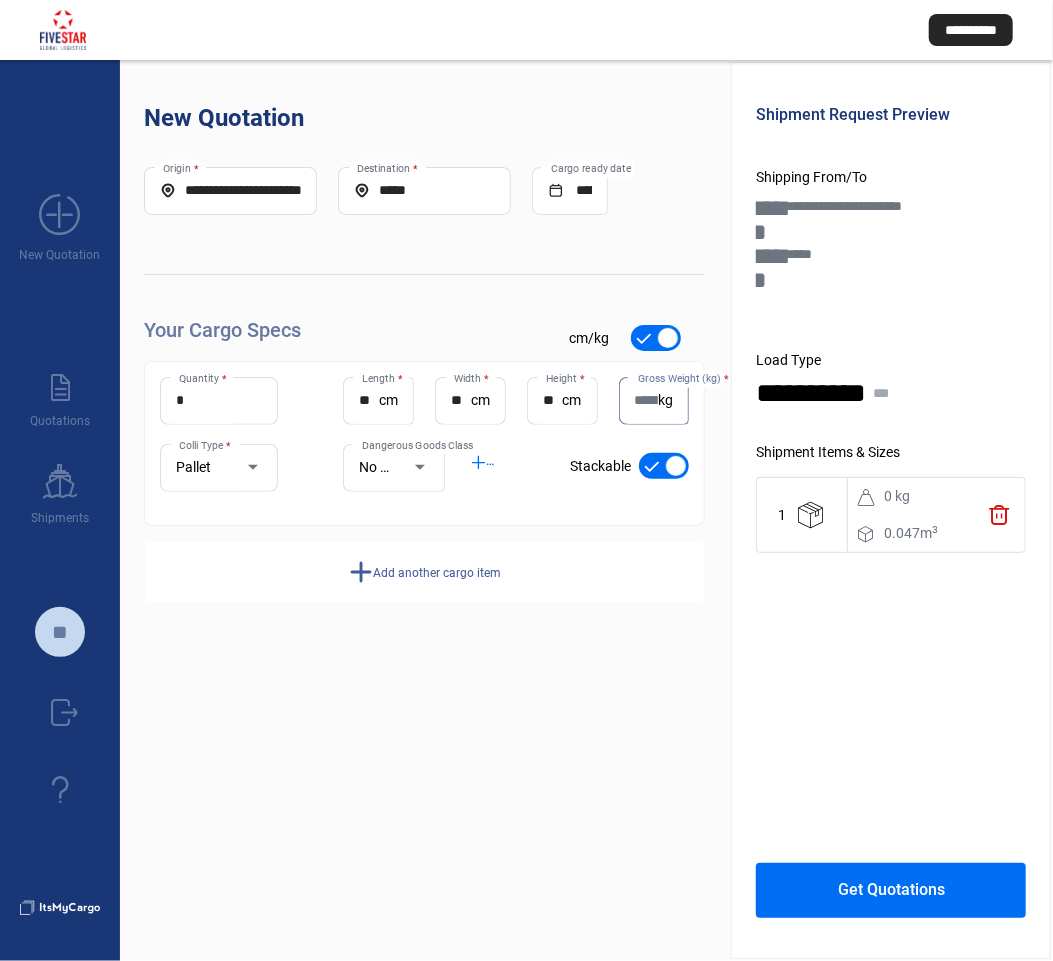 click on "add" 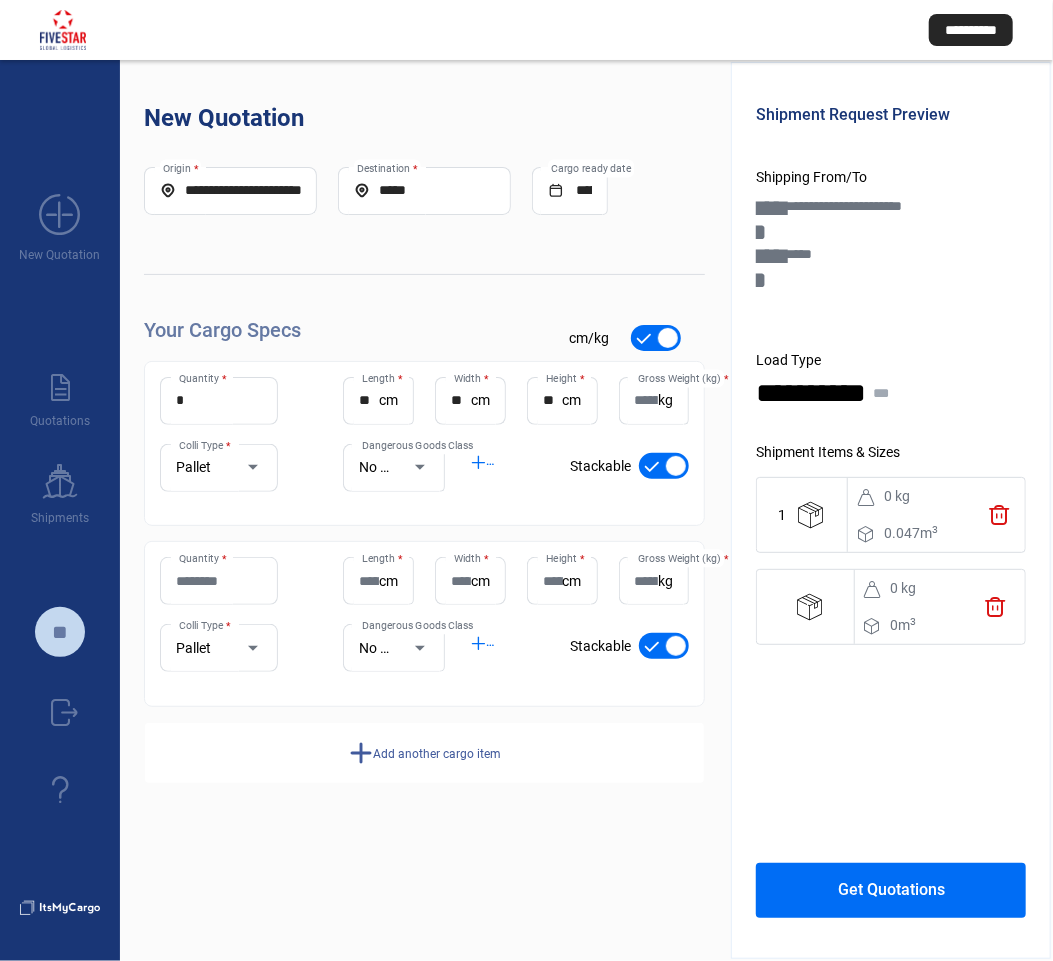 click on "Quantity *" 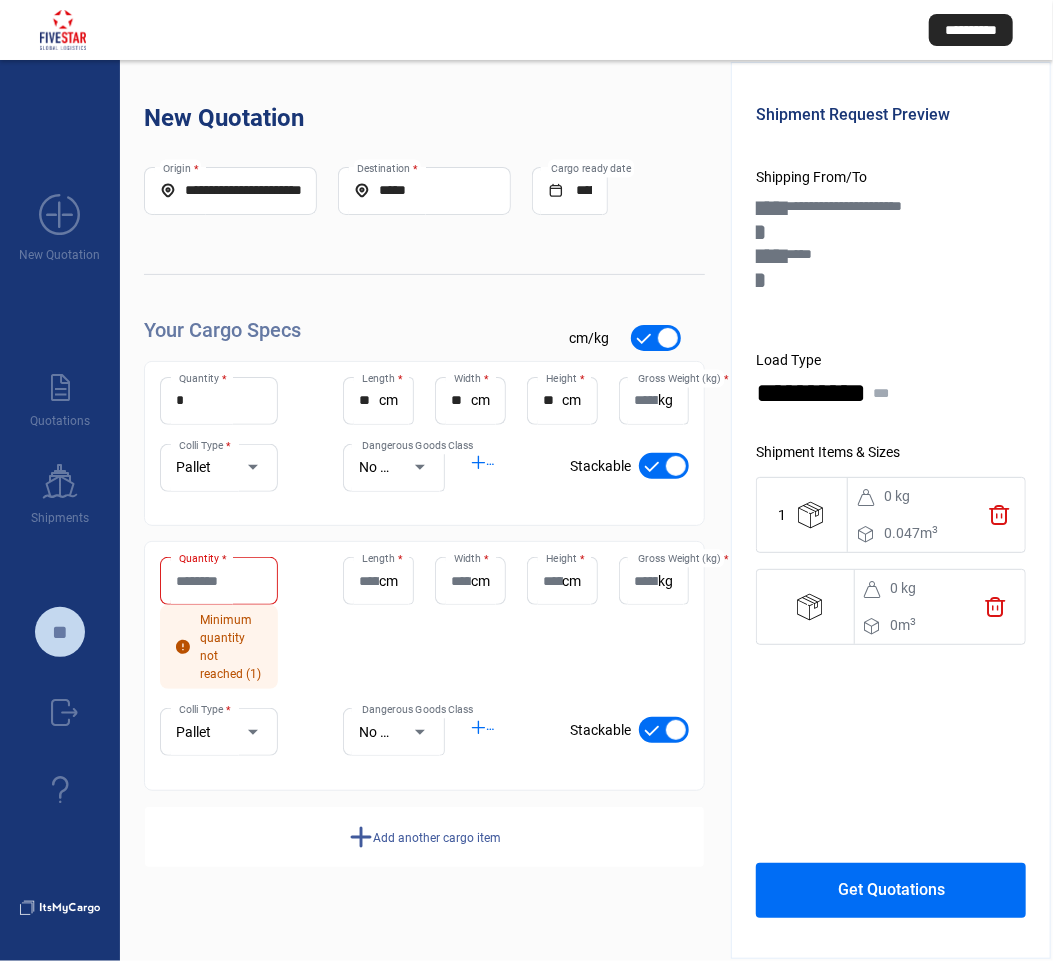 click on "Quantity *  Minimum quantity not reached (1)" 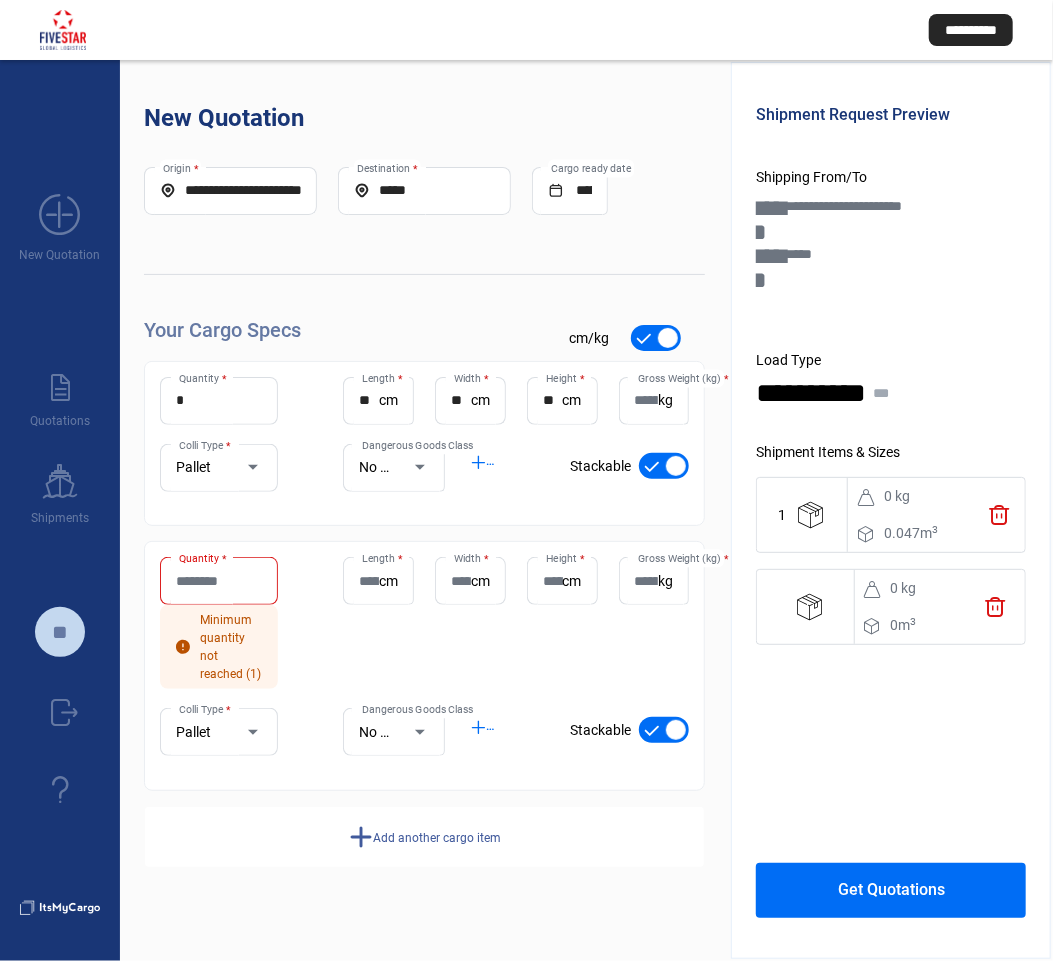 click on "Quantity *" at bounding box center [219, 581] 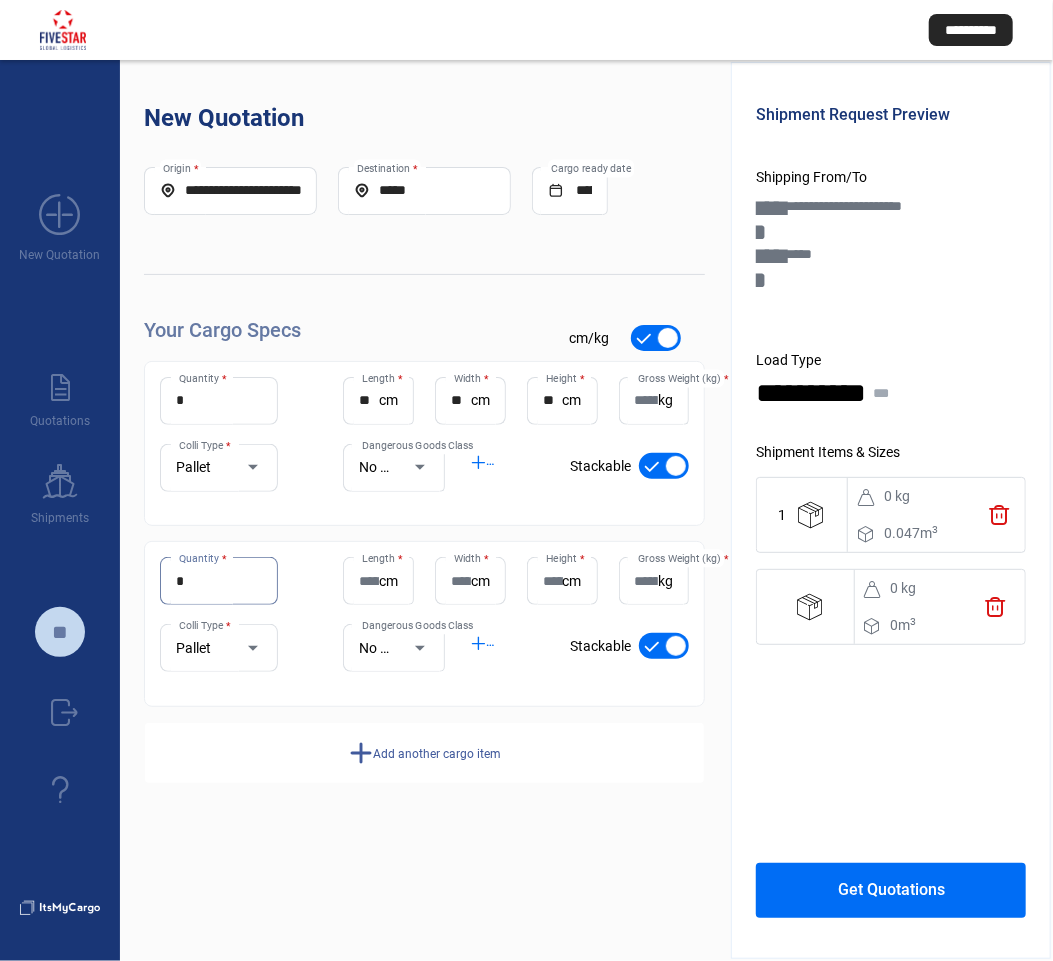 type on "*" 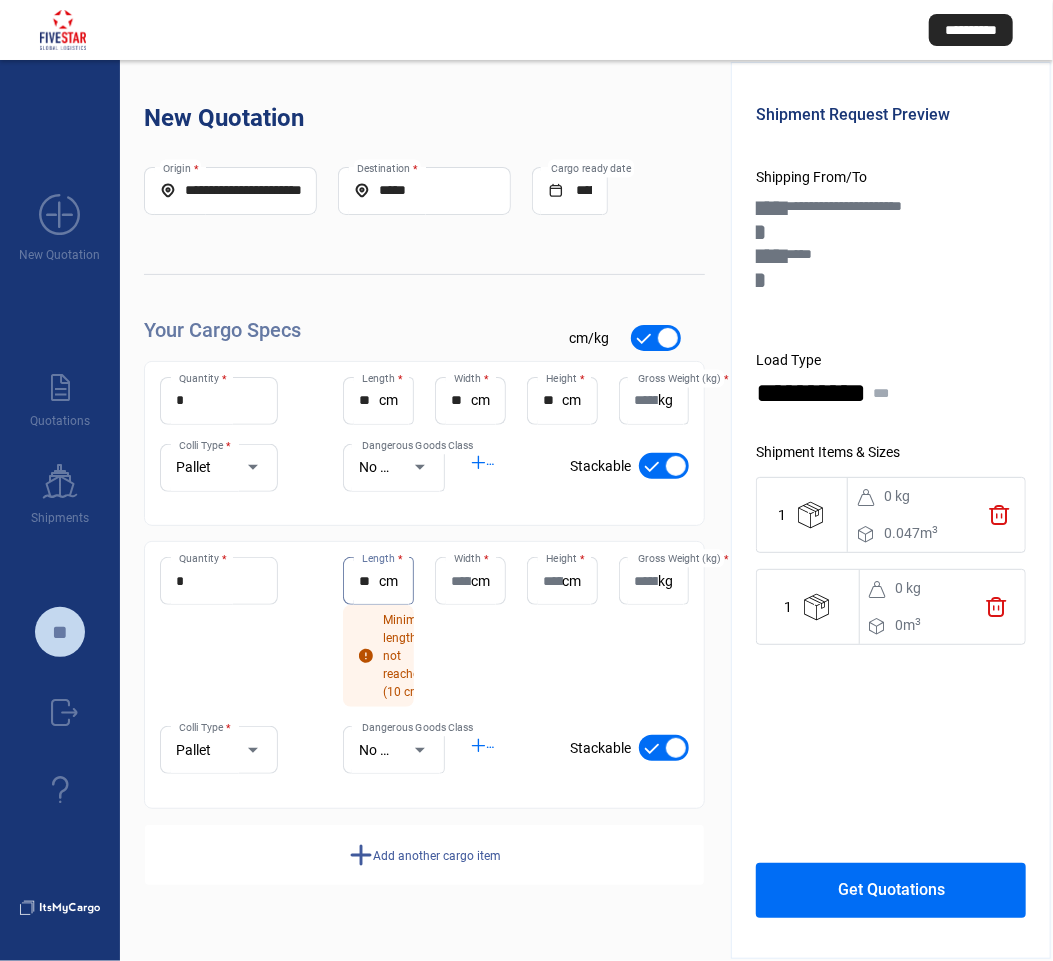 type on "**" 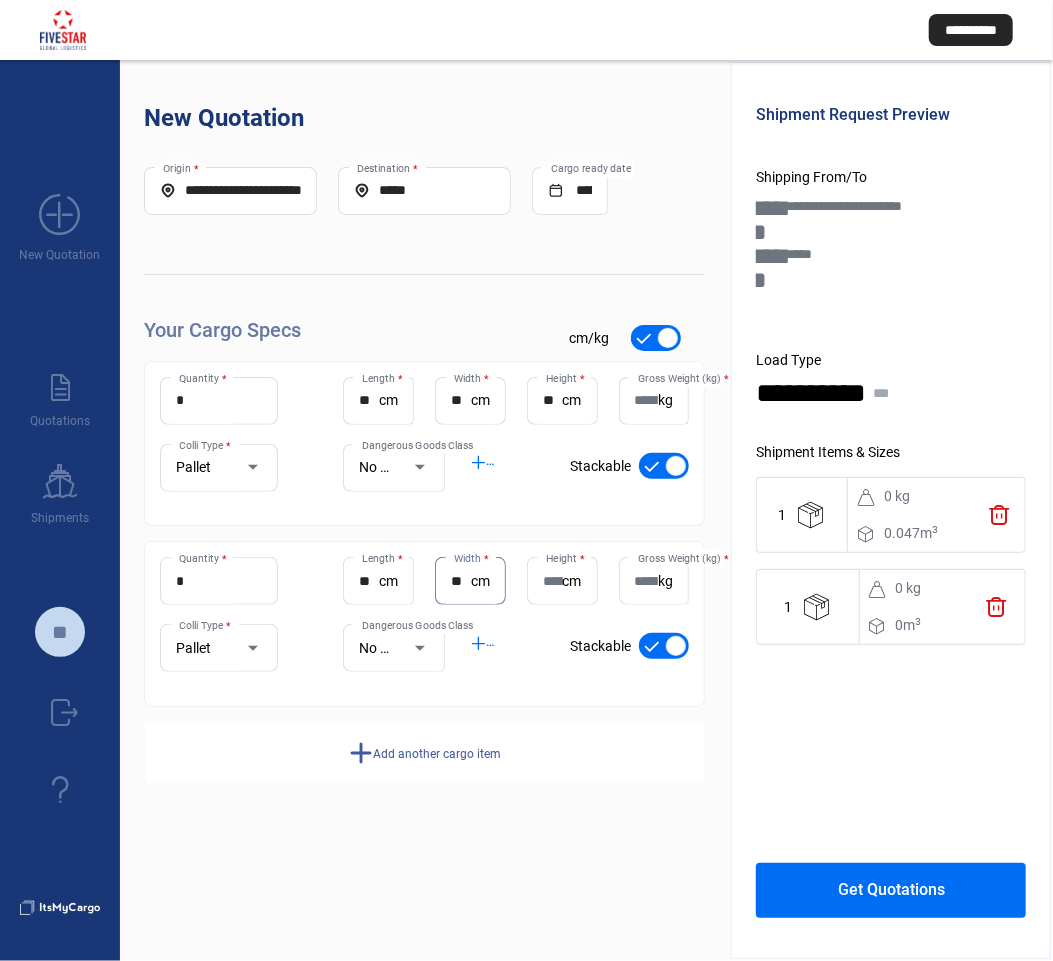 type on "**" 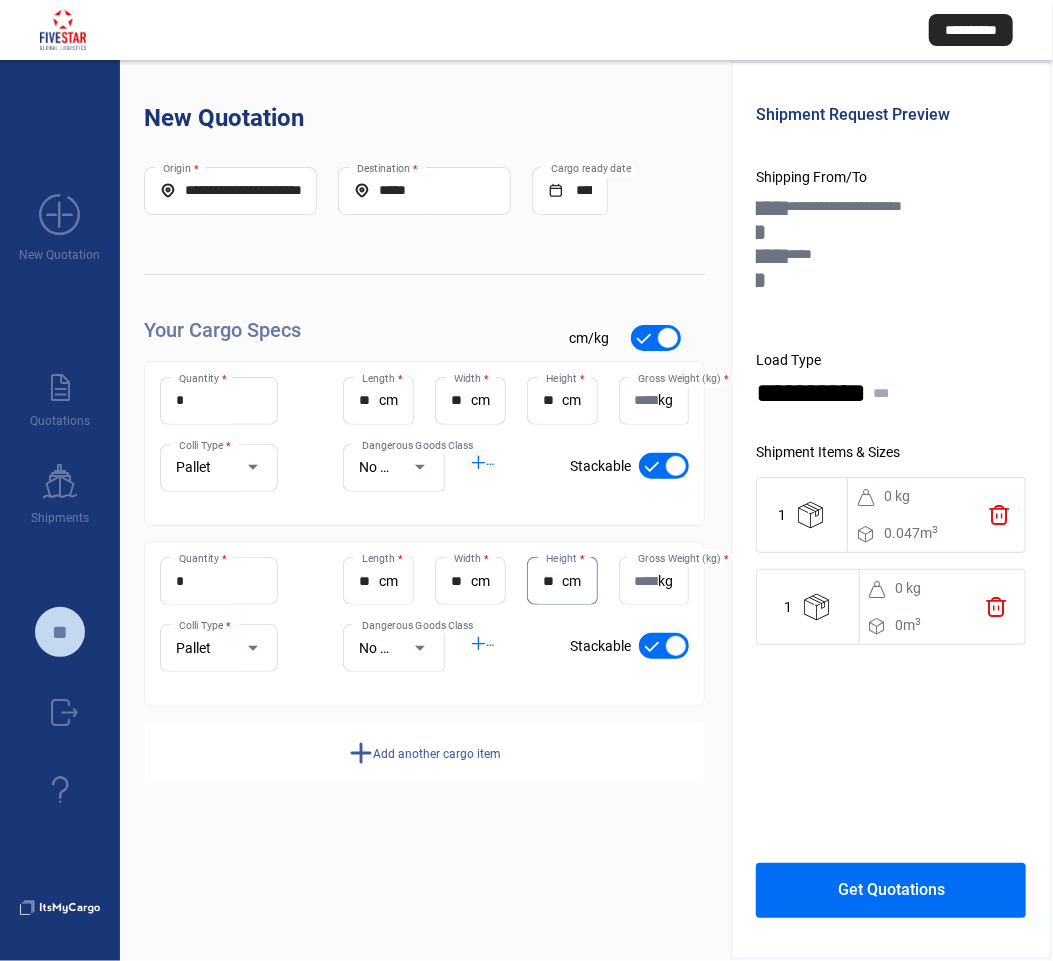 type on "**" 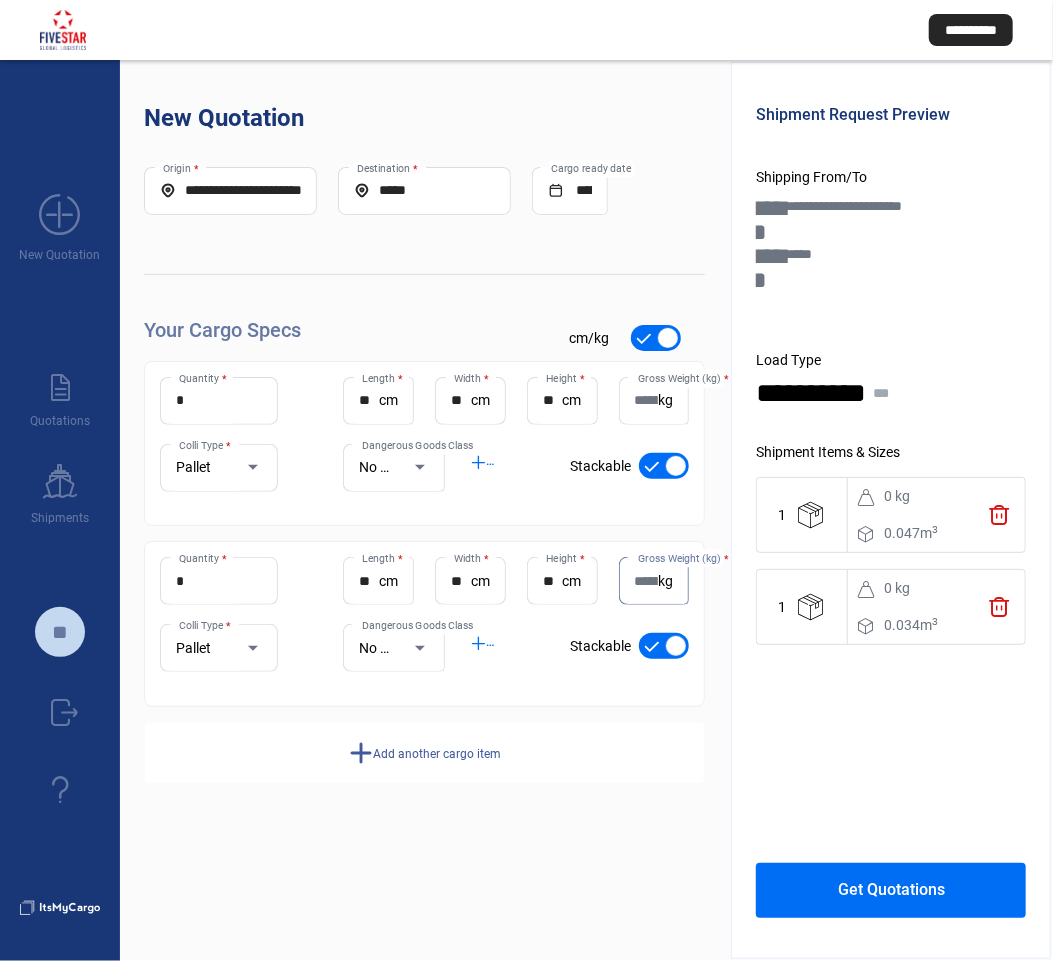 click on "*" at bounding box center (219, 581) 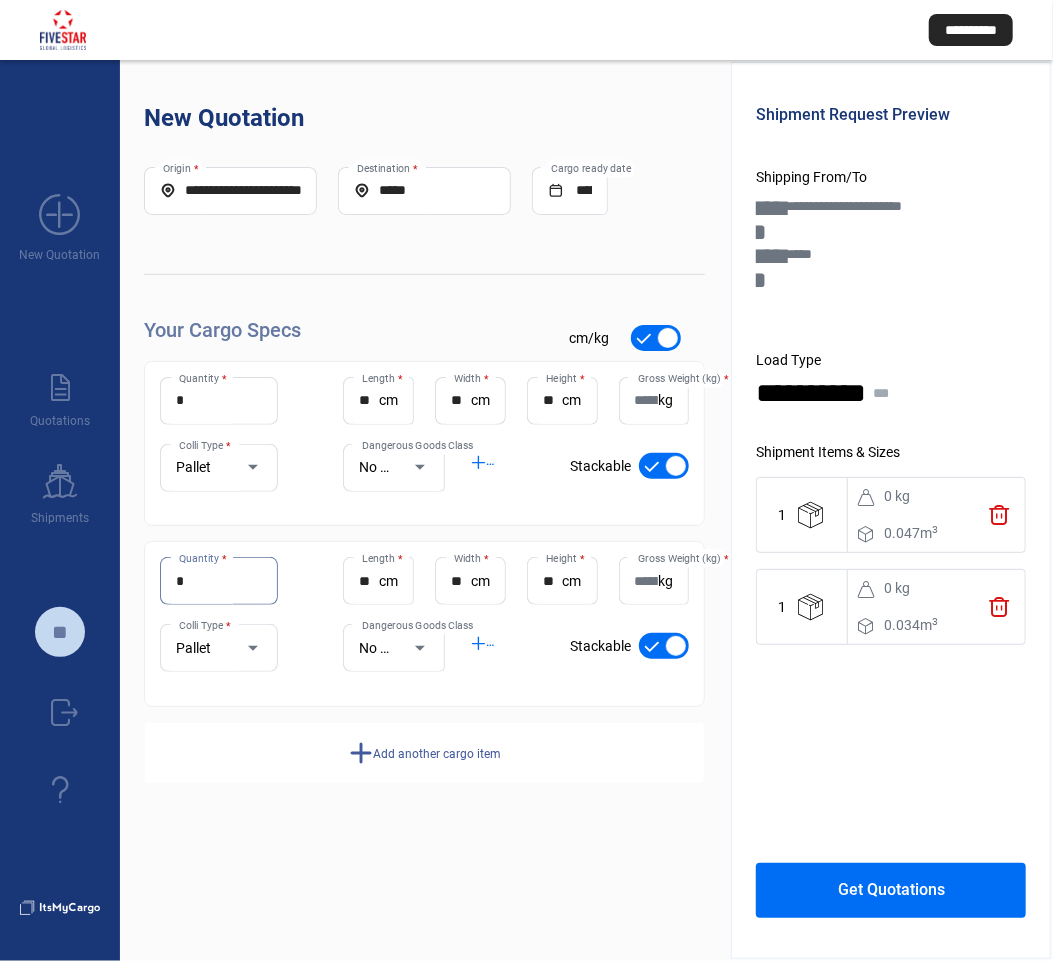 type on "*" 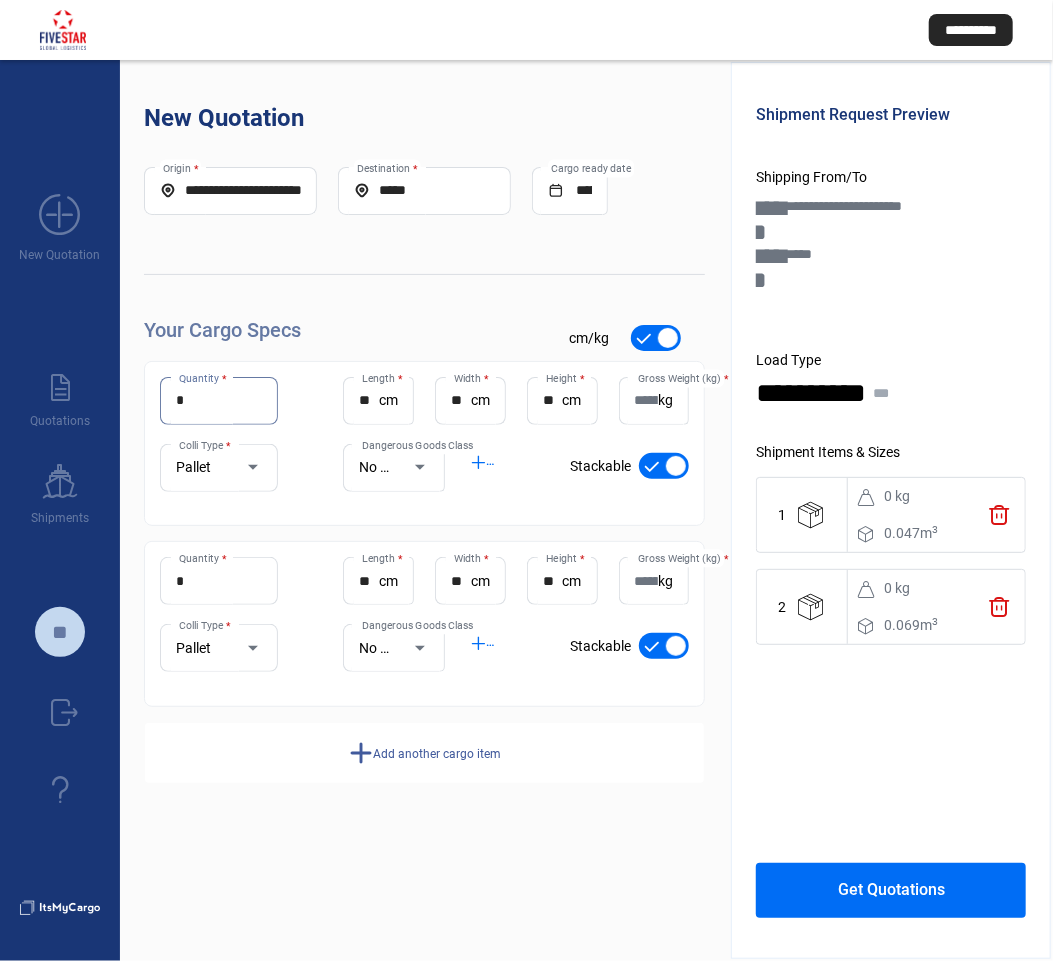 click on "add" 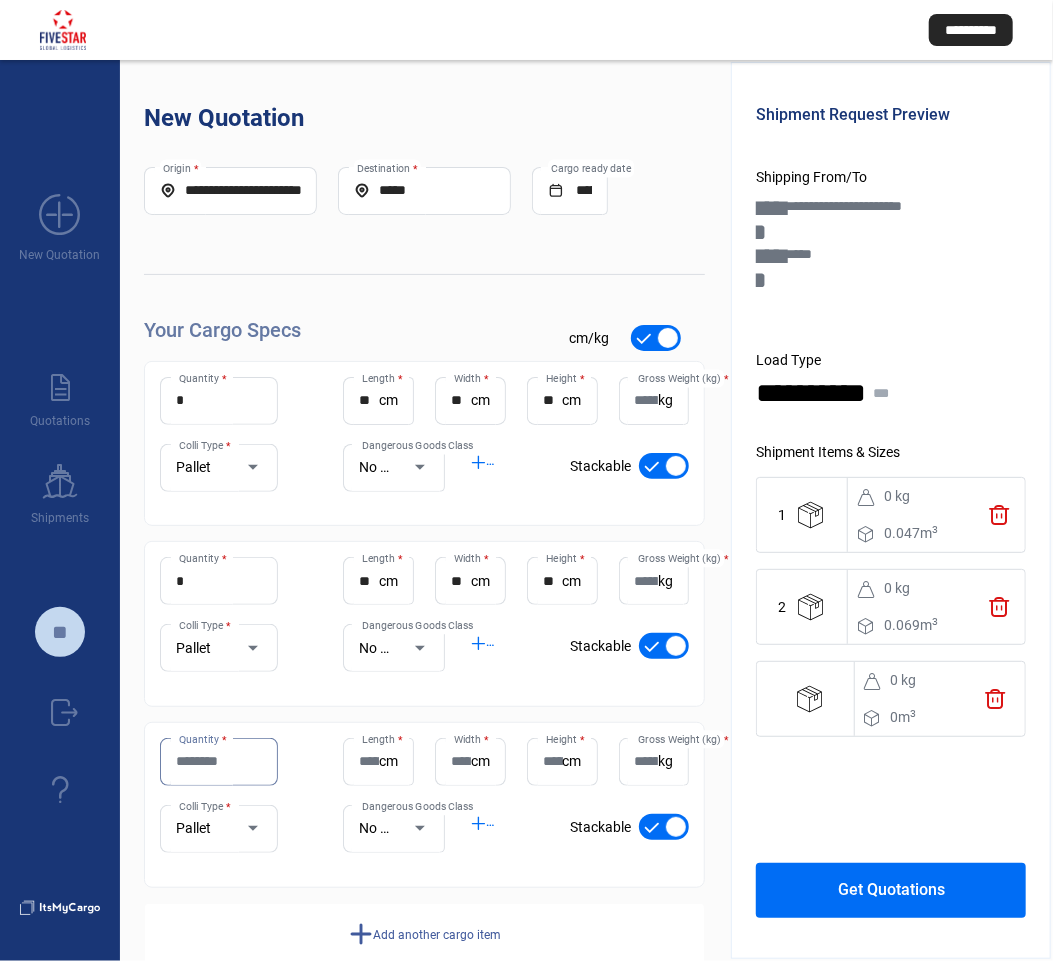 click on "Quantity *" at bounding box center (219, 761) 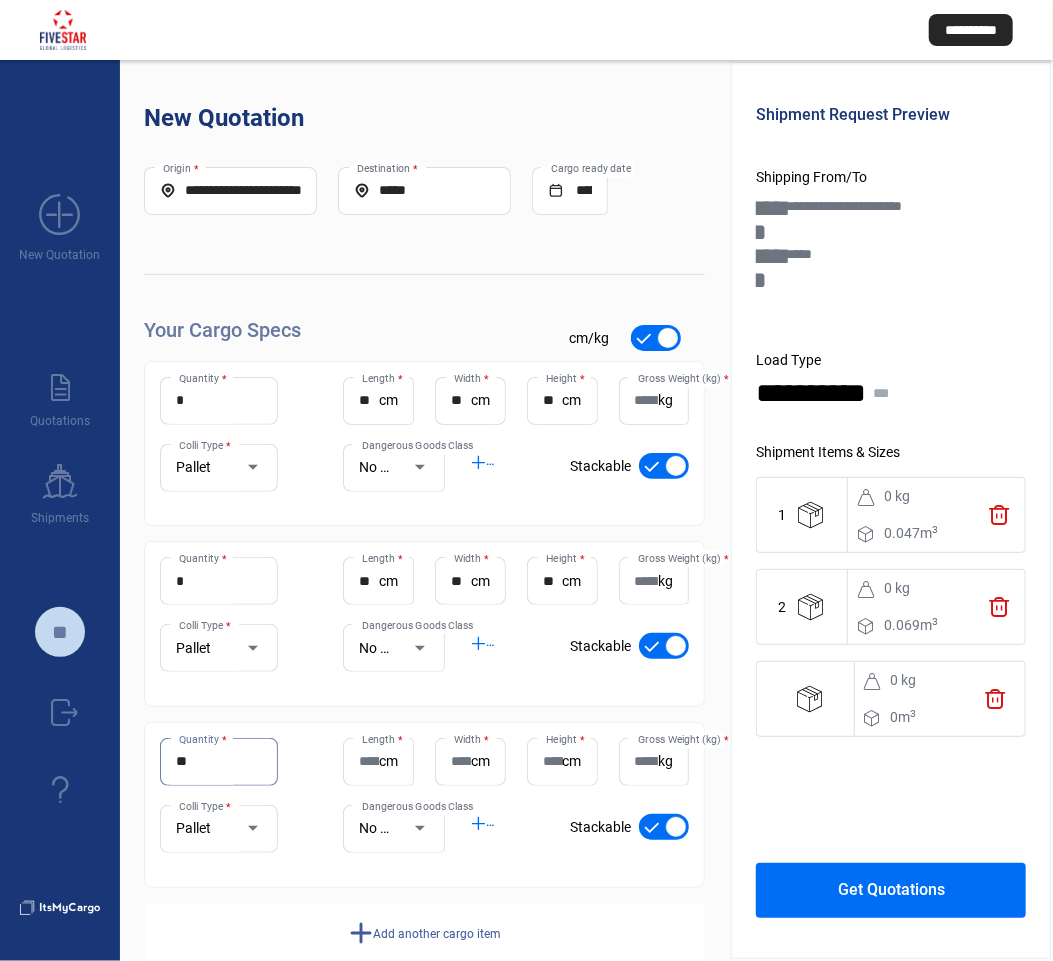 type on "**" 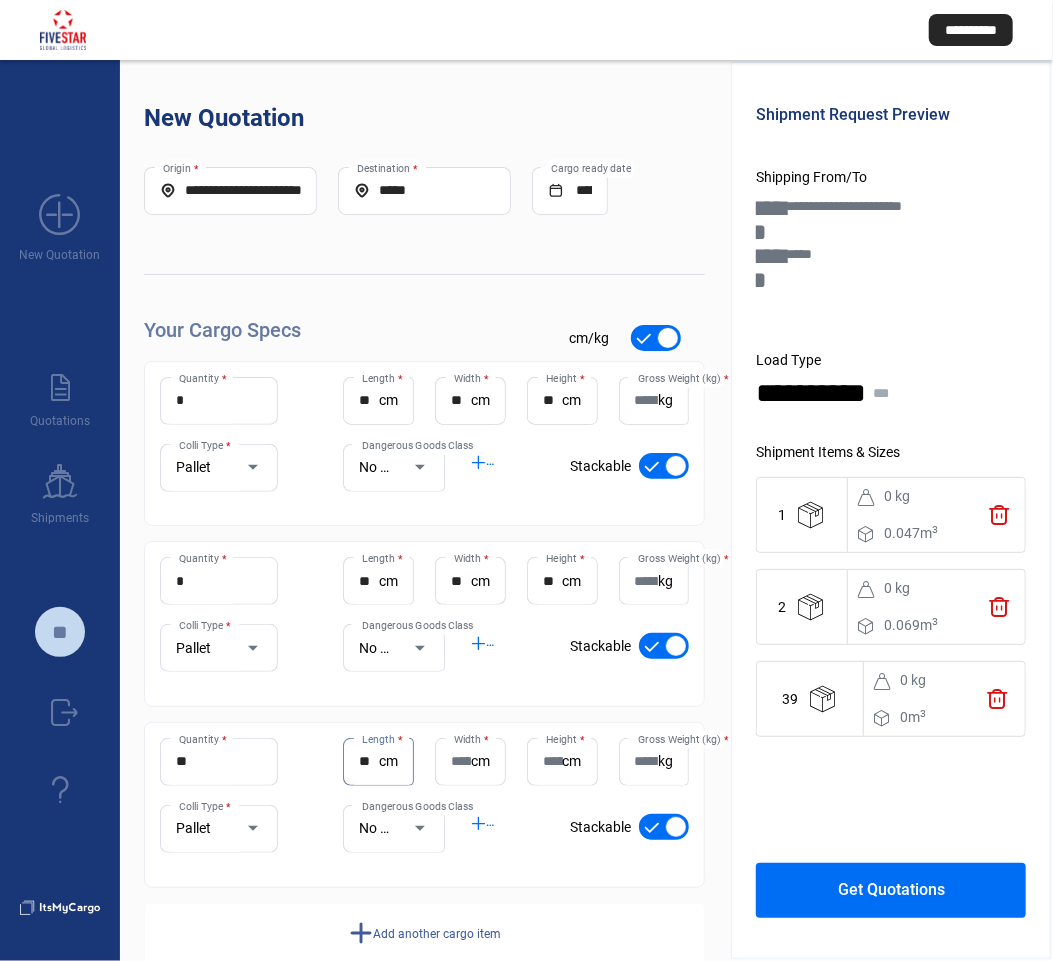 type on "**" 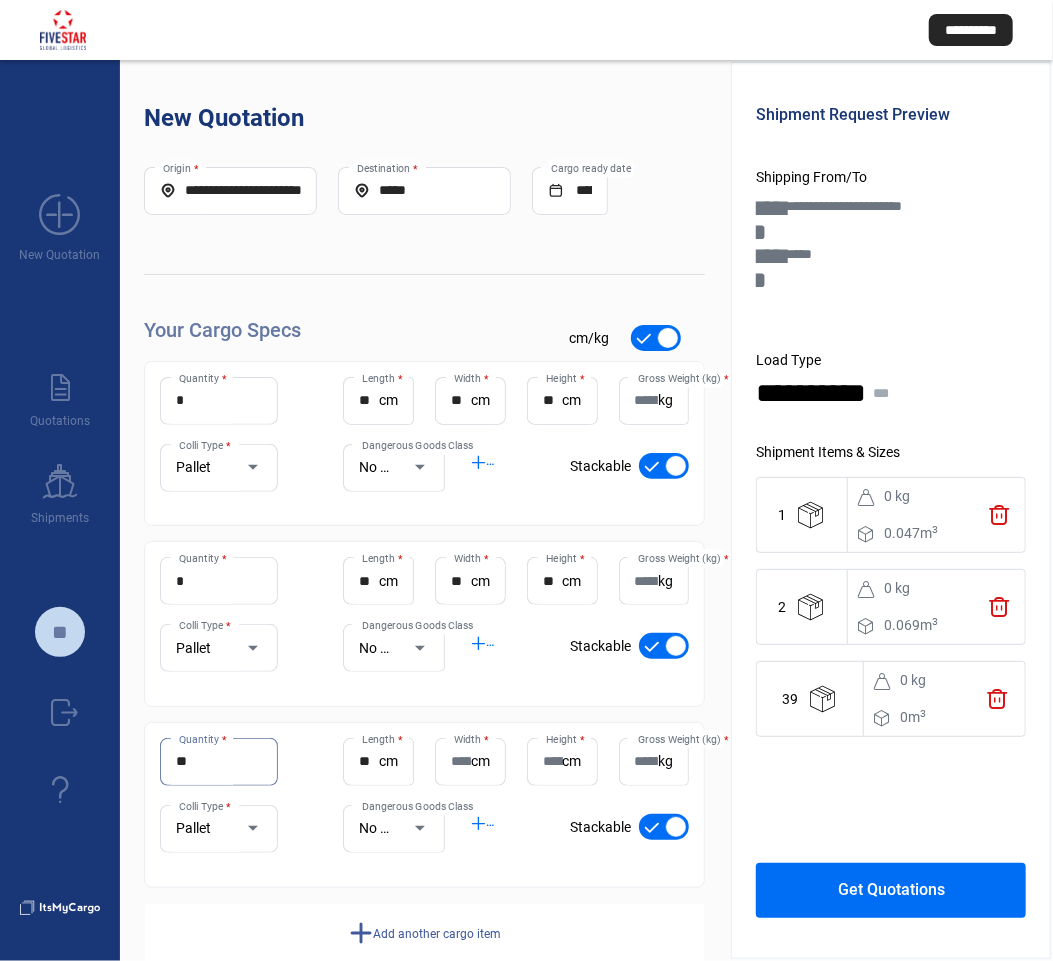 type on "*" 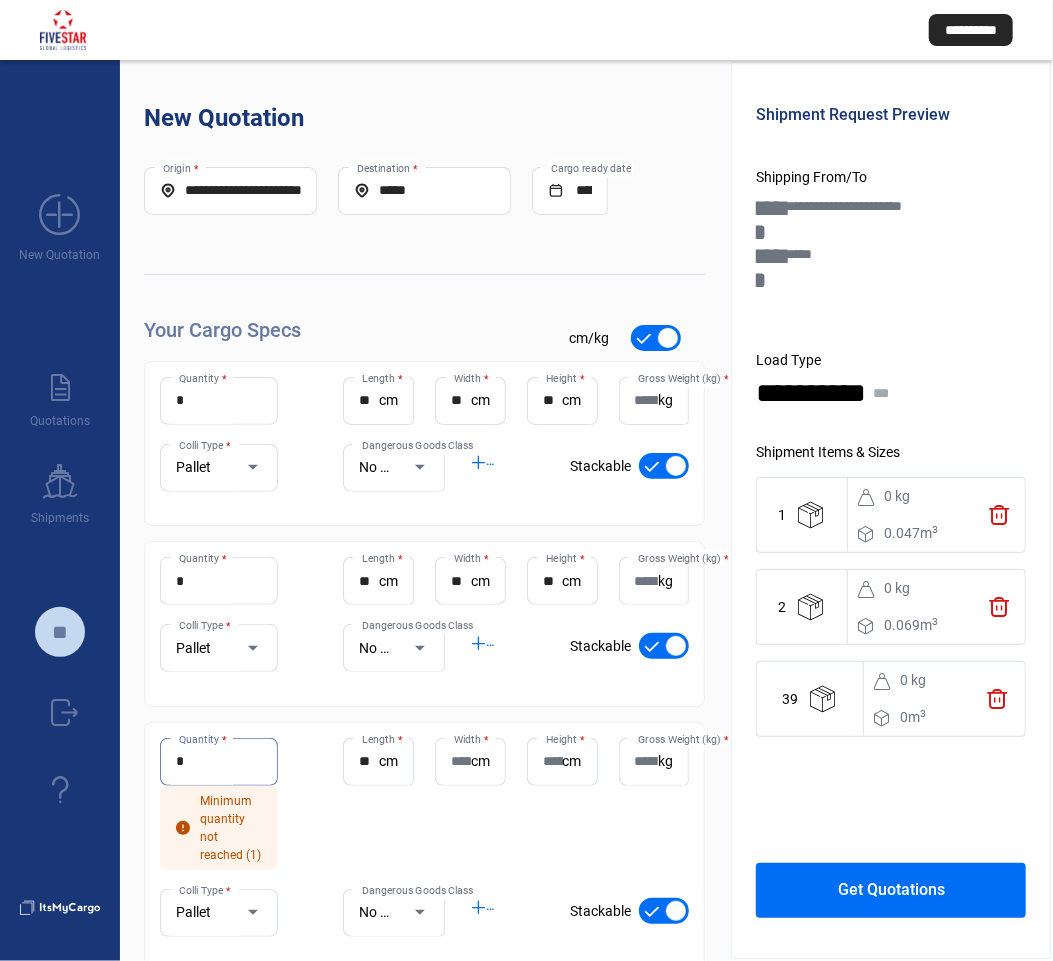 type on "*" 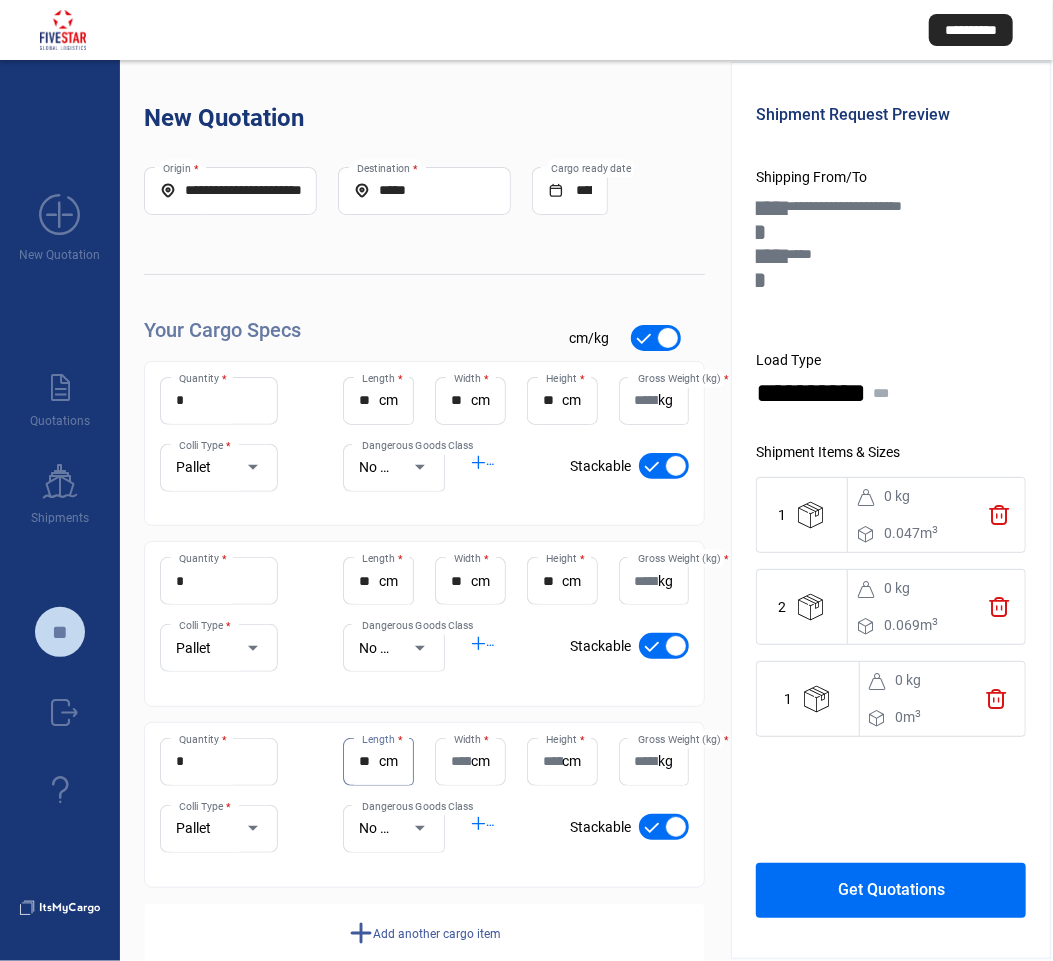 type on "**" 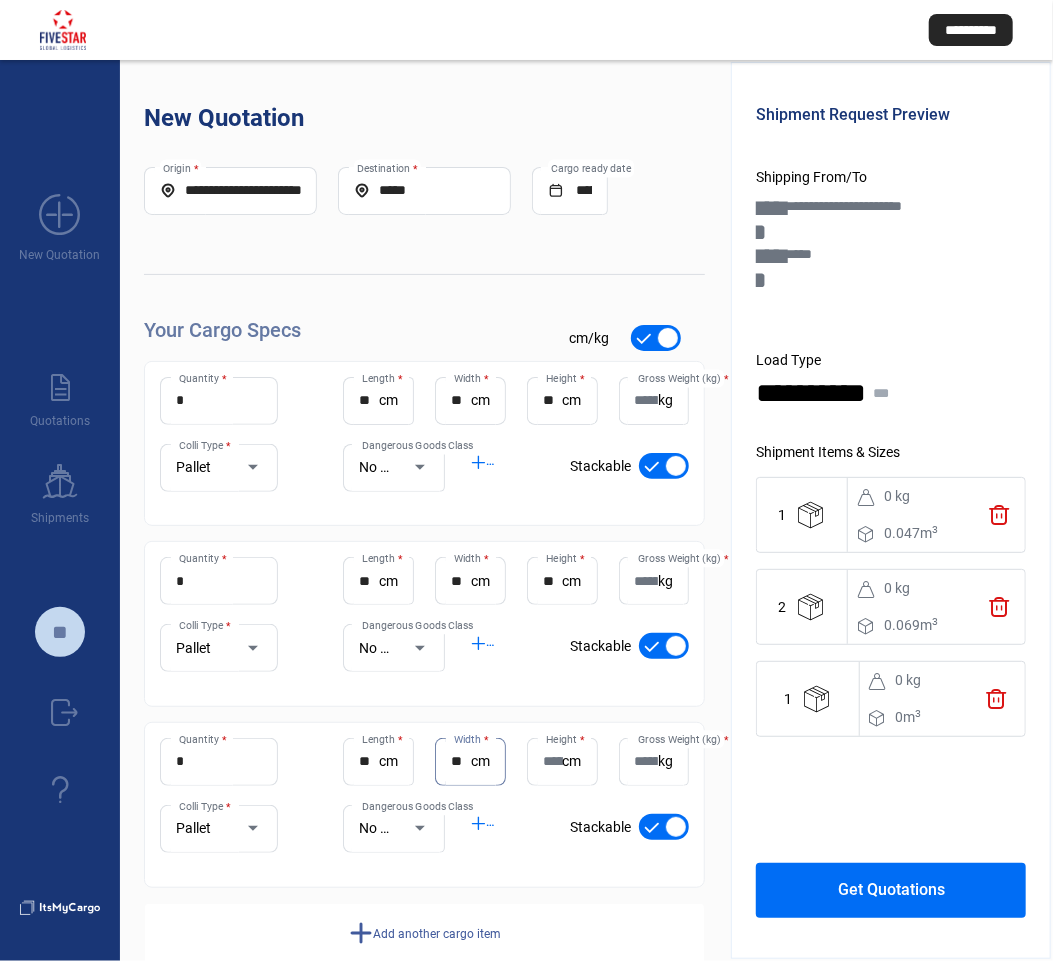 type on "**" 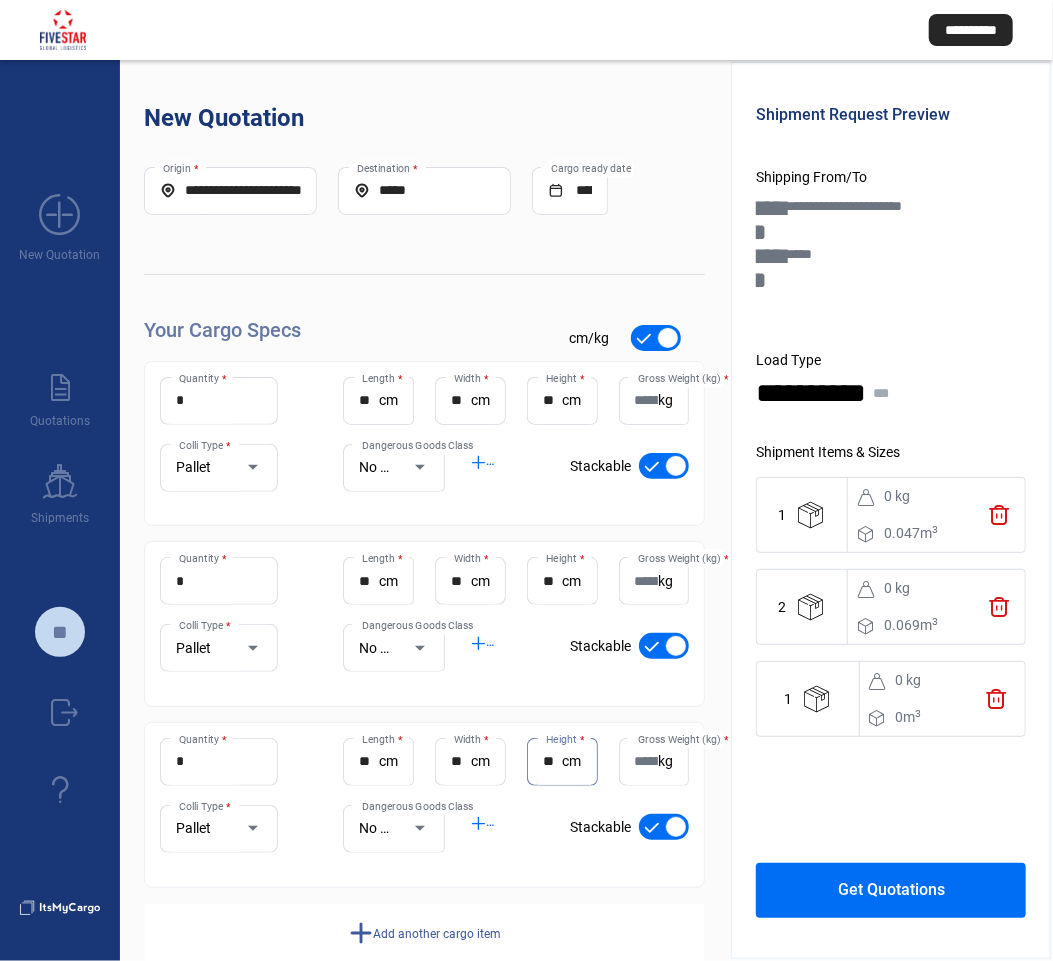 type on "**" 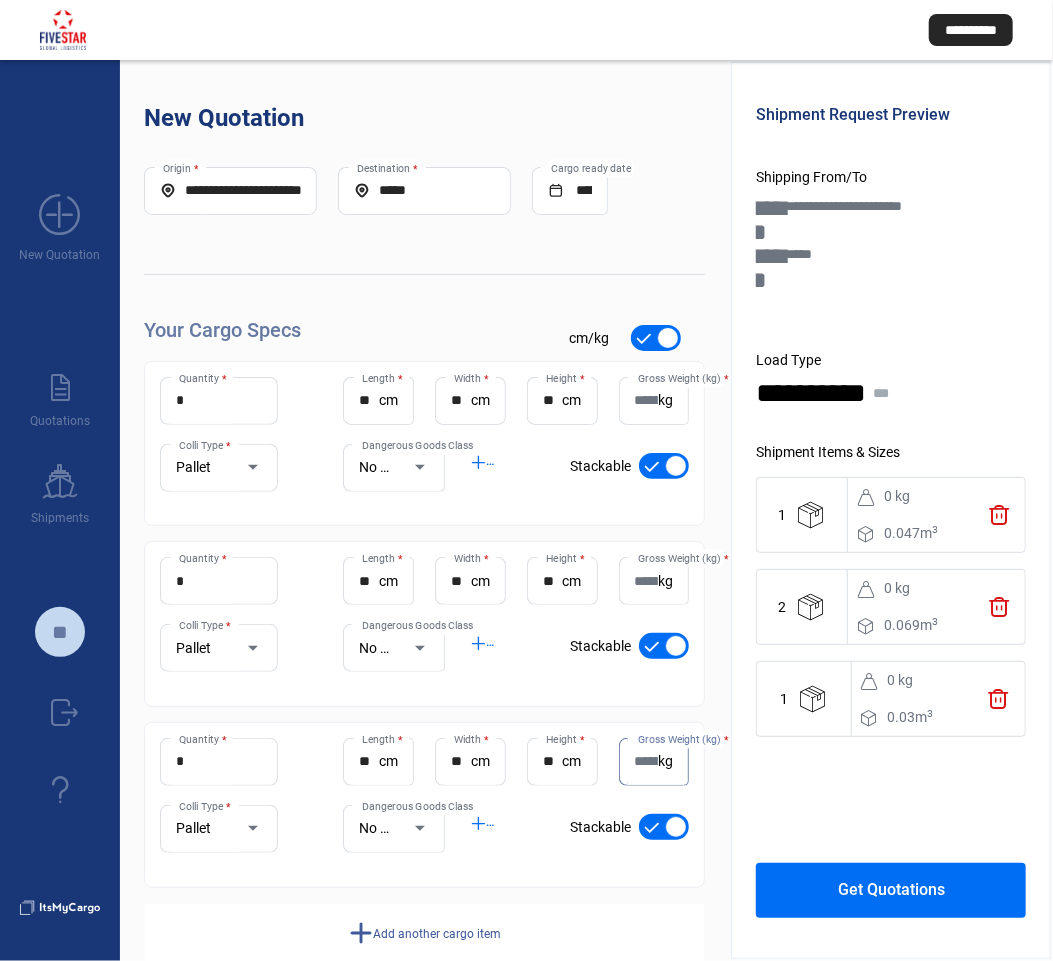 click at bounding box center (253, 467) 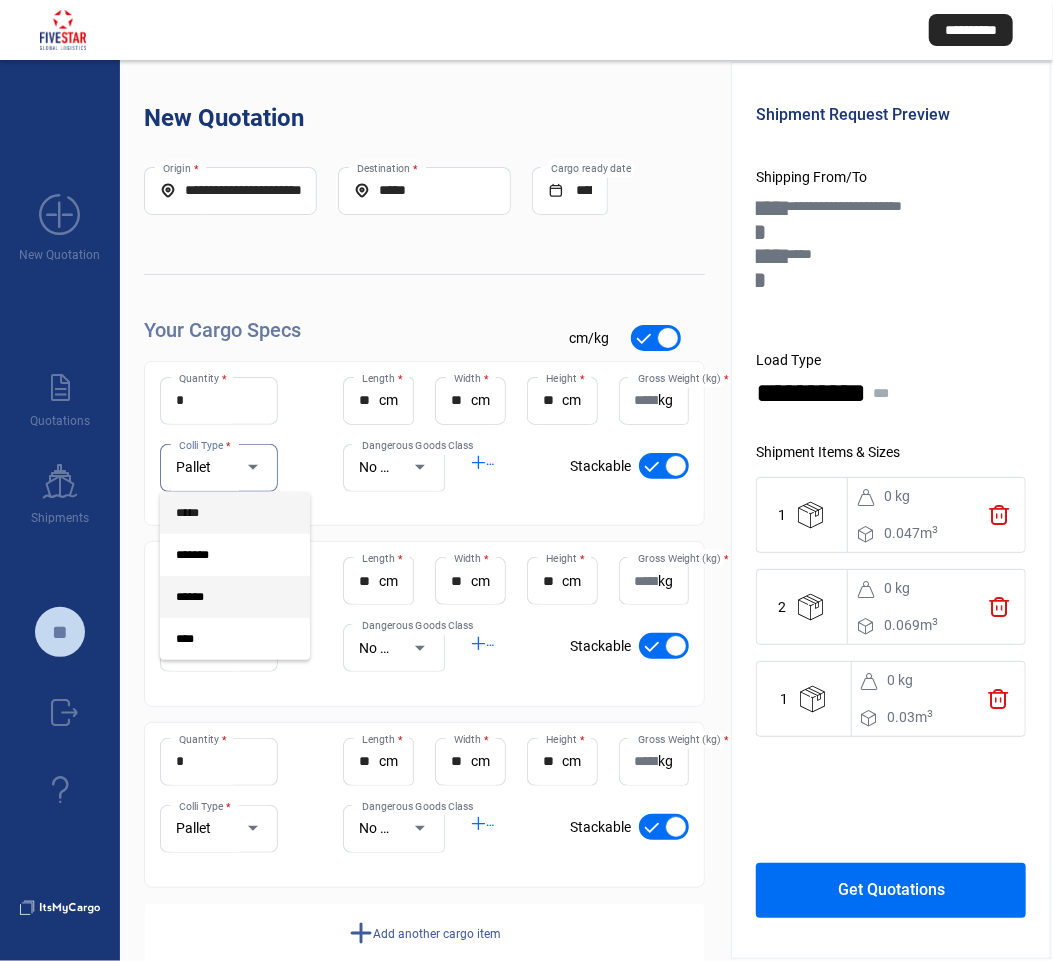 click on "*****" at bounding box center [219, 513] 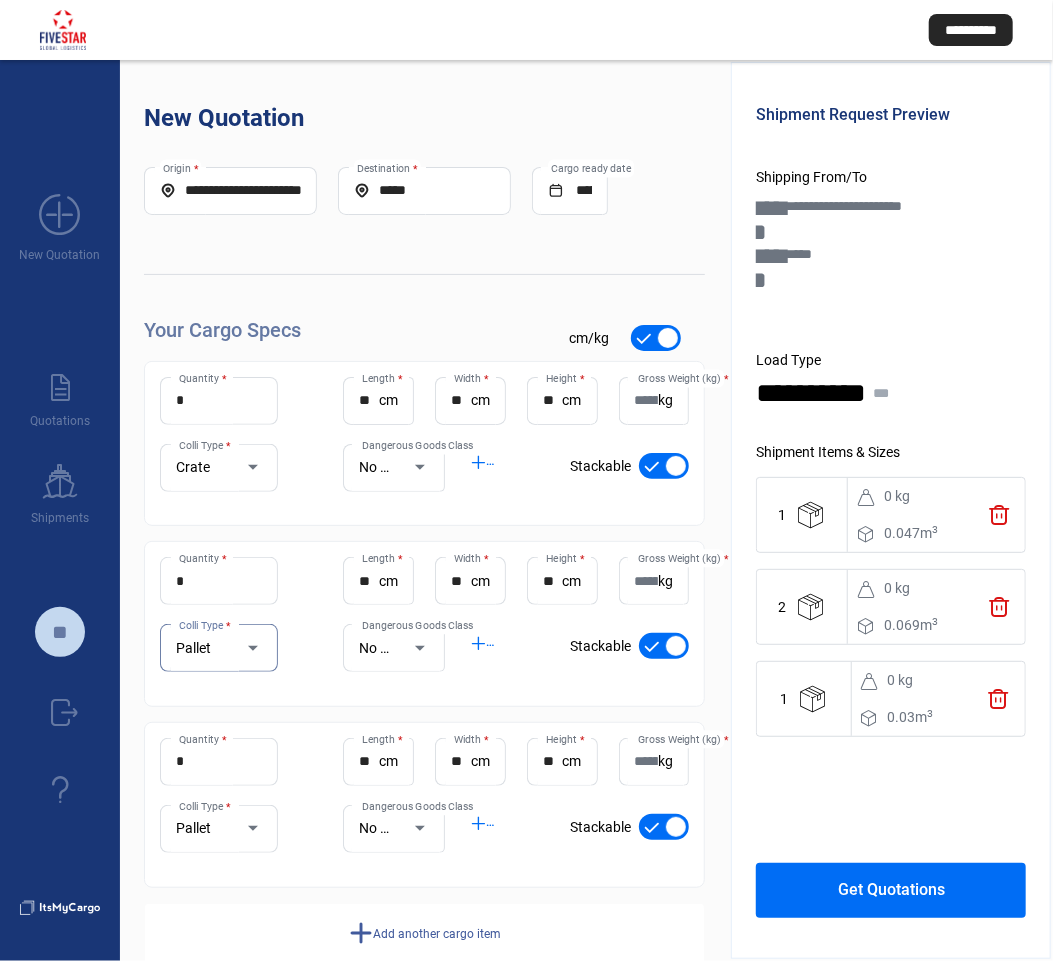 click at bounding box center (243, 648) 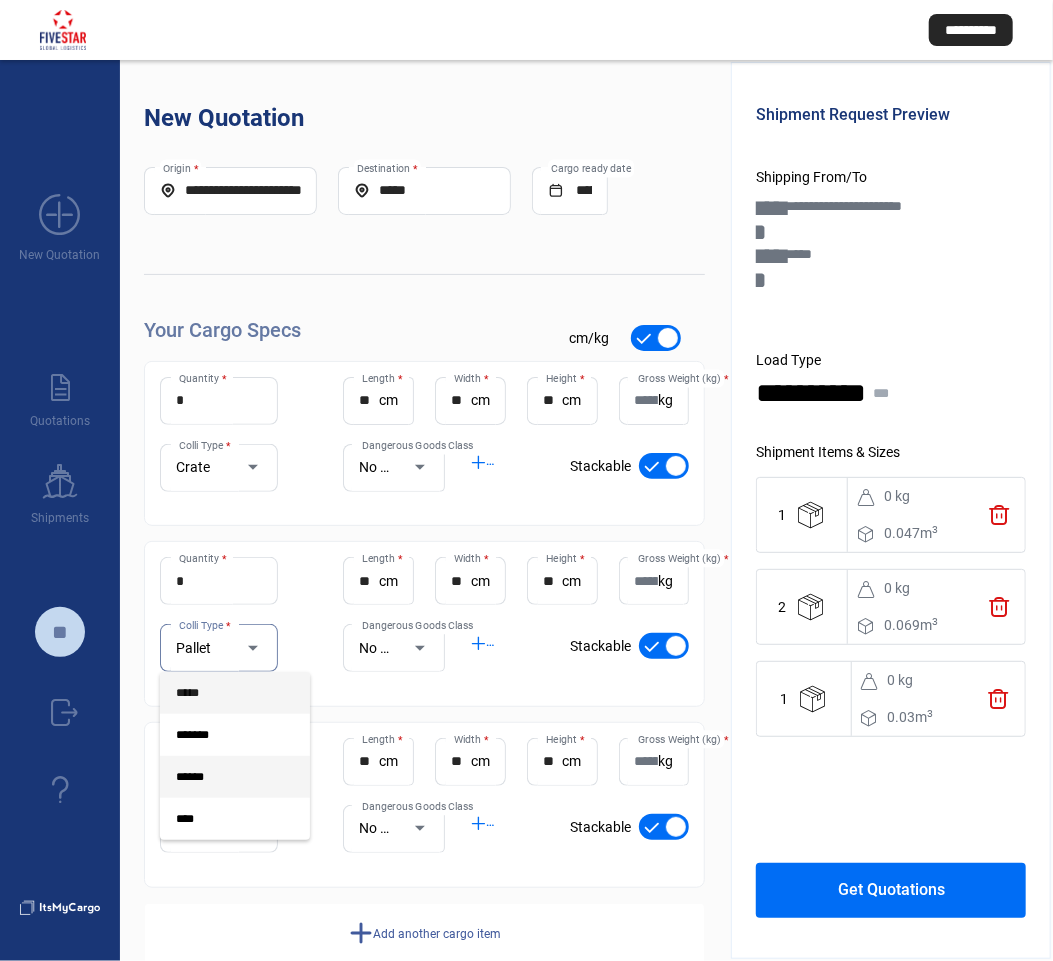 click on "*****" at bounding box center (219, 693) 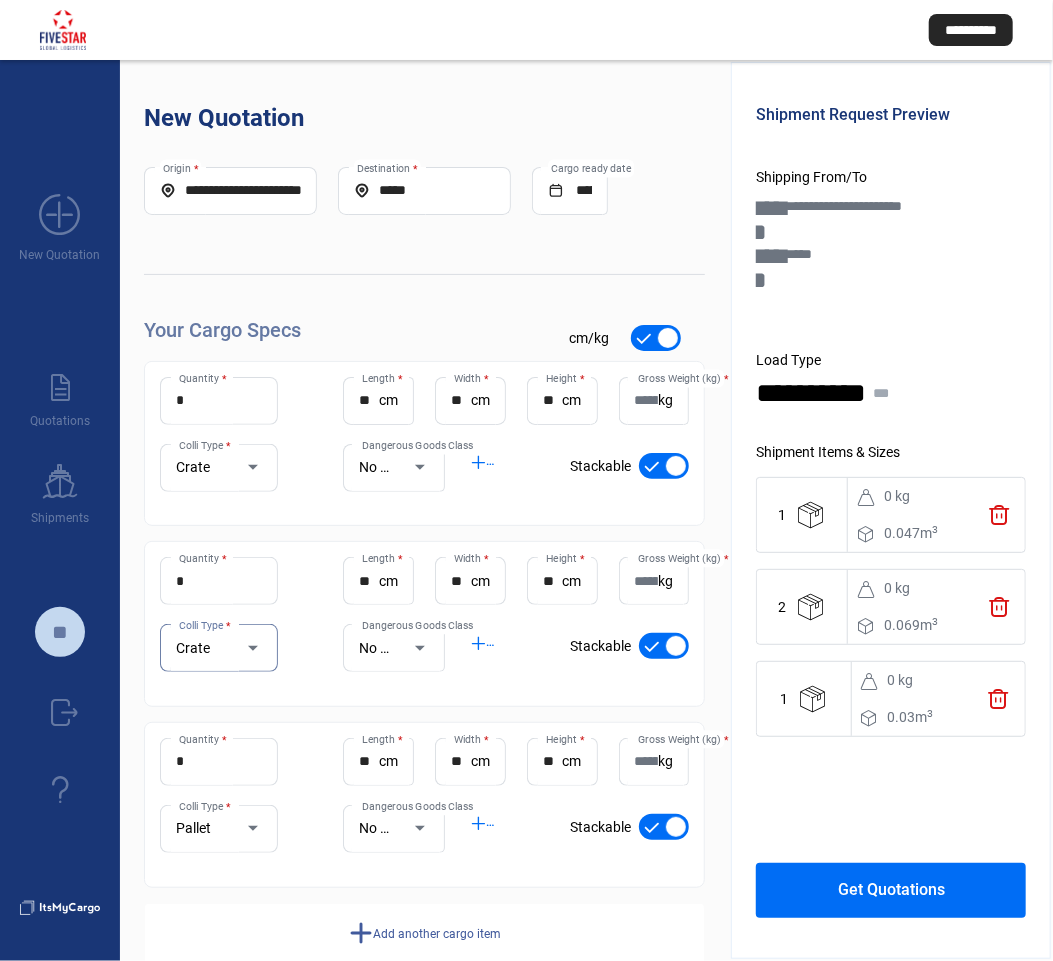 scroll, scrollTop: 44, scrollLeft: 0, axis: vertical 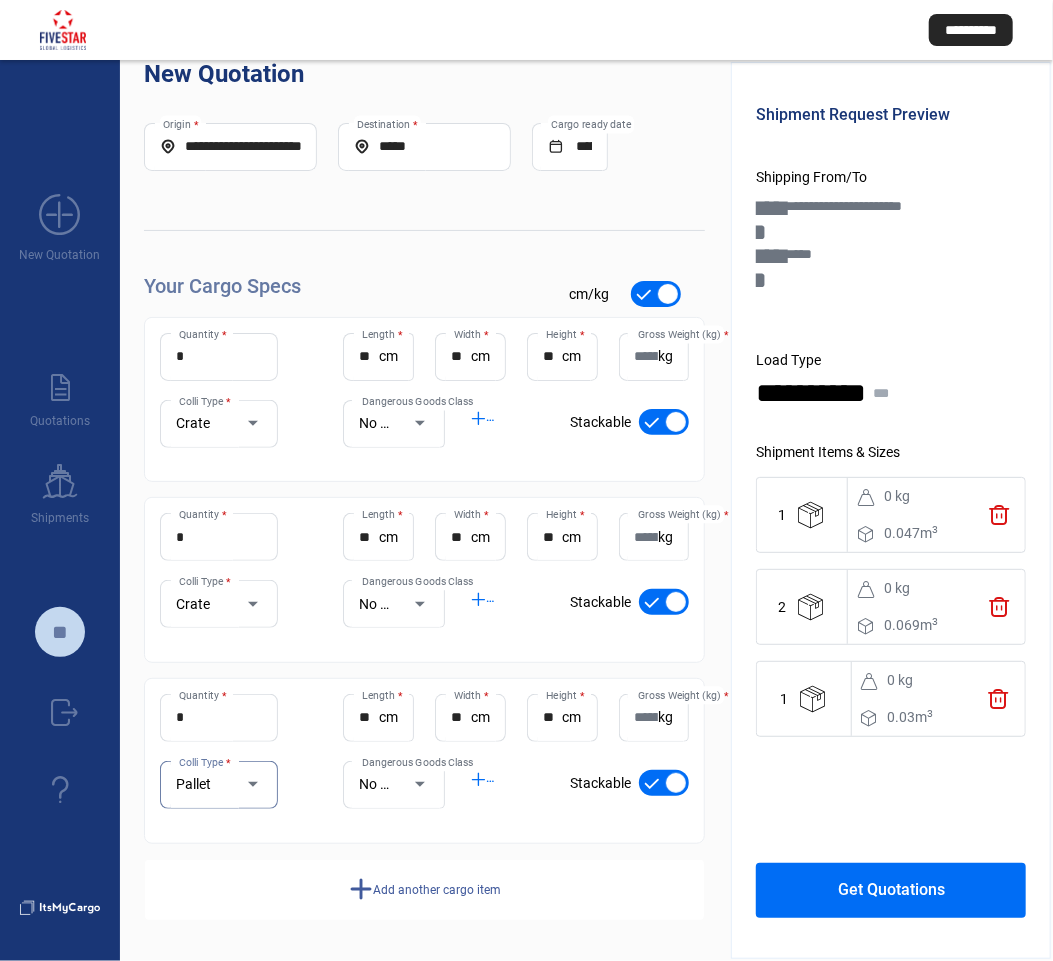 click at bounding box center (243, 785) 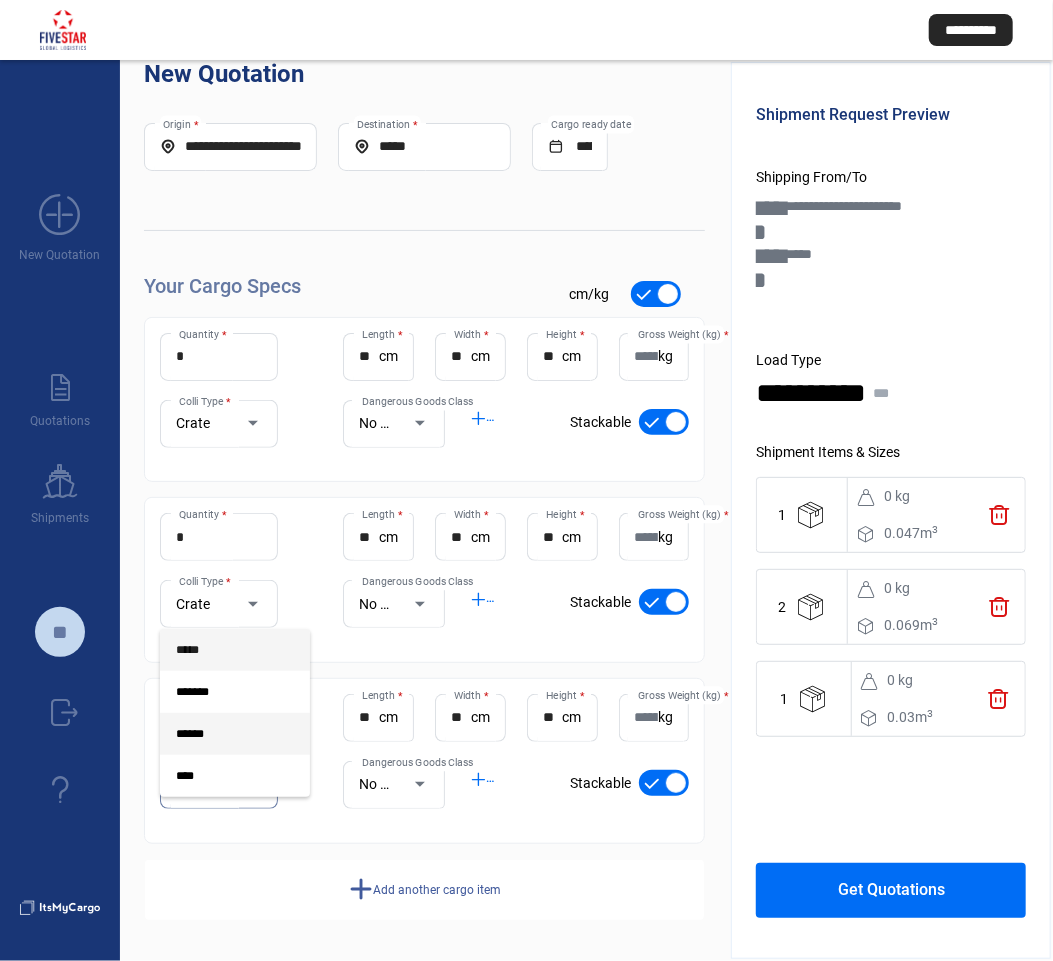 click on "*****" at bounding box center (219, 650) 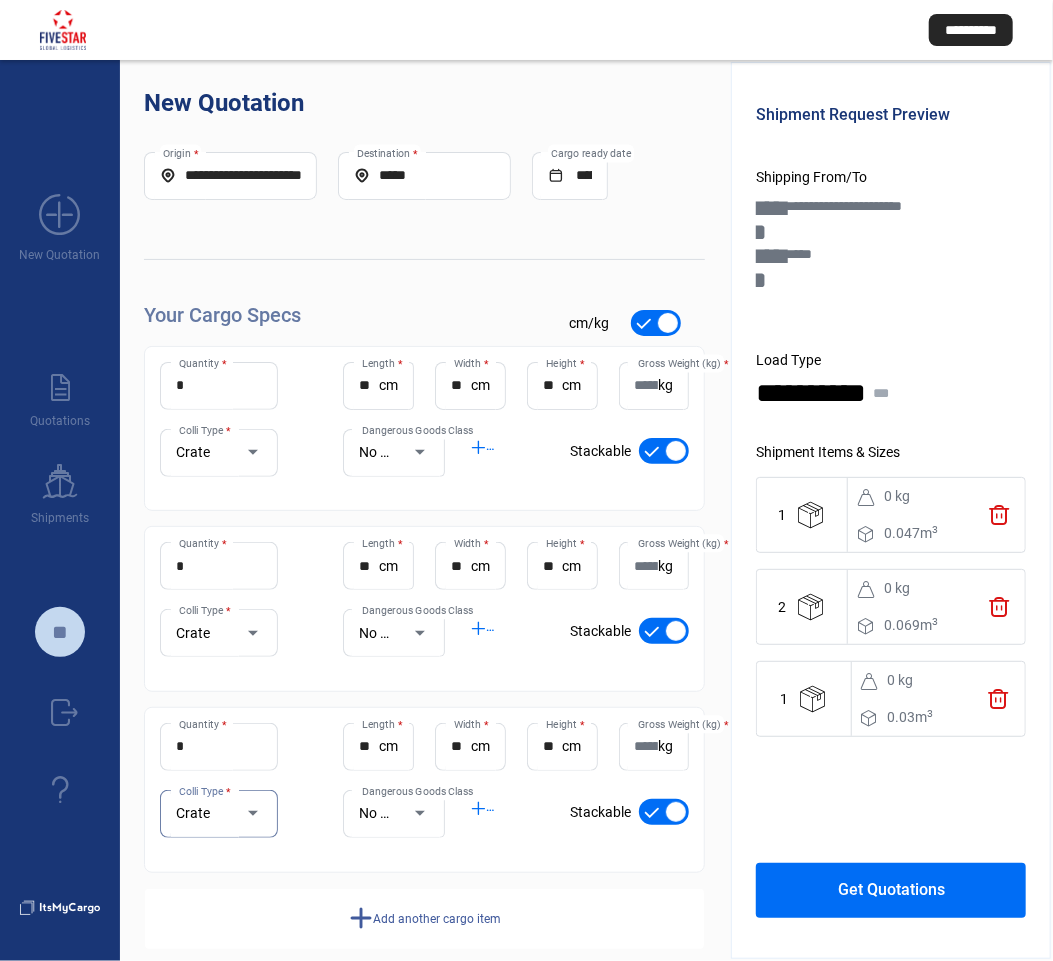 scroll, scrollTop: 0, scrollLeft: 0, axis: both 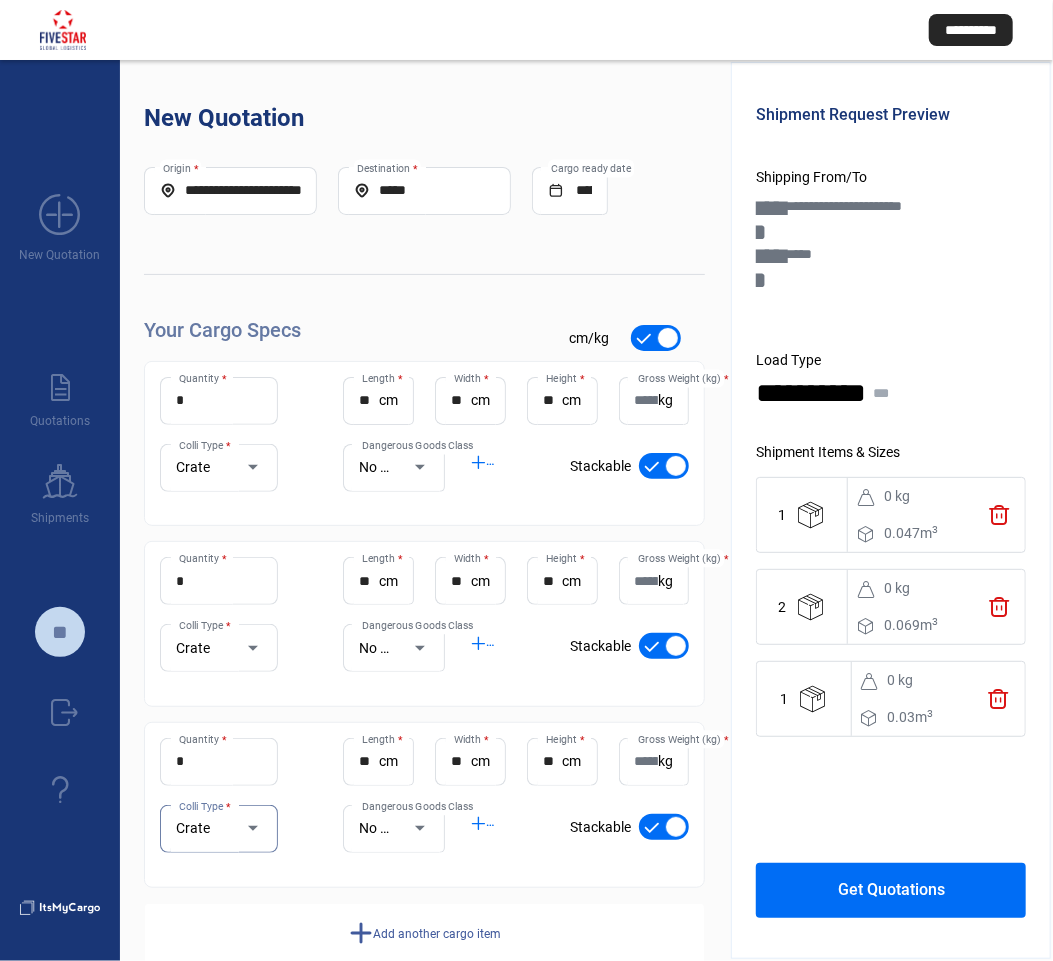click on "Add another cargo item" 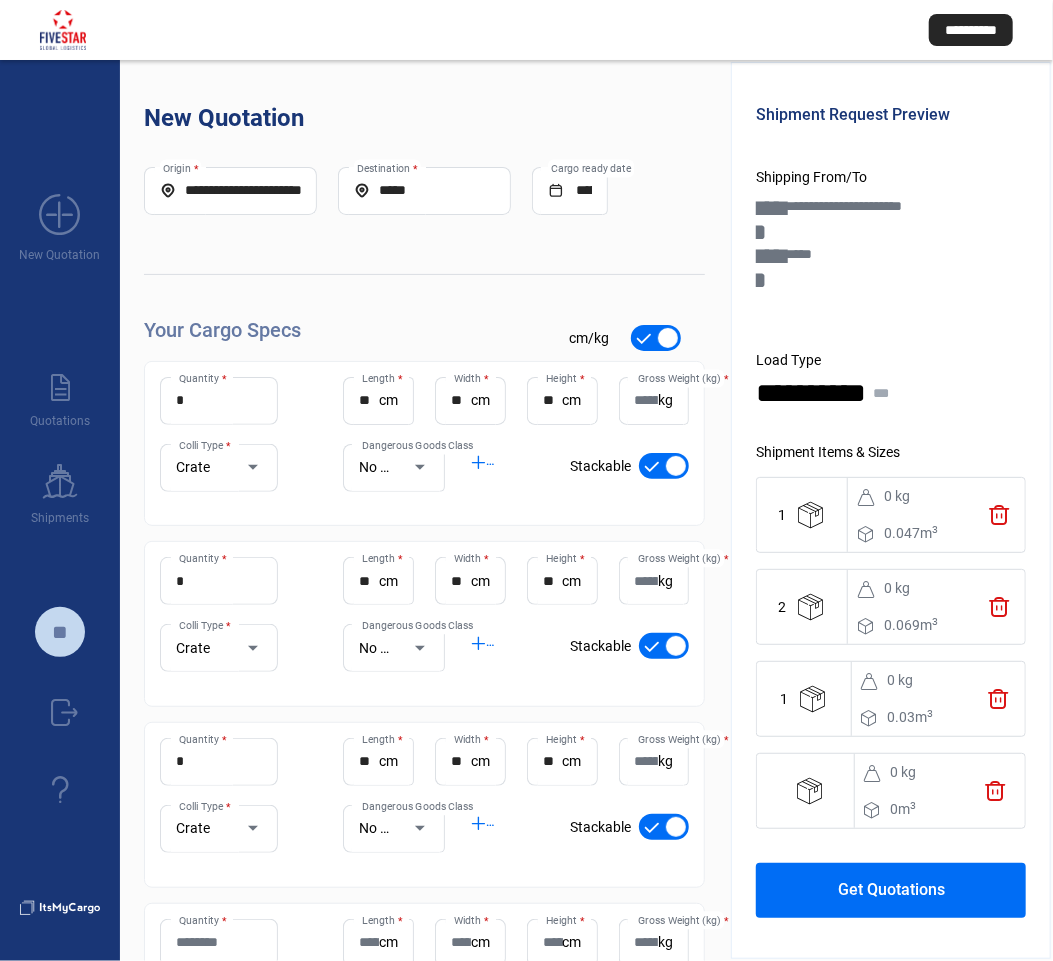 scroll, scrollTop: 224, scrollLeft: 0, axis: vertical 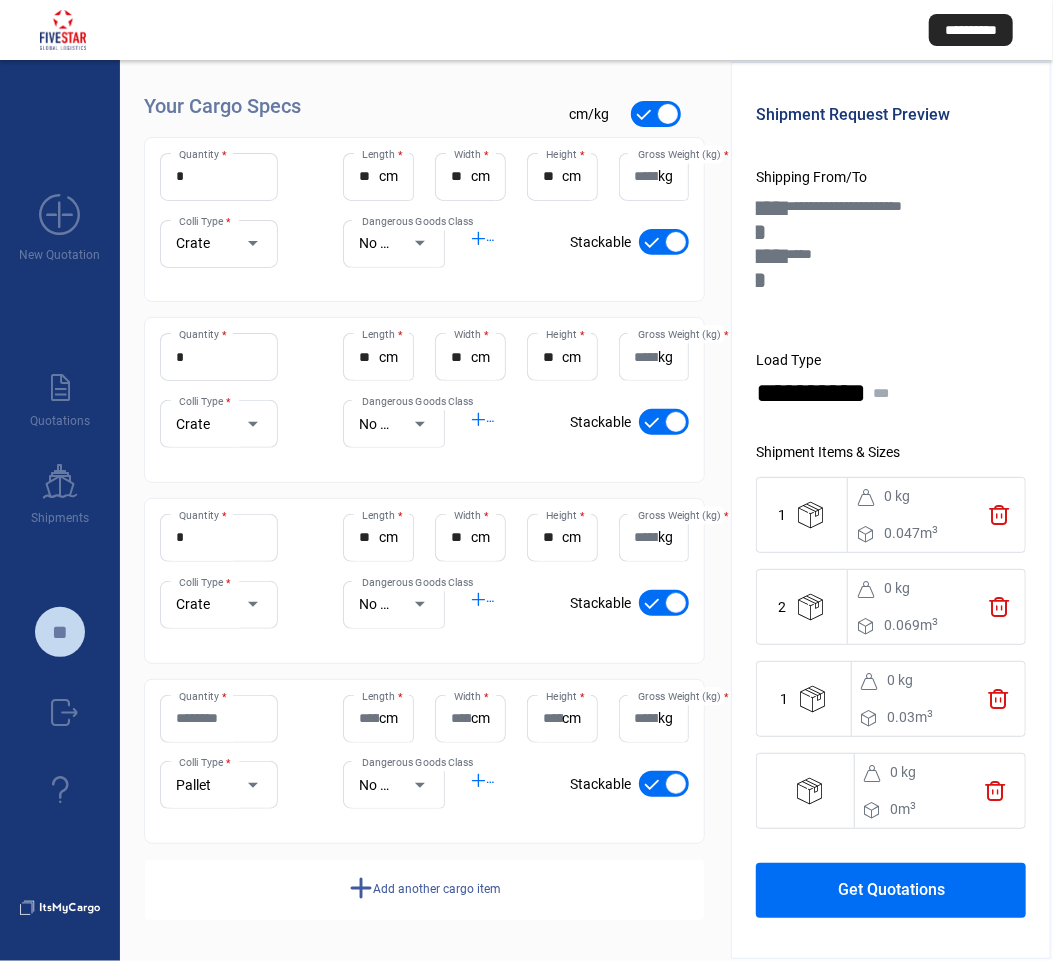 click on "Quantity *" 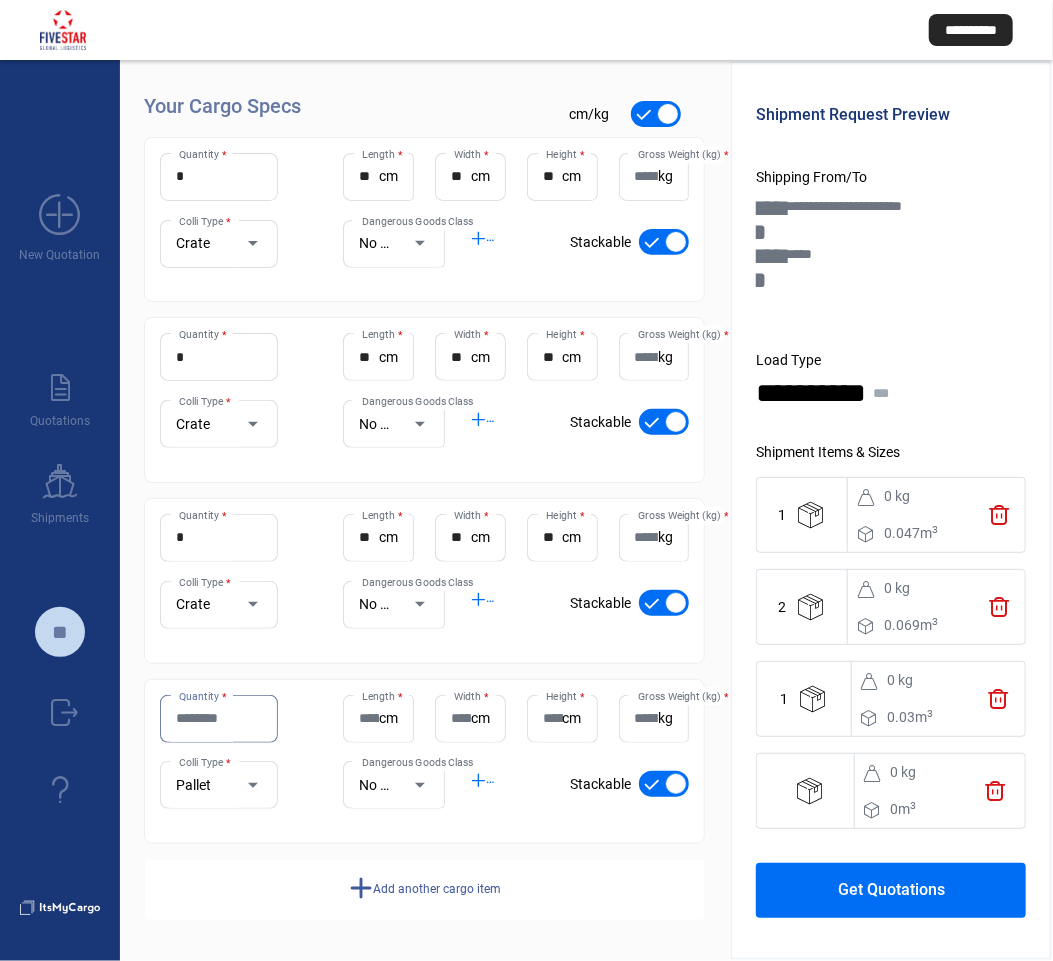 click on "Quantity *" at bounding box center [219, 718] 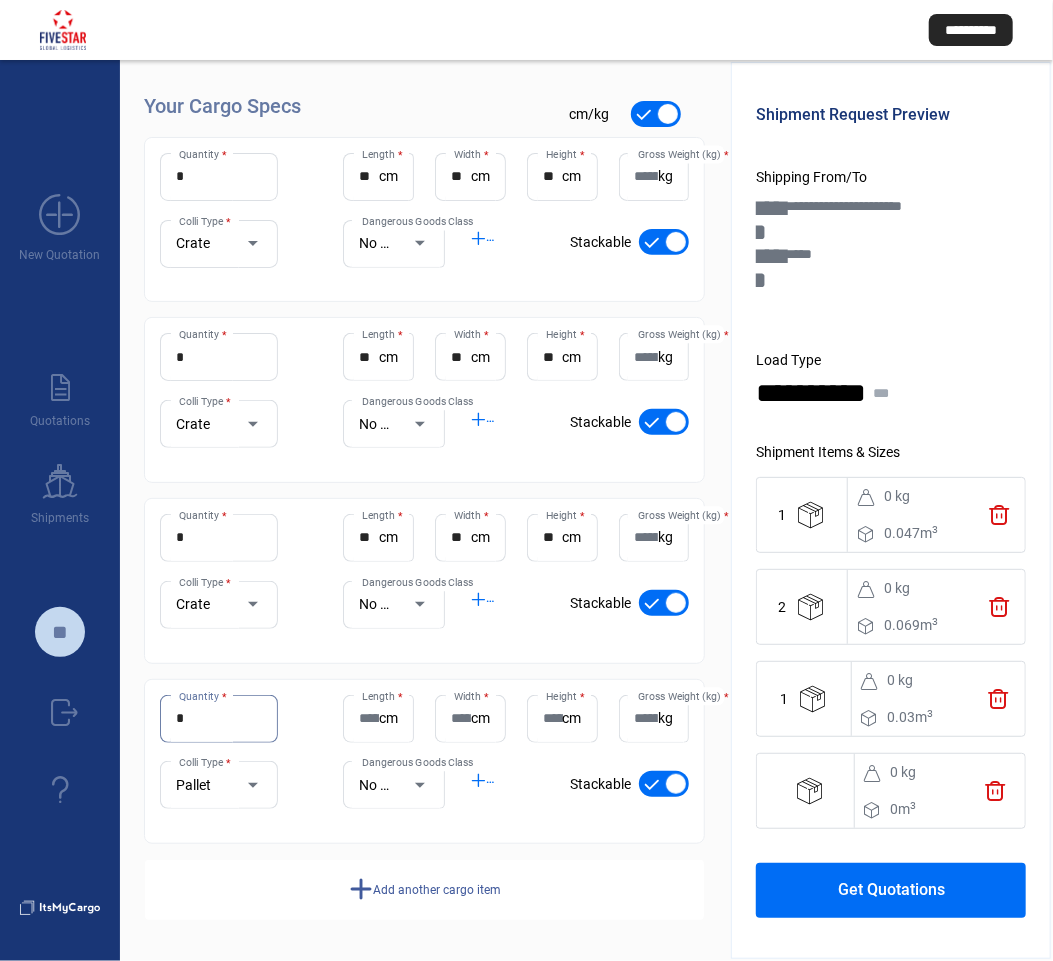 type on "*" 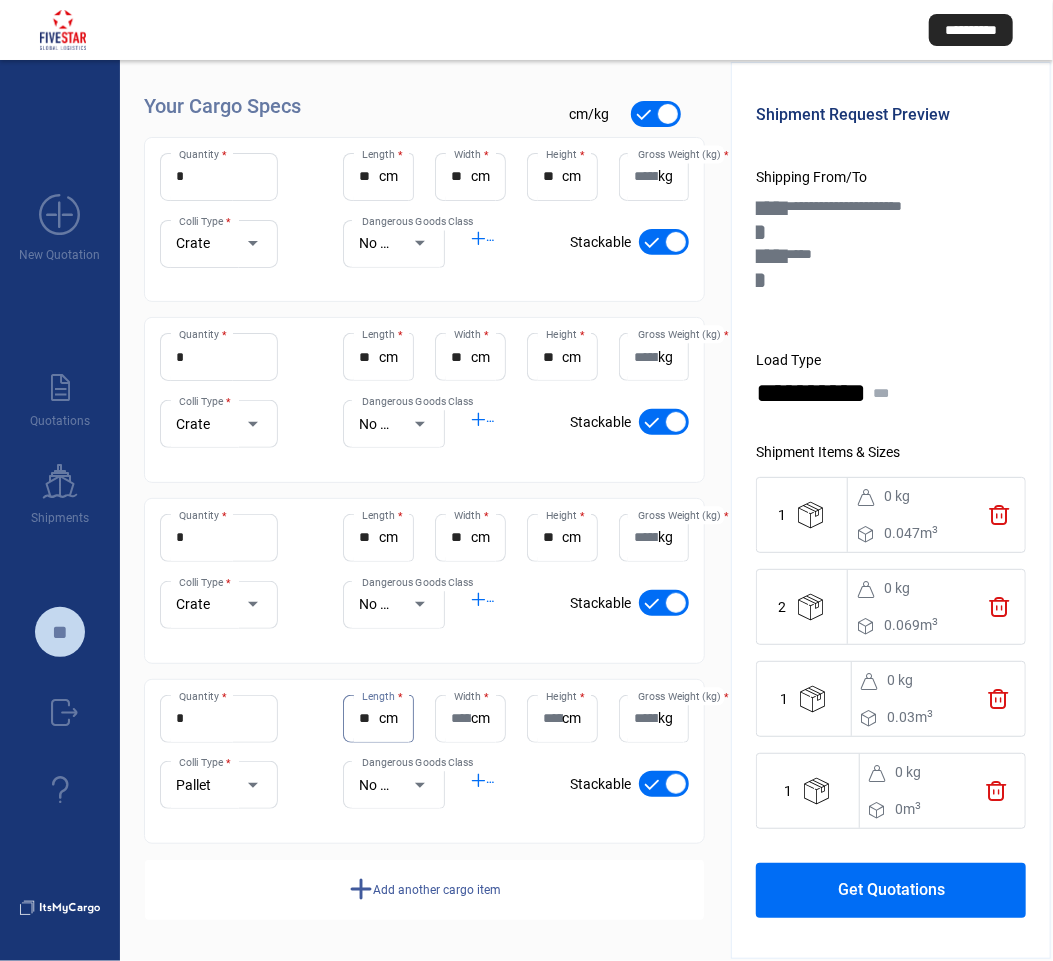 type on "**" 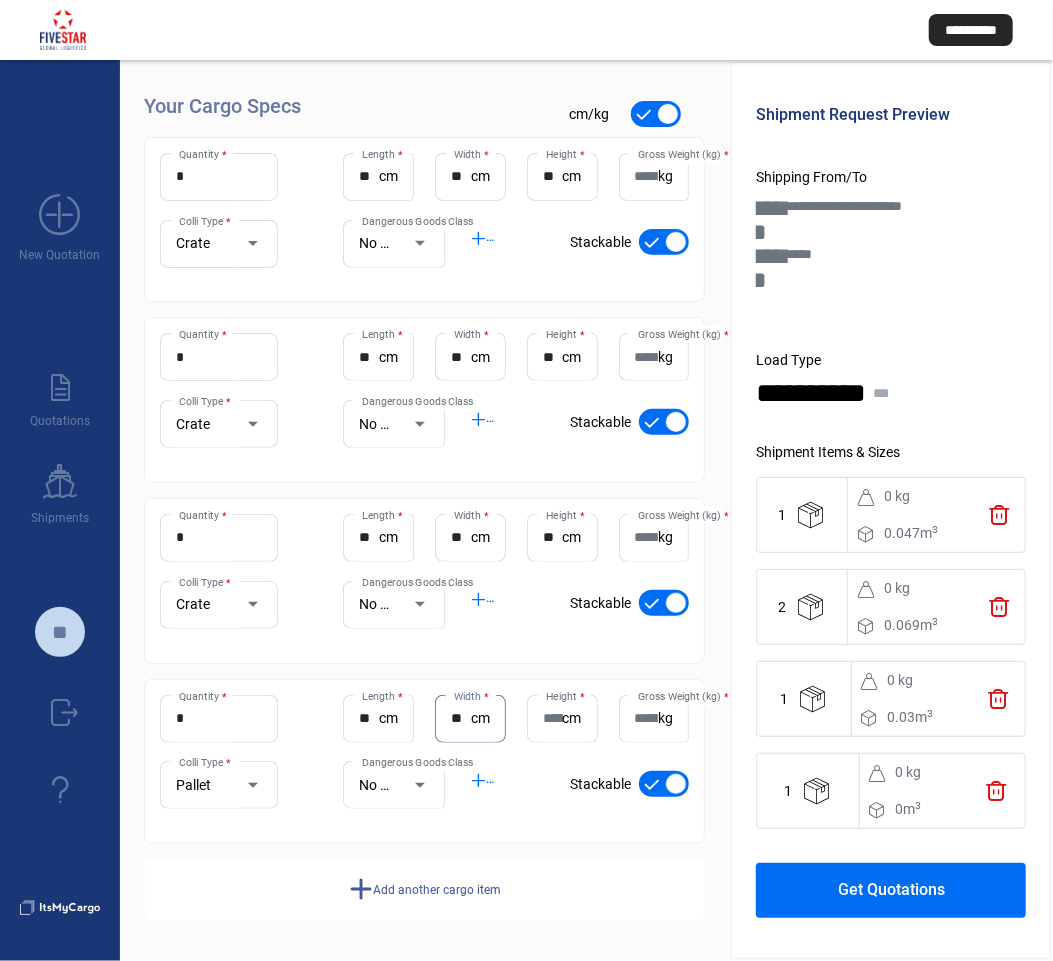 type on "**" 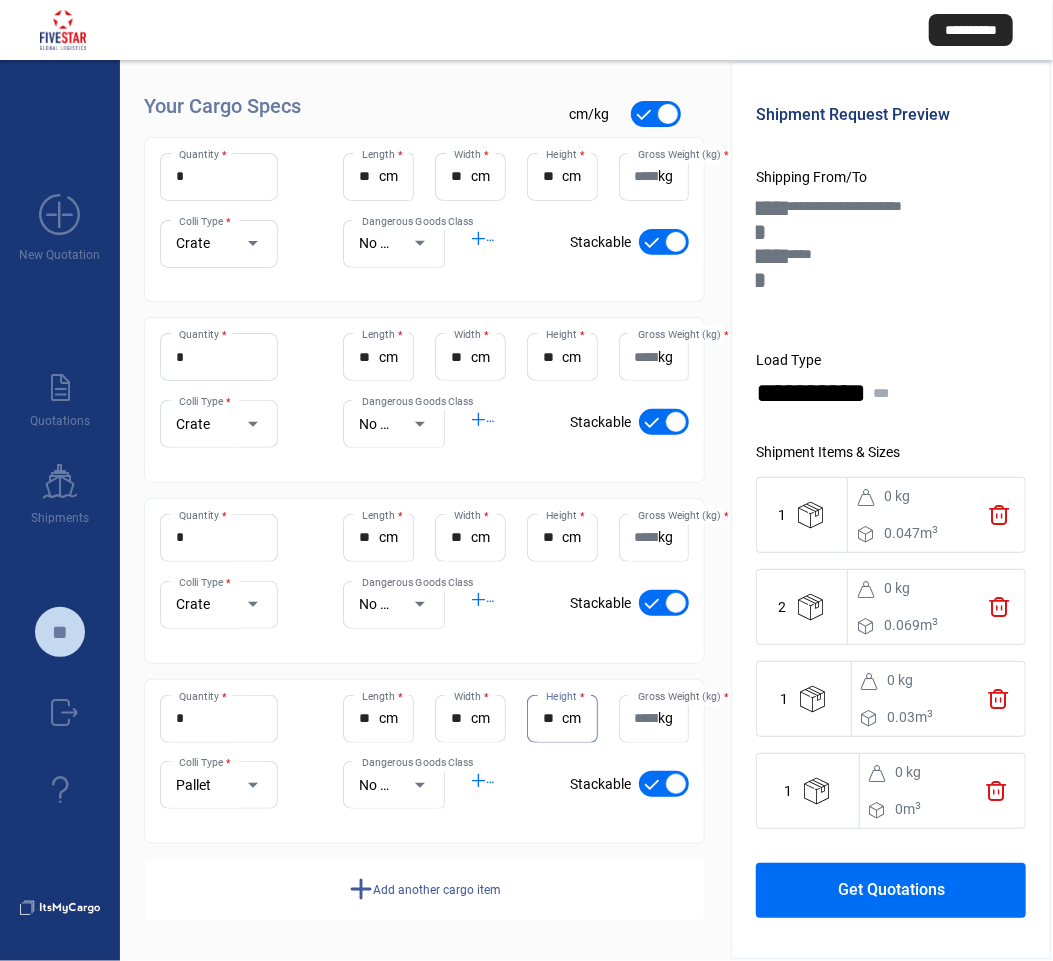 type on "**" 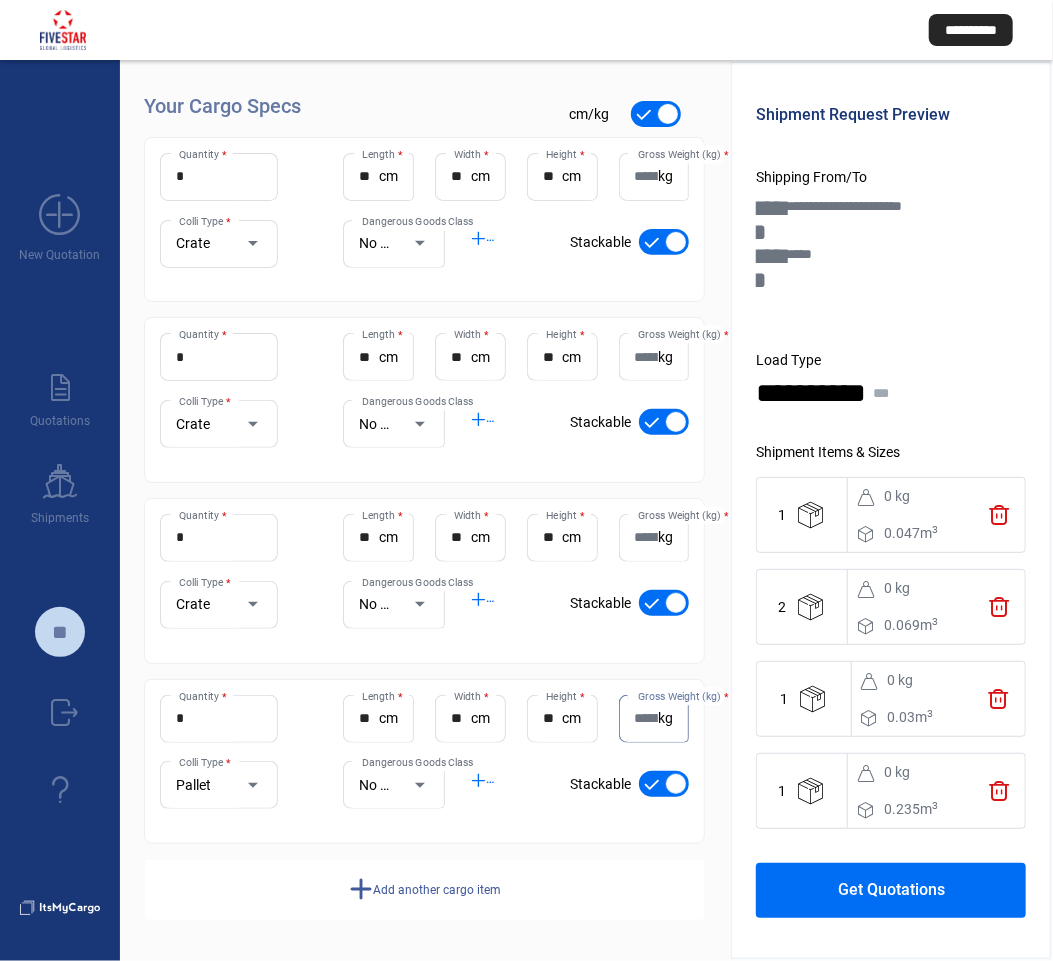 click at bounding box center (243, 785) 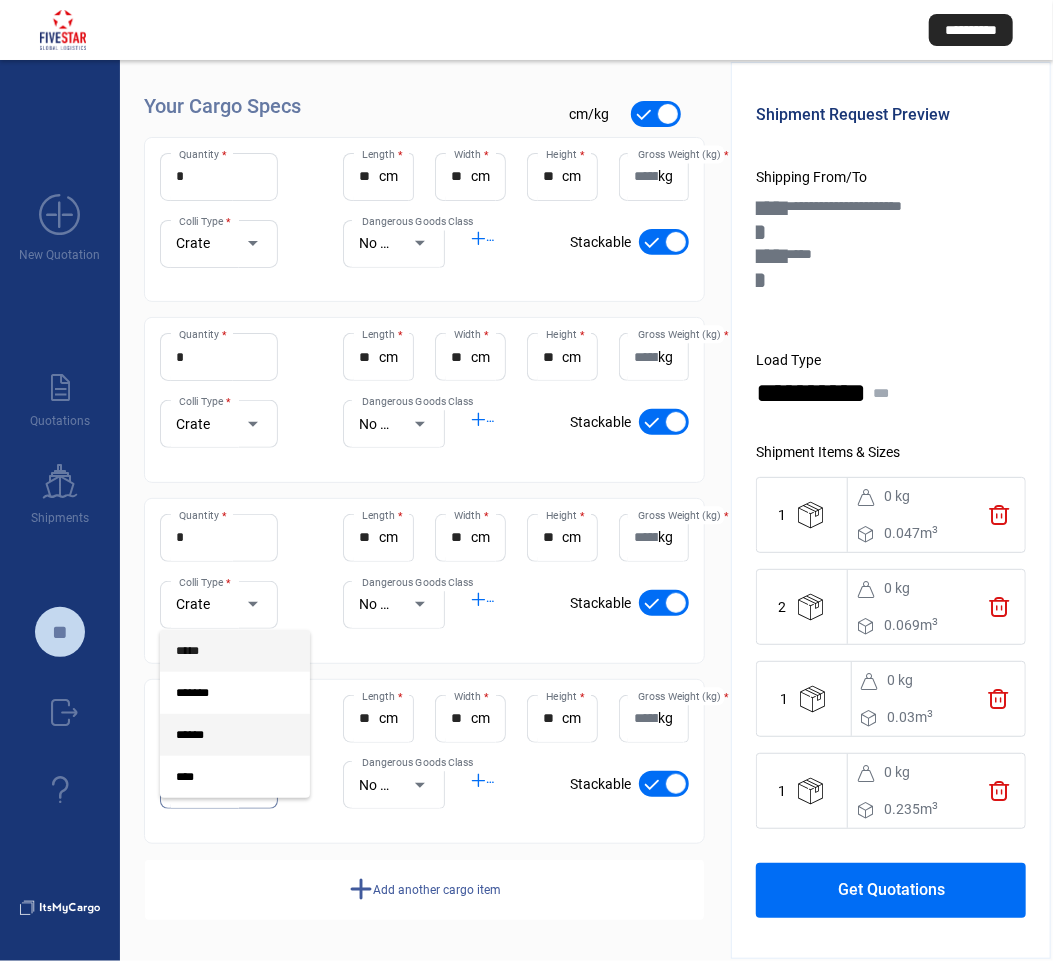 click on "*****" at bounding box center [219, 651] 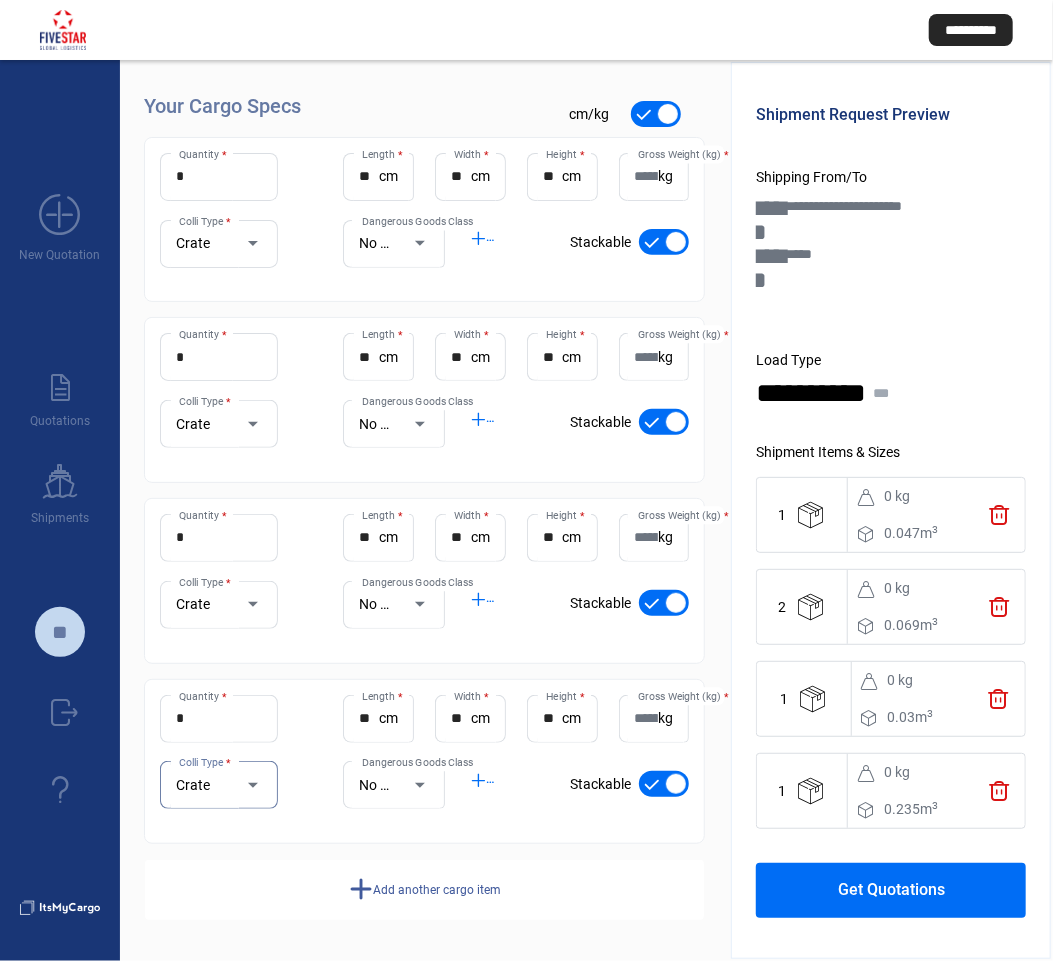 click on "Add another cargo item" 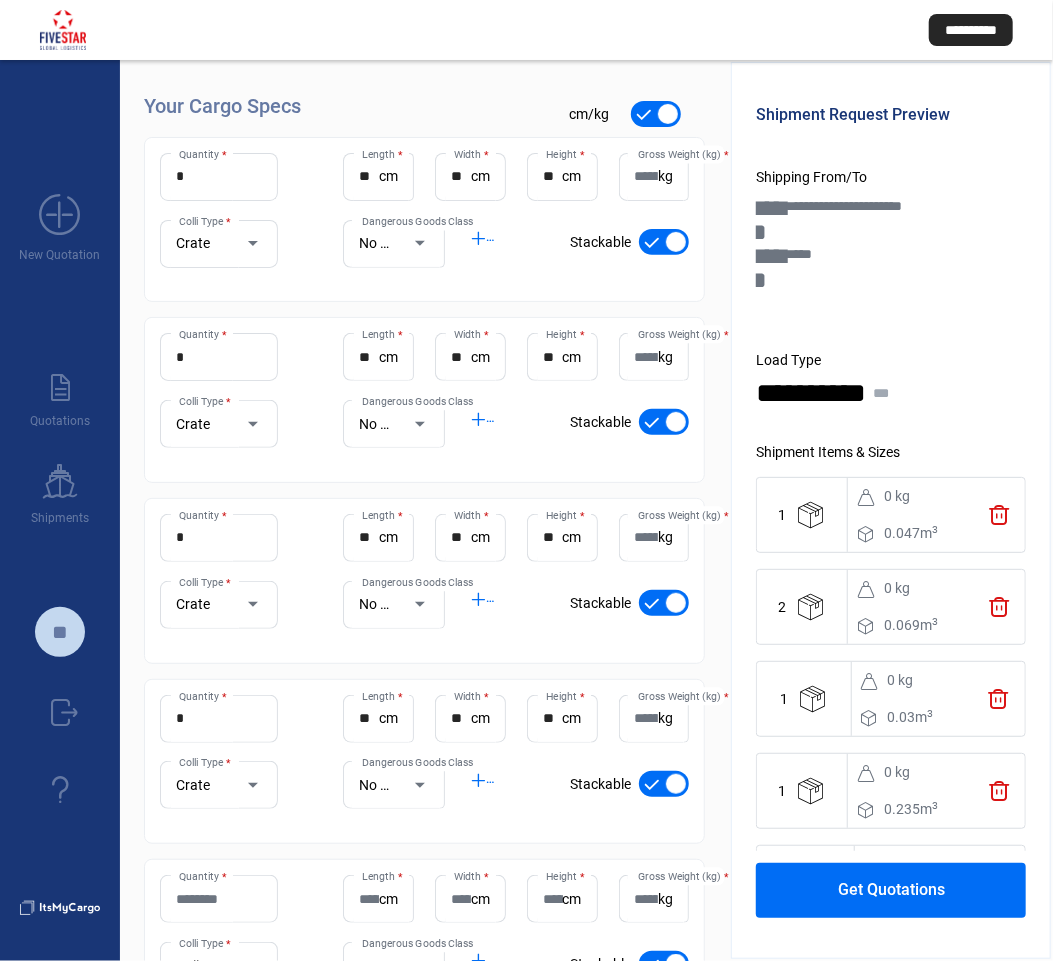 scroll, scrollTop: 335, scrollLeft: 0, axis: vertical 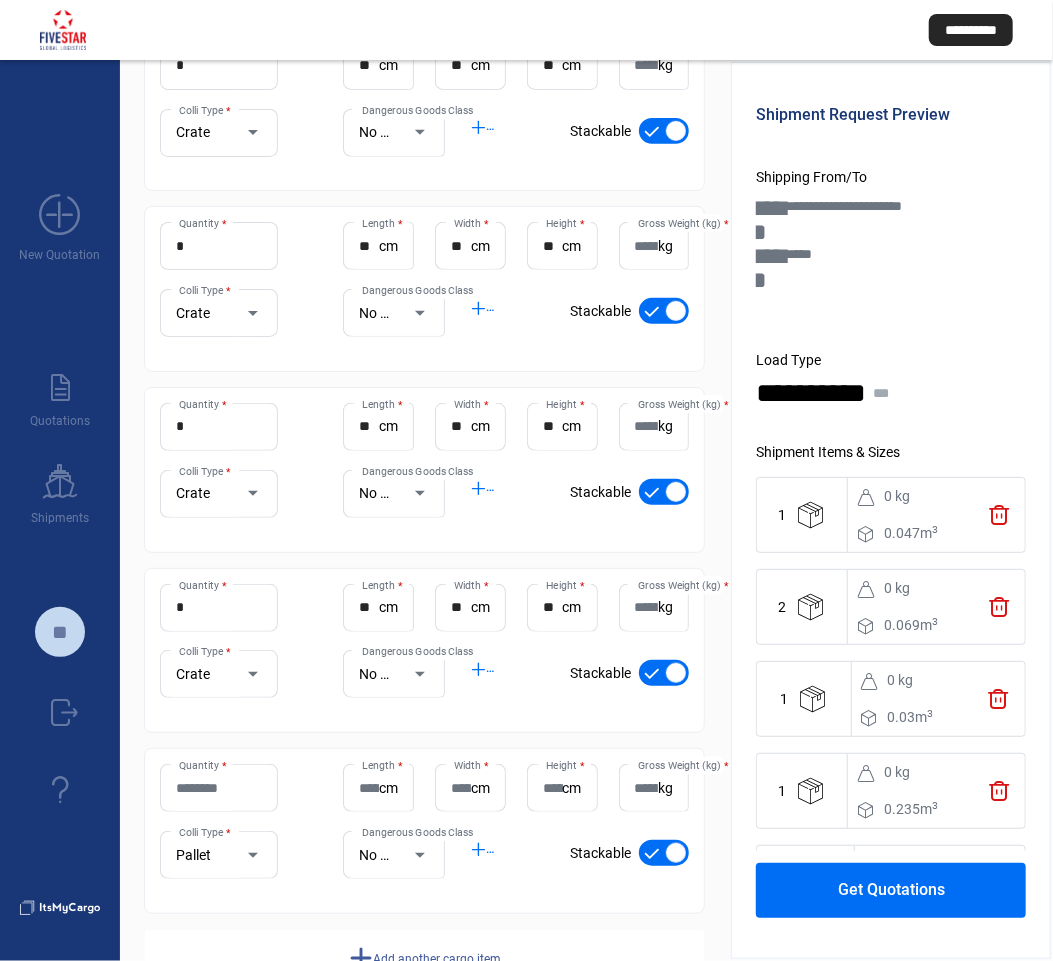 click on "Quantity *" at bounding box center [219, 788] 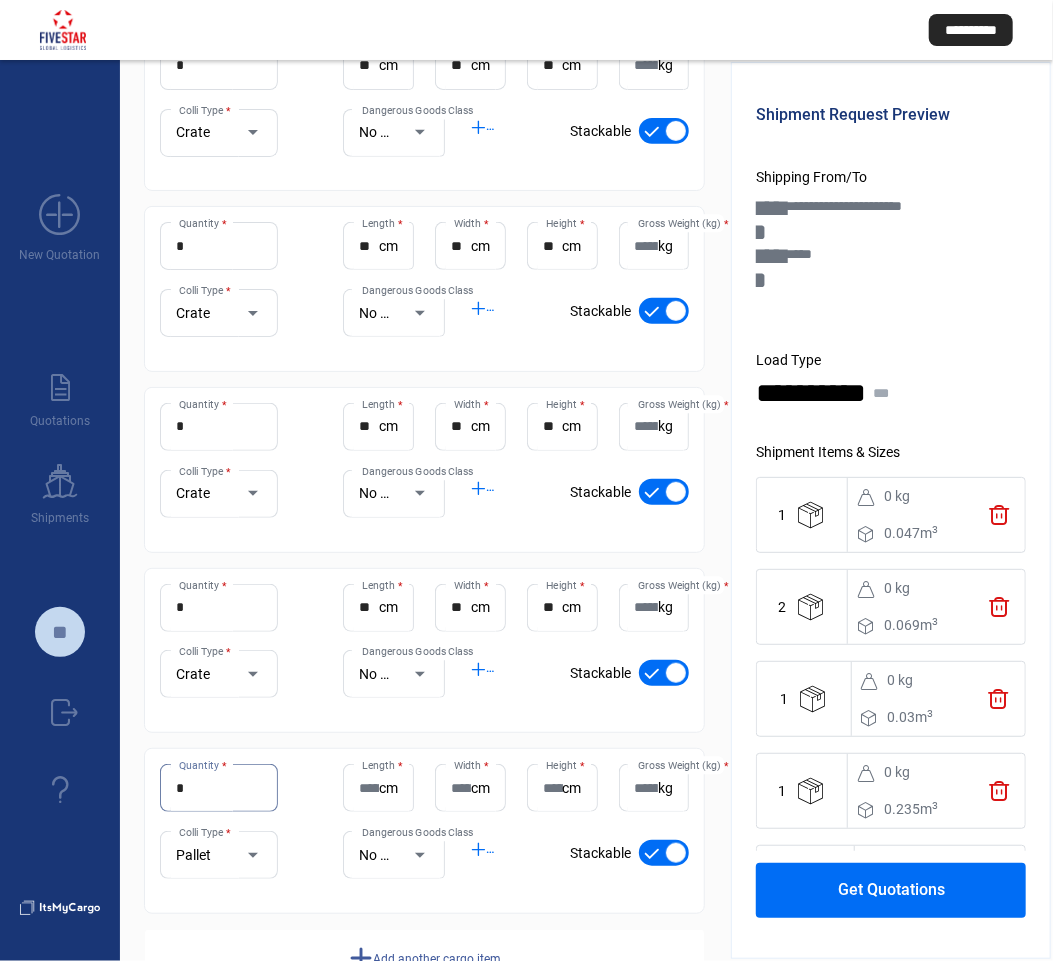 type on "*" 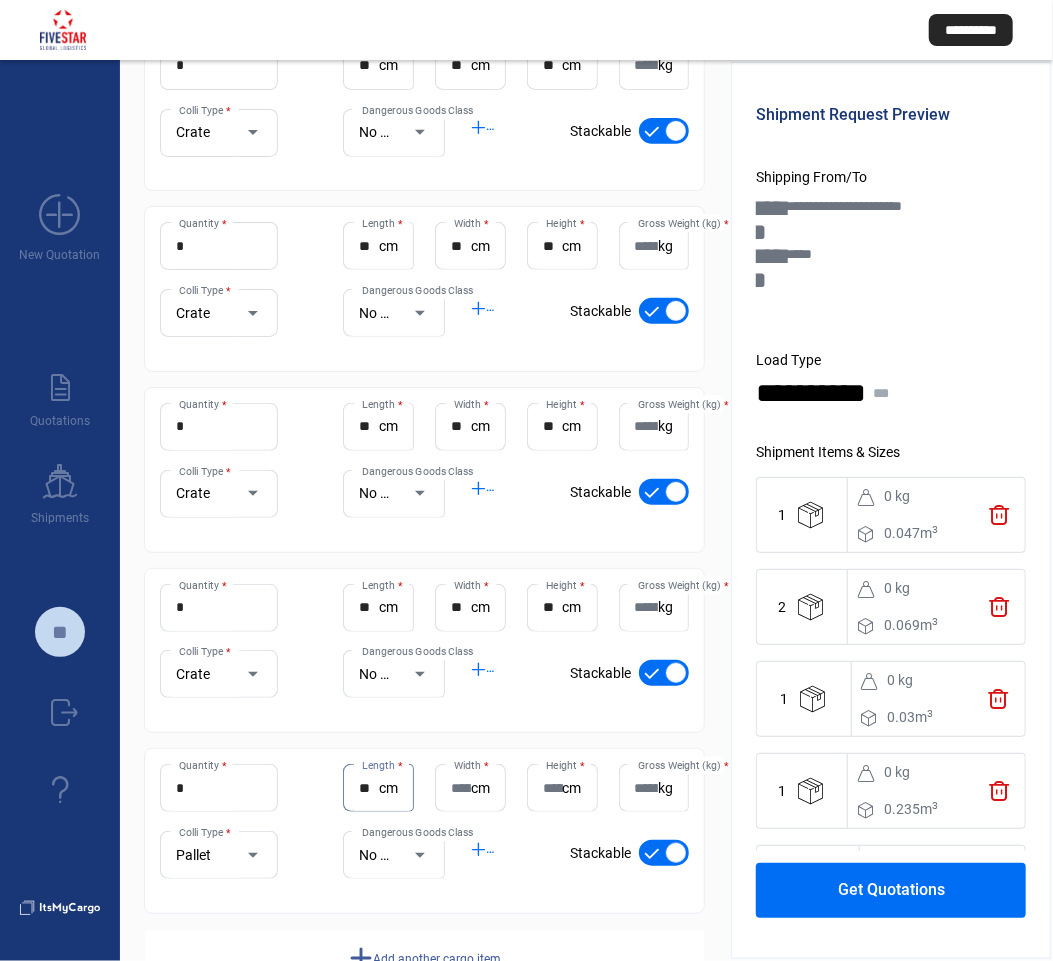 type on "**" 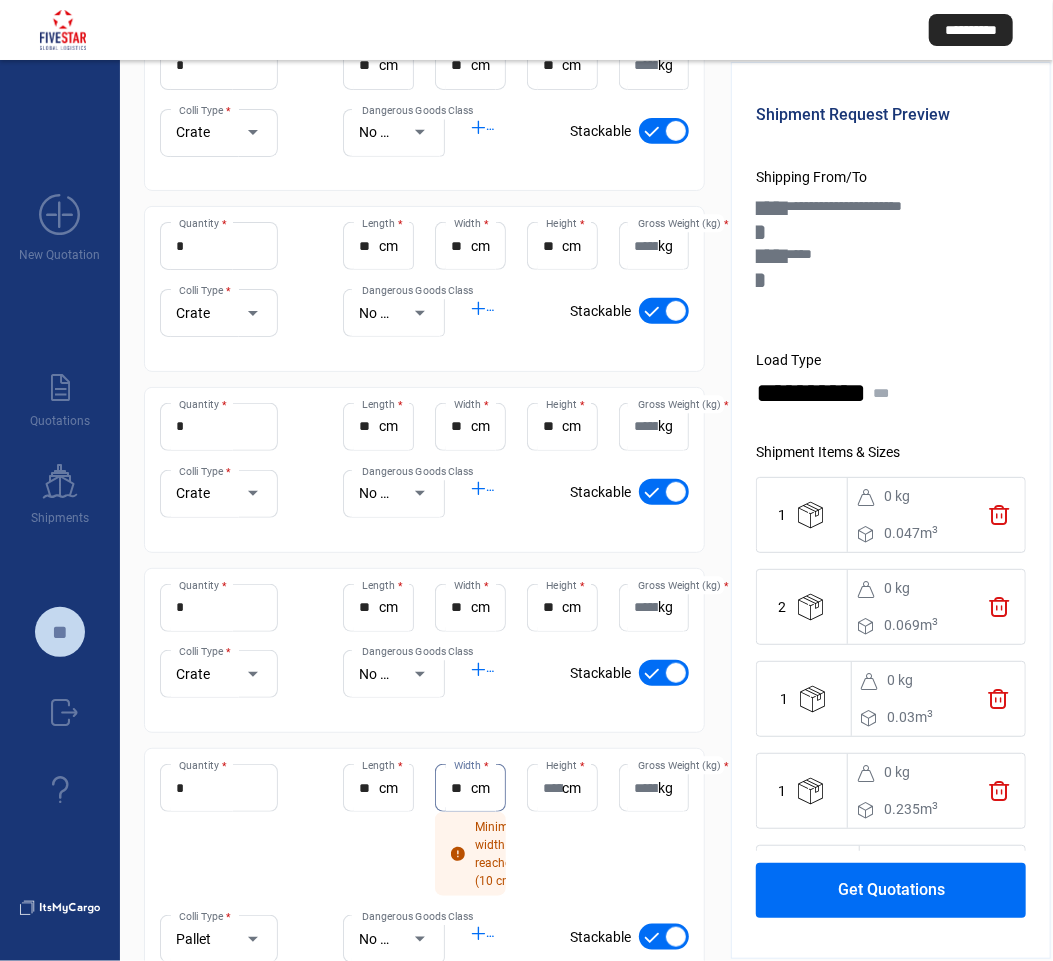 type on "**" 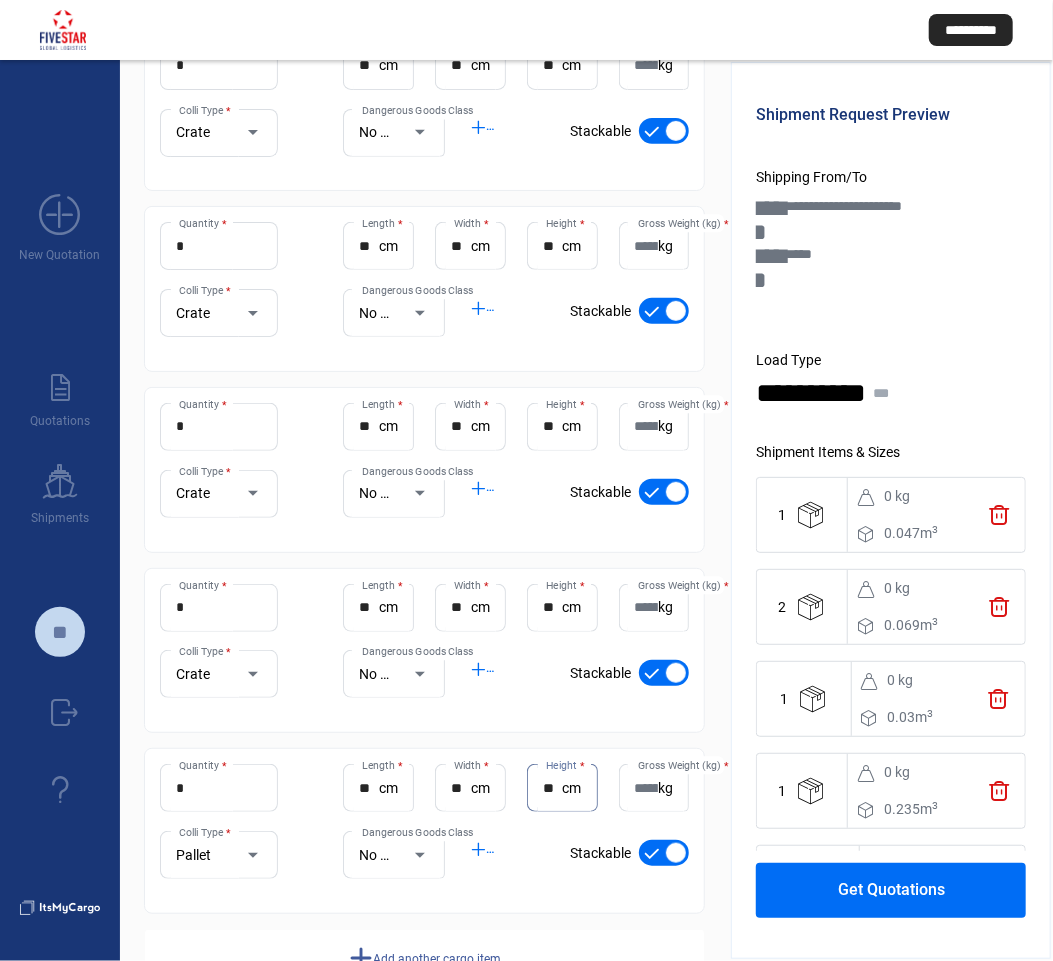 type on "**" 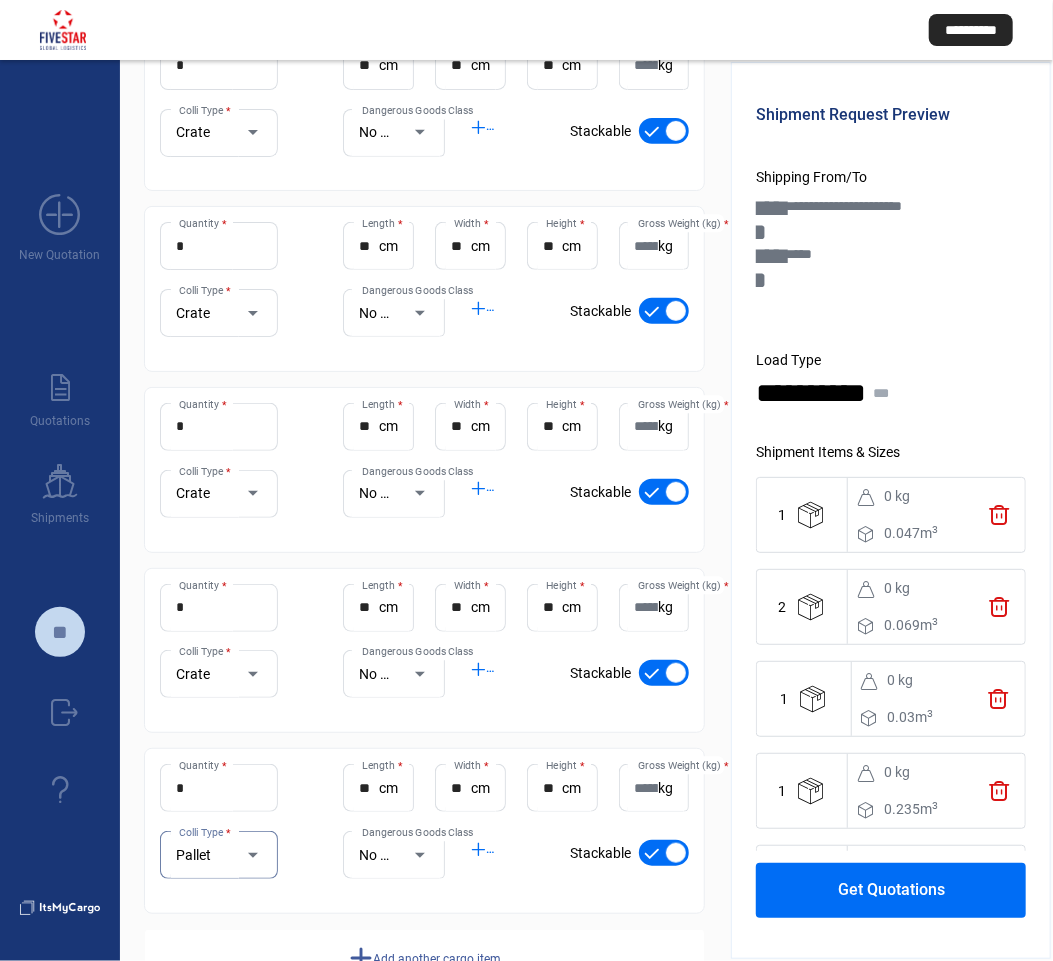 click at bounding box center (243, 855) 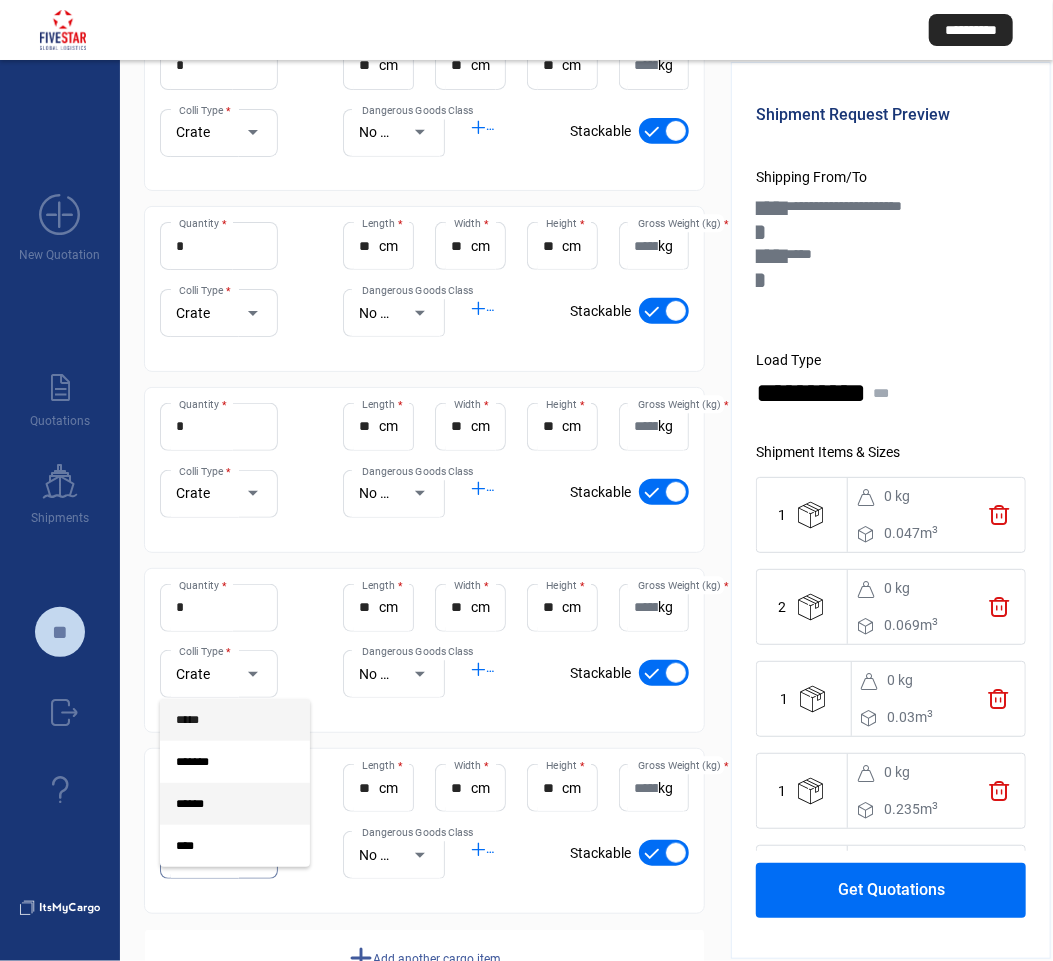 click on "*****" at bounding box center (219, 720) 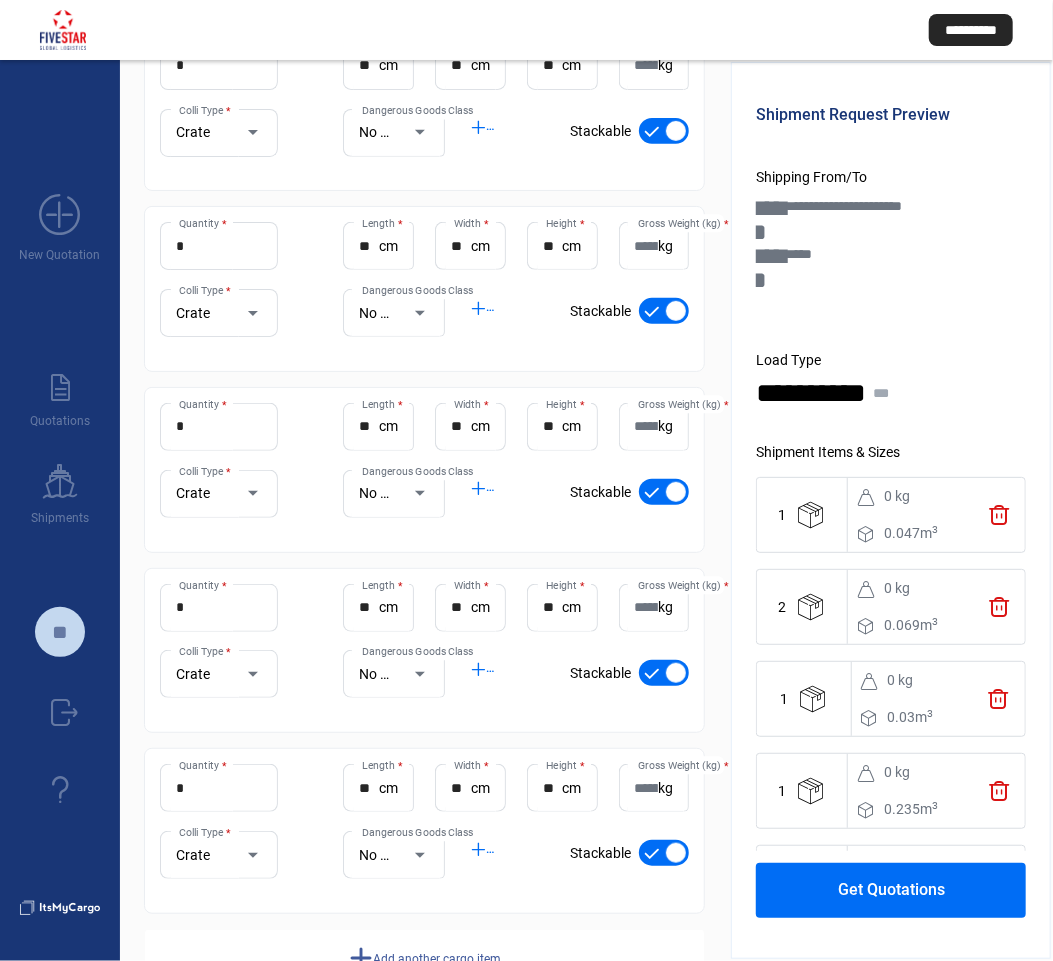 click on "add  Add another cargo item" 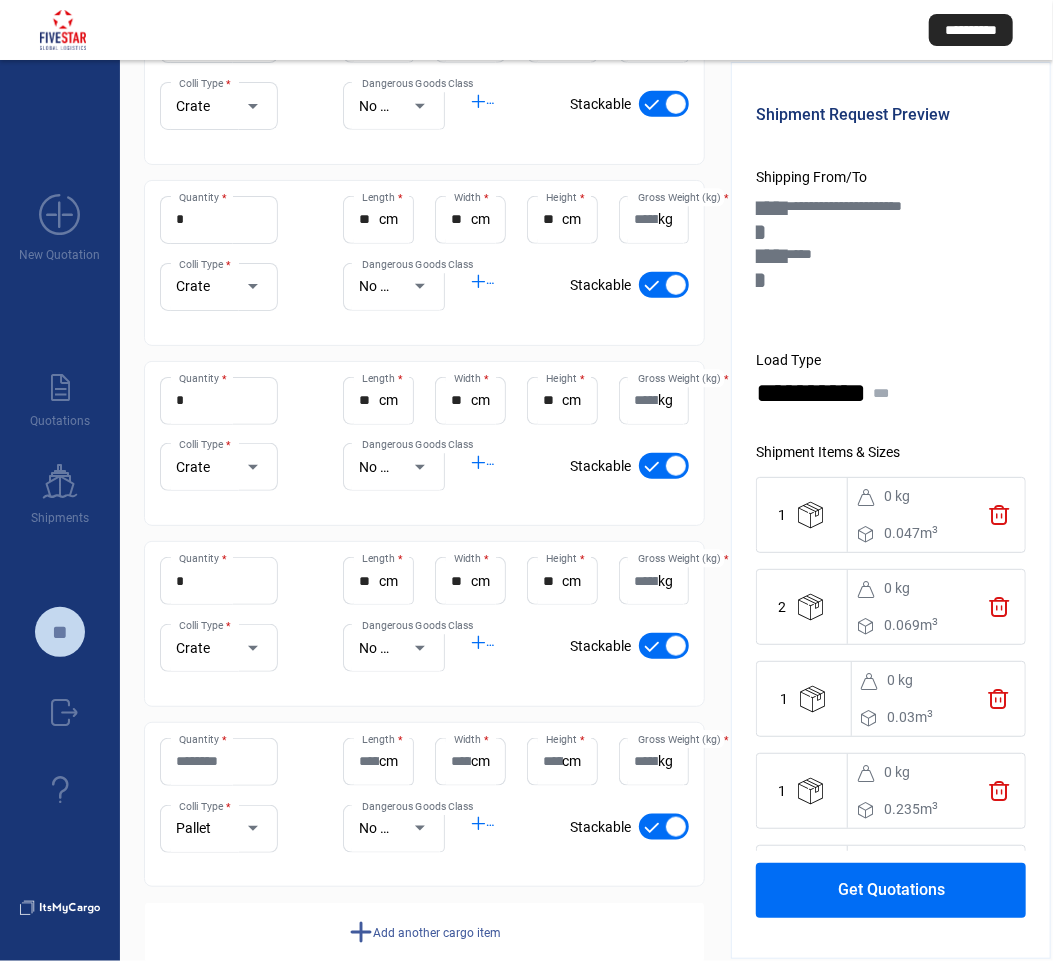 scroll, scrollTop: 586, scrollLeft: 0, axis: vertical 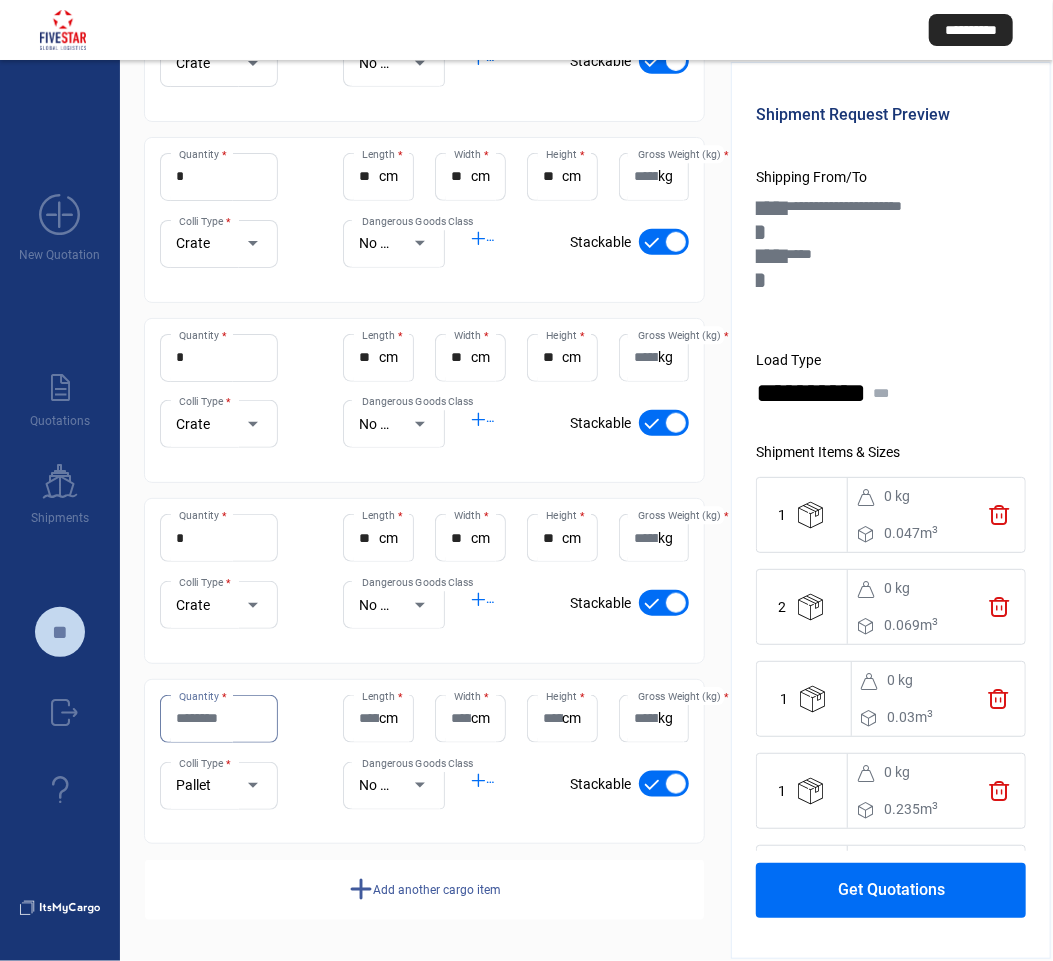 click on "Quantity *" at bounding box center (219, 718) 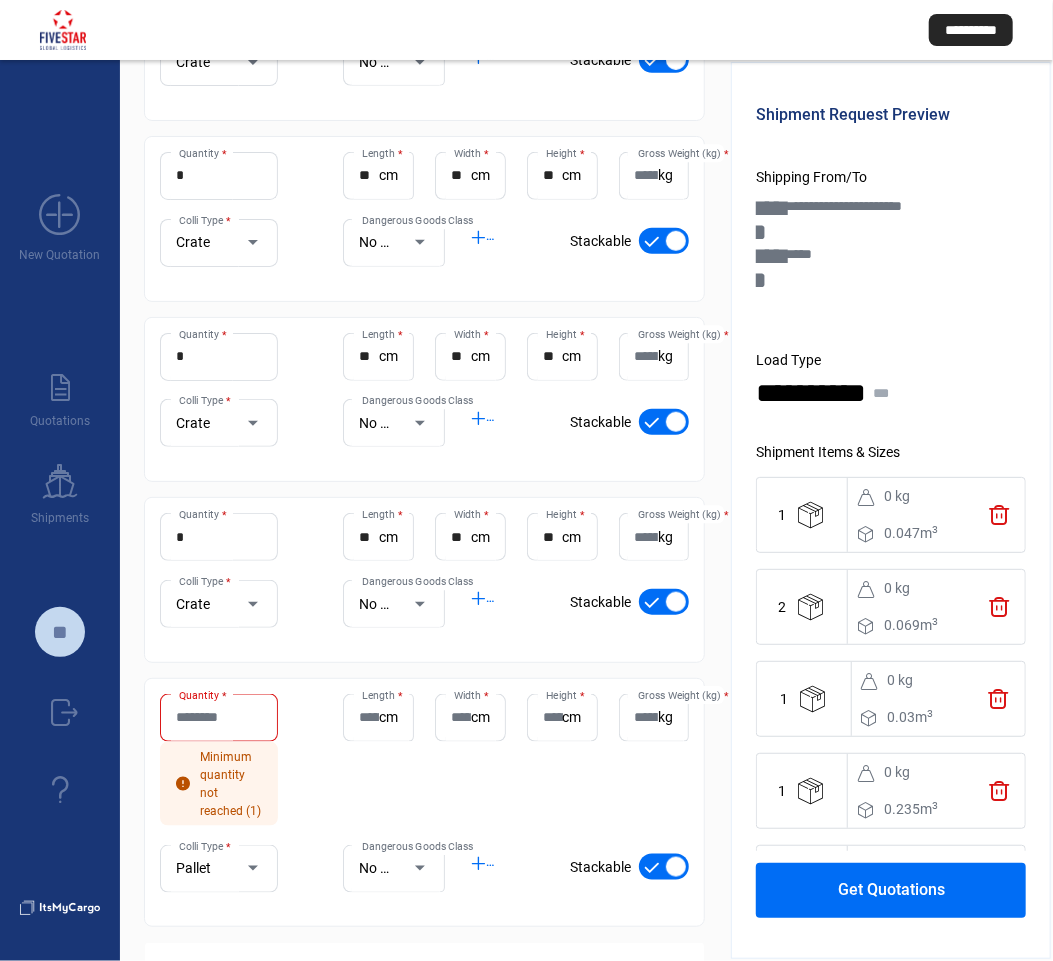 click on "Your Cargo Specs check_mark      cm/kg   *  Quantity * ** Length  * cm ** Width  * cm ** Height  * cm Gross Weight (kg)  * kg Crate Colli Type * No Dangerous Goods Dangerous Goods Class add  Add UN Numbers check_mark    Stackable *  Quantity * ** Length  * cm ** Width  * cm ** Height  * cm Gross Weight (kg)  * kg Crate Colli Type * No Dangerous Goods Dangerous Goods Class add  Add UN Numbers check_mark    Stackable *  Quantity * ** Length  * cm ** Width  * cm ** Height  * cm Gross Weight (kg)  * kg Crate Colli Type * No Dangerous Goods Dangerous Goods Class add  Add UN Numbers check_mark    Stackable *  Quantity * ** Length  * cm ** Width  * cm ** Height  * cm Gross Weight (kg)  * kg Crate Colli Type * No Dangerous Goods Dangerous Goods Class add  Add UN Numbers check_mark    Stackable *  Quantity * ** Length  * cm ** Width  * cm ** Height  * cm Gross Weight (kg)  * kg Crate Colli Type * No Dangerous Goods Dangerous Goods Class add  Add UN Numbers check_mark    Stackable  Quantity * Length  * cm Width *" 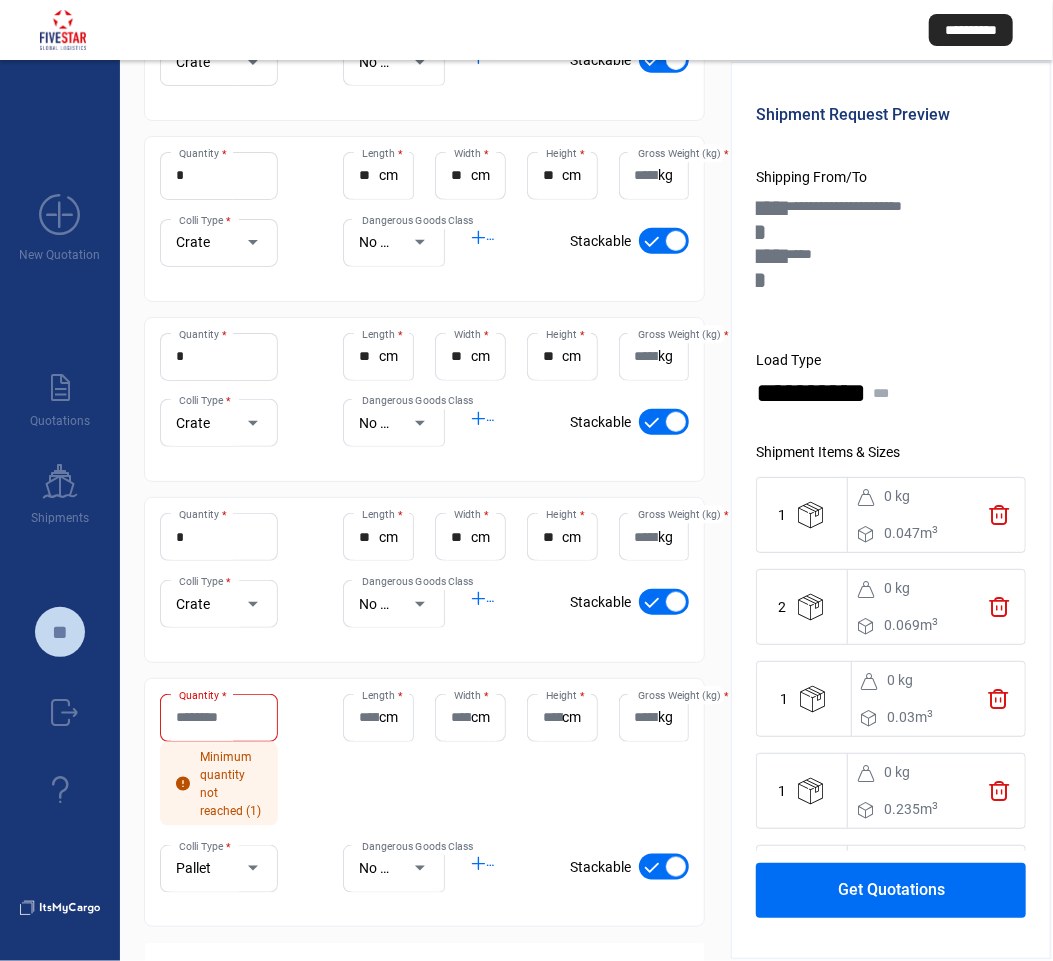 click on "Quantity *" at bounding box center [219, 717] 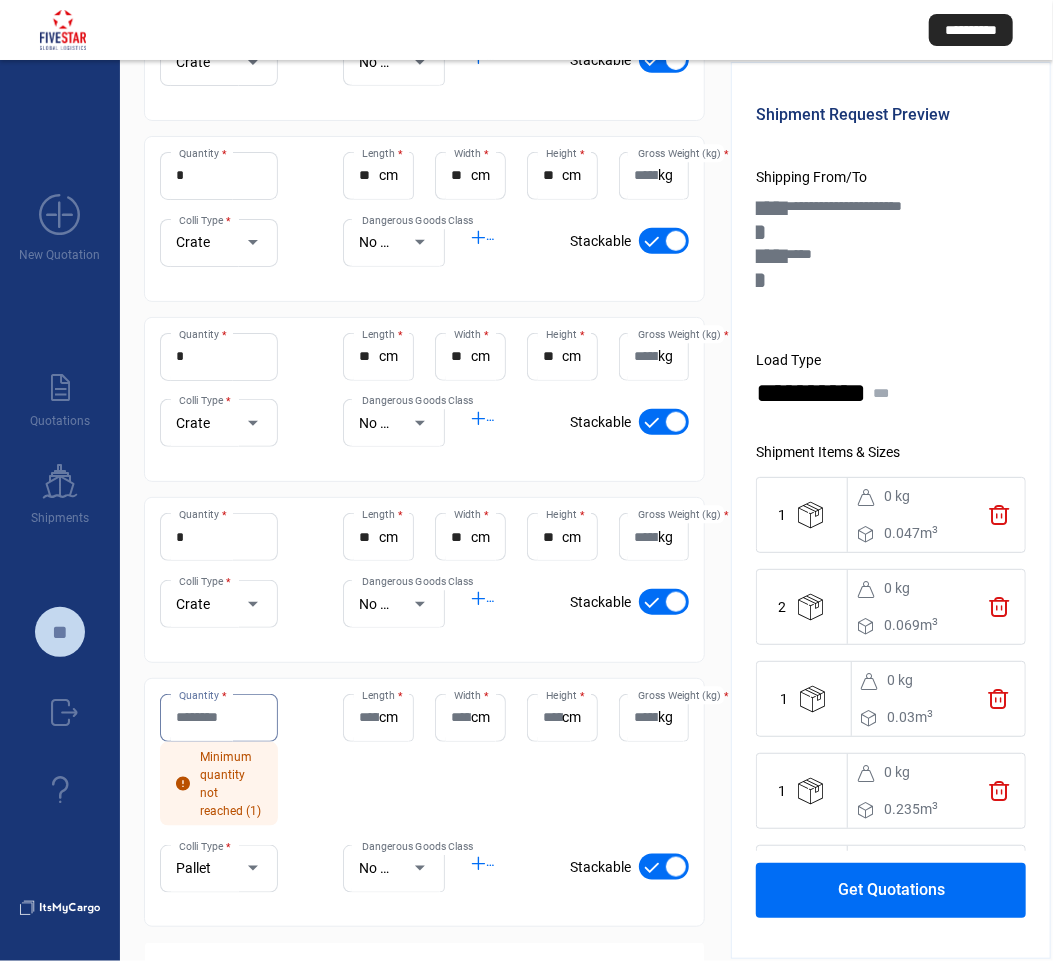click on "Quantity *" at bounding box center (219, 717) 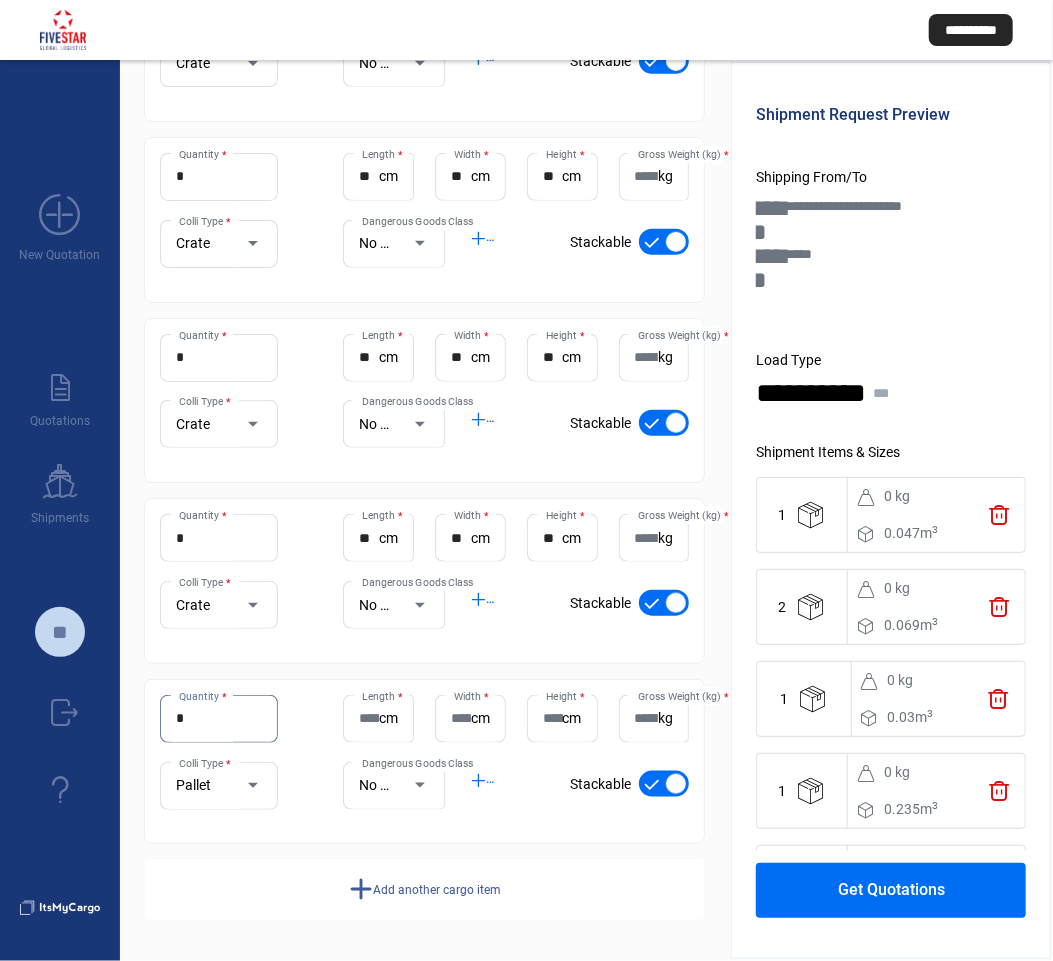 type on "*" 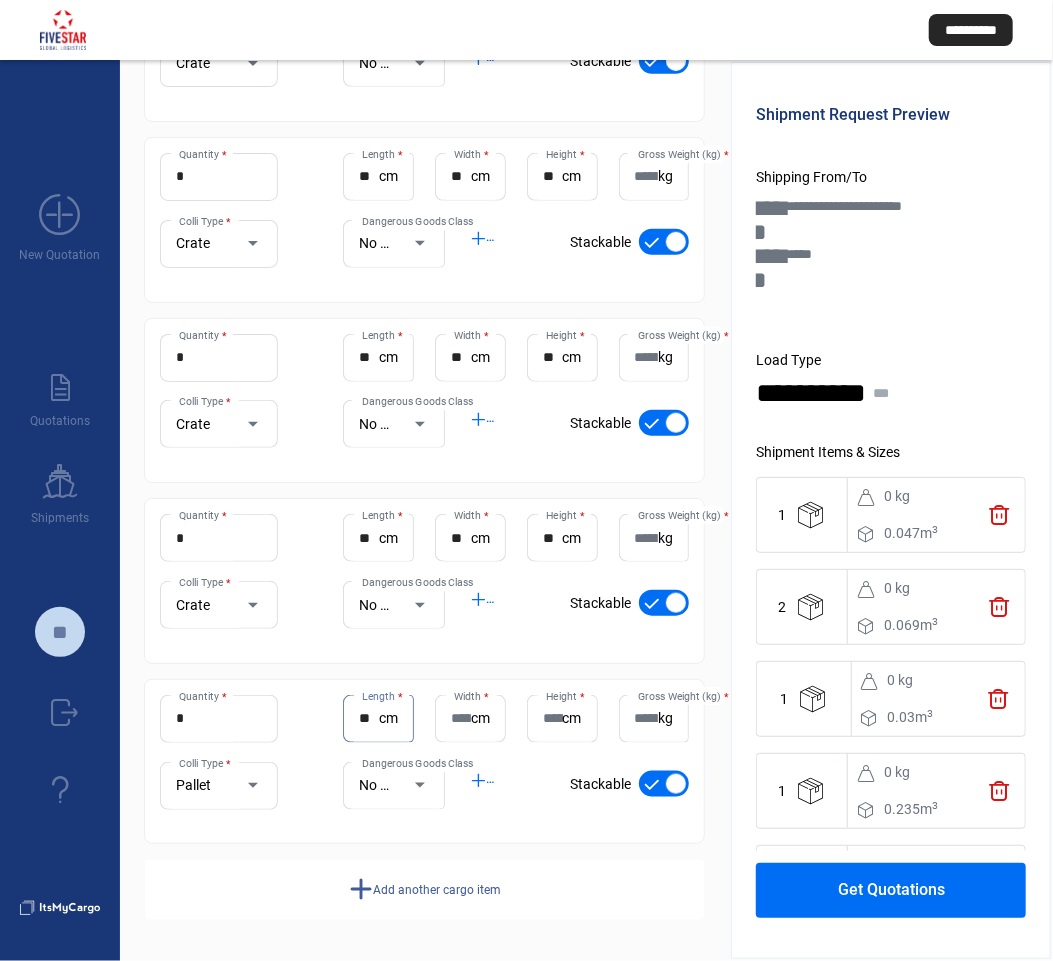 scroll, scrollTop: 0, scrollLeft: 0, axis: both 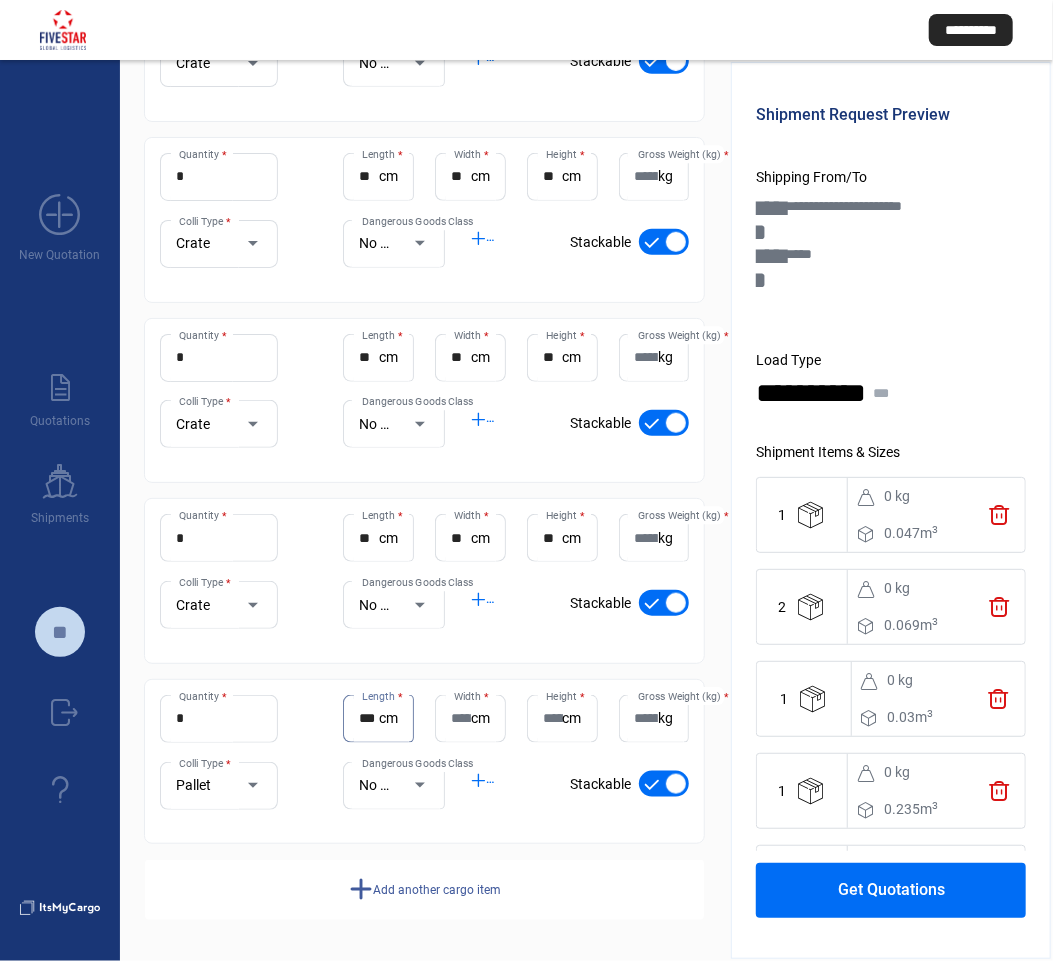 type on "***" 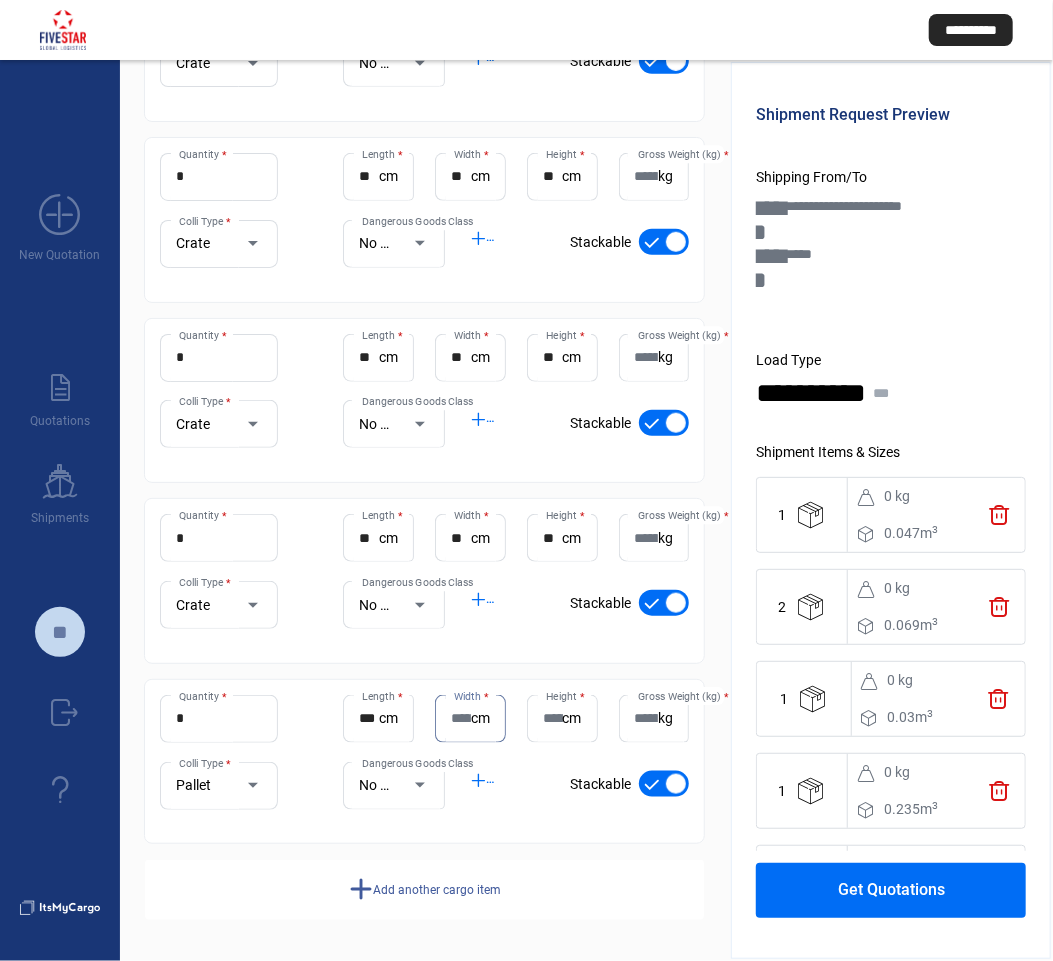 scroll, scrollTop: 0, scrollLeft: 0, axis: both 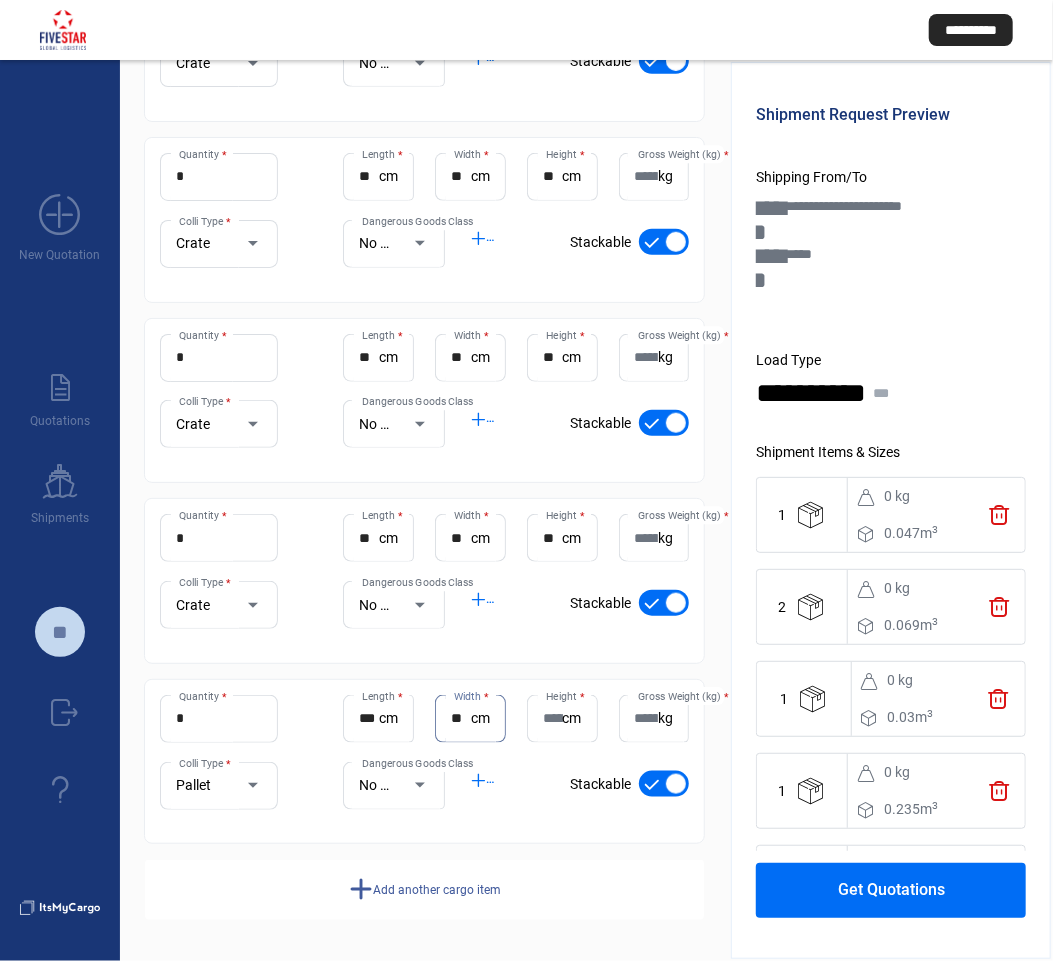 type on "**" 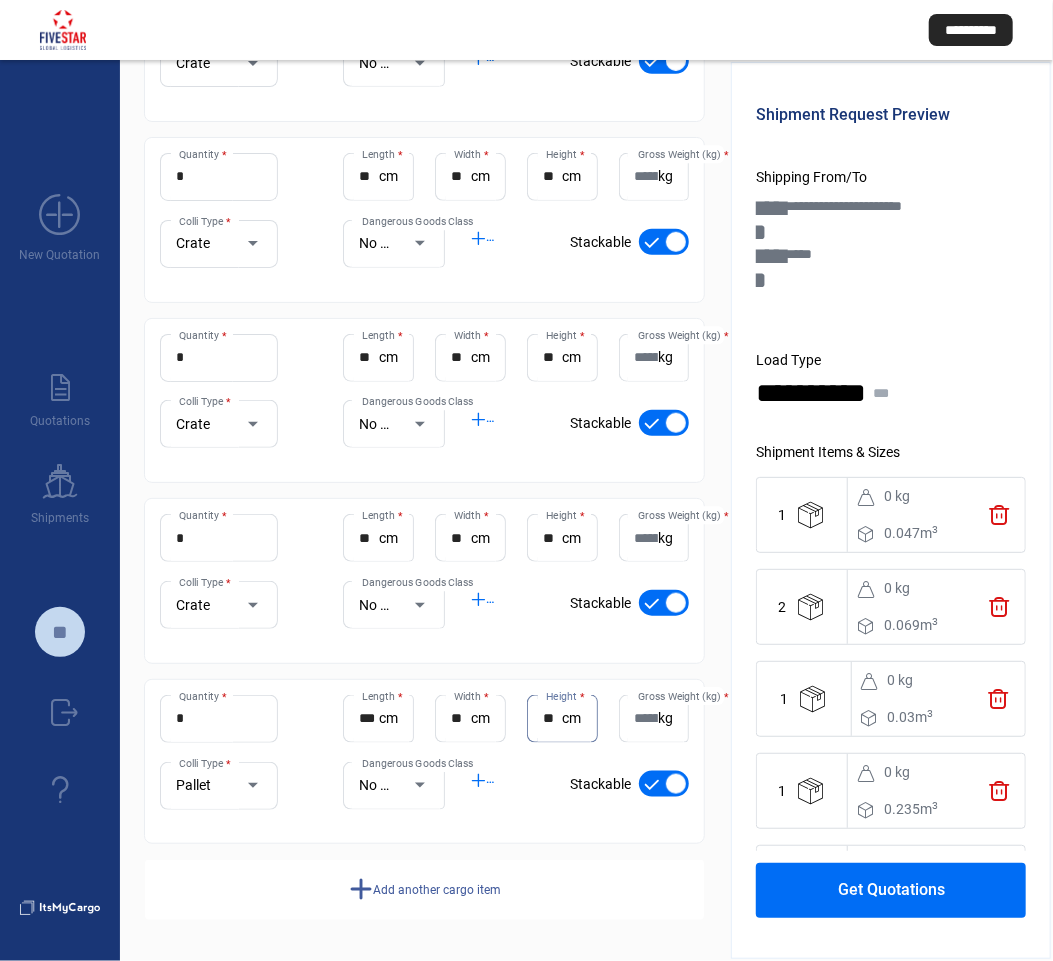 type on "**" 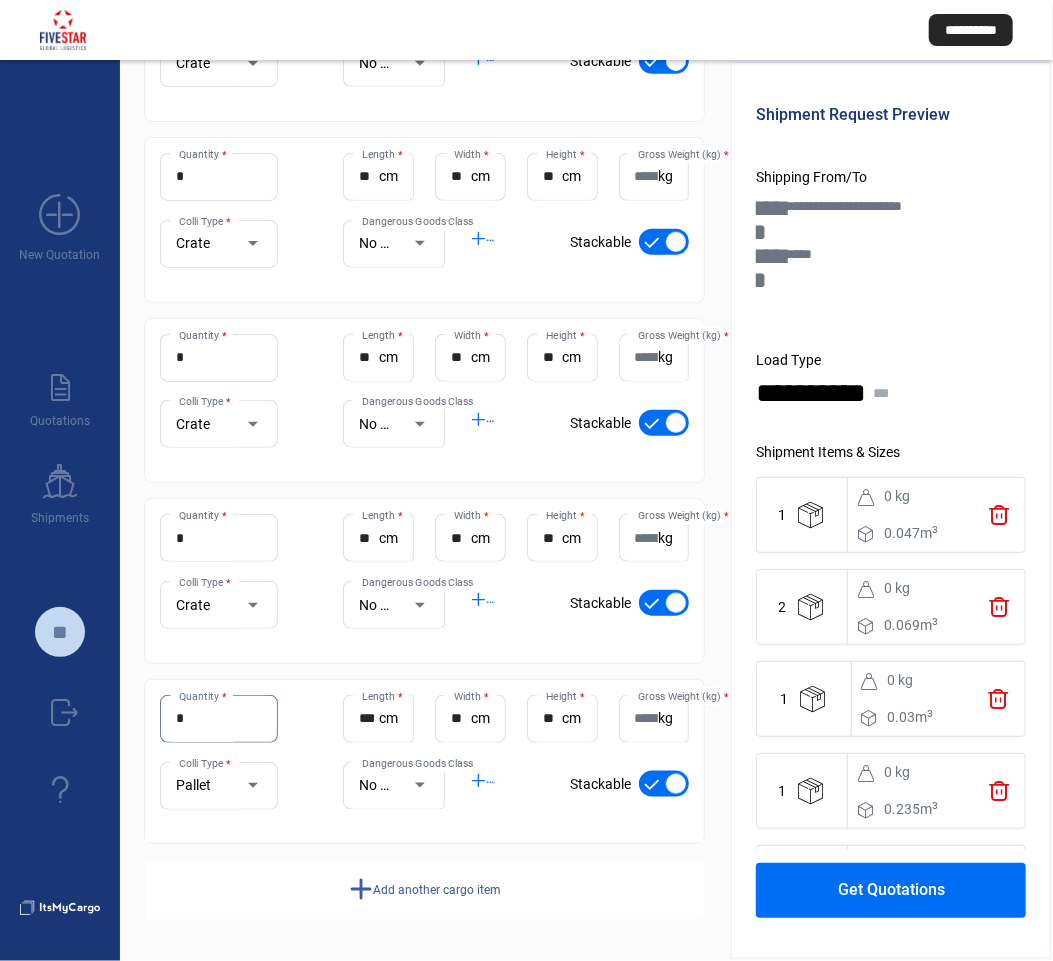click on "Add another cargo item" 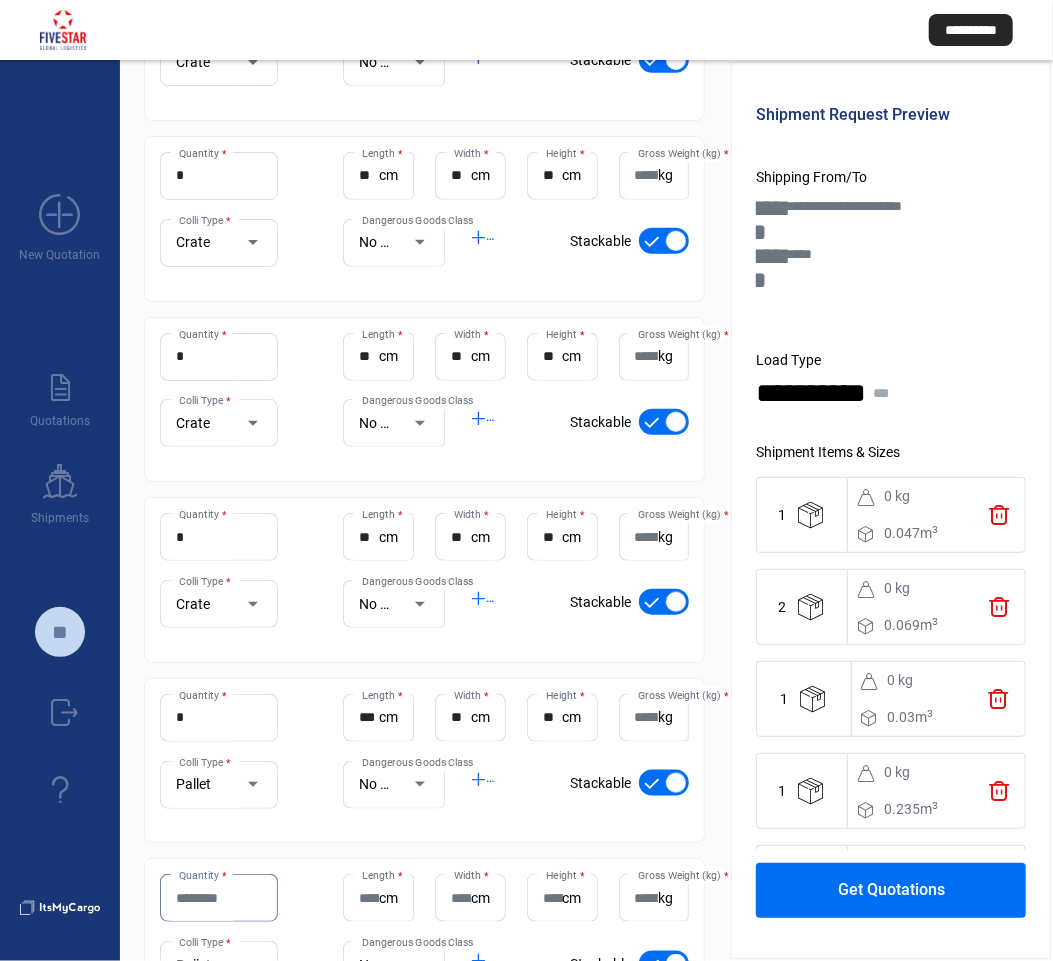 click on "Quantity *" at bounding box center [219, 898] 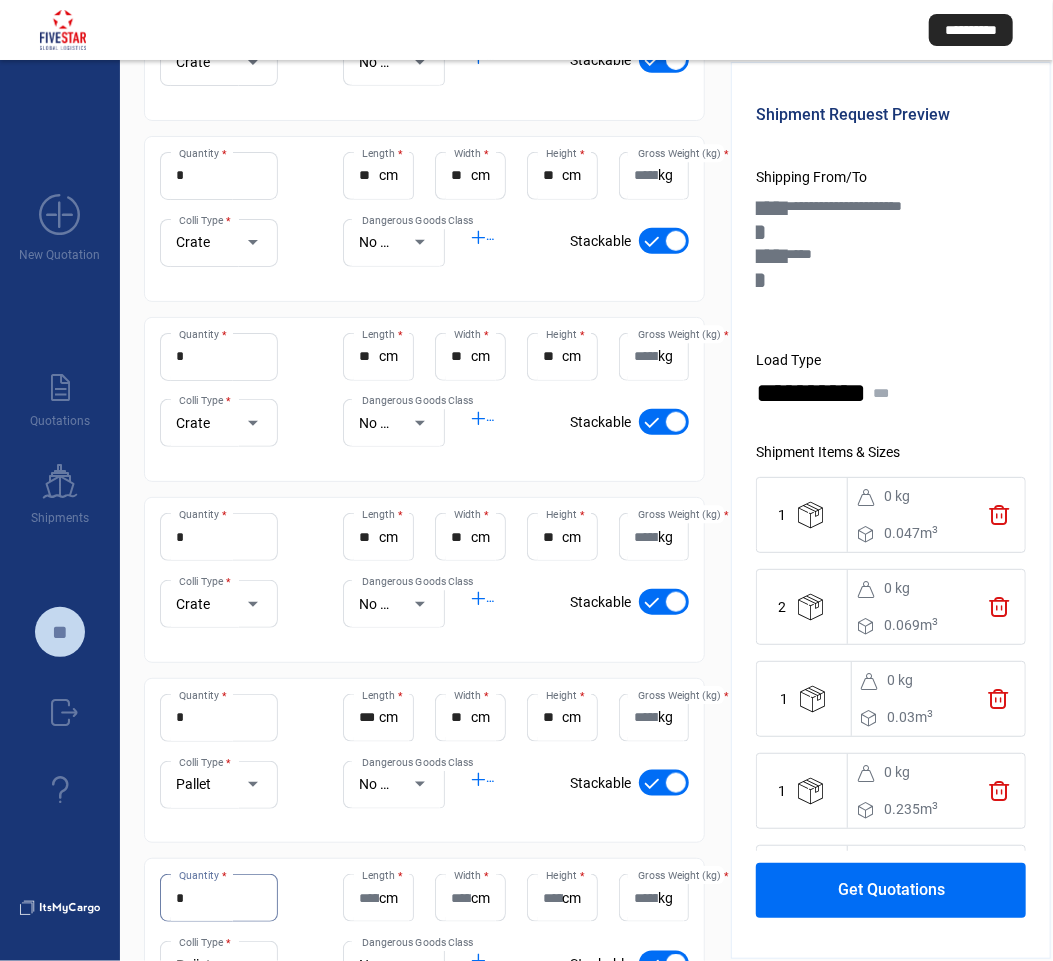 type on "*" 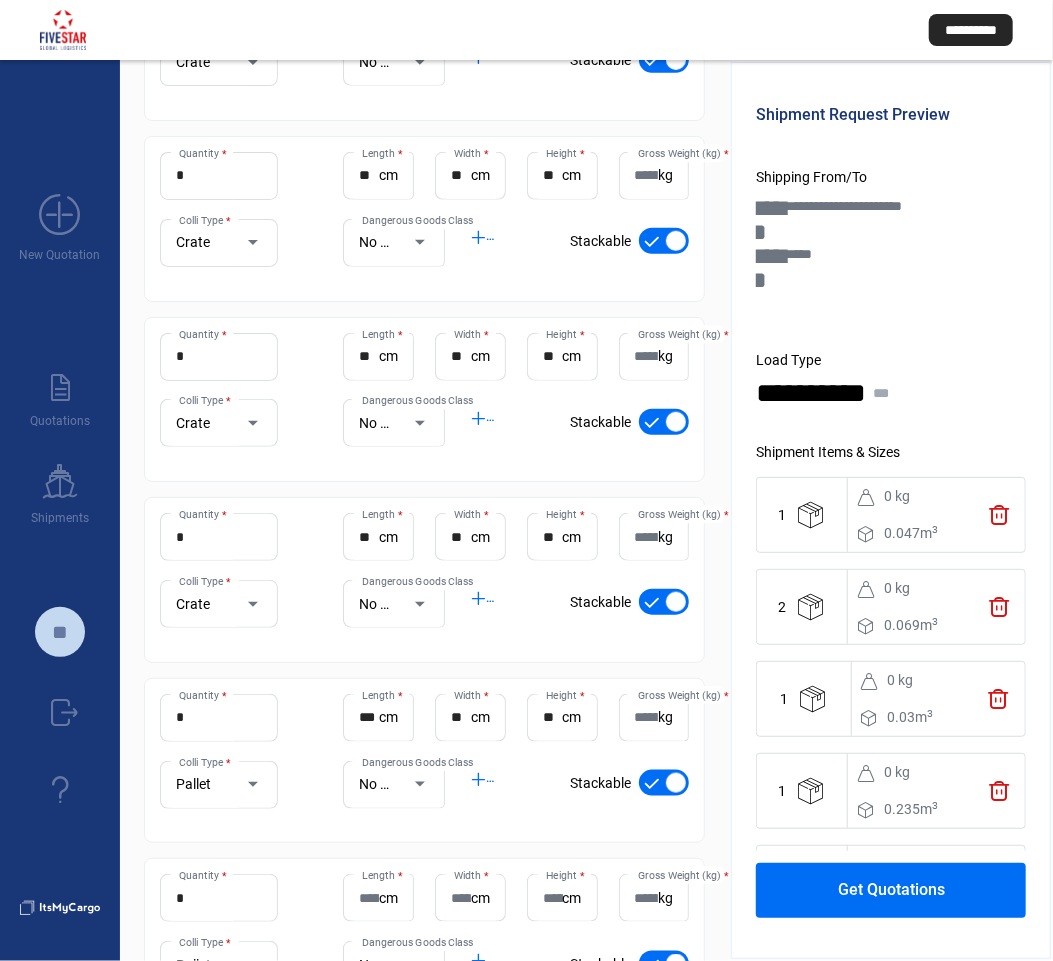 click on "Length  * cm" 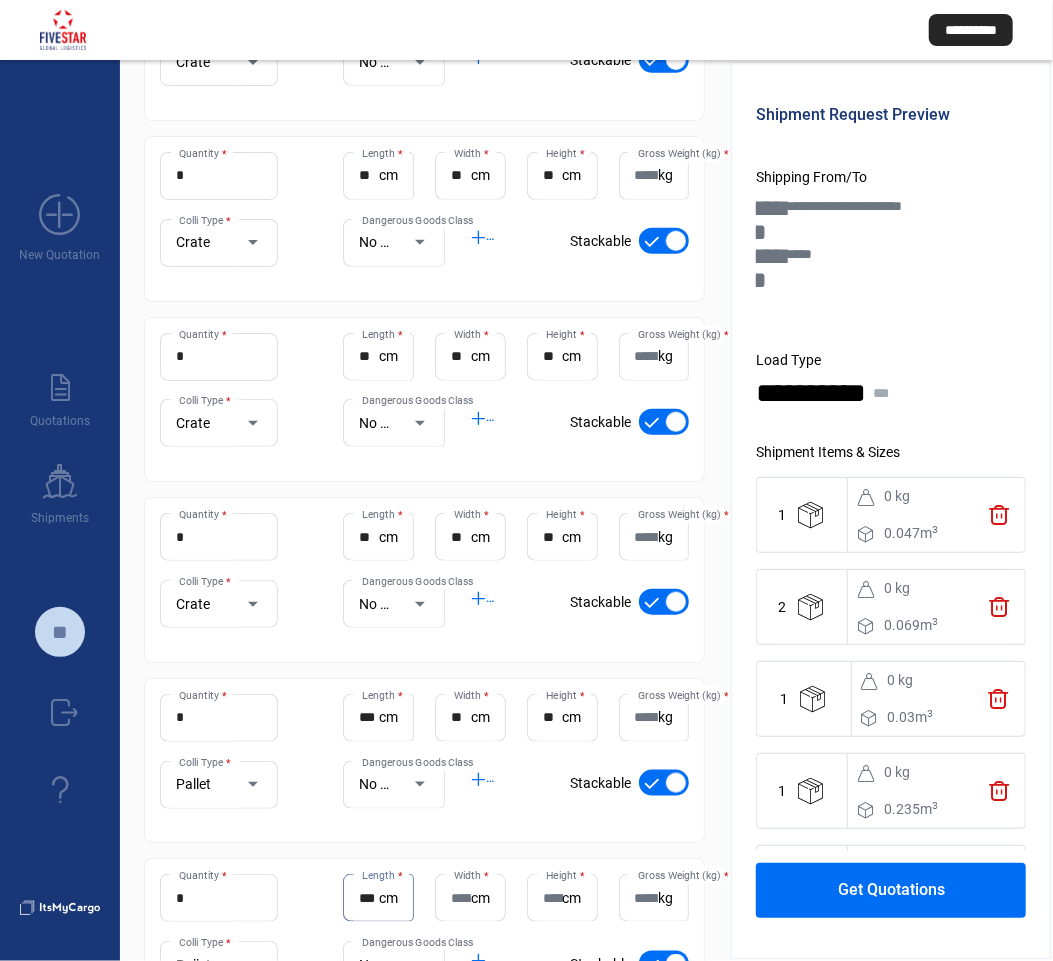 scroll, scrollTop: 0, scrollLeft: 4, axis: horizontal 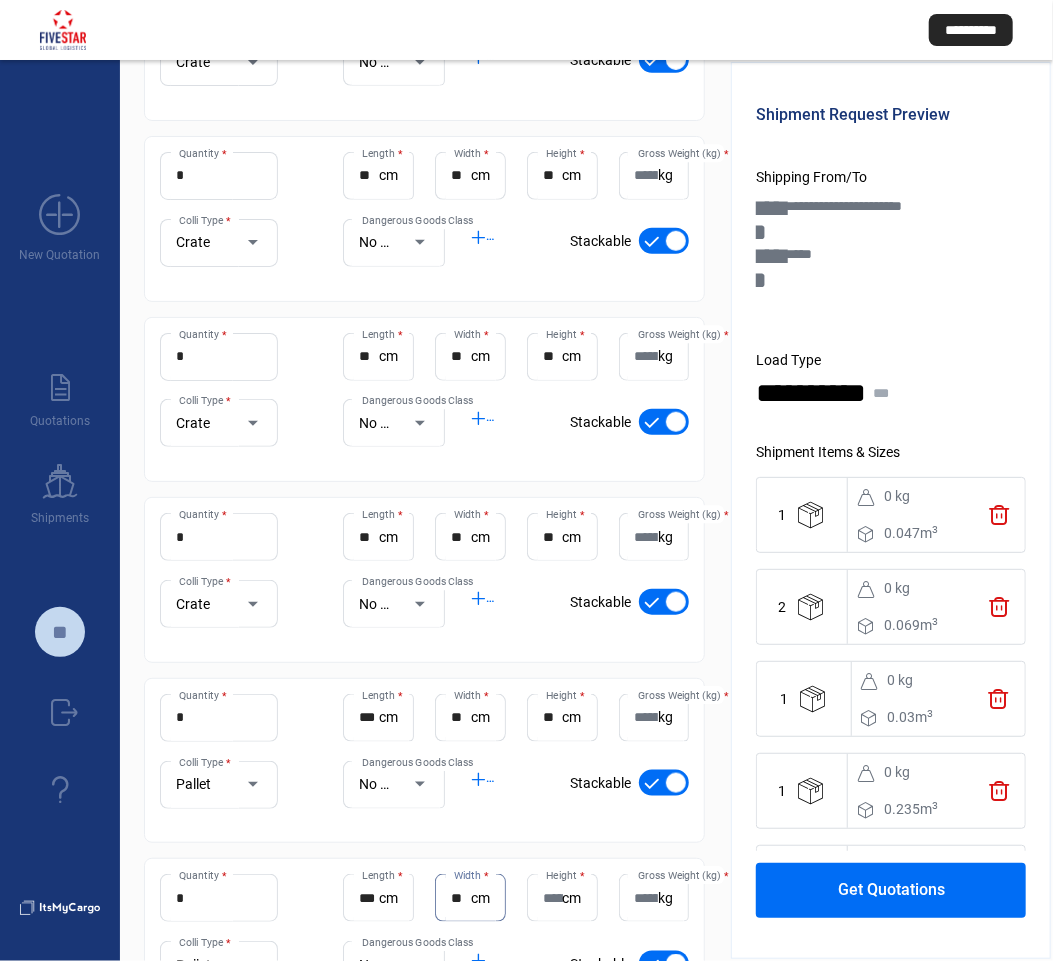 type on "**" 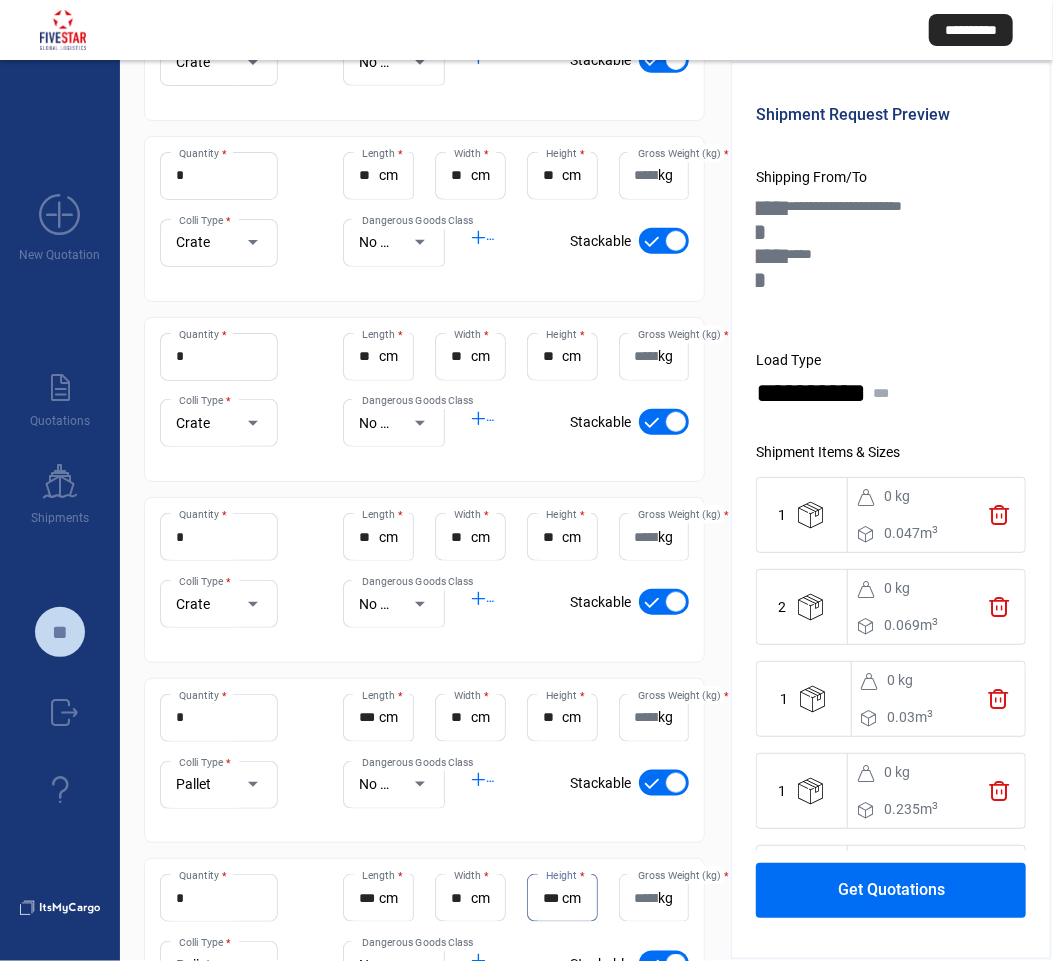 scroll, scrollTop: 0, scrollLeft: 4, axis: horizontal 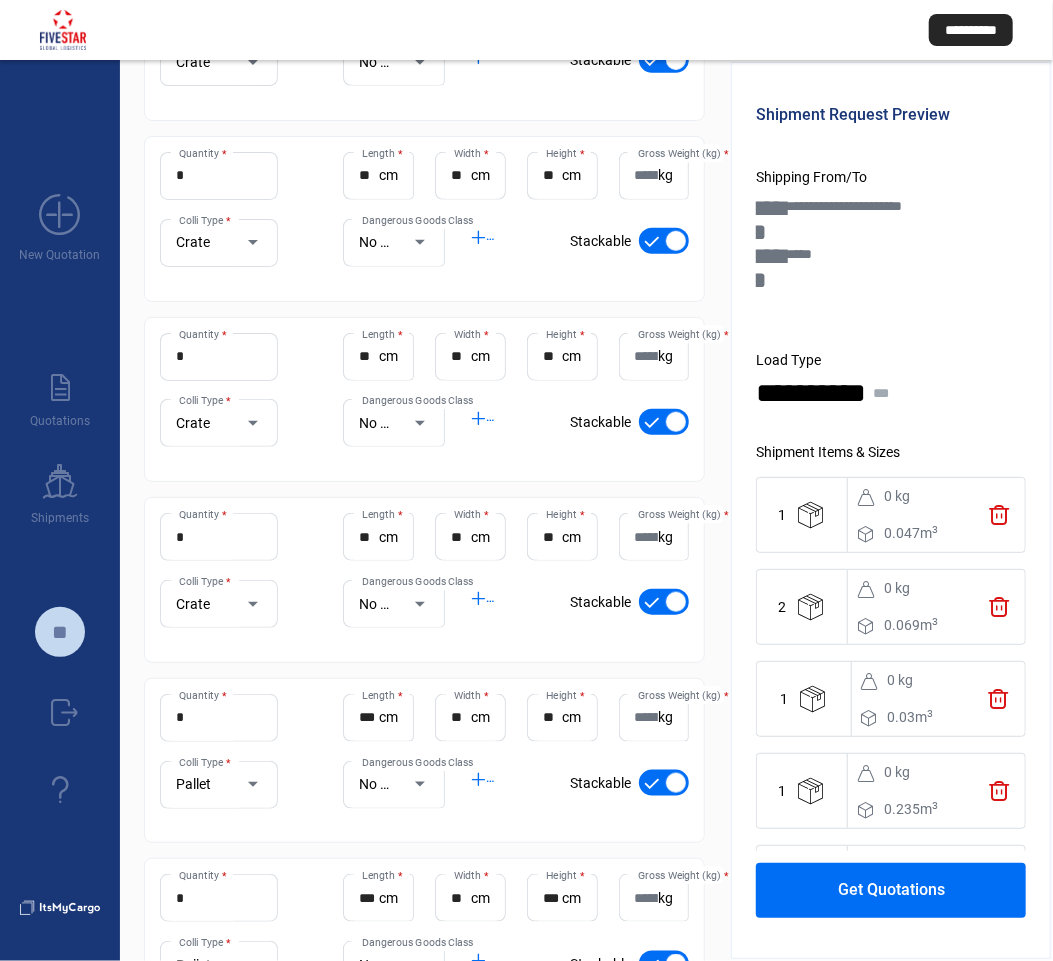 click on "**********" 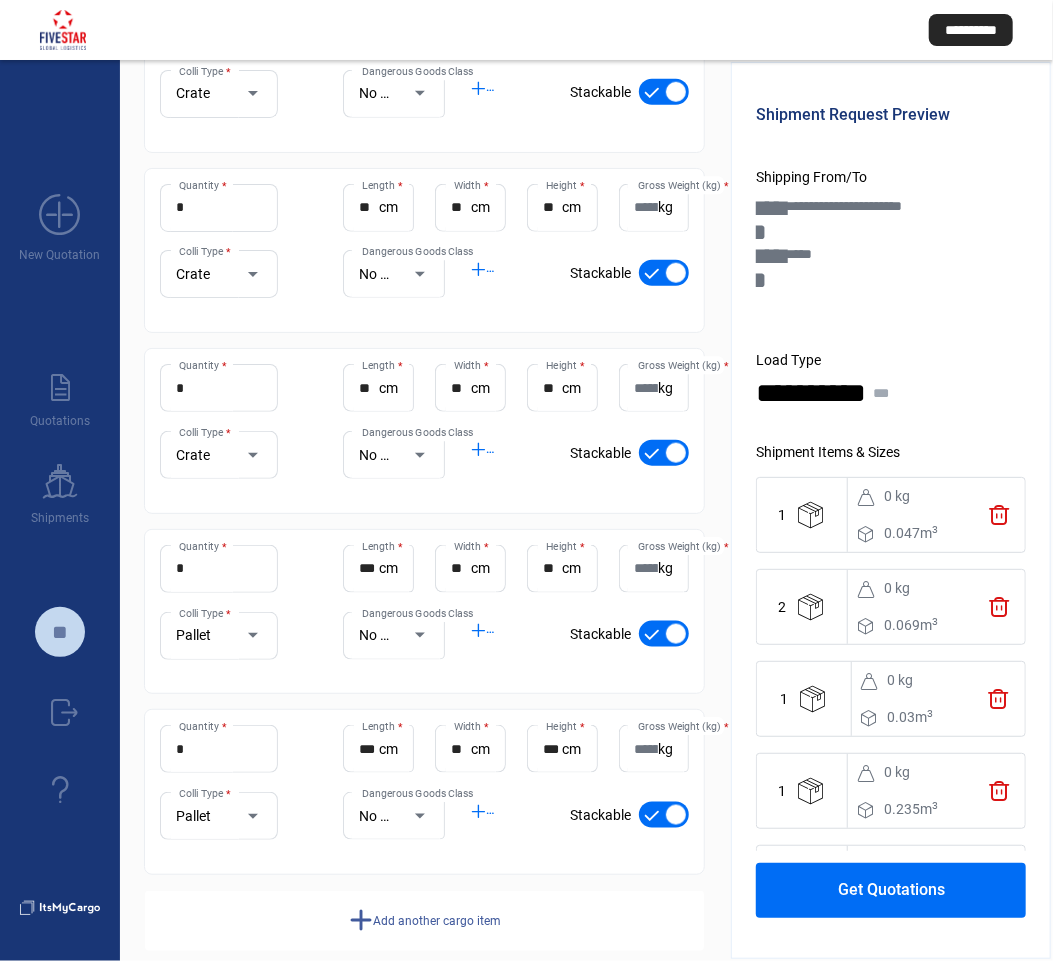 scroll, scrollTop: 766, scrollLeft: 0, axis: vertical 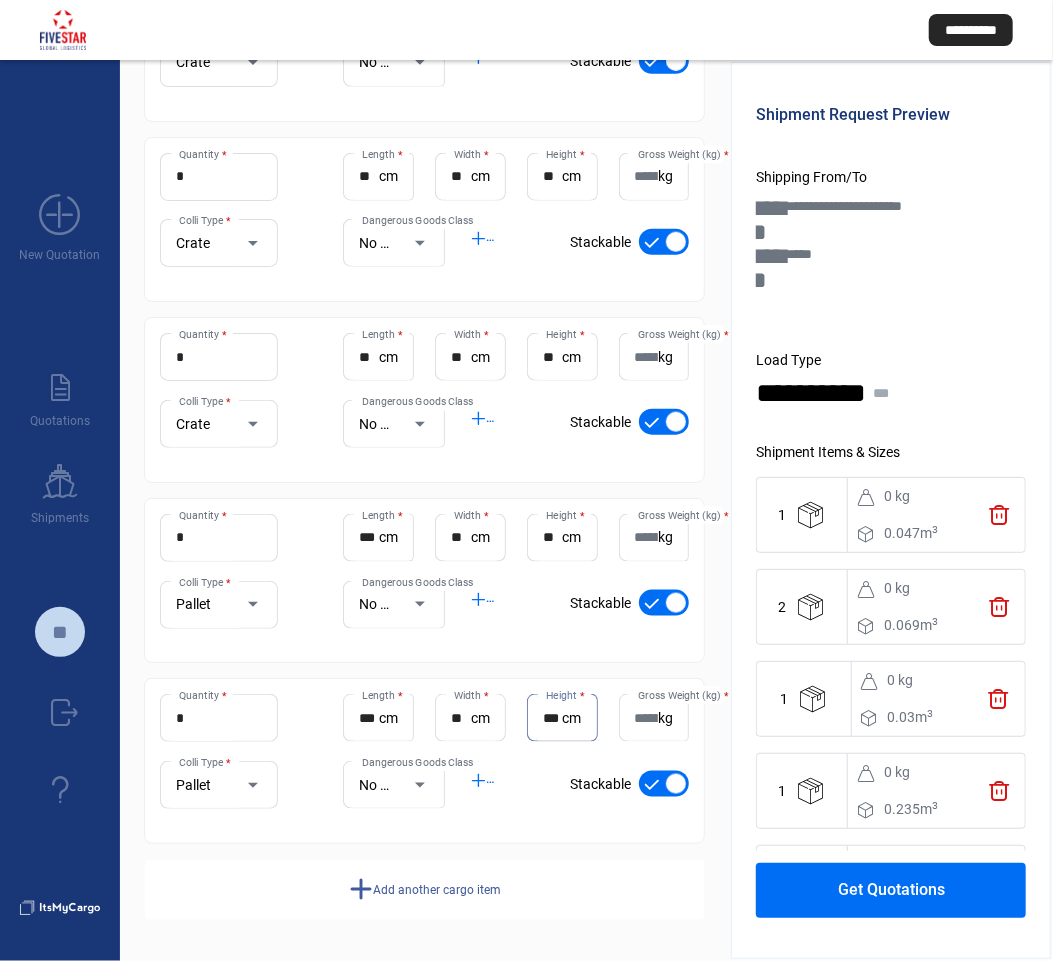 click on "***" at bounding box center [552, 718] 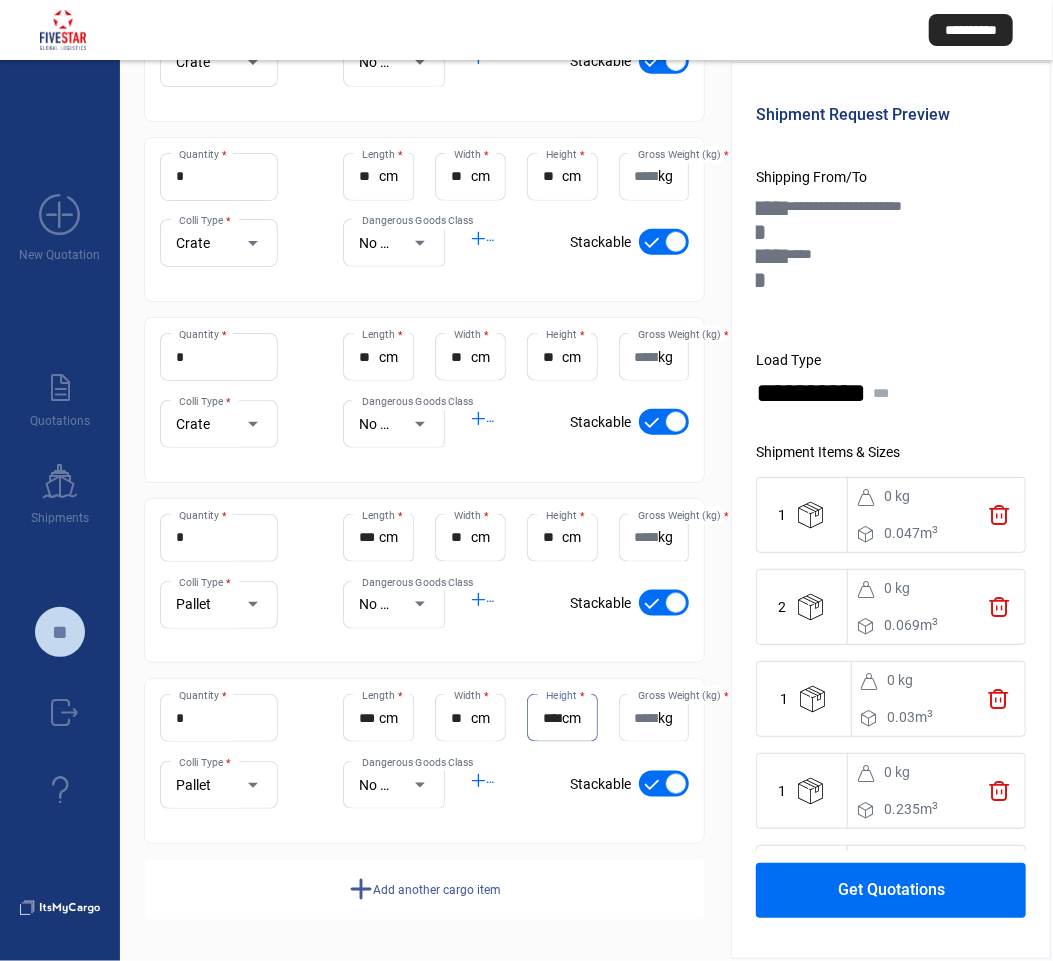 scroll, scrollTop: 0, scrollLeft: 5, axis: horizontal 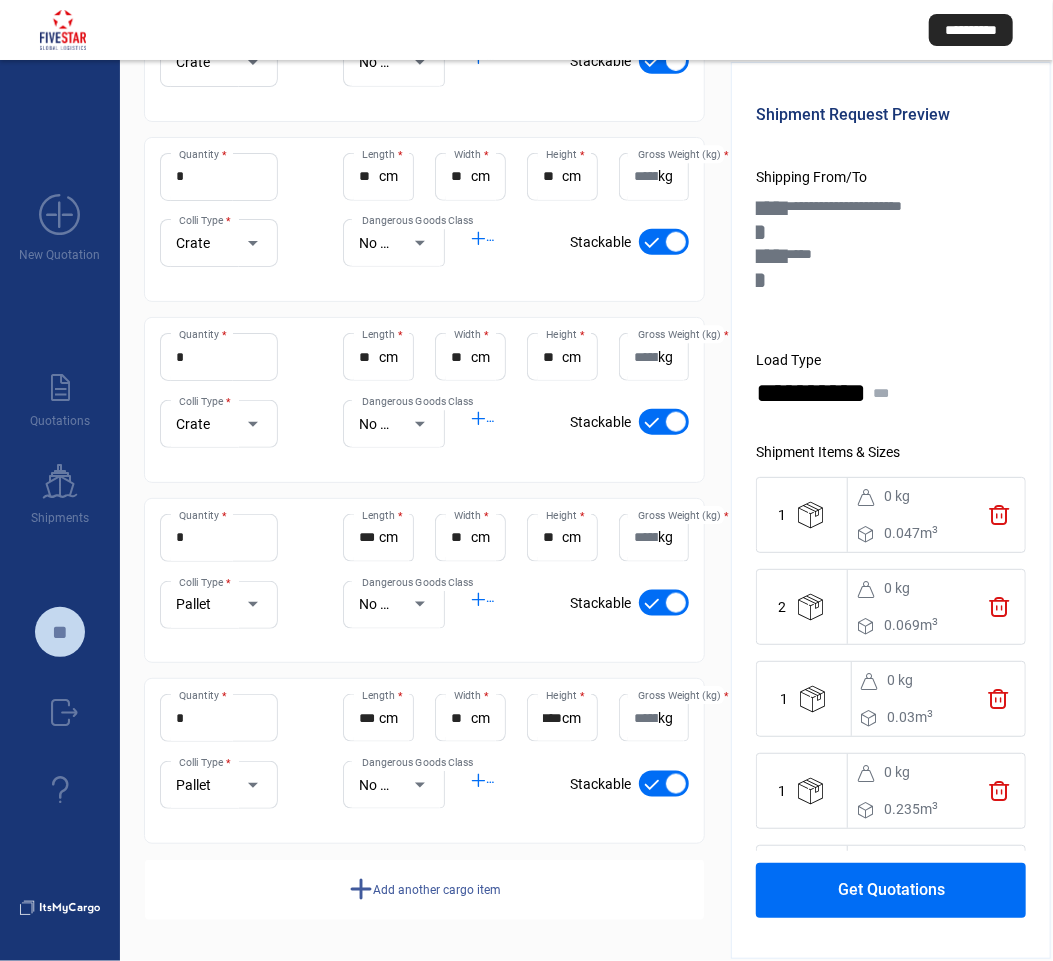 click on "add  Add another cargo item" 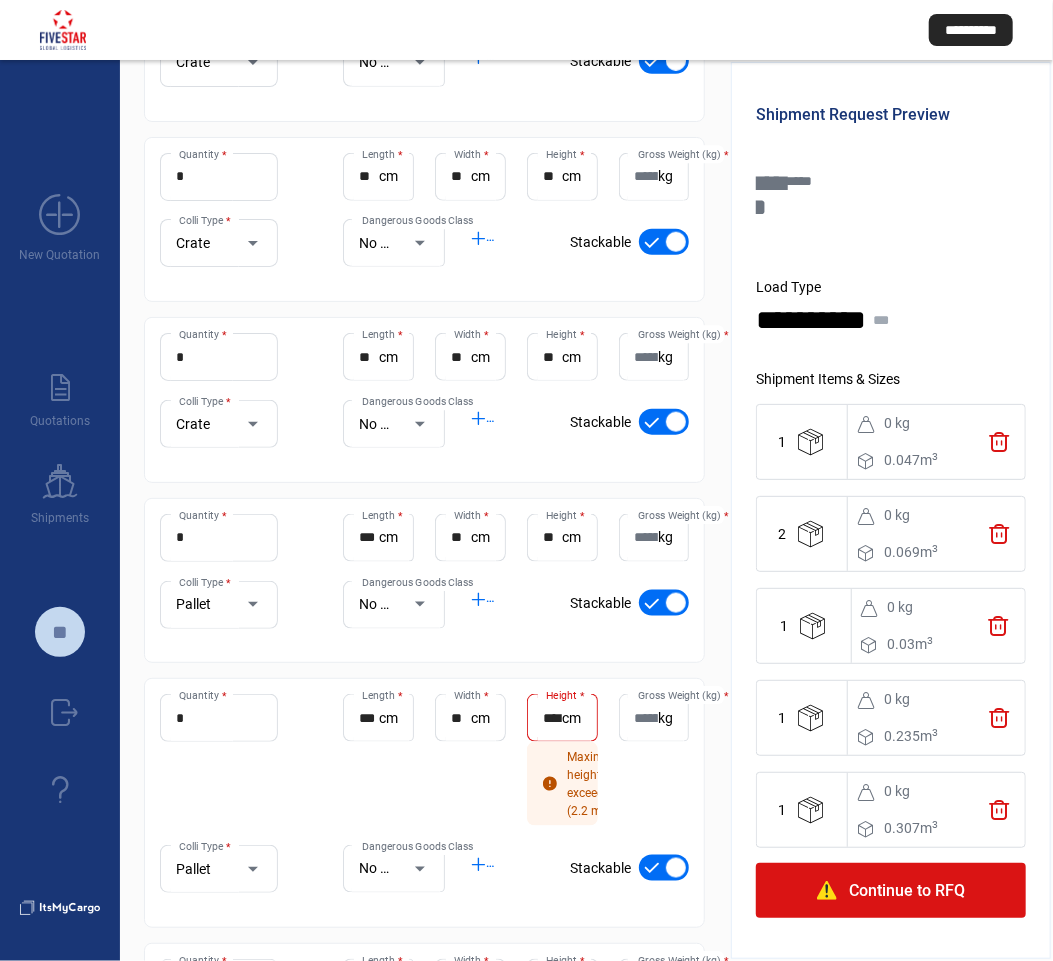 scroll, scrollTop: 363, scrollLeft: 0, axis: vertical 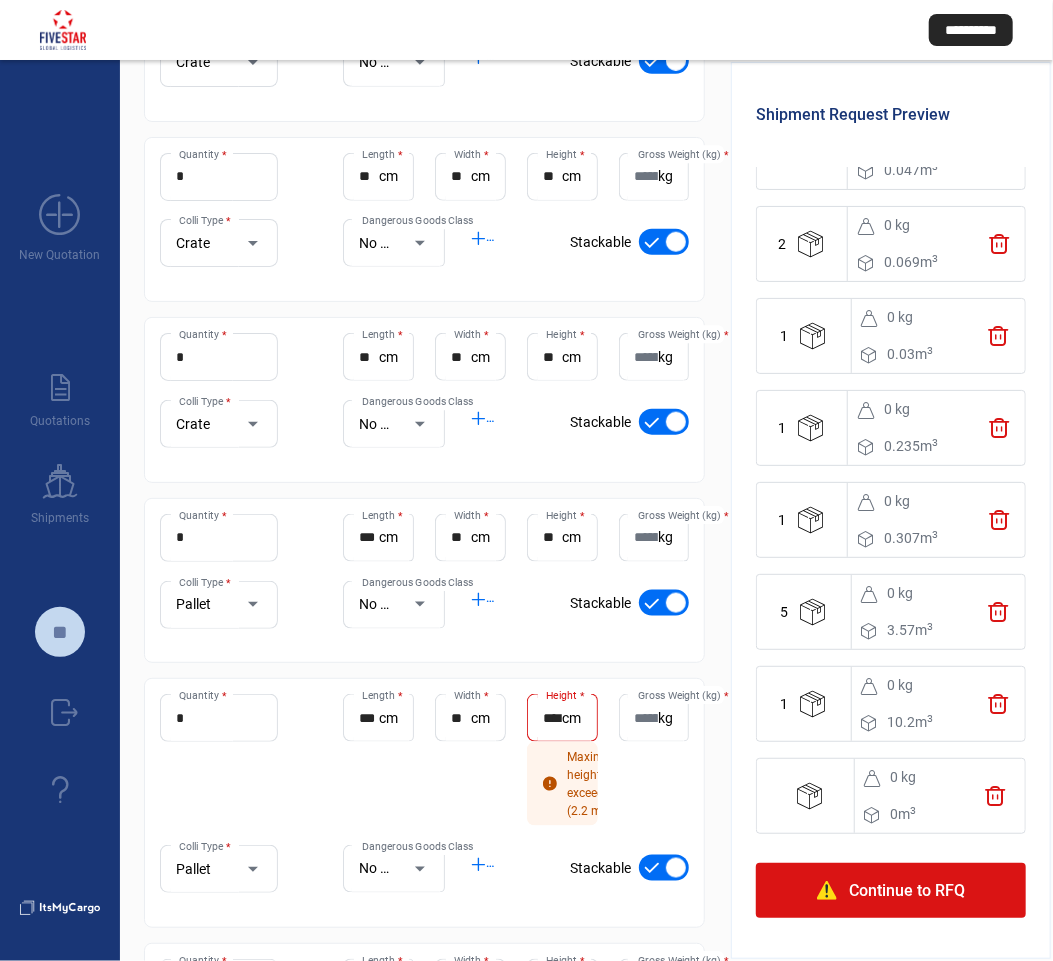 click on "Gross Weight (kg)  *" at bounding box center (647, 718) 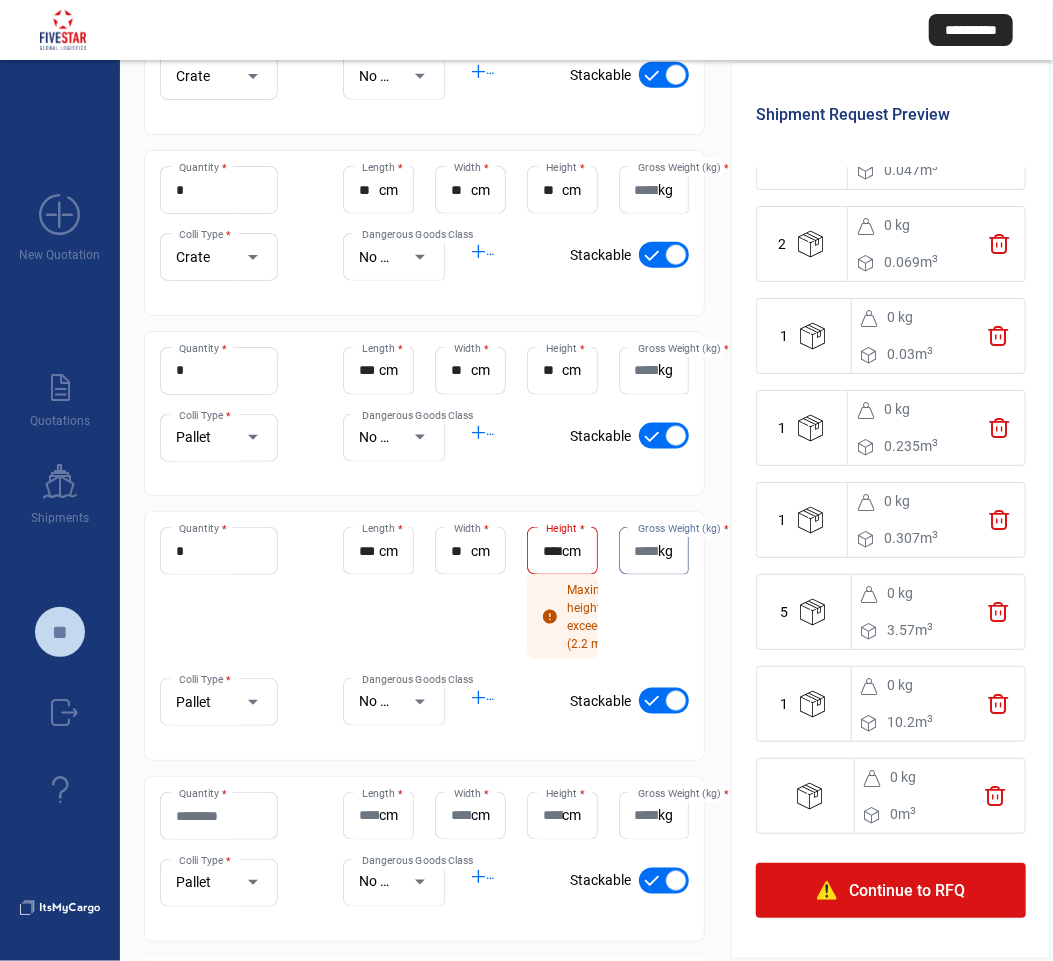scroll, scrollTop: 1000, scrollLeft: 0, axis: vertical 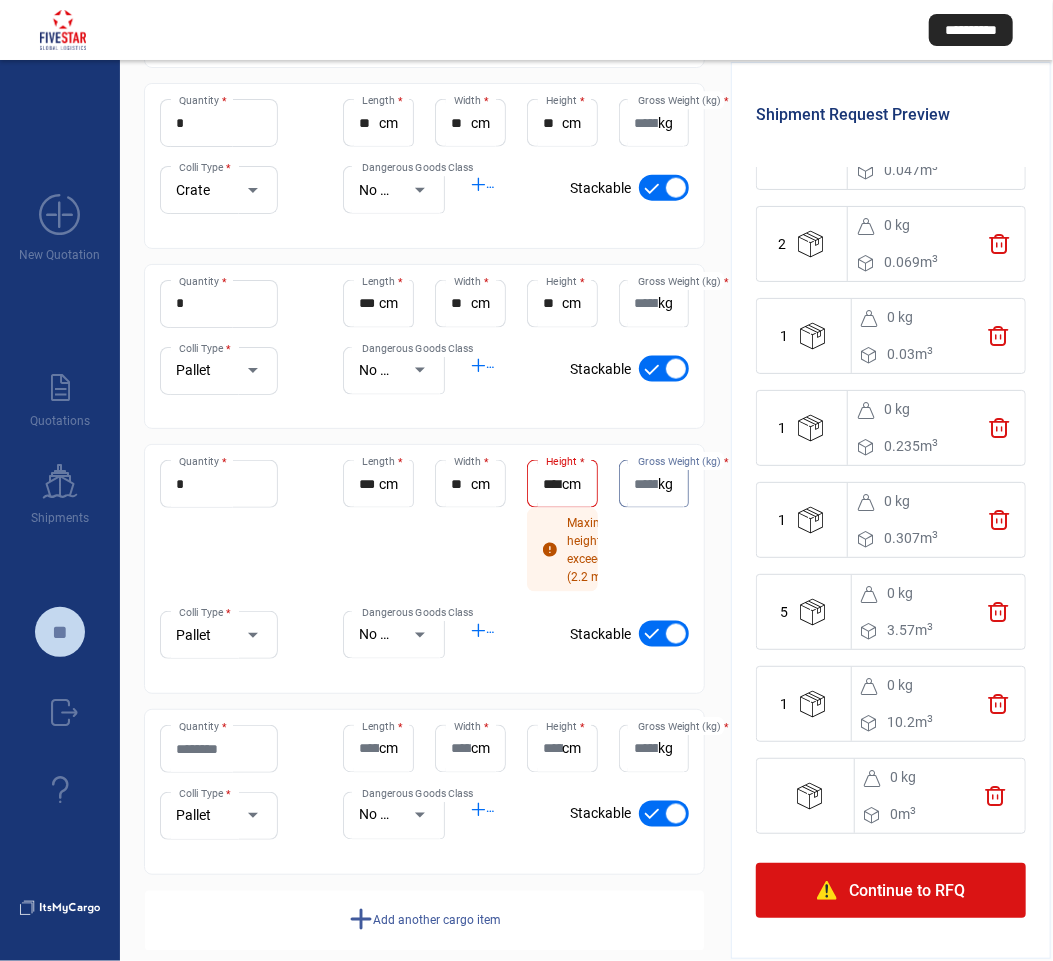 click on "*** Length  * cm" 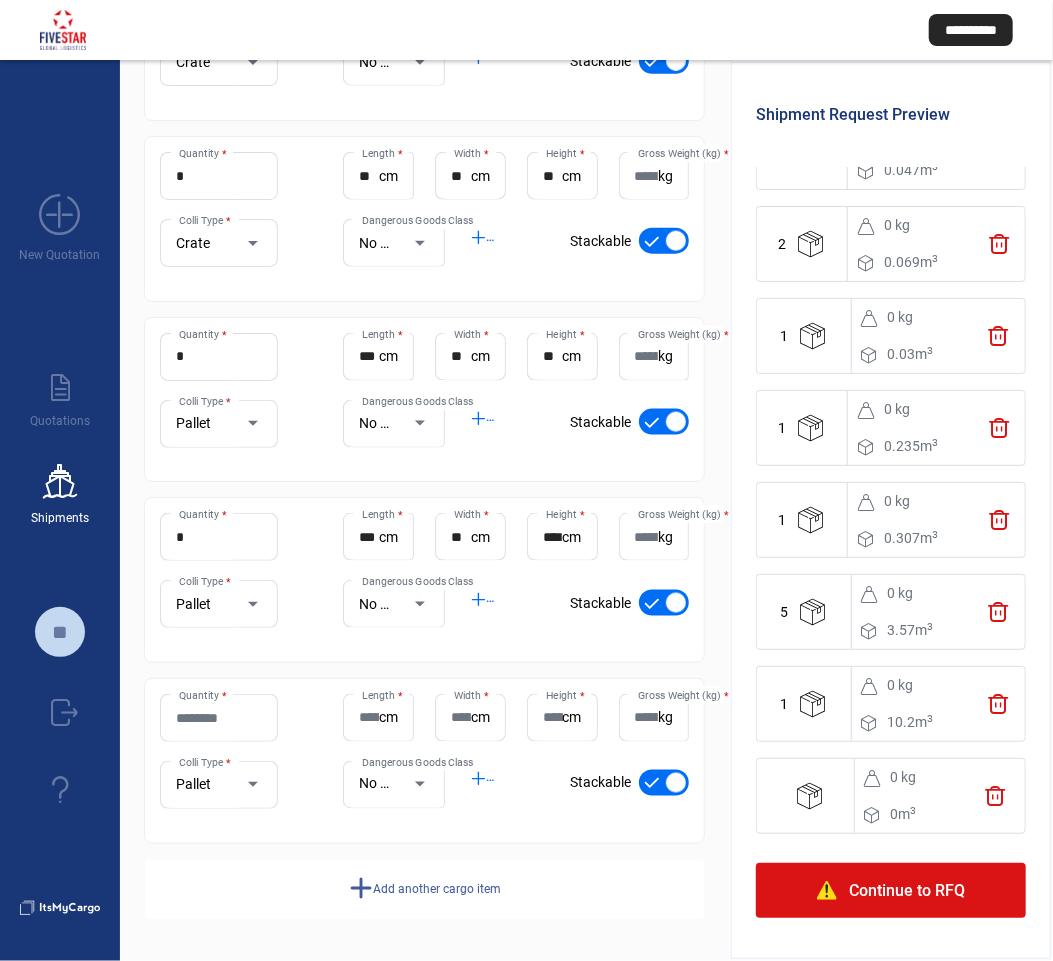 scroll, scrollTop: 947, scrollLeft: 0, axis: vertical 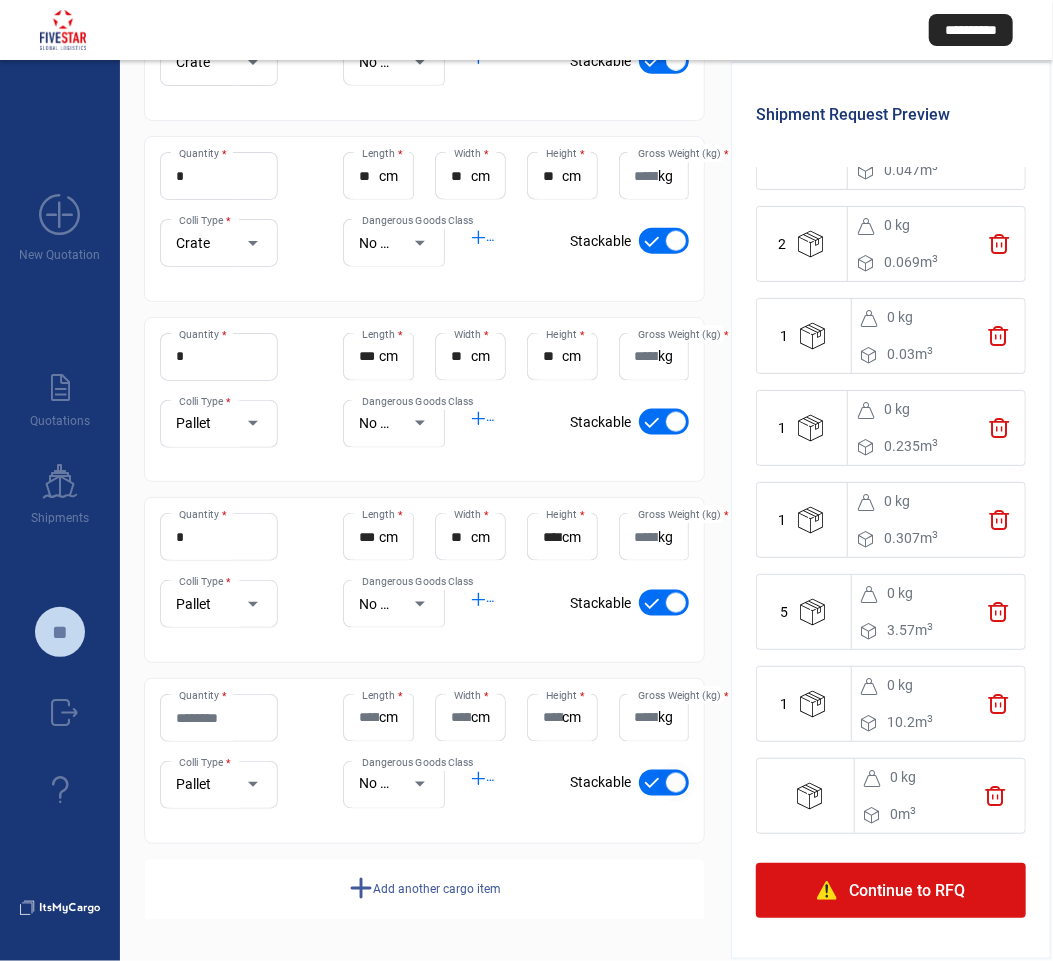 click at bounding box center [664, 783] 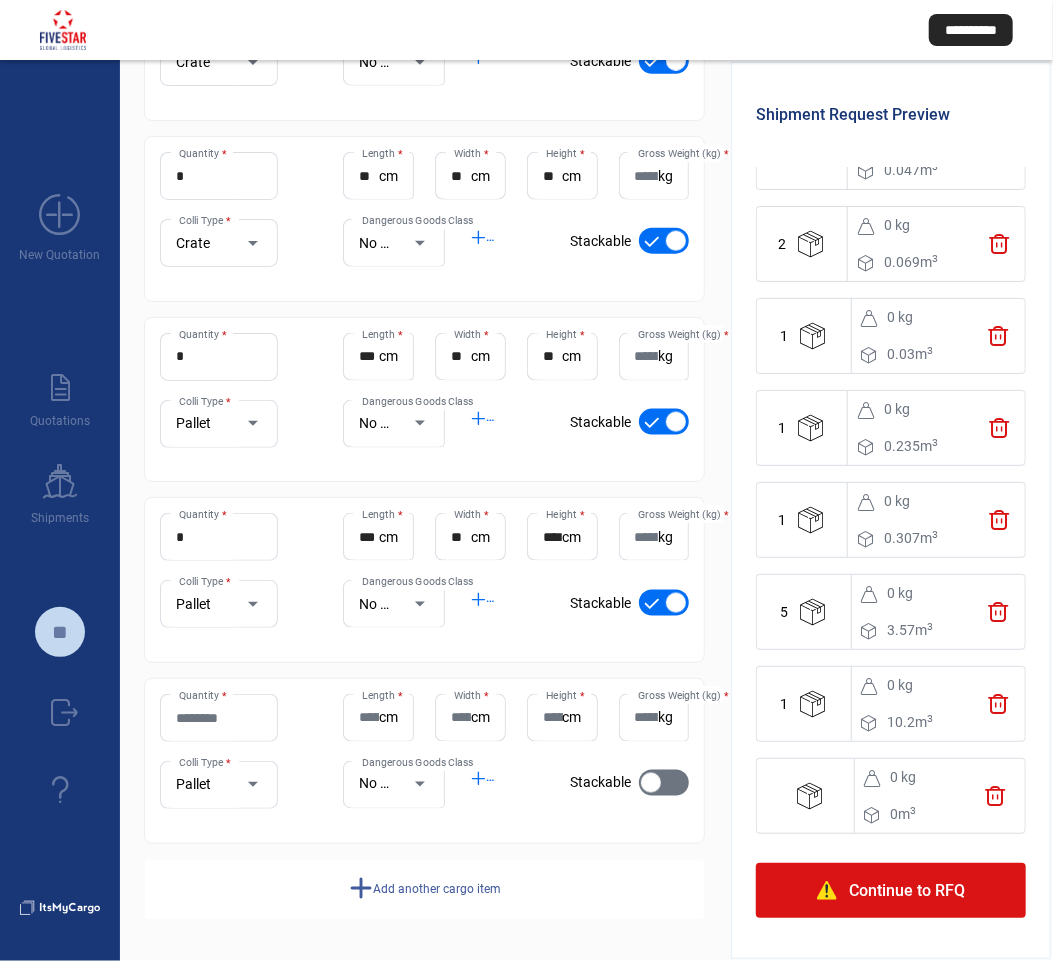 click at bounding box center (664, 603) 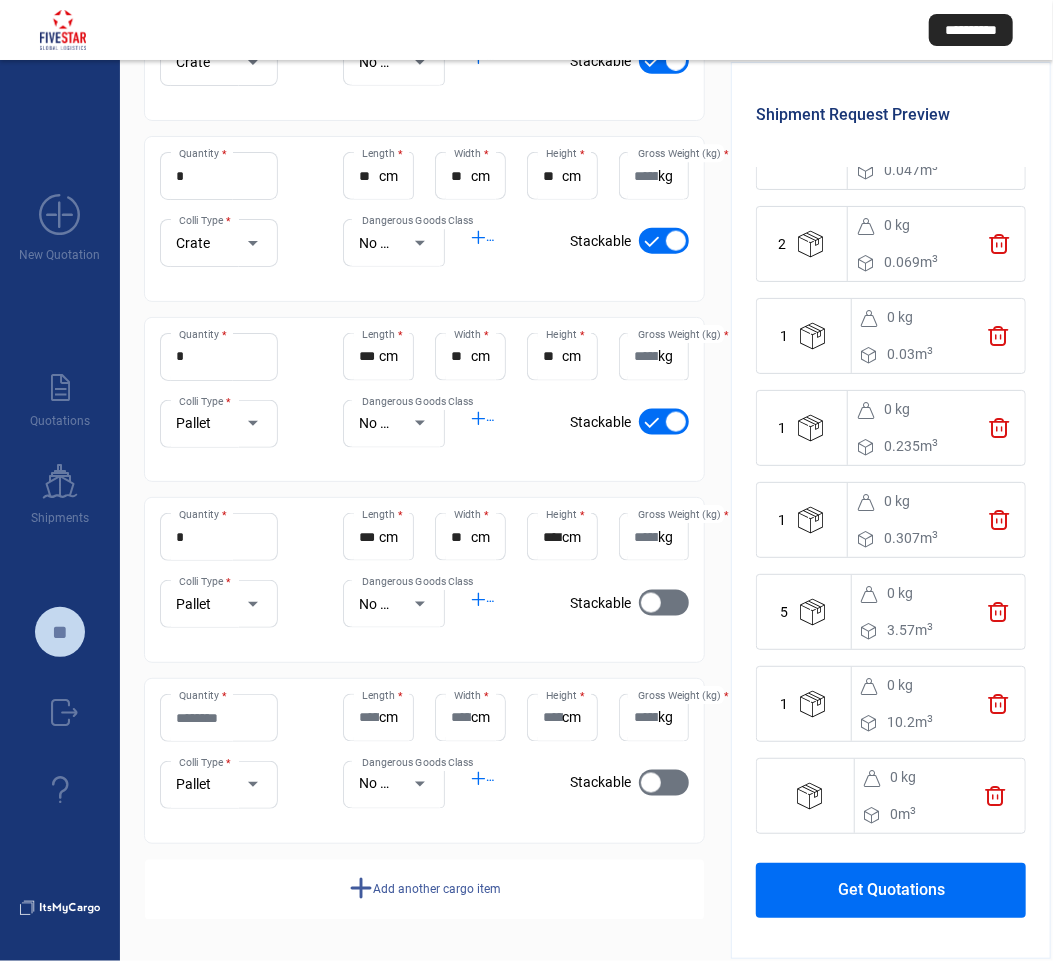 click at bounding box center [664, 422] 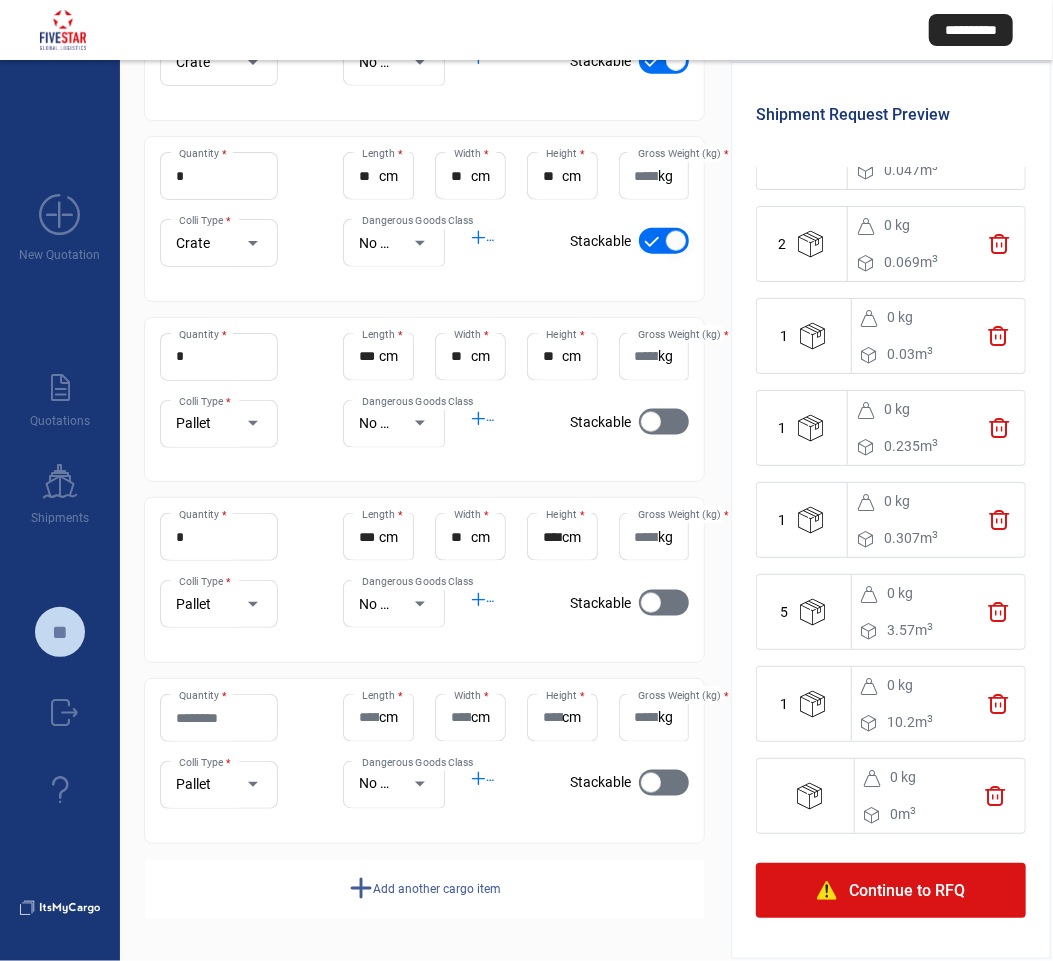 click at bounding box center [664, 241] 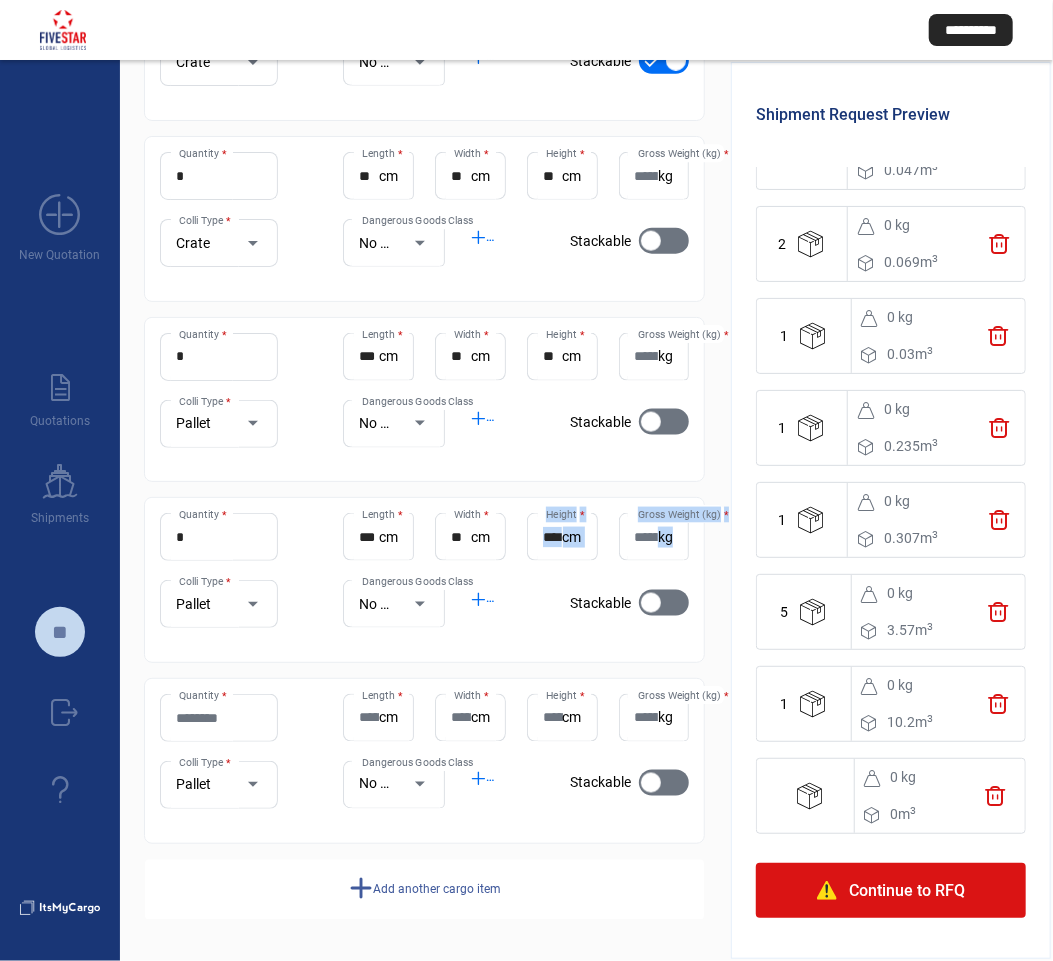 drag, startPoint x: 541, startPoint y: 535, endPoint x: 793, endPoint y: 544, distance: 252.16066 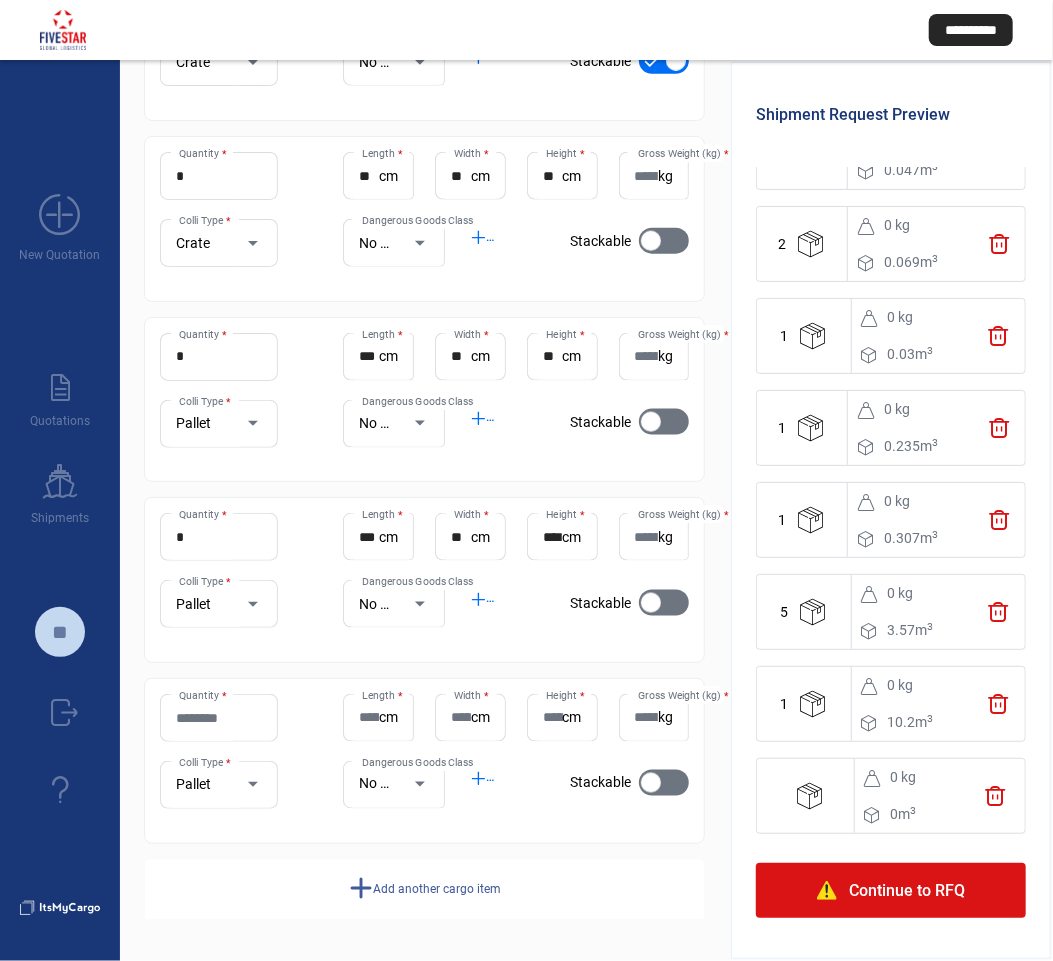 click on "*  Quantity * *** Length  * cm ** Width  * cm ** Height  * cm Gross Weight (kg)  * kg Pallet Colli Type * No Dangerous Goods Dangerous Goods Class add  Add UN Numbers check_mark    Stackable" 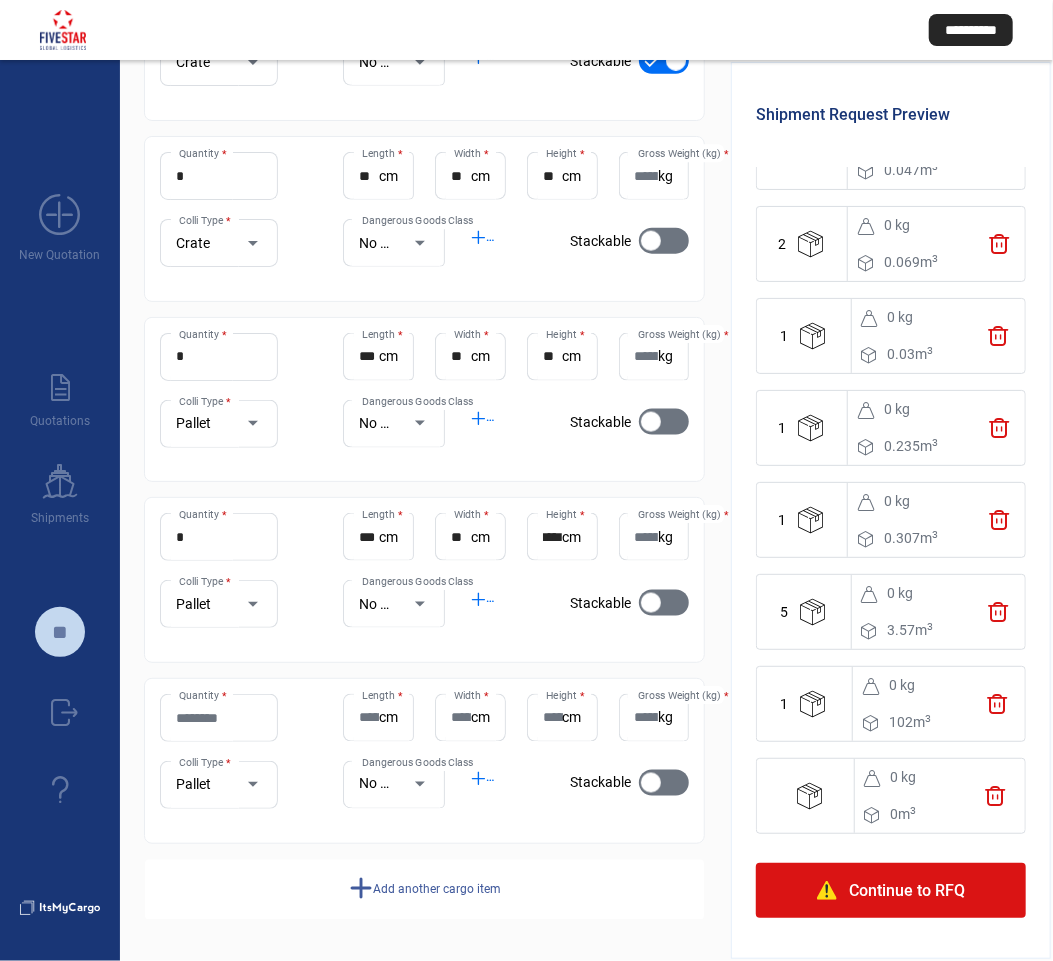 scroll, scrollTop: 0, scrollLeft: 0, axis: both 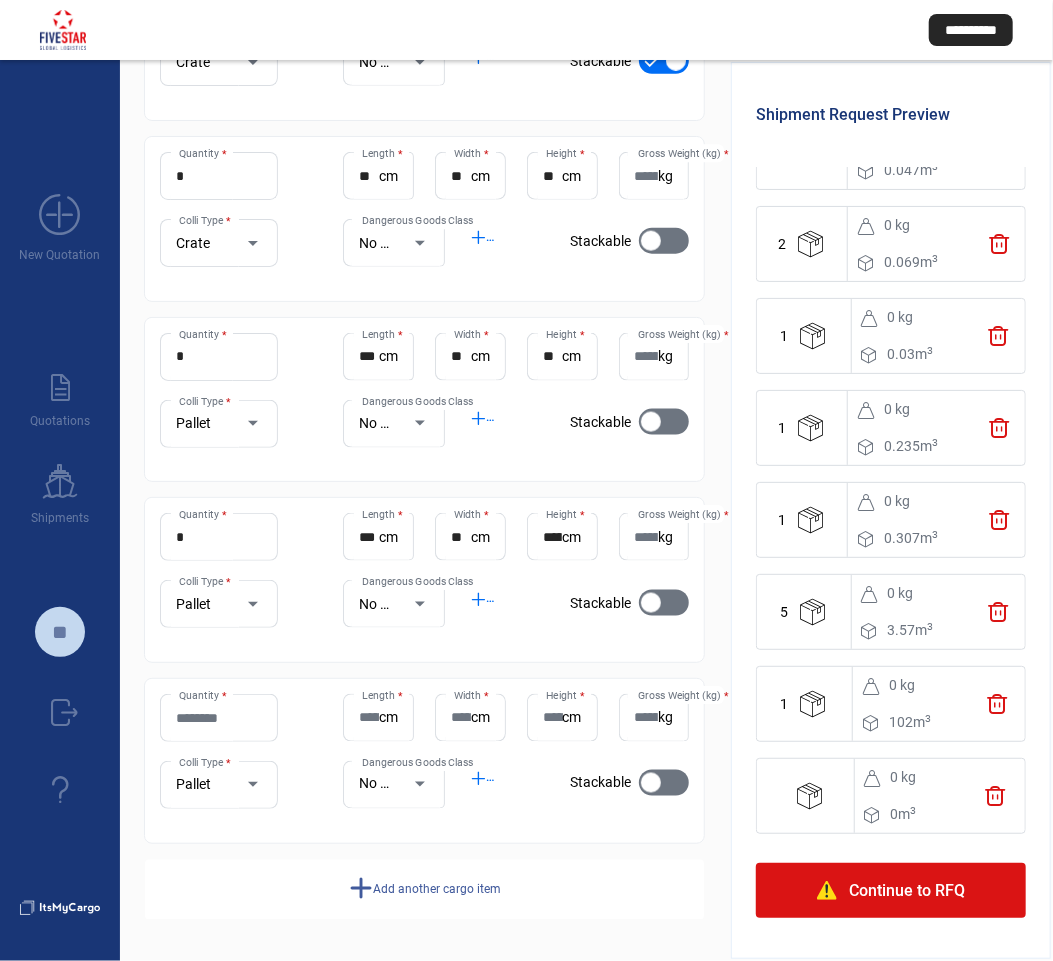 click on "Gross Weight (kg)  *" 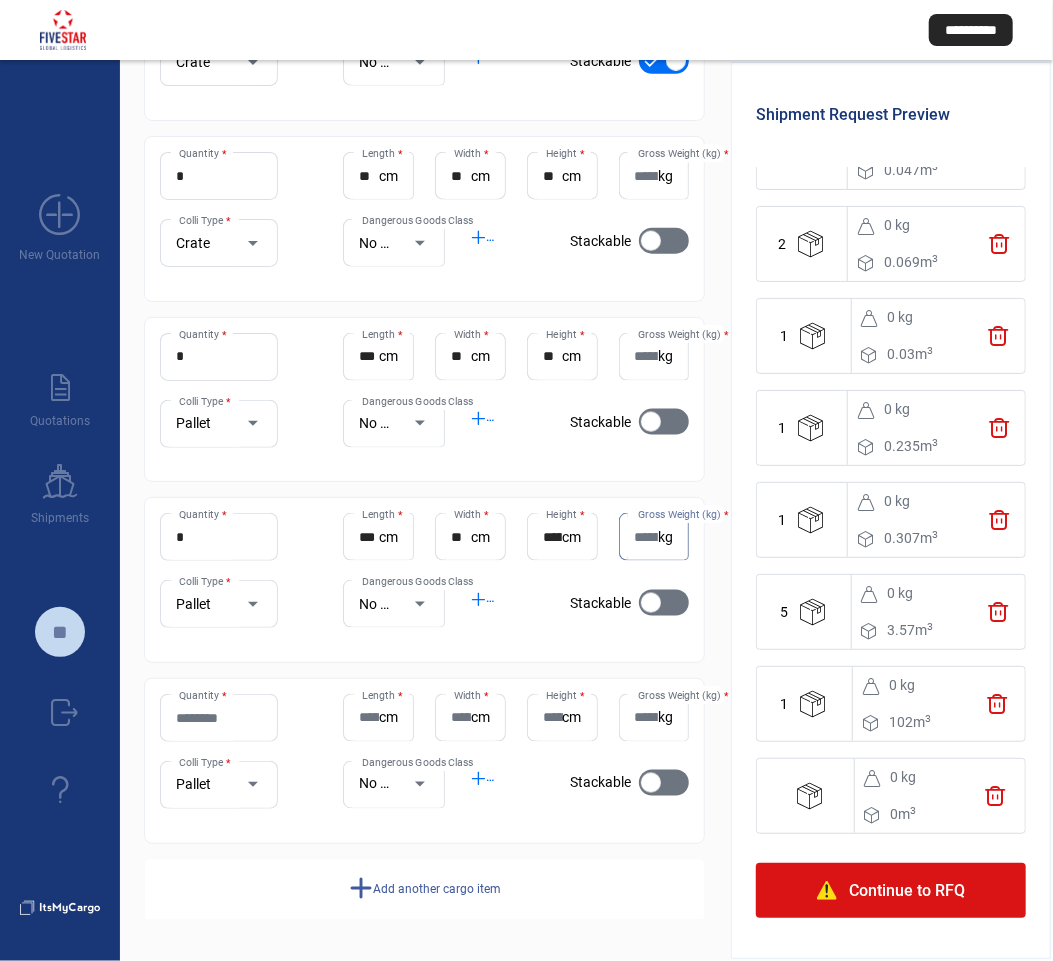 scroll, scrollTop: 31, scrollLeft: 0, axis: vertical 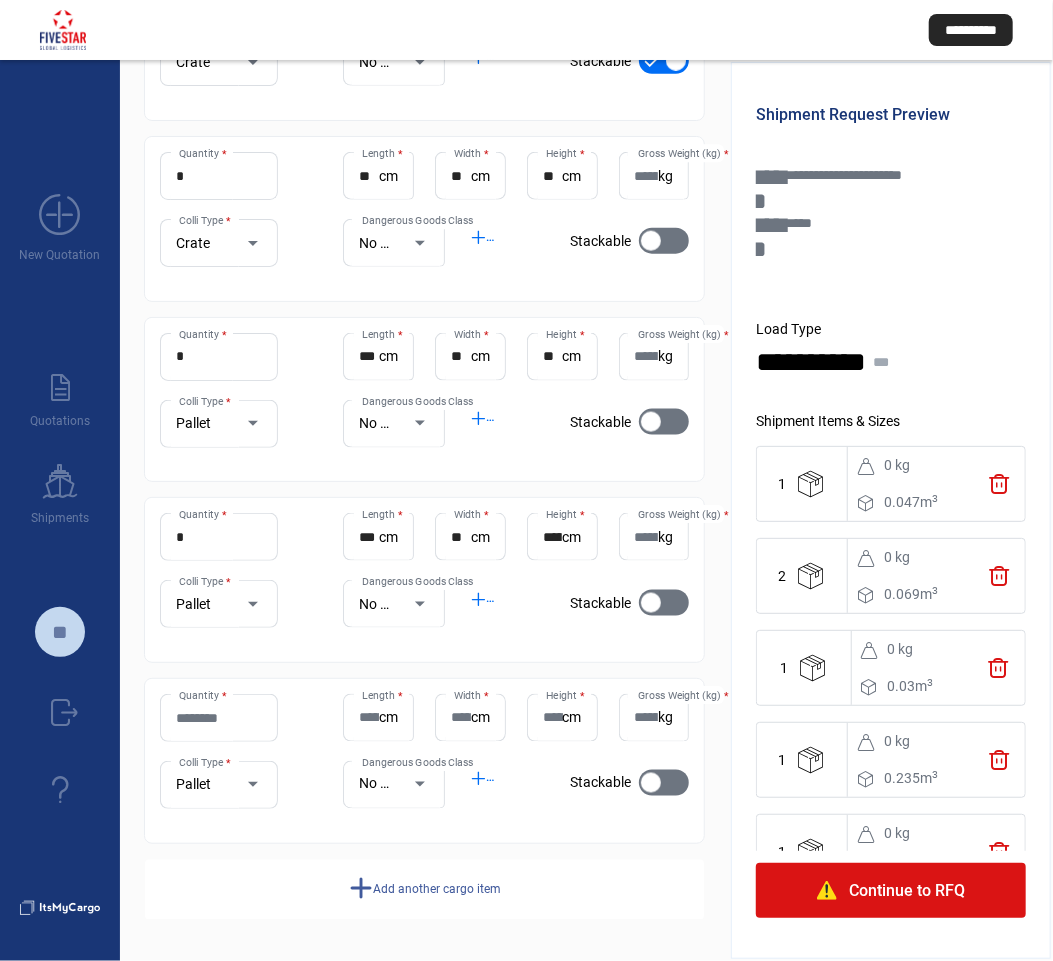 click on "*  Quantity * ** Length  * cm ** Width  * cm ** Height  * cm Gross Weight (kg)  * kg Crate Colli Type * No Dangerous Goods Dangerous Goods Class add  Add UN Numbers check_mark    Stackable" 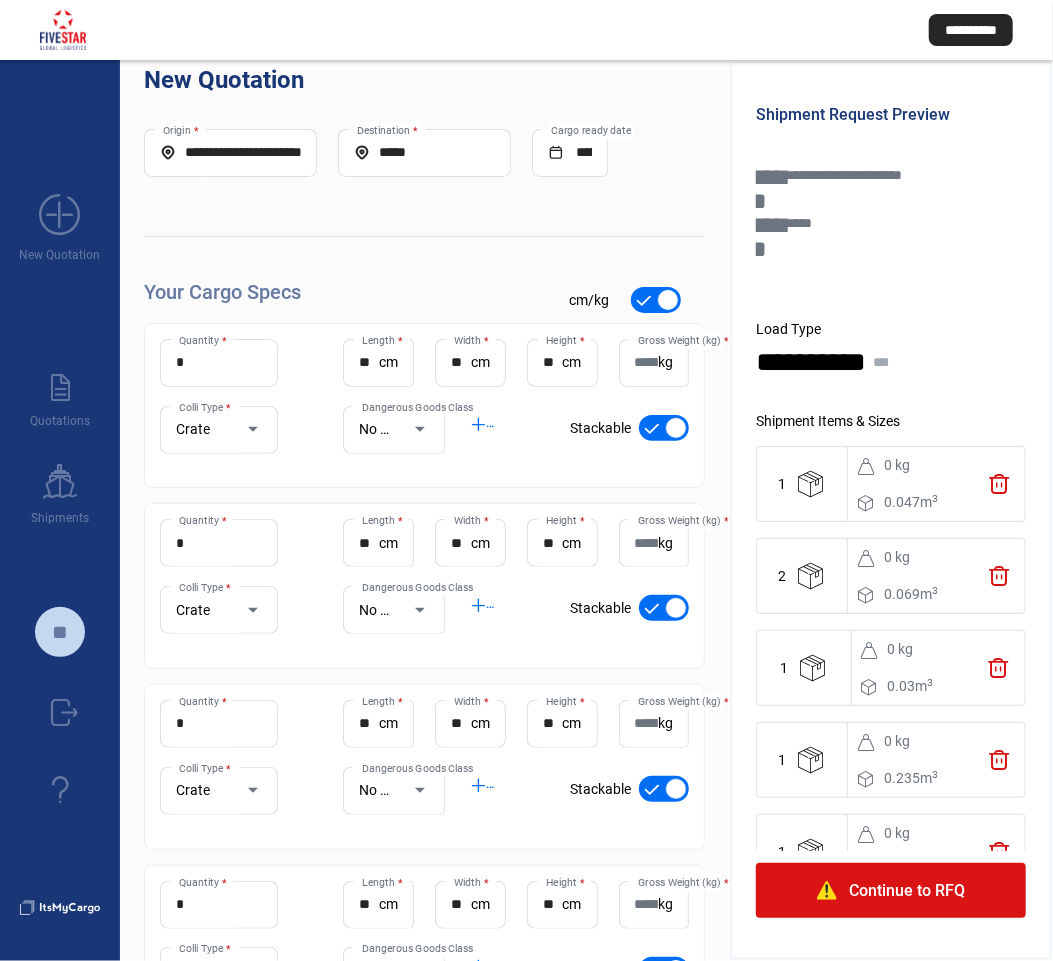 scroll, scrollTop: 0, scrollLeft: 0, axis: both 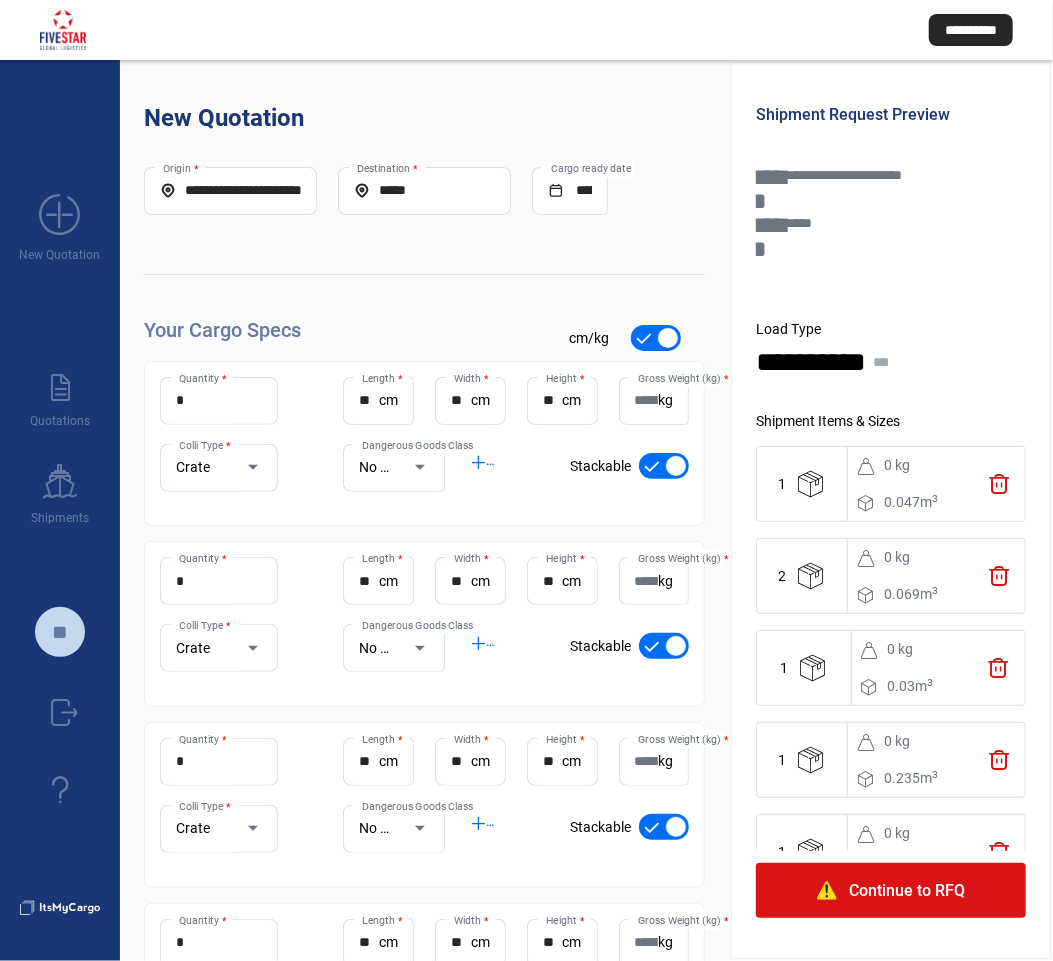 click on "kg" 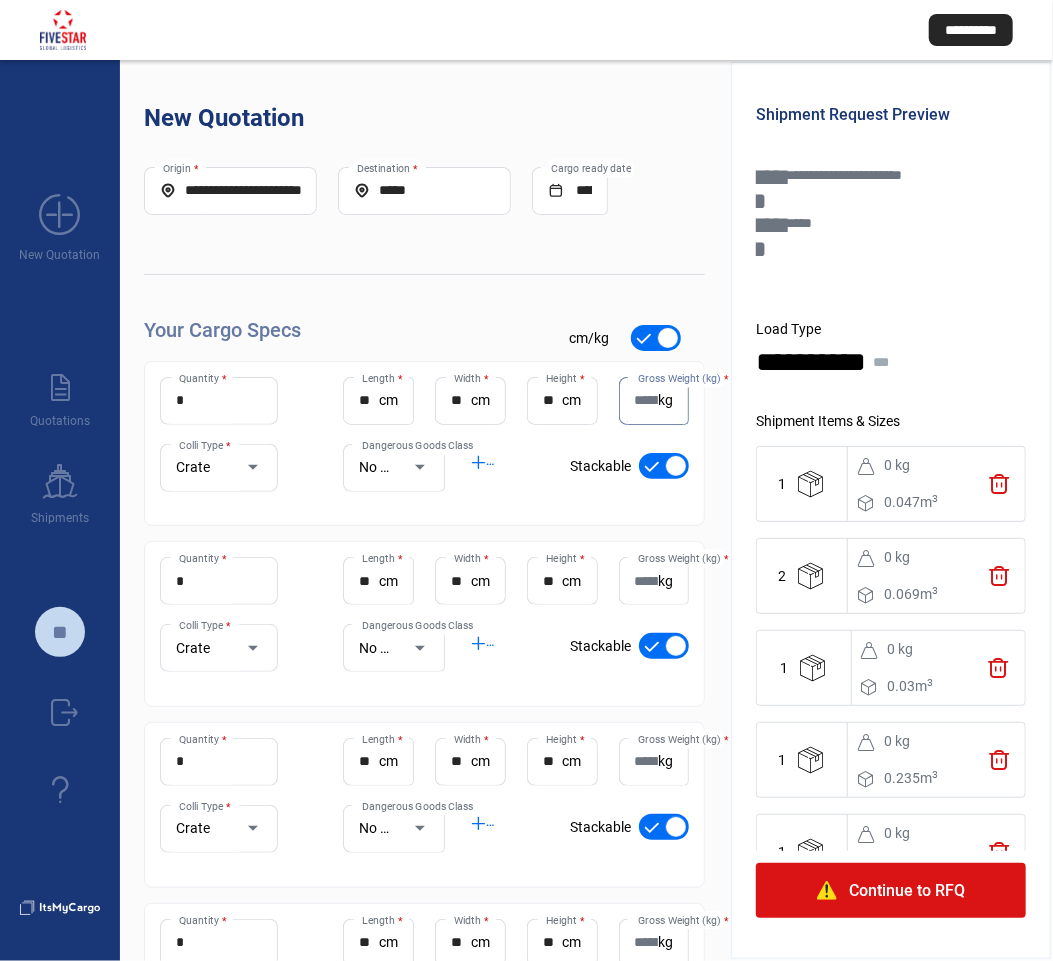 click on "Gross Weight (kg)  *" at bounding box center [647, 400] 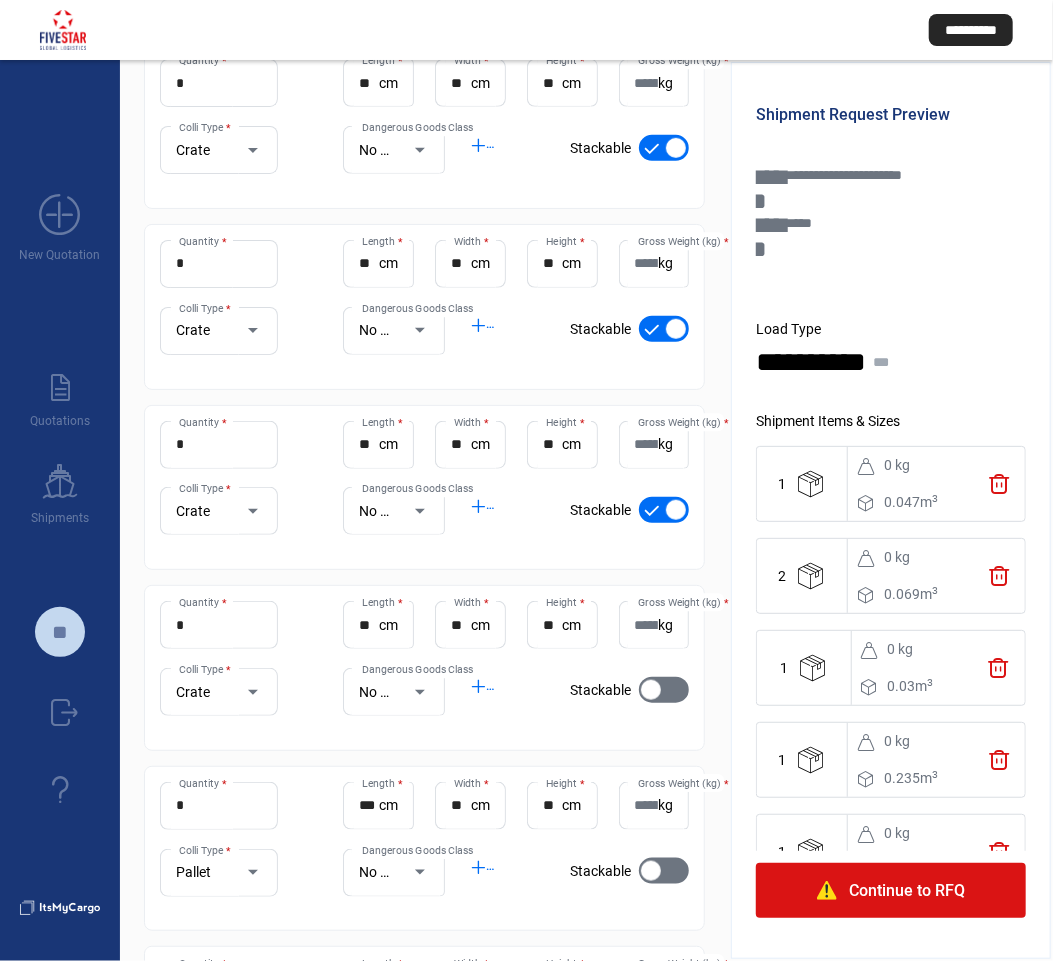scroll, scrollTop: 555, scrollLeft: 0, axis: vertical 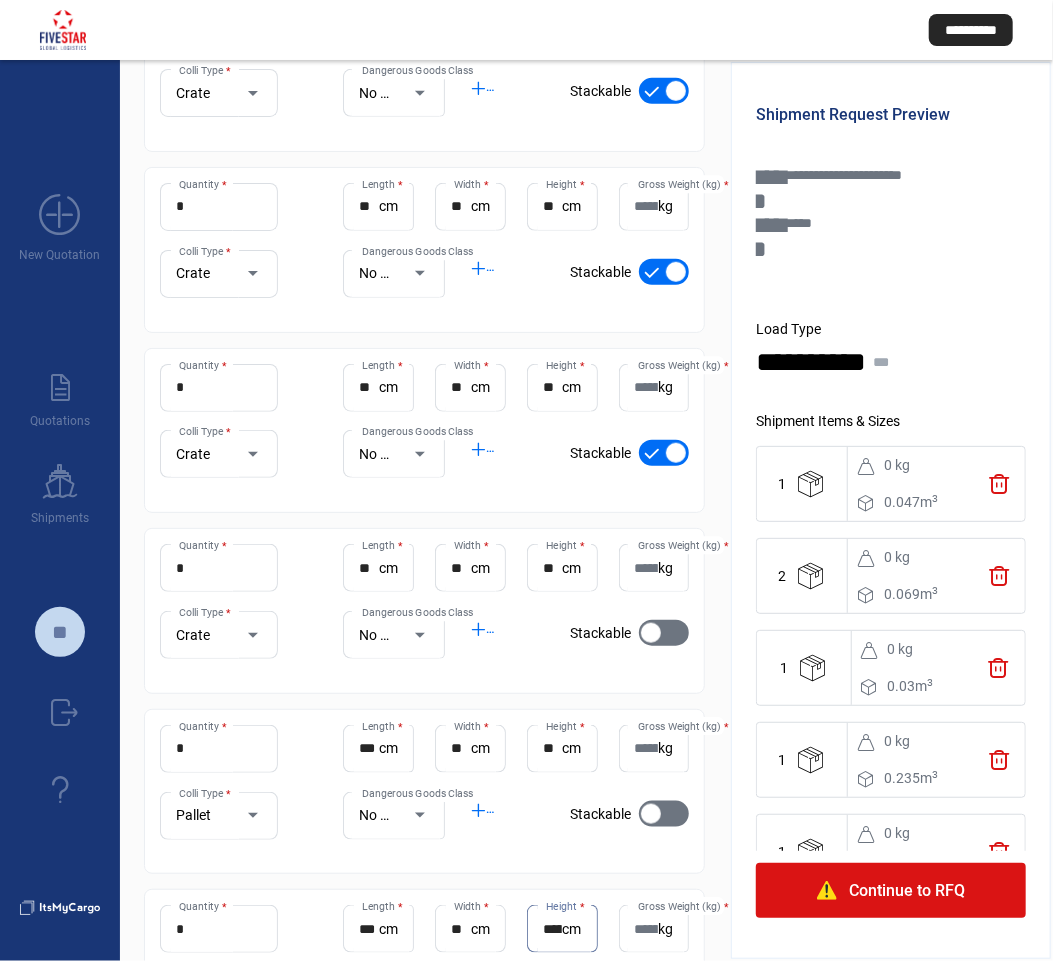 click on "*****" at bounding box center (552, 929) 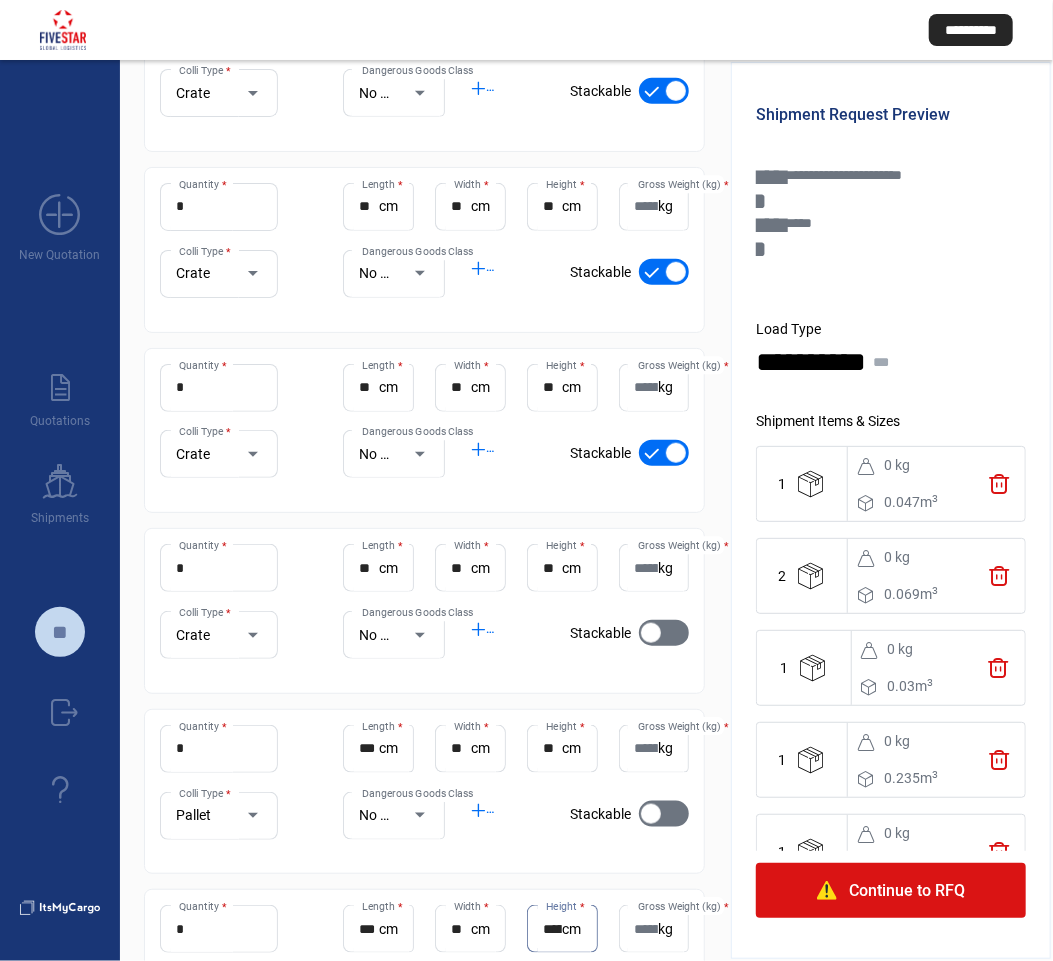 scroll, scrollTop: 0, scrollLeft: 5, axis: horizontal 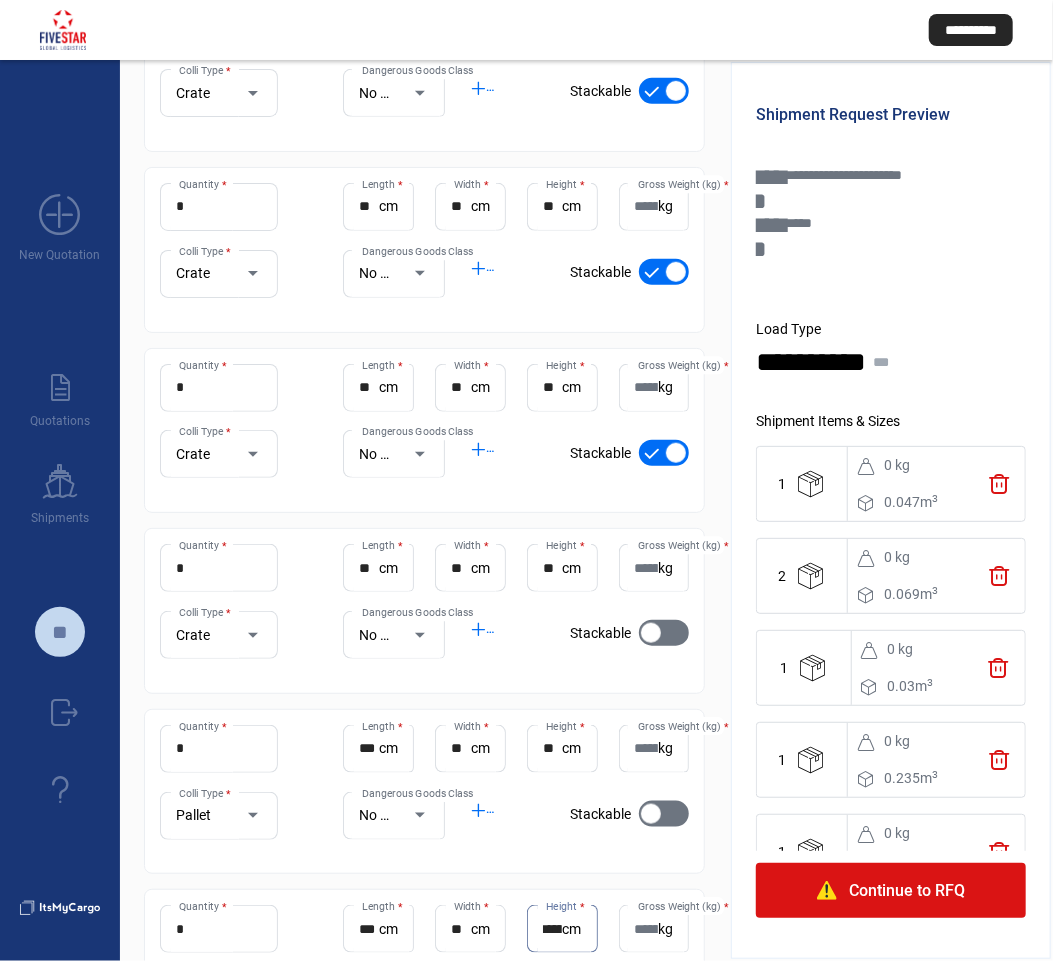type on "******" 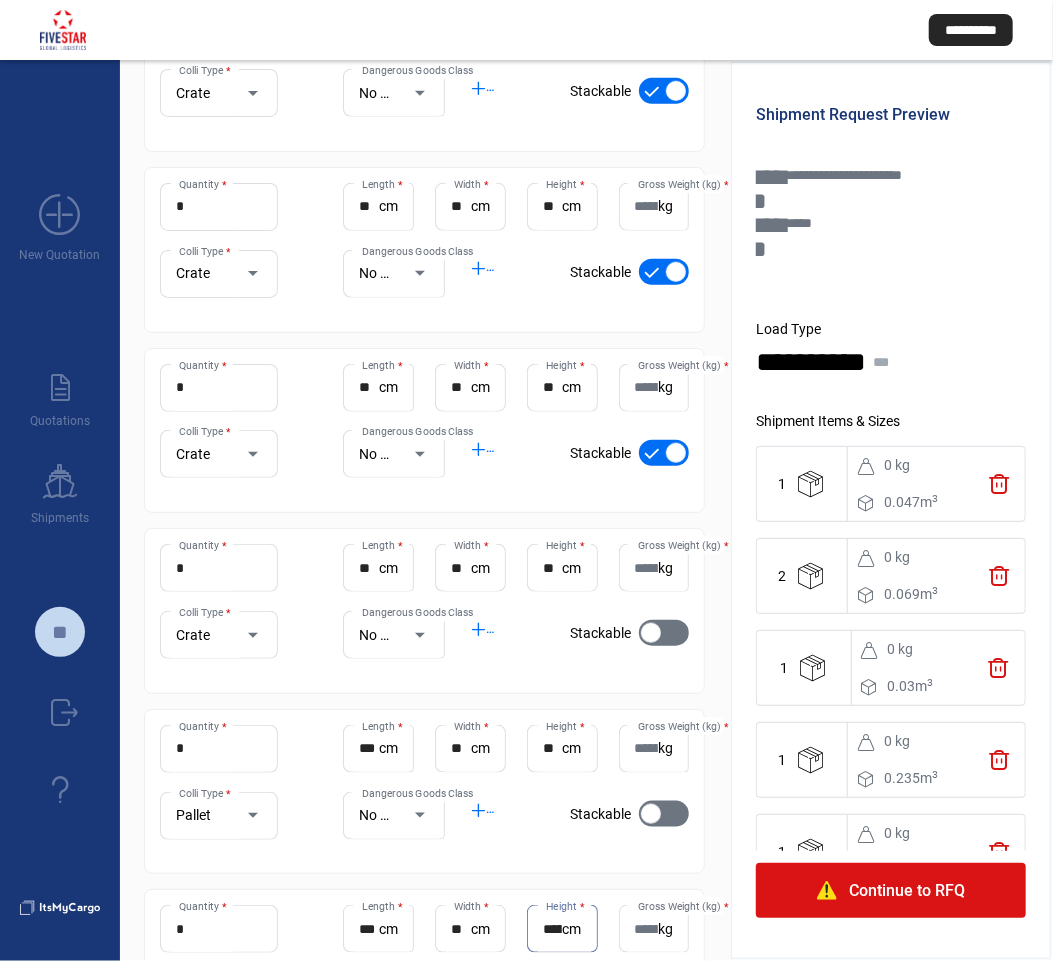 click on "check_mark    Stackable" 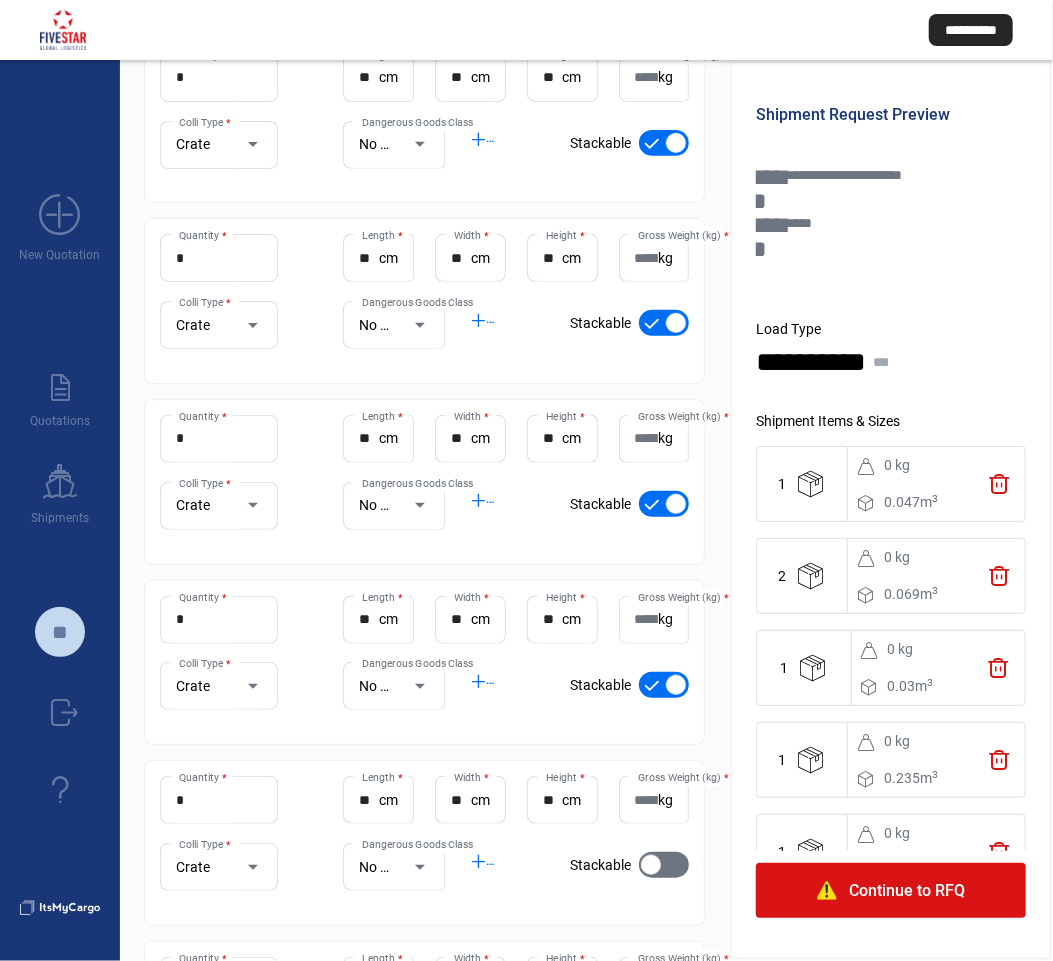 scroll, scrollTop: 281, scrollLeft: 0, axis: vertical 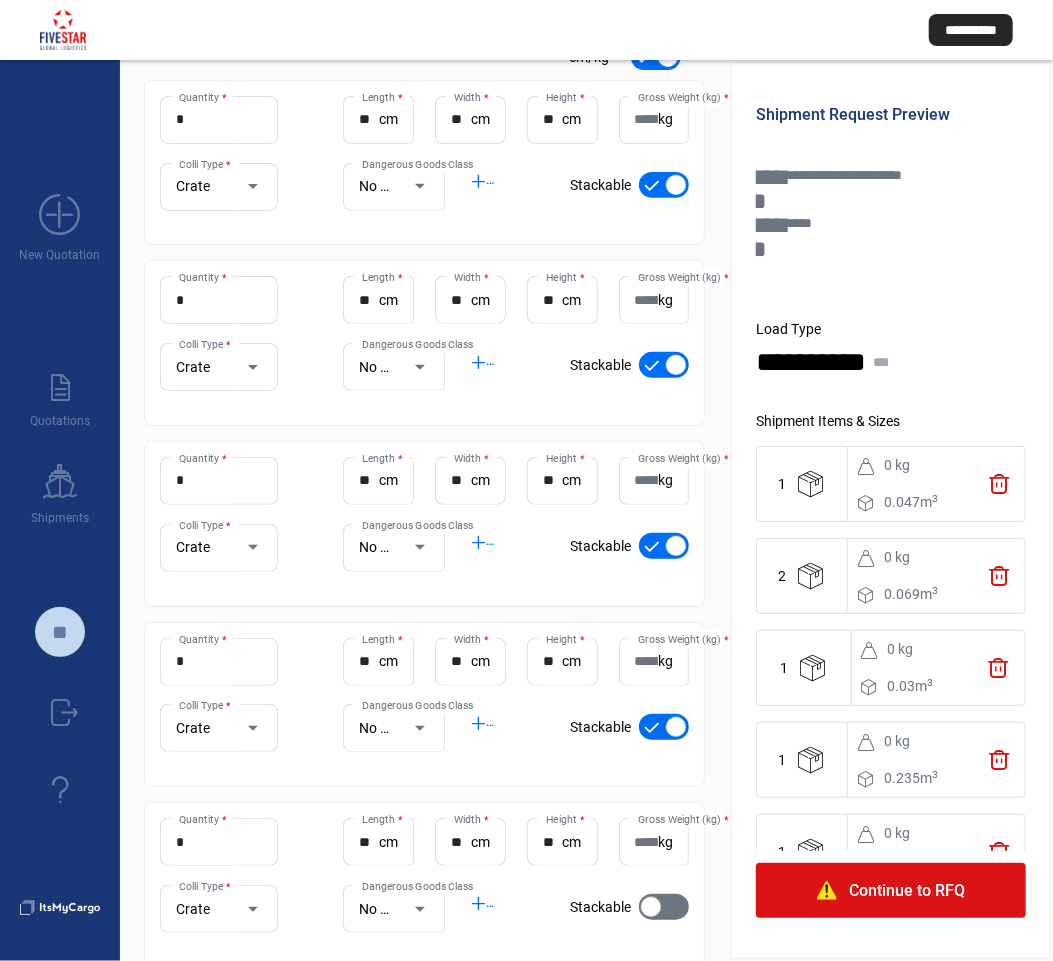 click at bounding box center (676, 727) 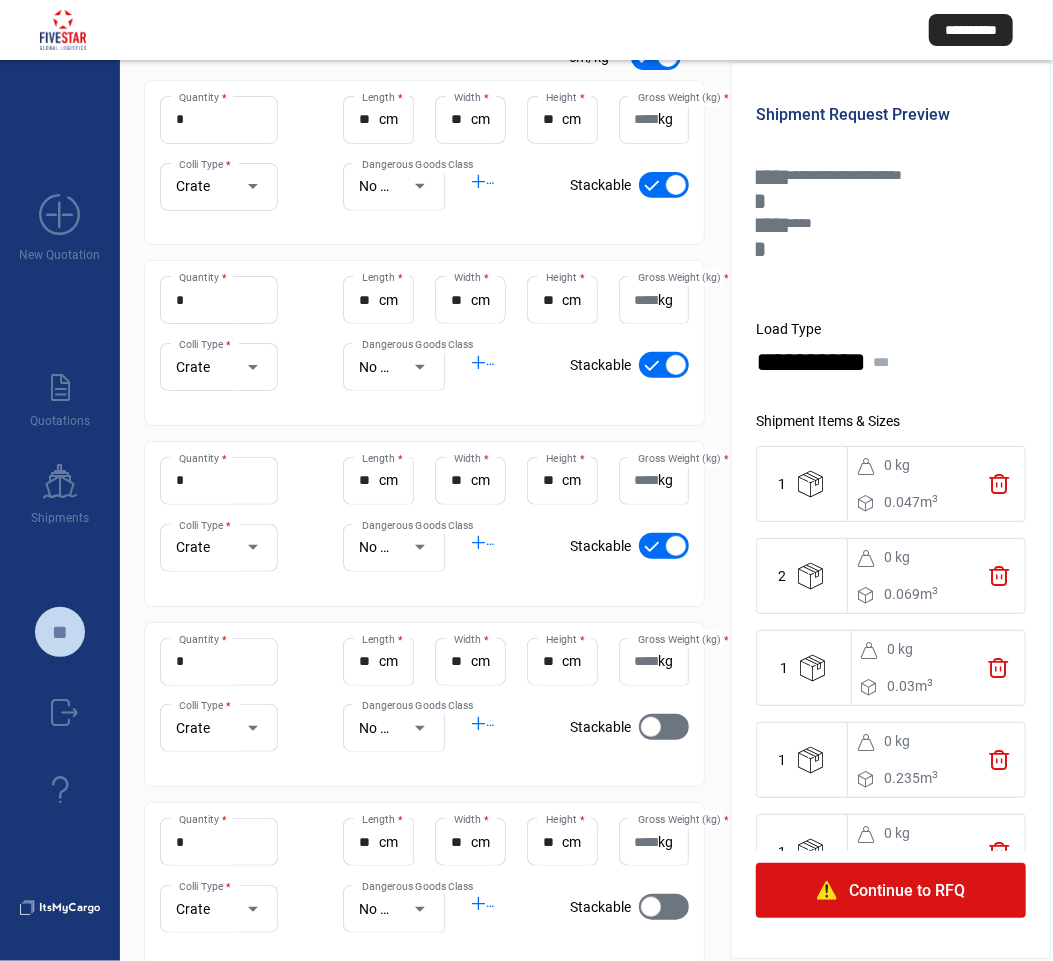 click on "check_mark    Stackable" 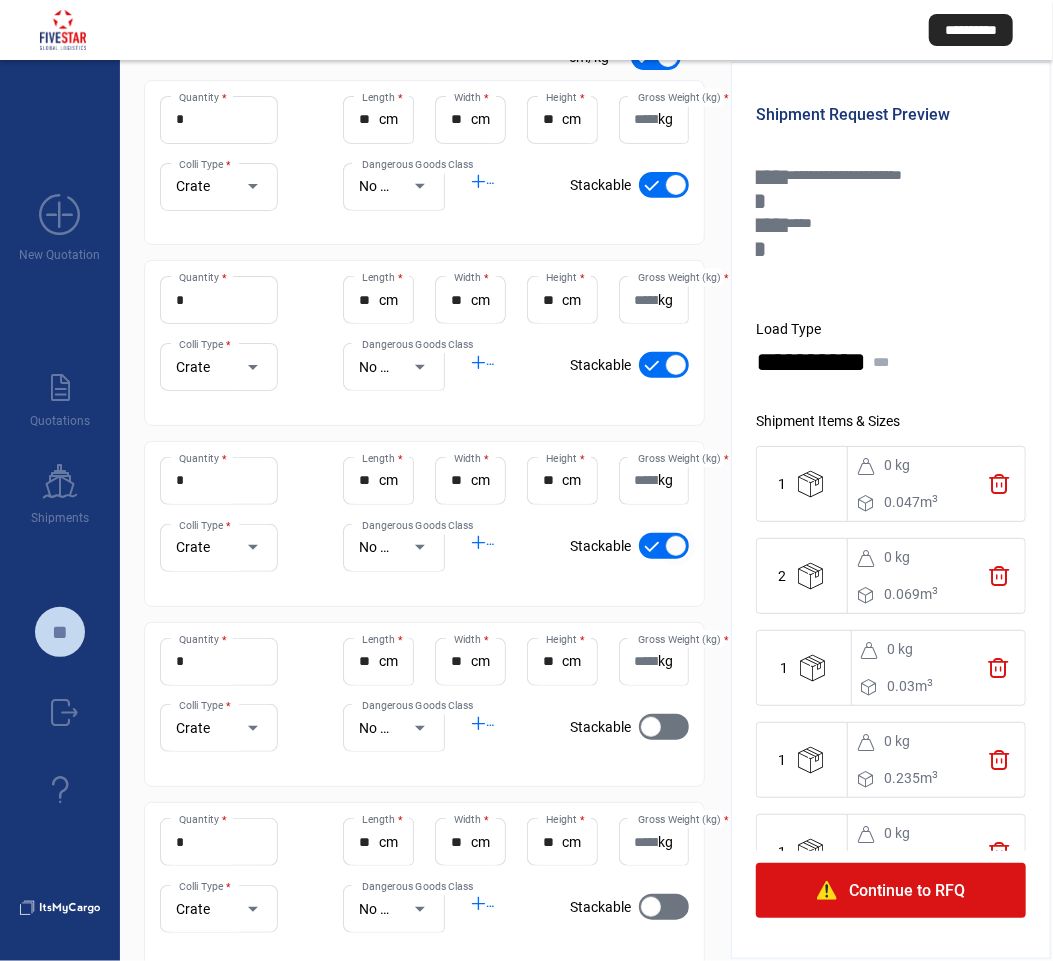 click at bounding box center (676, 546) 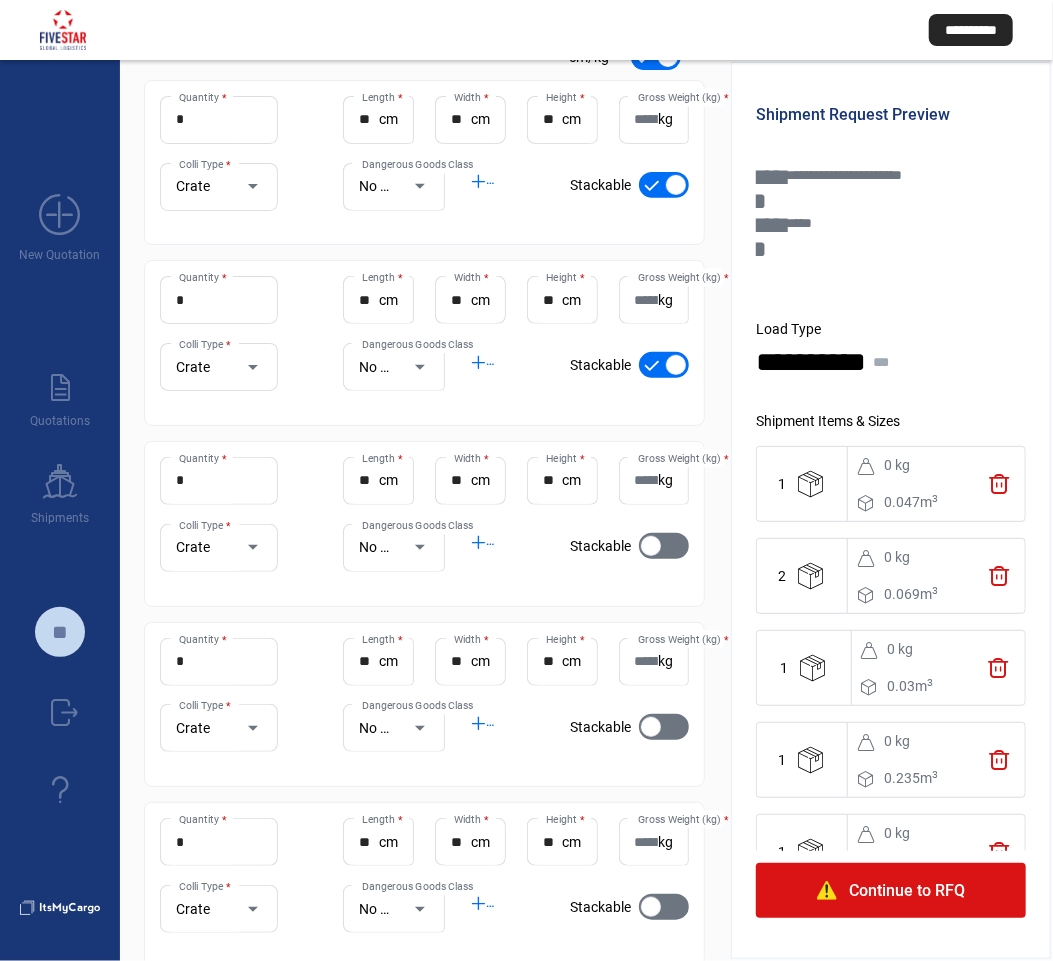 click at bounding box center (664, 365) 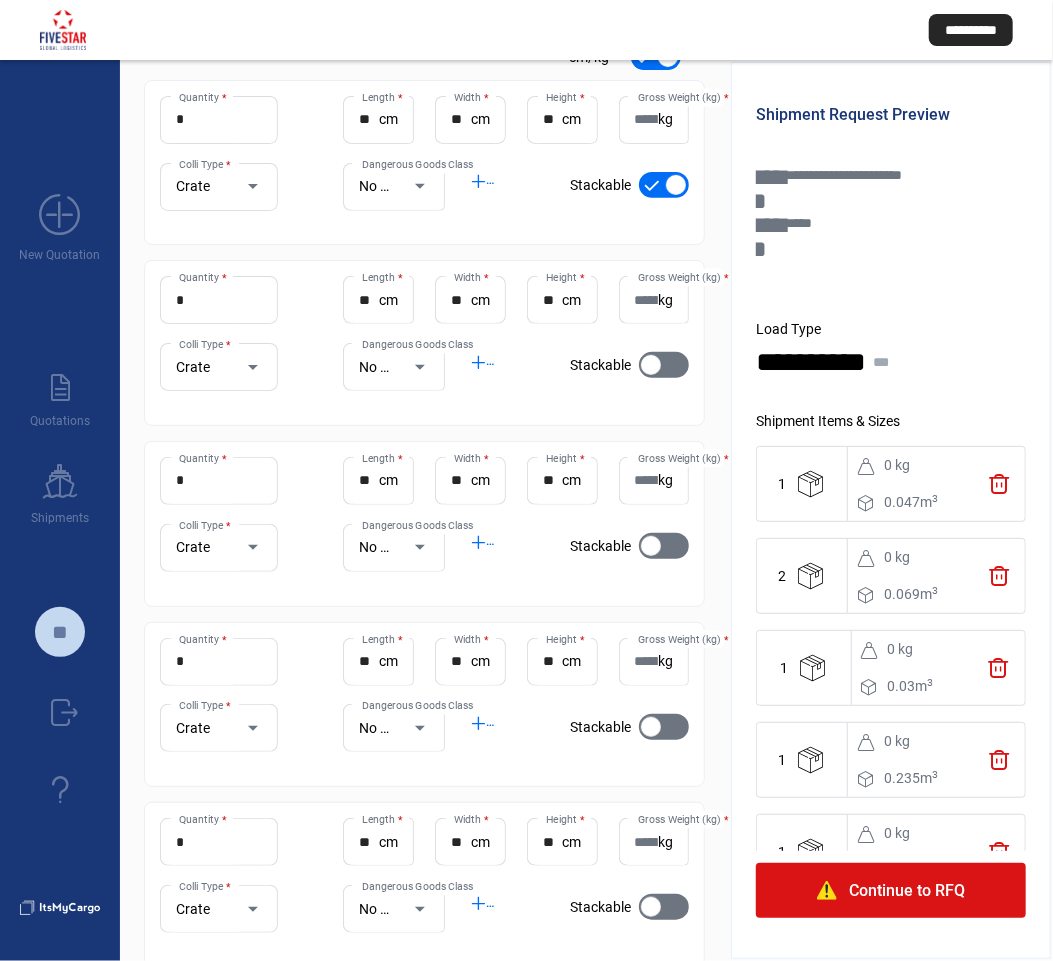 click on "check_mark    Stackable" 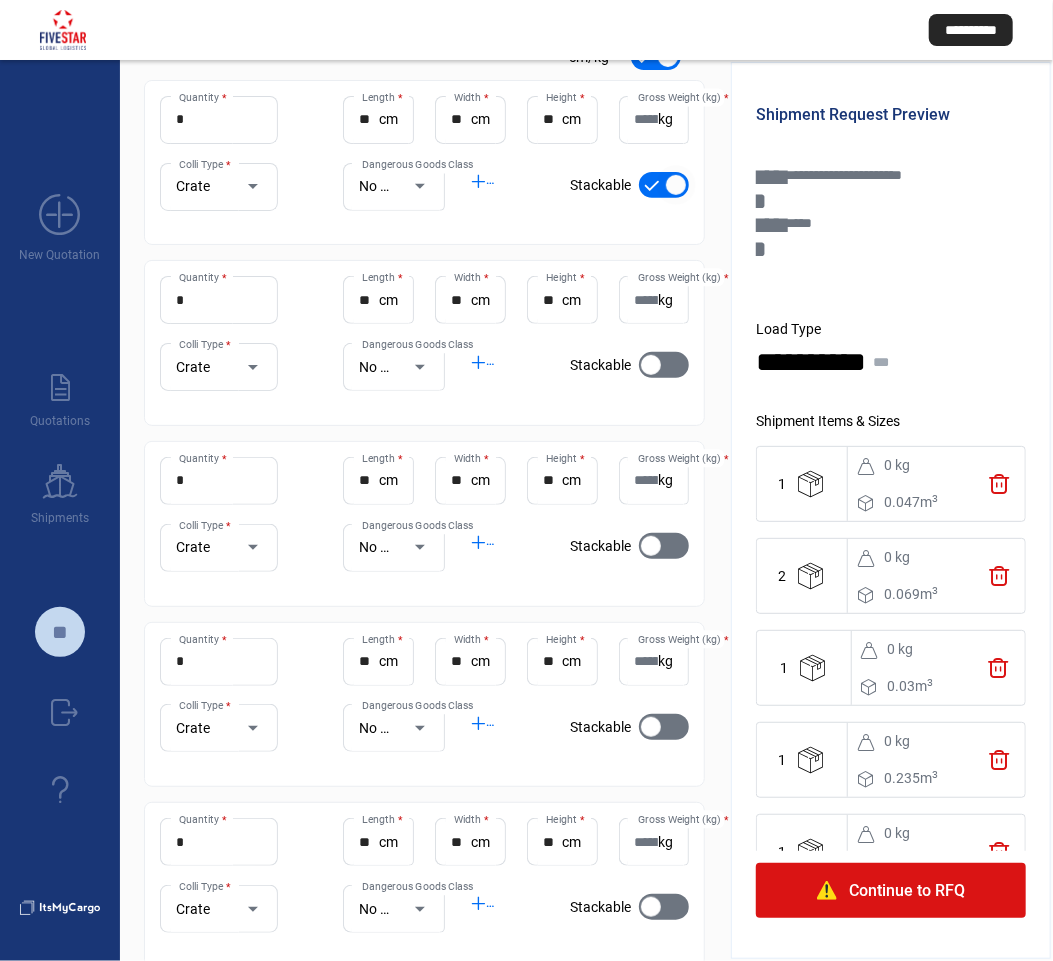 drag, startPoint x: 662, startPoint y: 174, endPoint x: 645, endPoint y: 207, distance: 37.12142 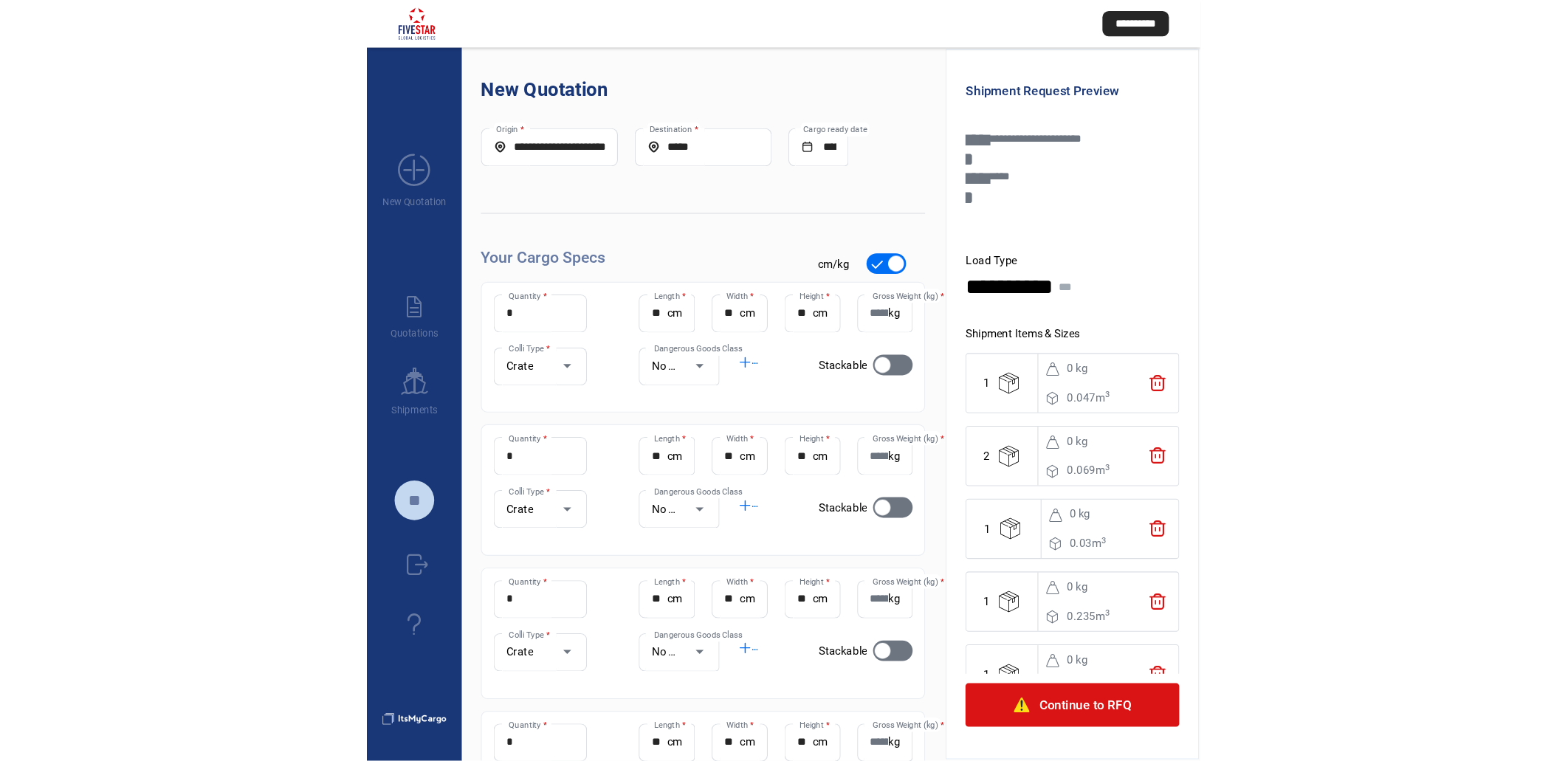 scroll, scrollTop: 0, scrollLeft: 0, axis: both 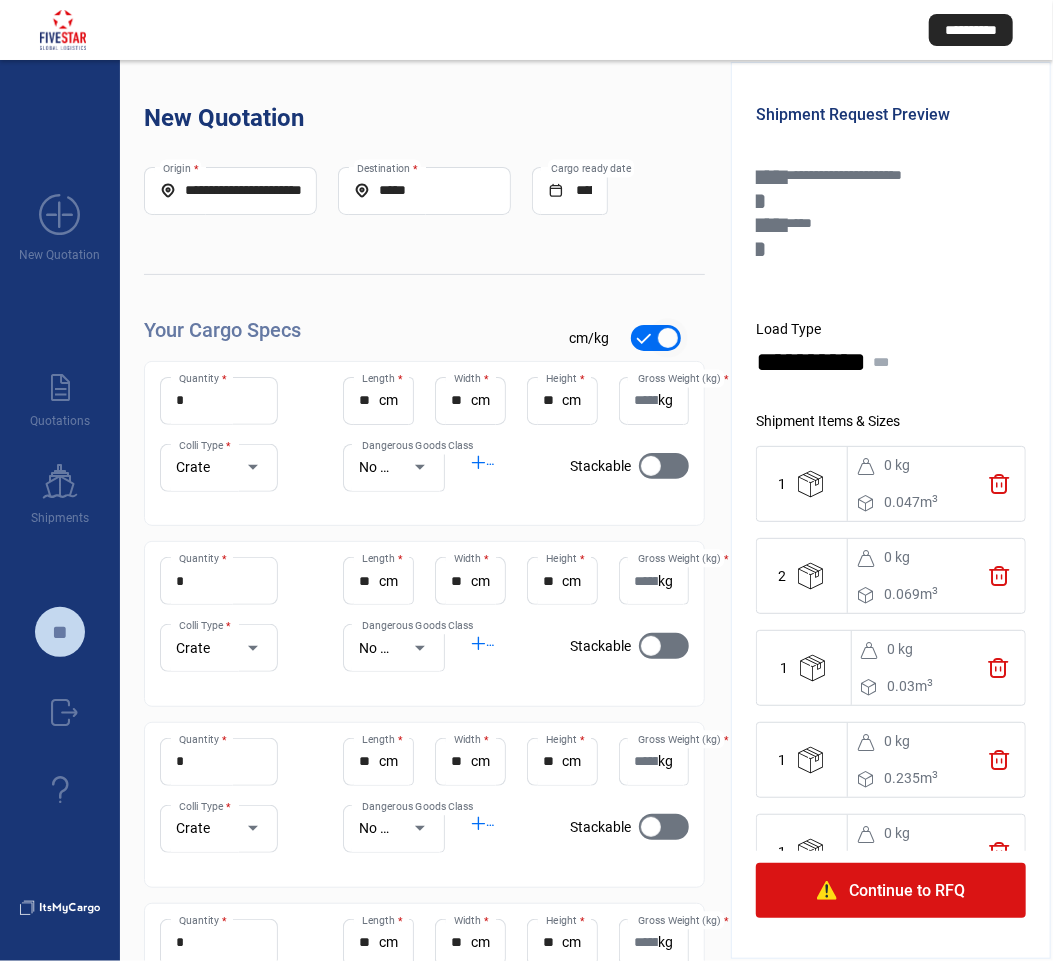 click at bounding box center [656, 338] 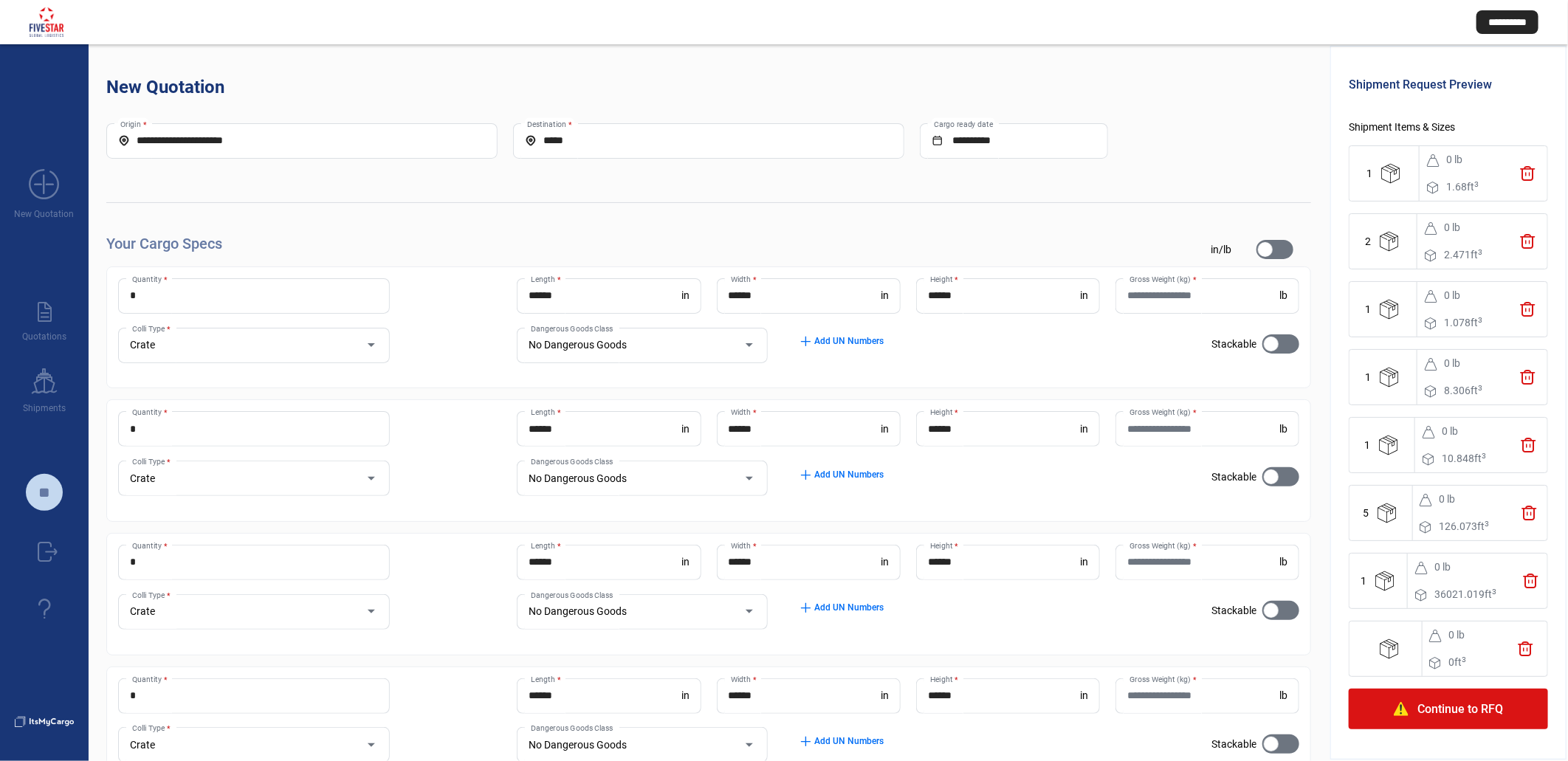 scroll, scrollTop: 217, scrollLeft: 0, axis: vertical 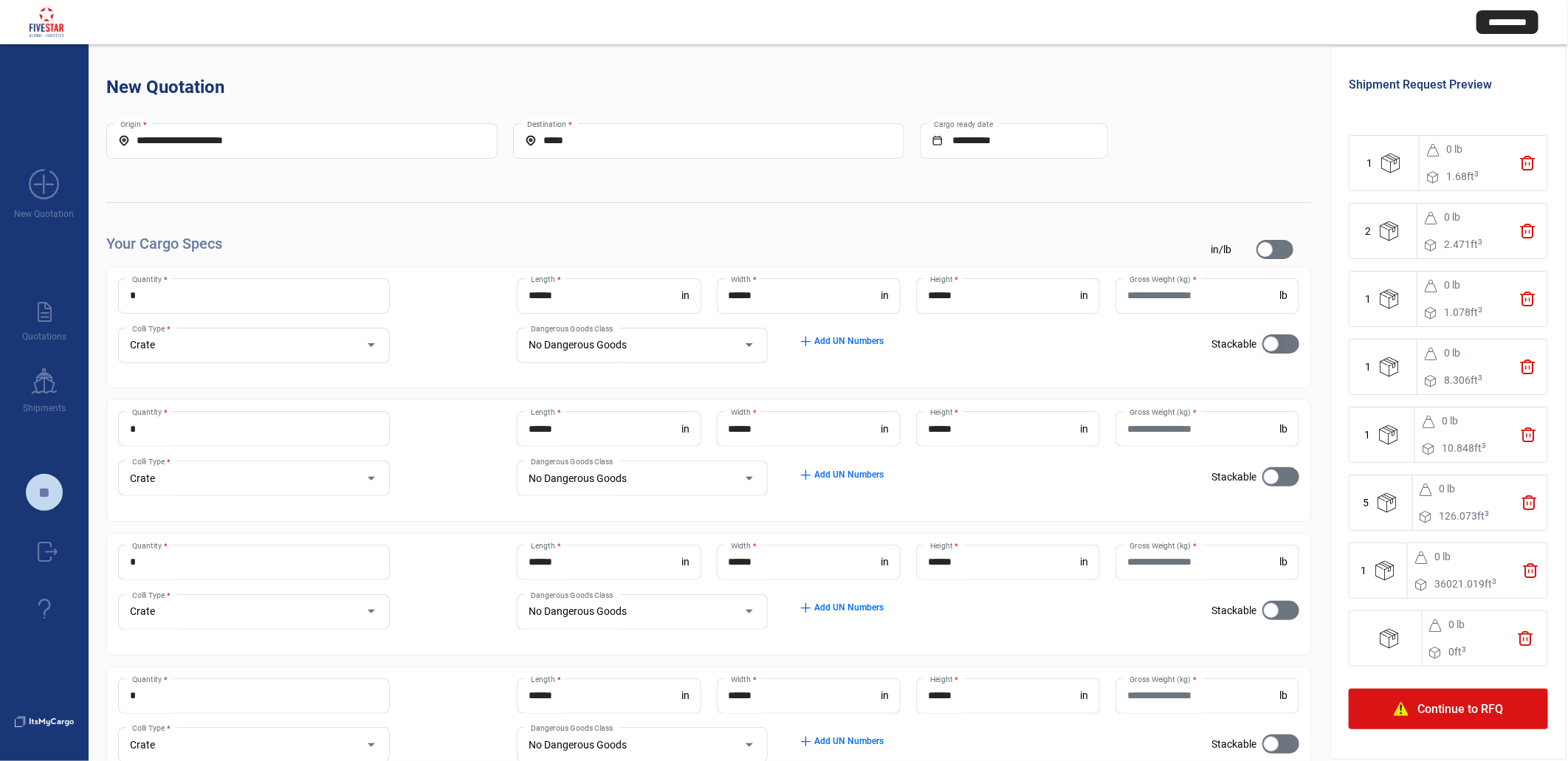 click at bounding box center (1281, 344) 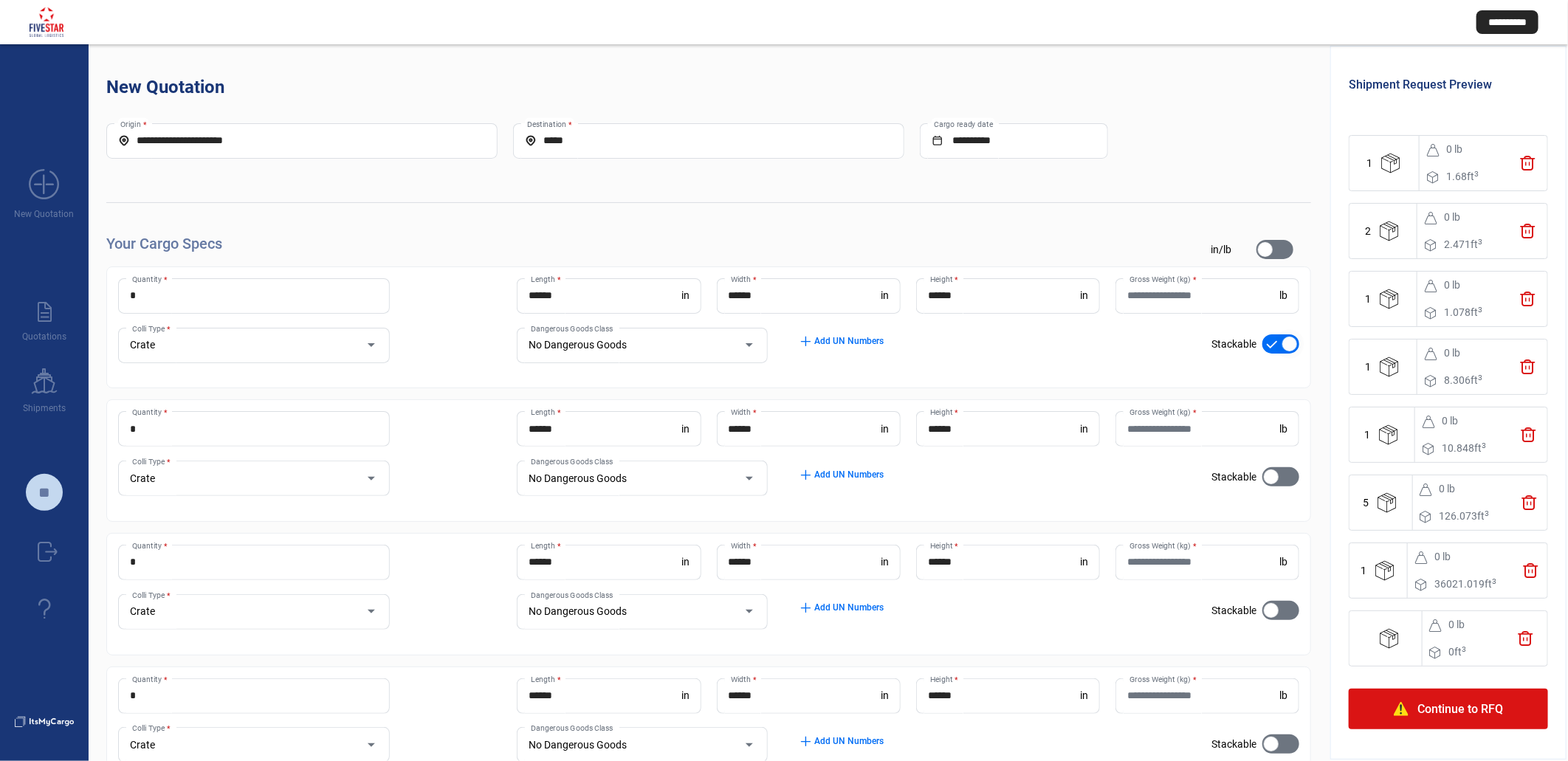 click at bounding box center (1281, 344) 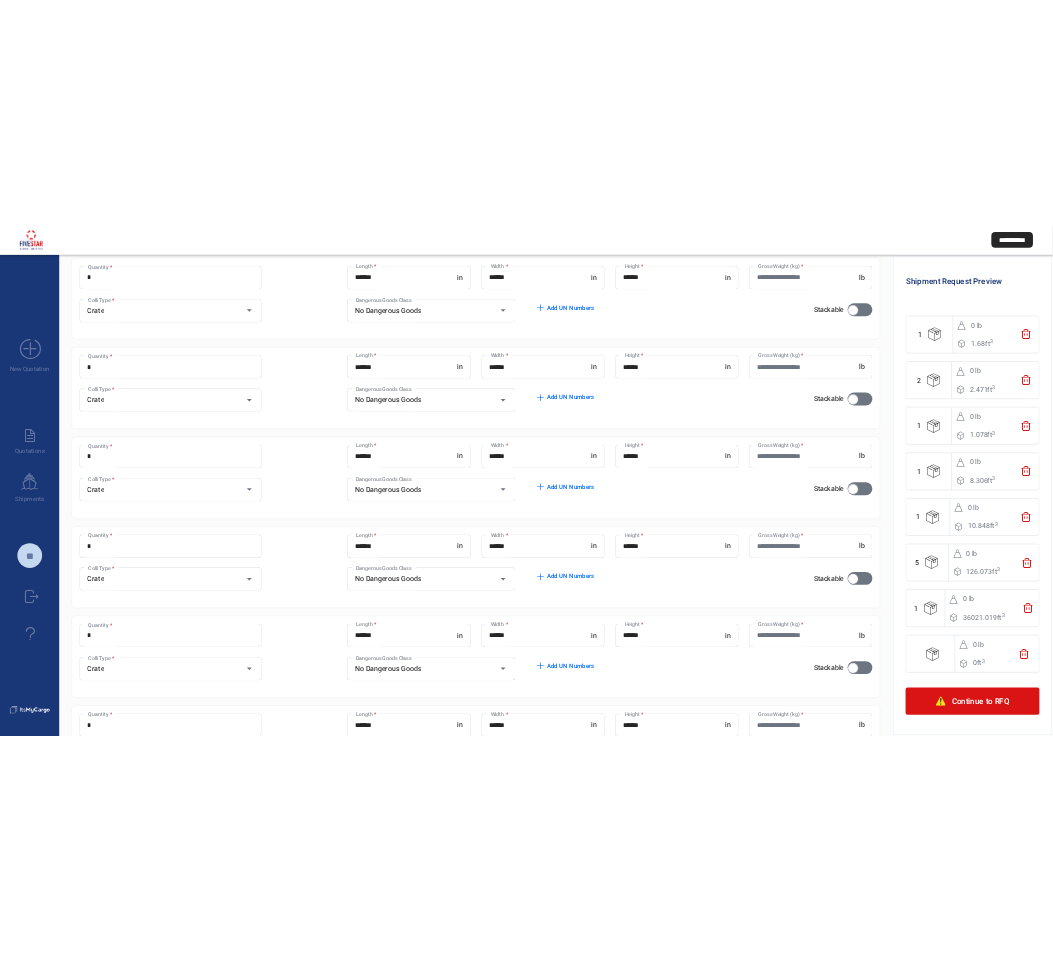 scroll, scrollTop: 241, scrollLeft: 0, axis: vertical 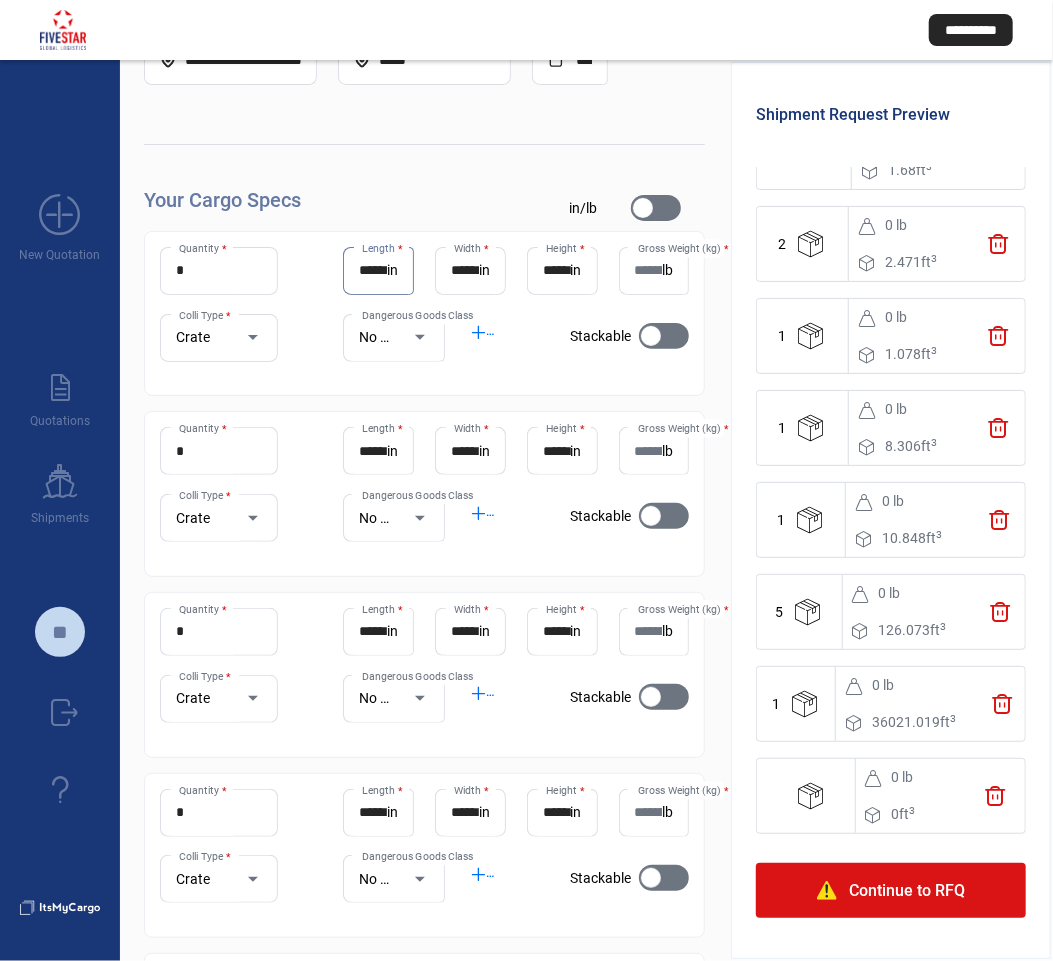 click on "******" at bounding box center [373, 270] 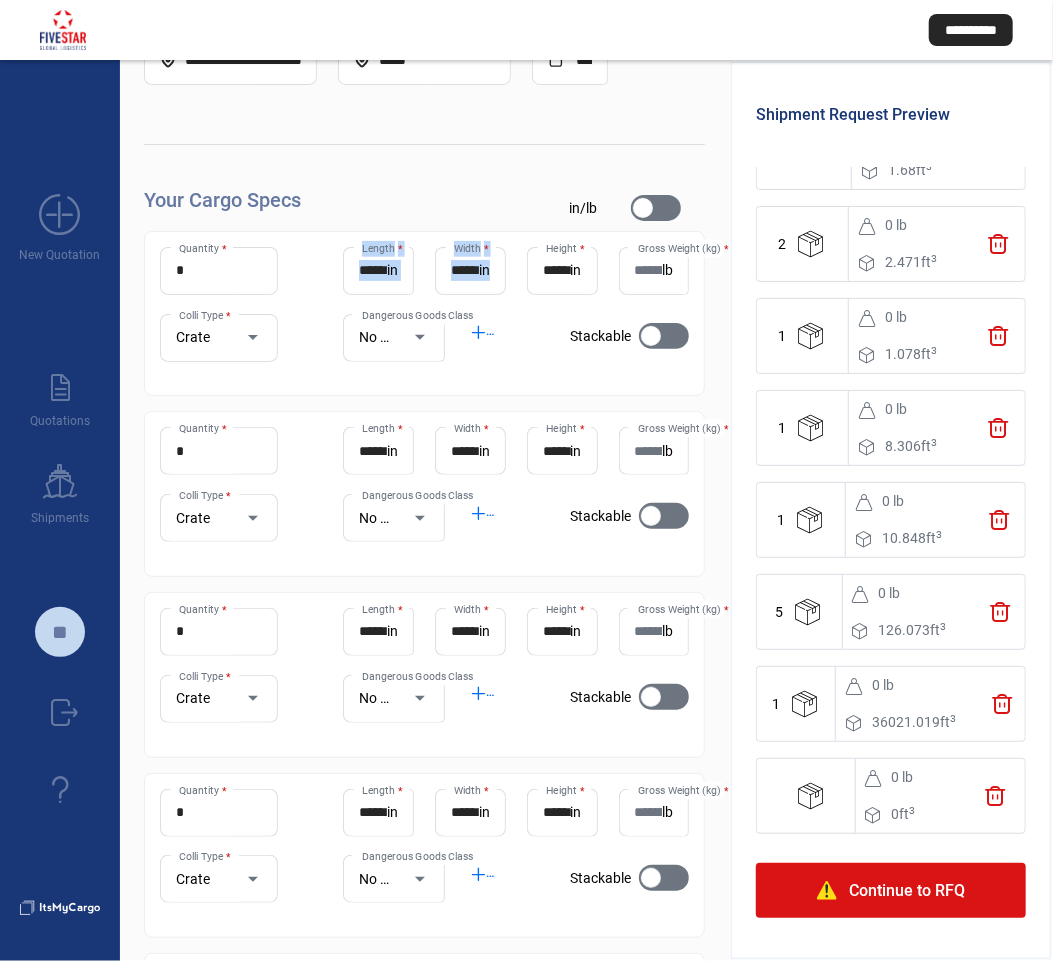 drag, startPoint x: 355, startPoint y: 265, endPoint x: 565, endPoint y: 261, distance: 210.03809 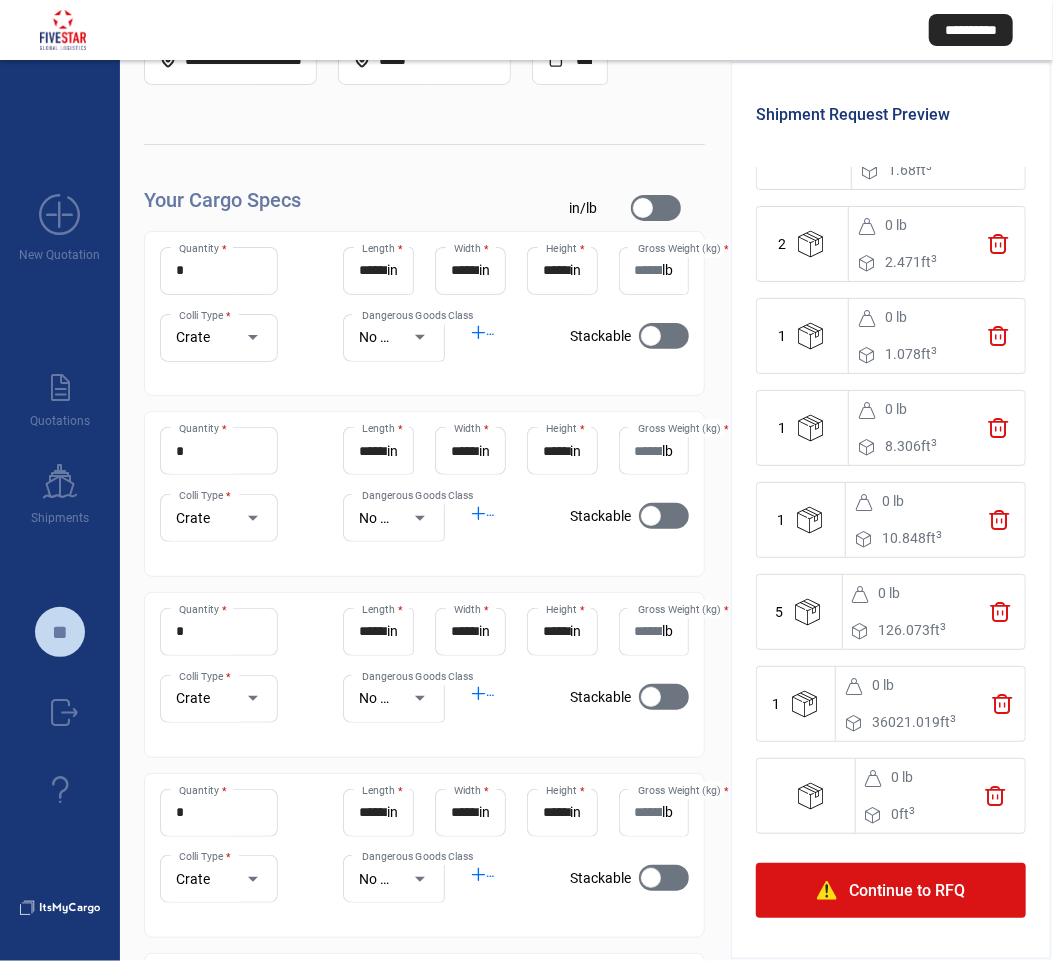 click on "trash" 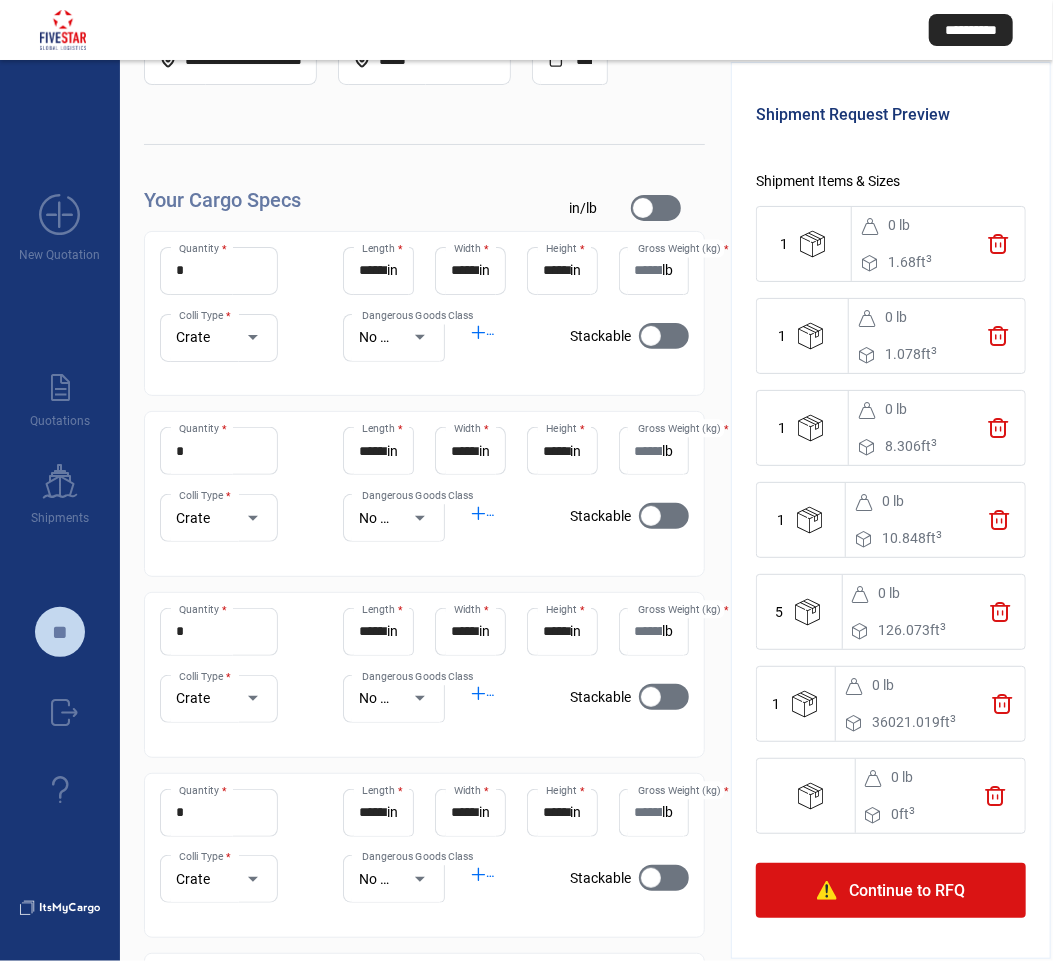click on "trash" 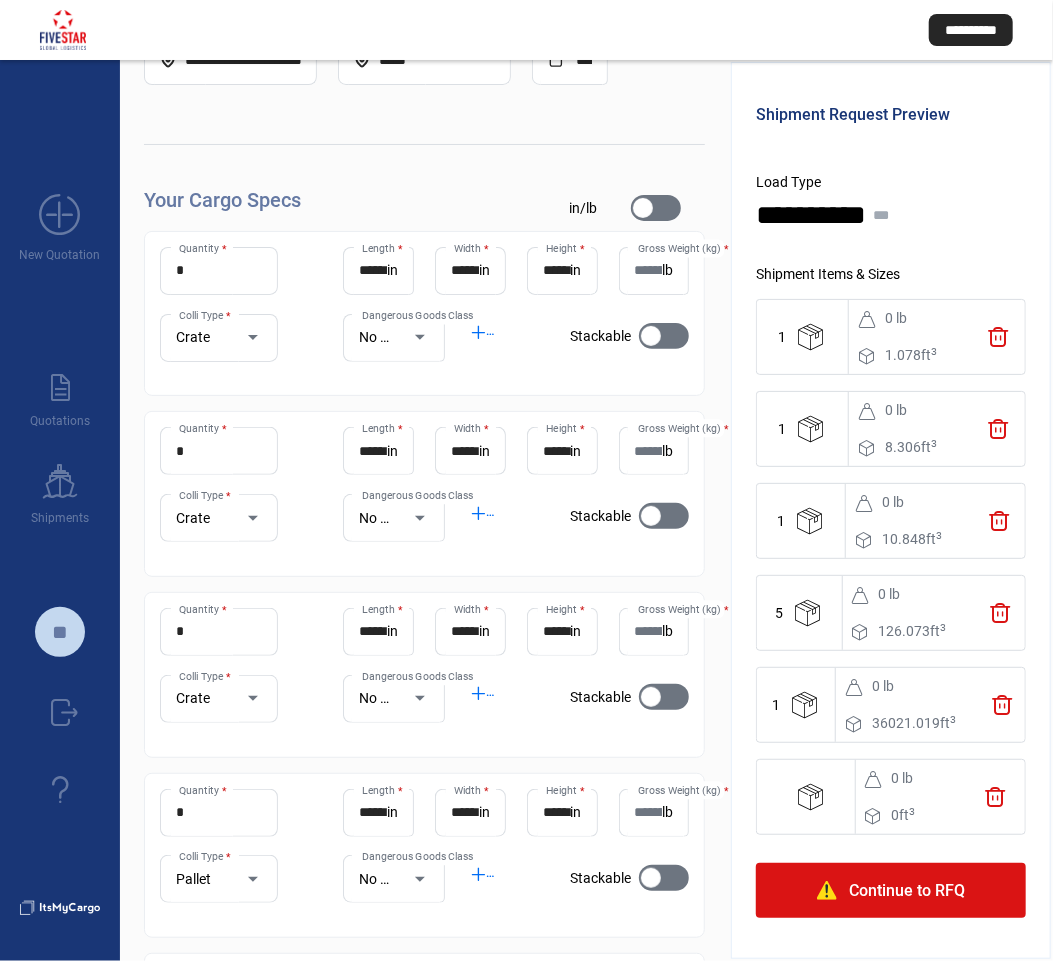 click on "**********" 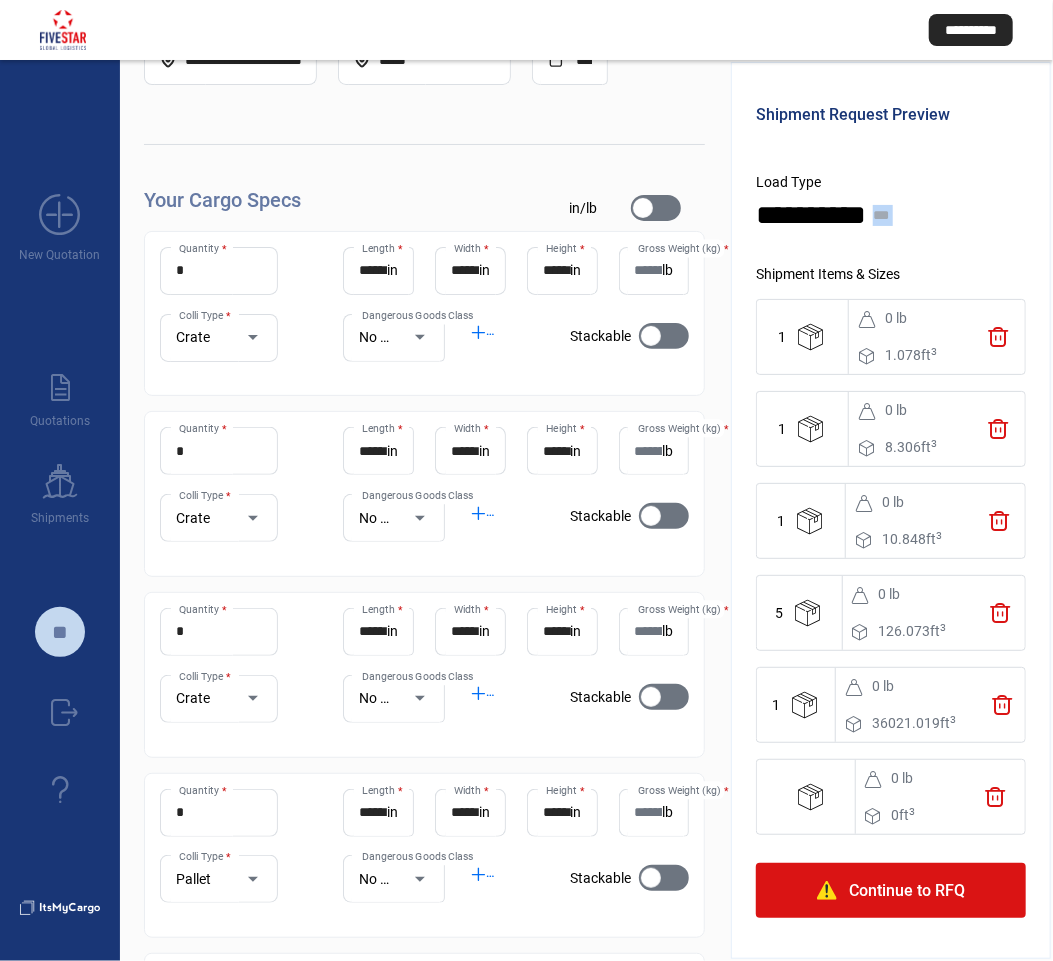 click on "**********" 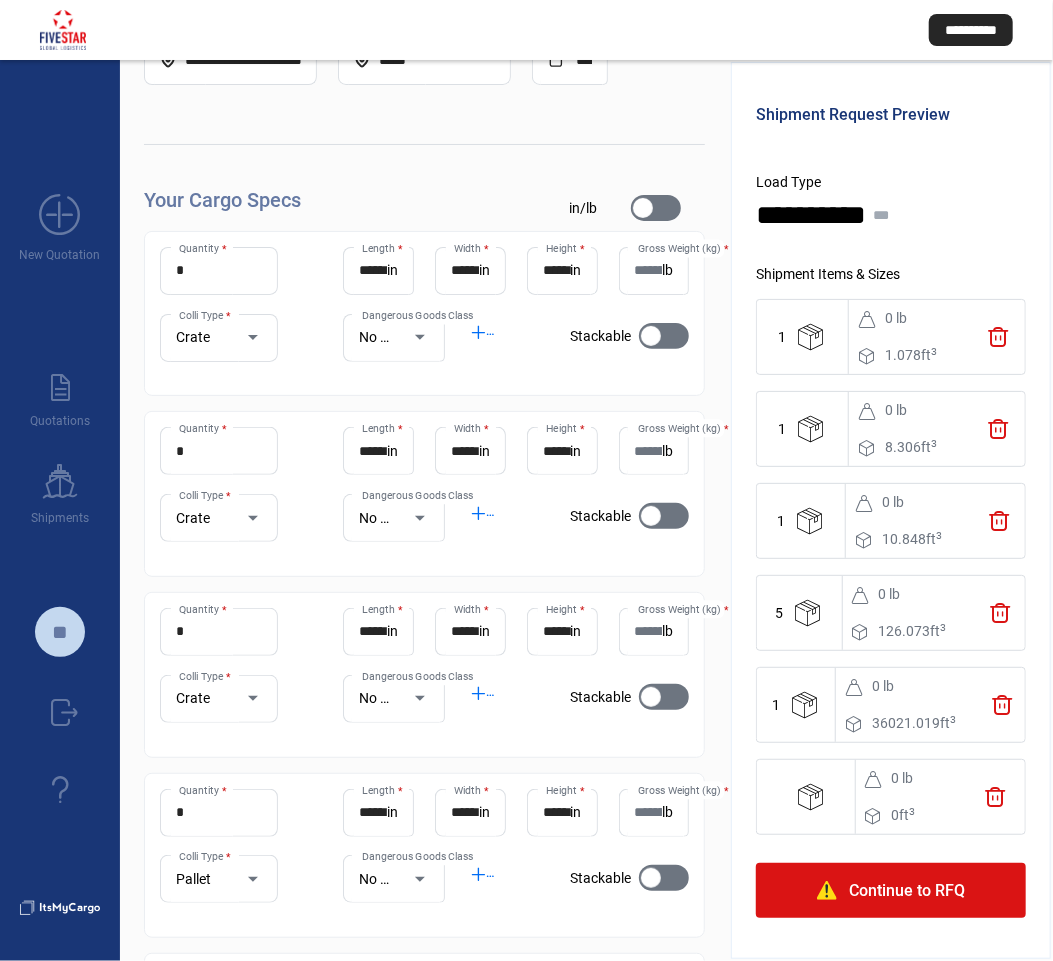 drag, startPoint x: 1004, startPoint y: 216, endPoint x: 1010, endPoint y: 302, distance: 86.209045 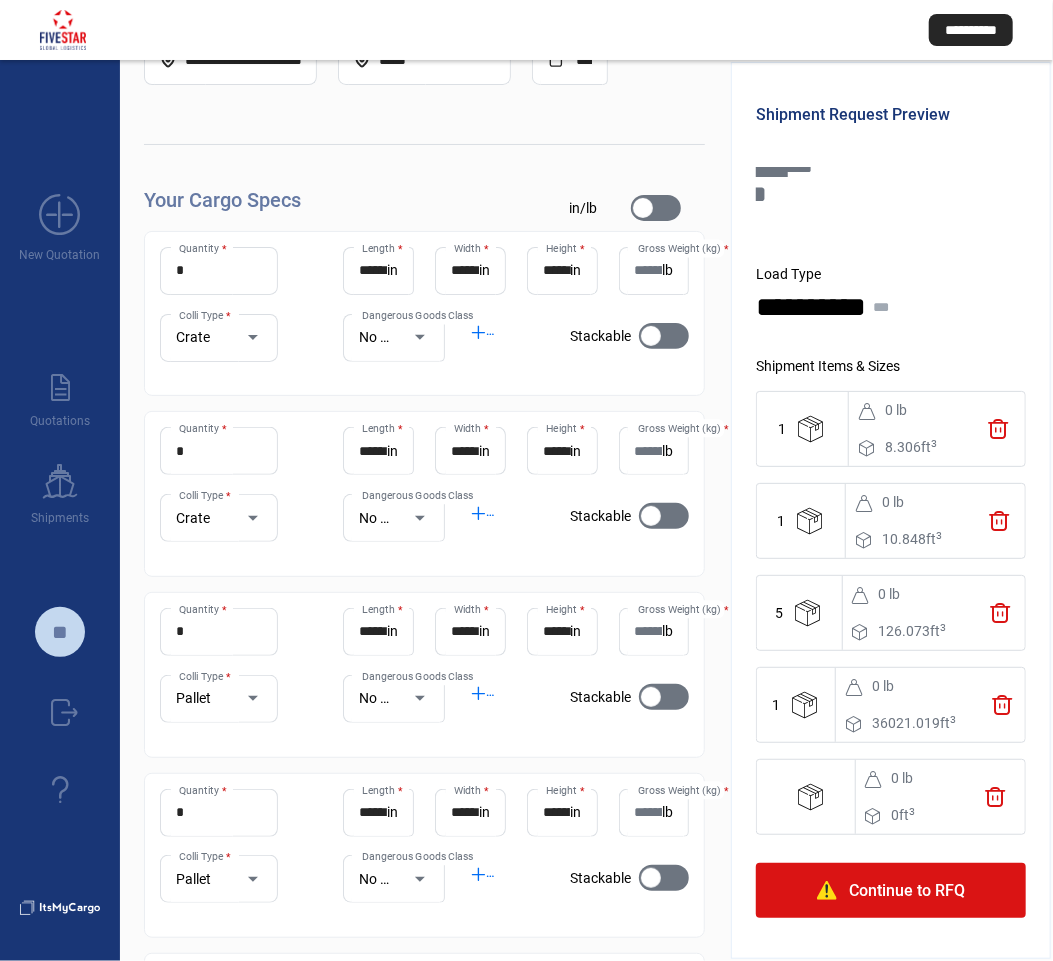 click on "**********" 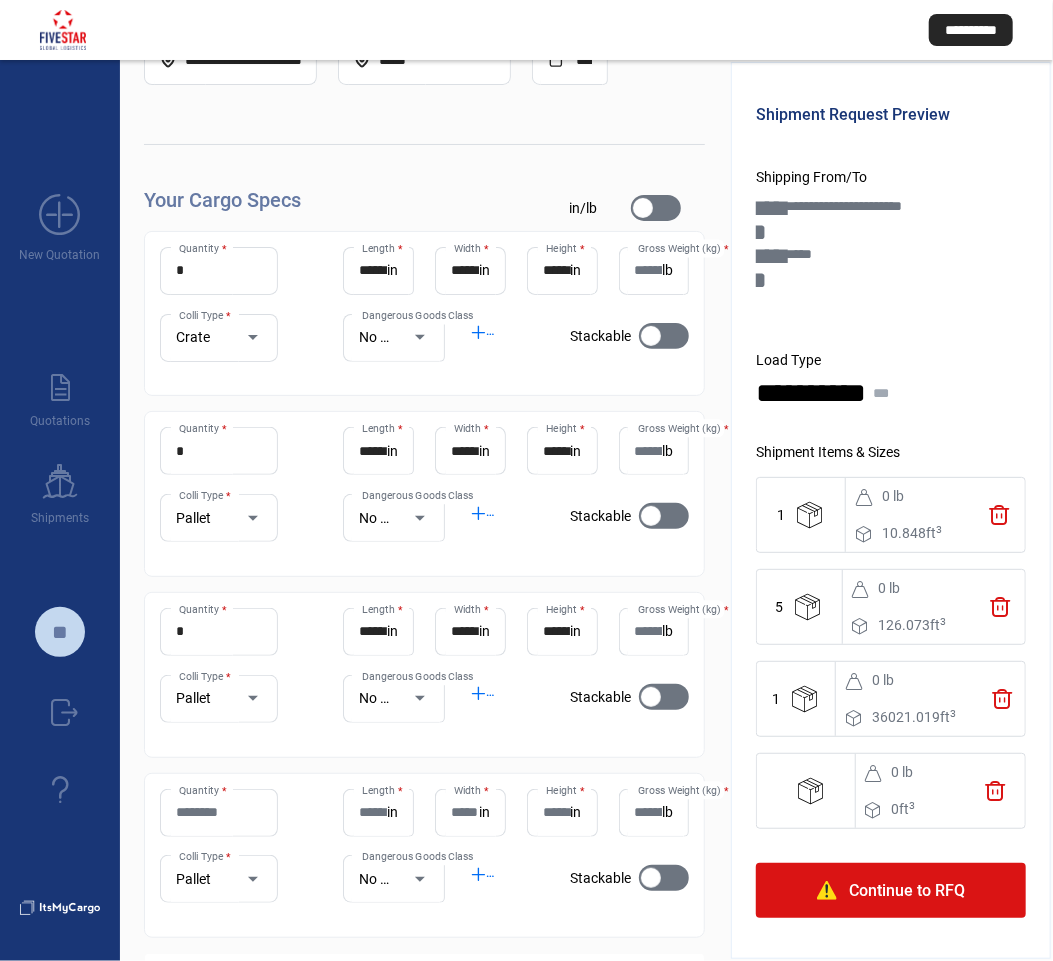 click on "trash" 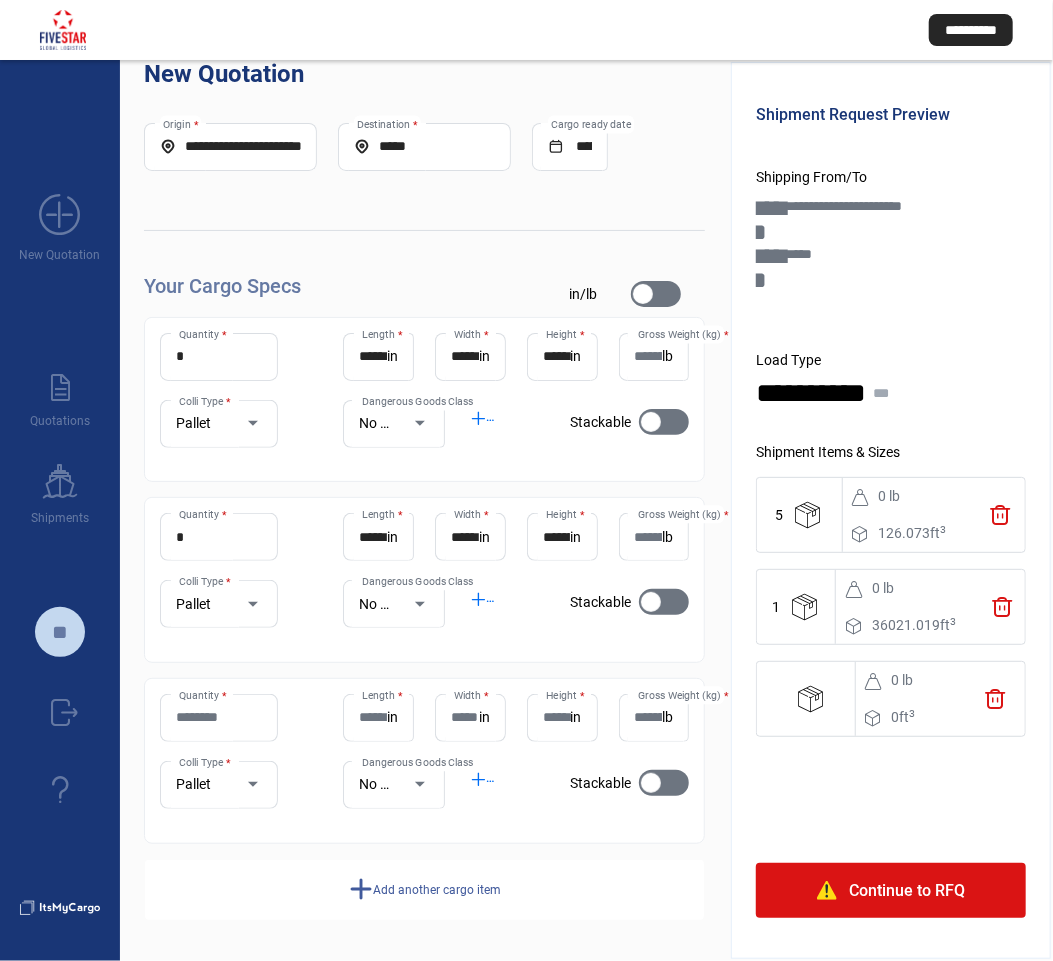 click on "trash" 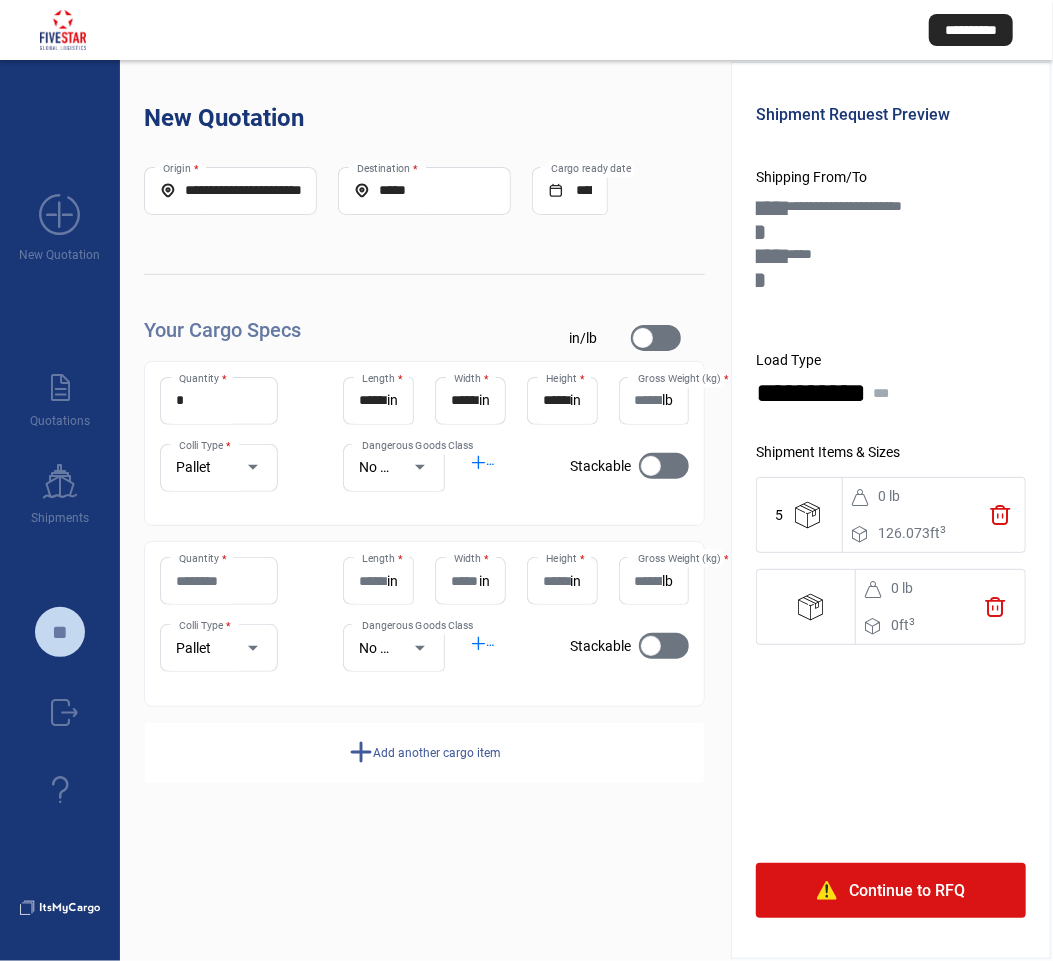 scroll, scrollTop: 0, scrollLeft: 0, axis: both 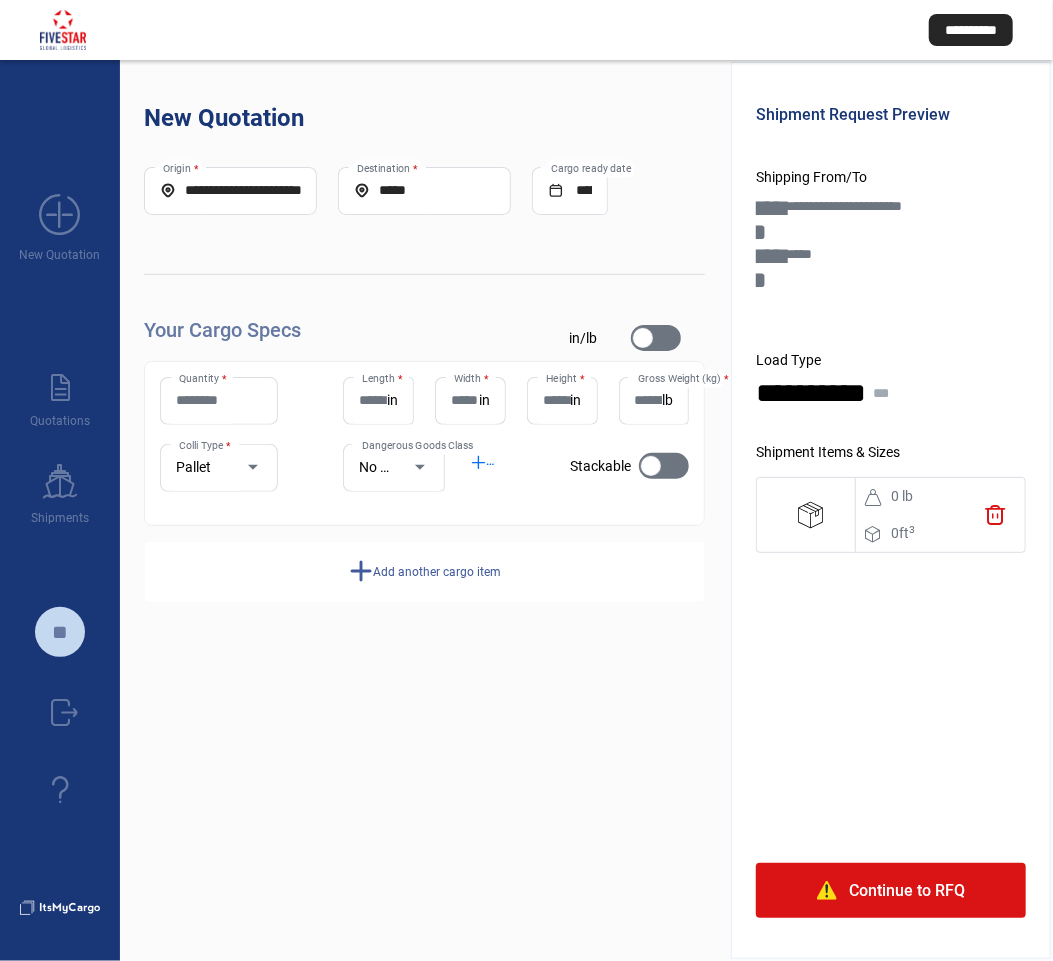 click on "trash" 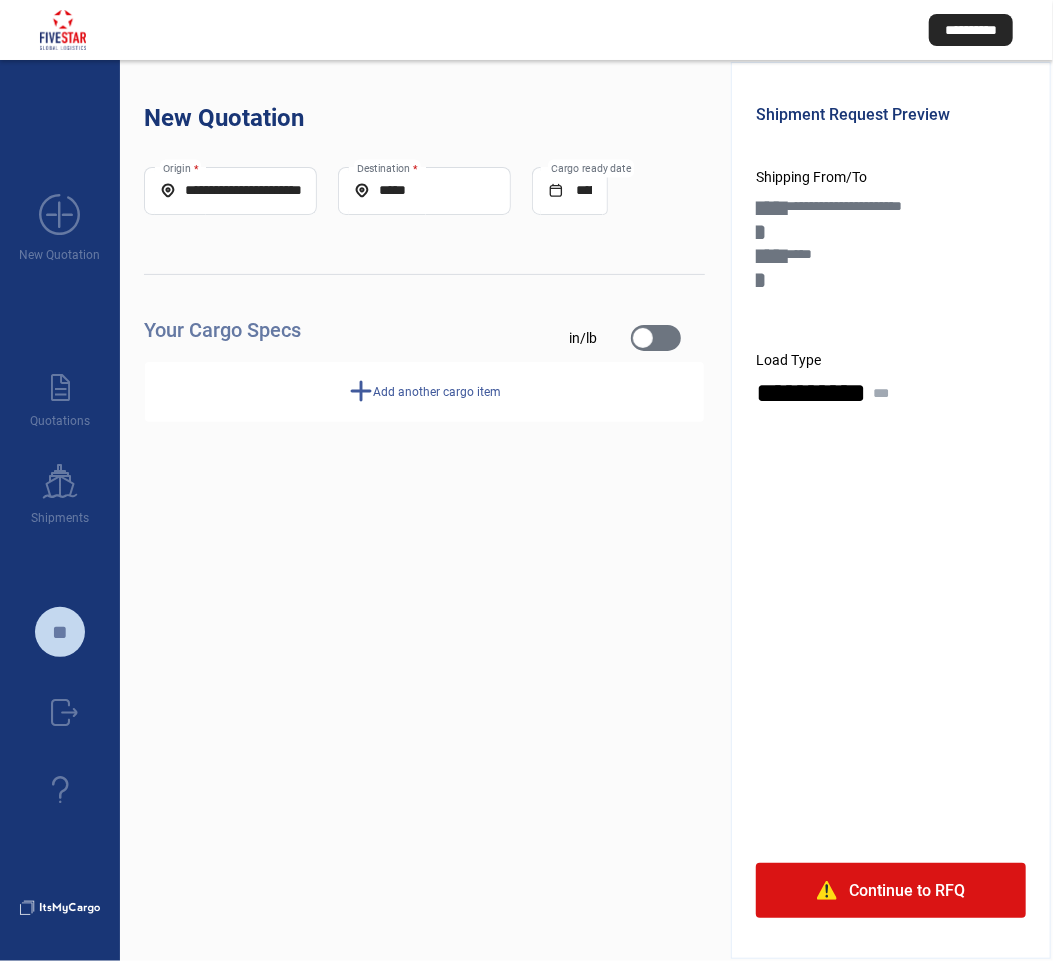 click on "add" 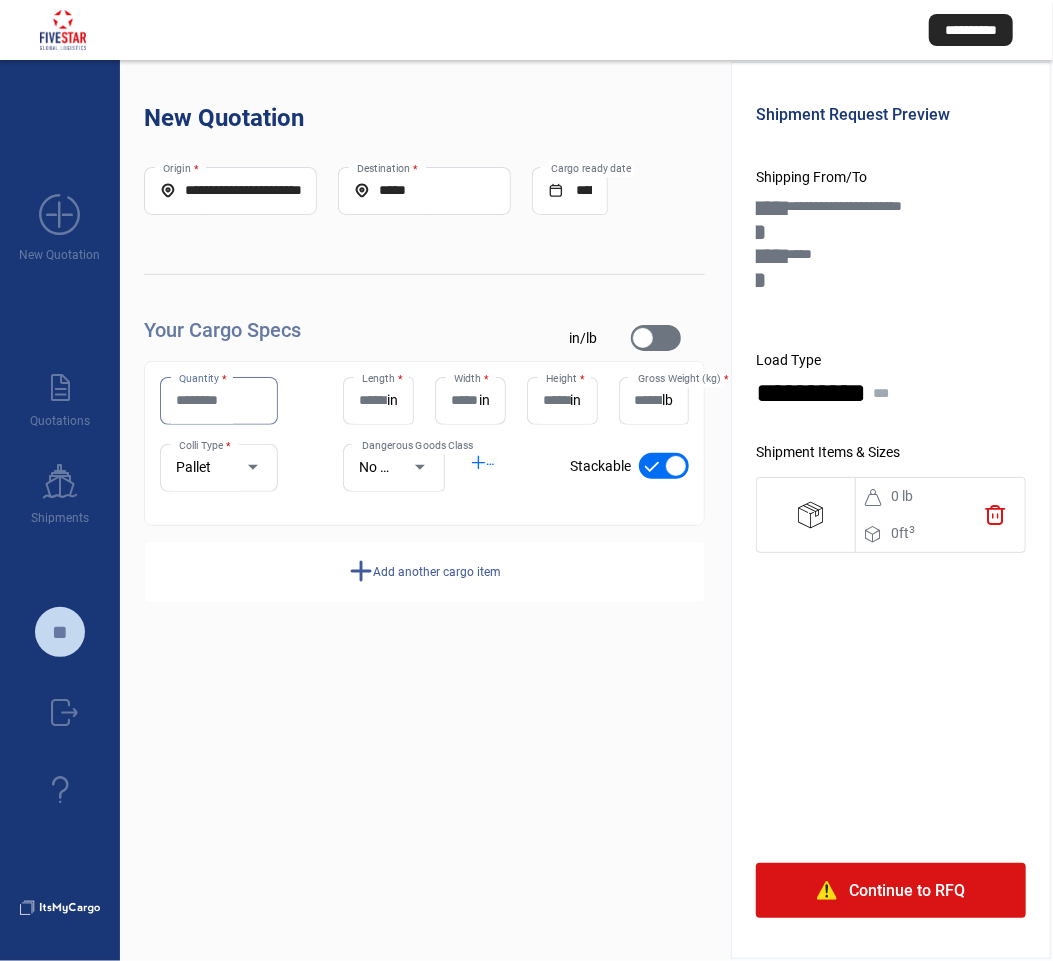click on "Quantity *" at bounding box center [219, 400] 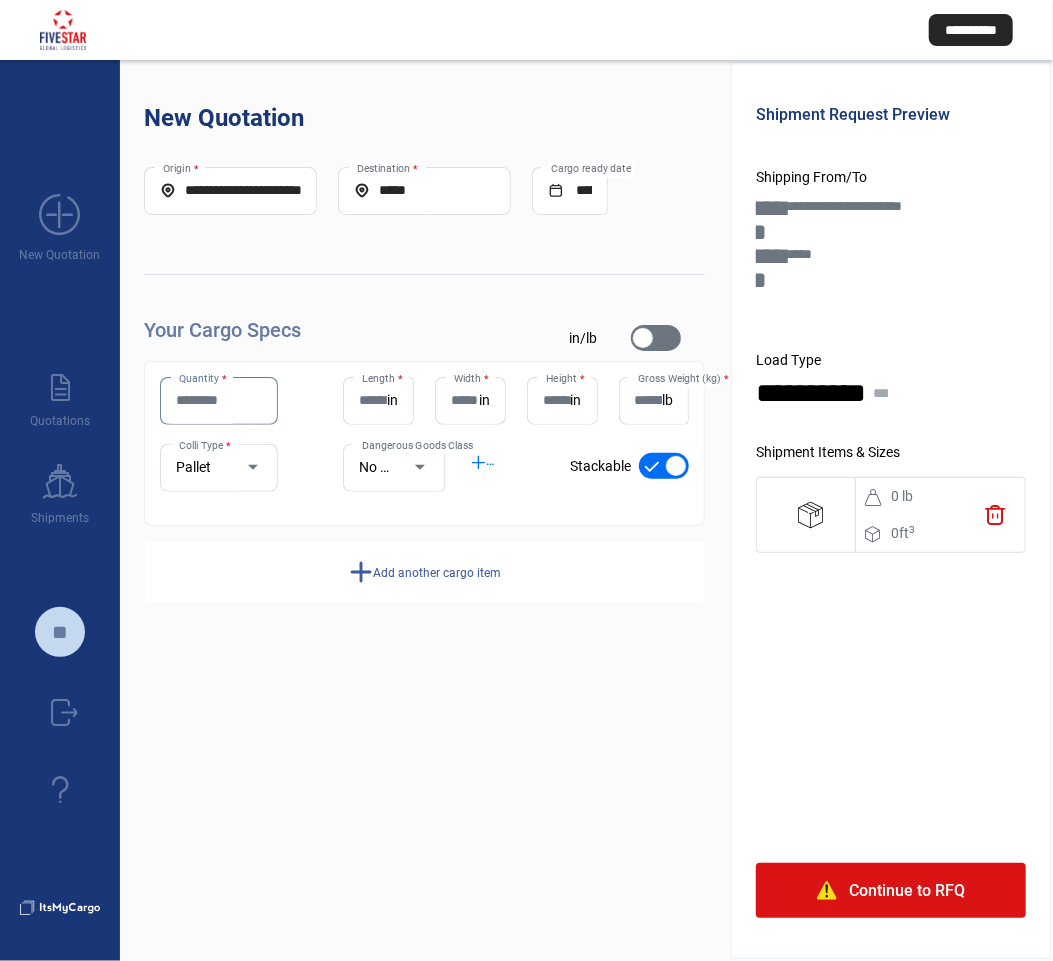 click on "Quantity *" at bounding box center (219, 400) 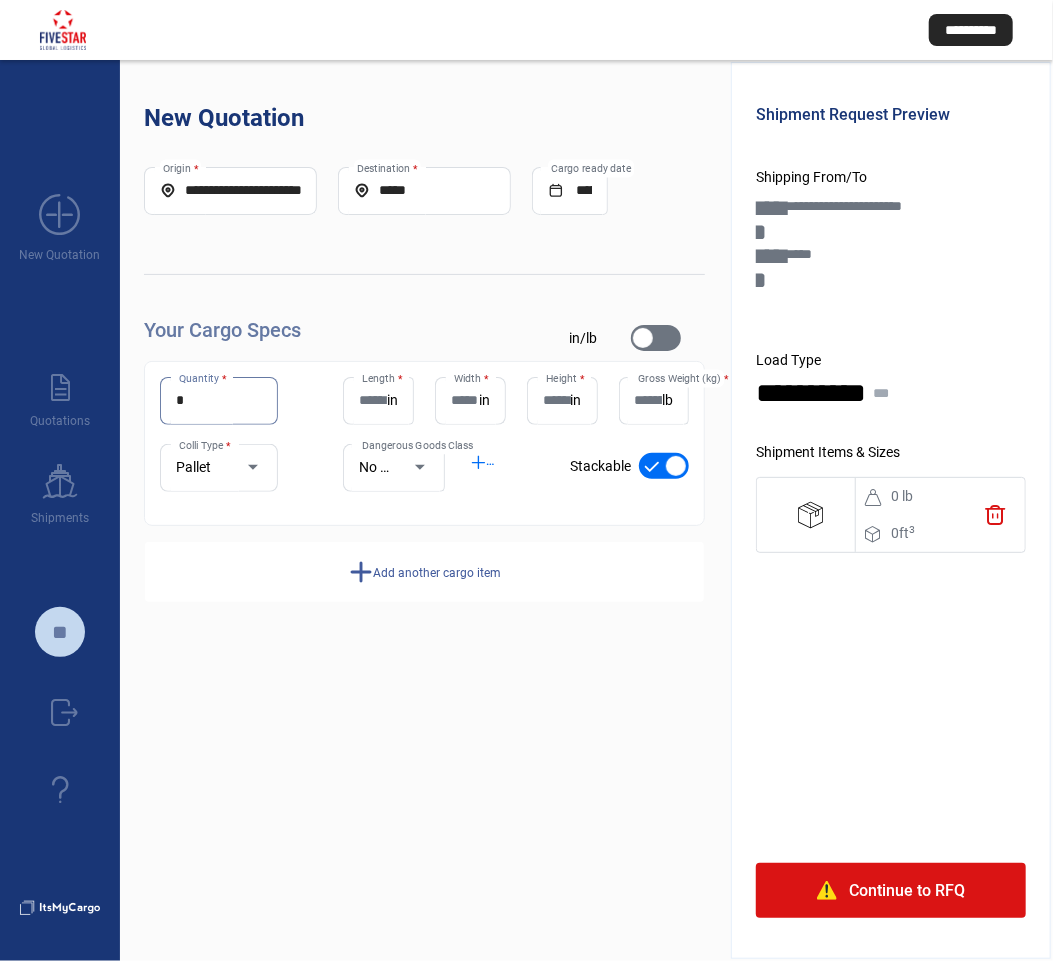 type on "*" 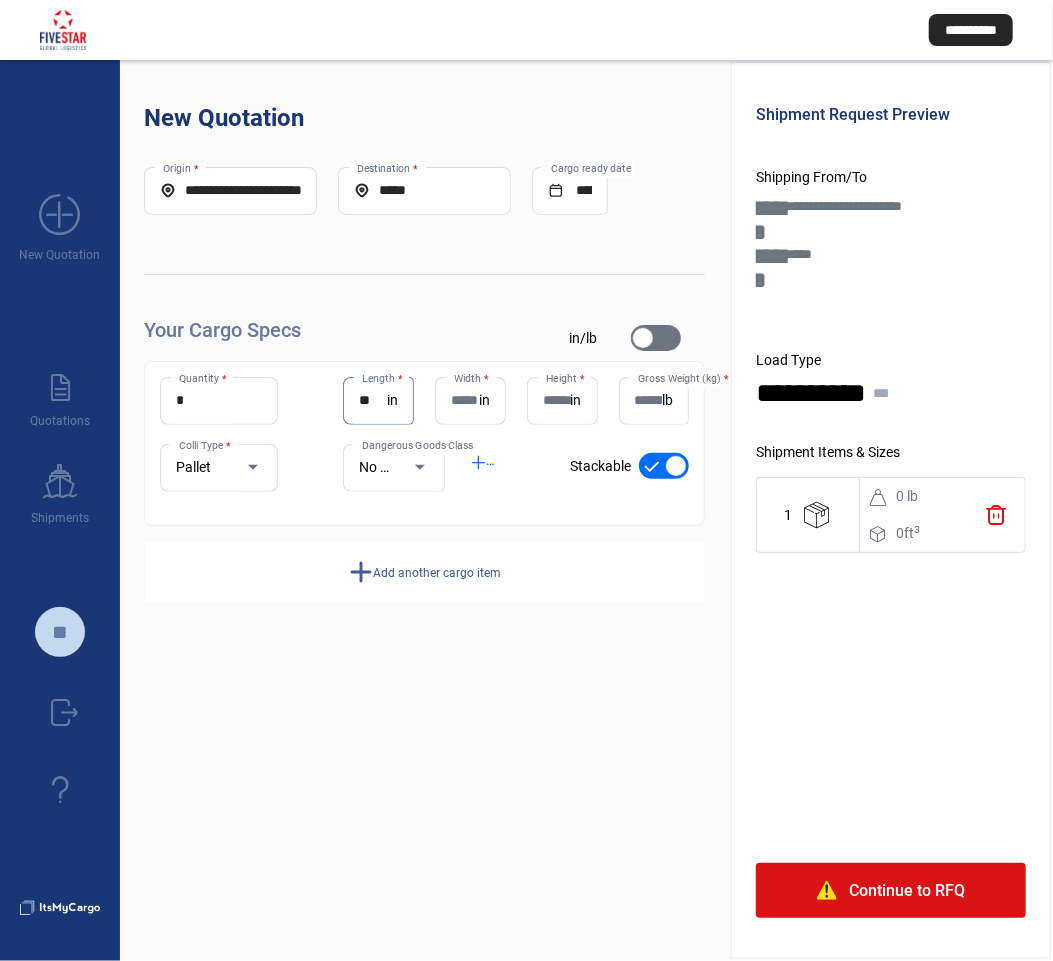 type on "**" 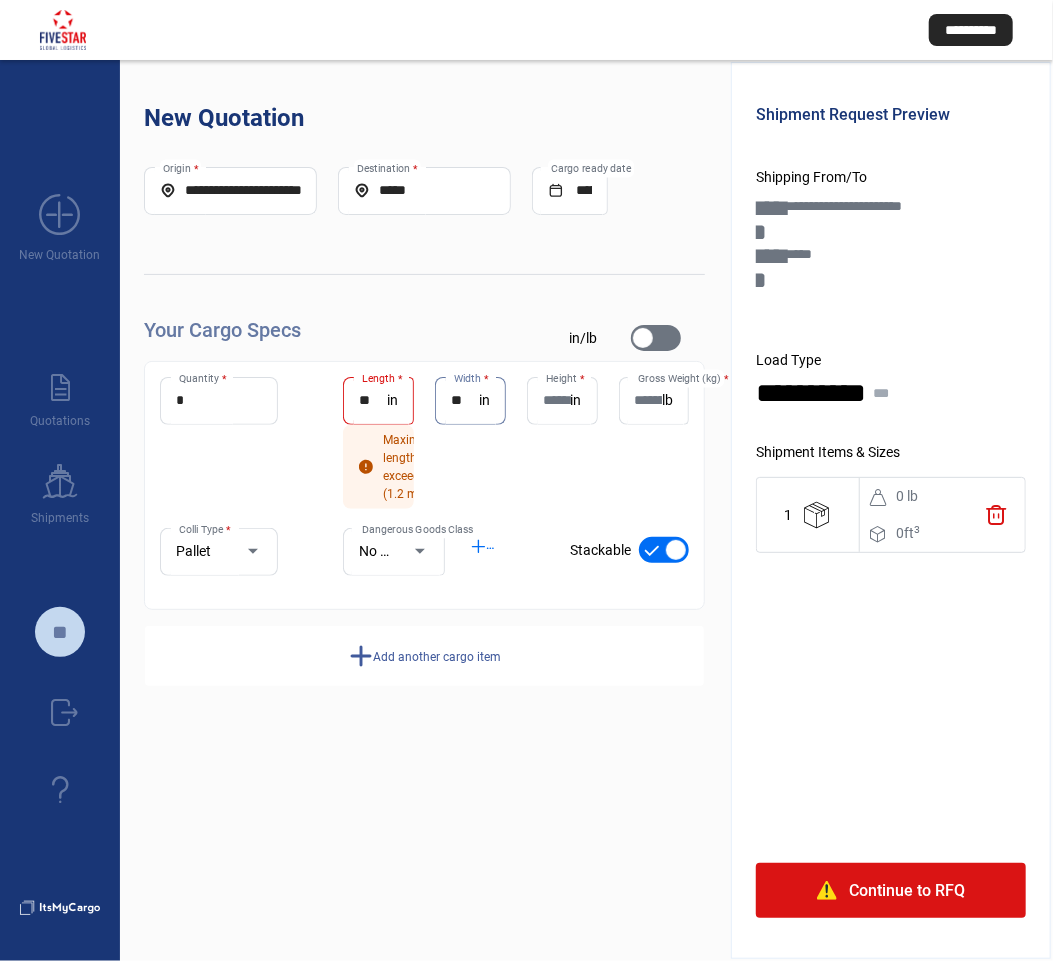 type on "**" 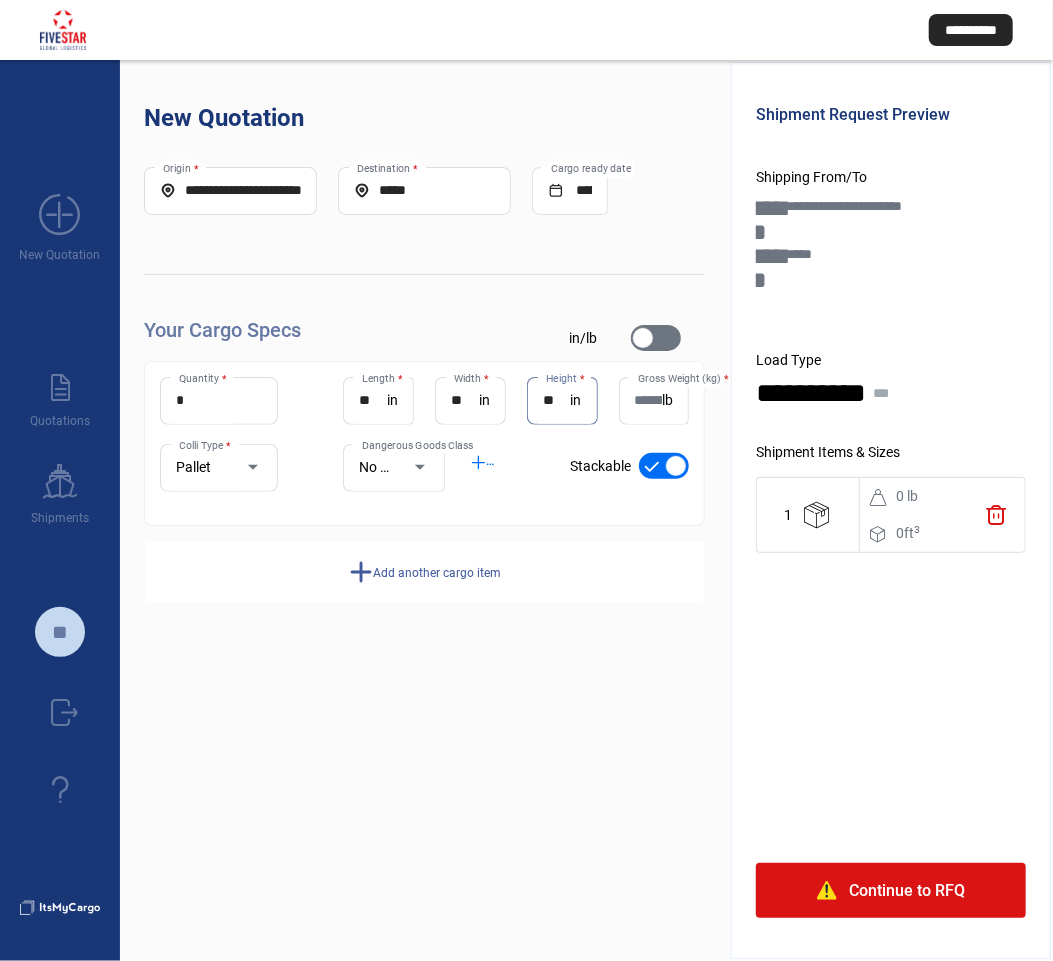 type on "**" 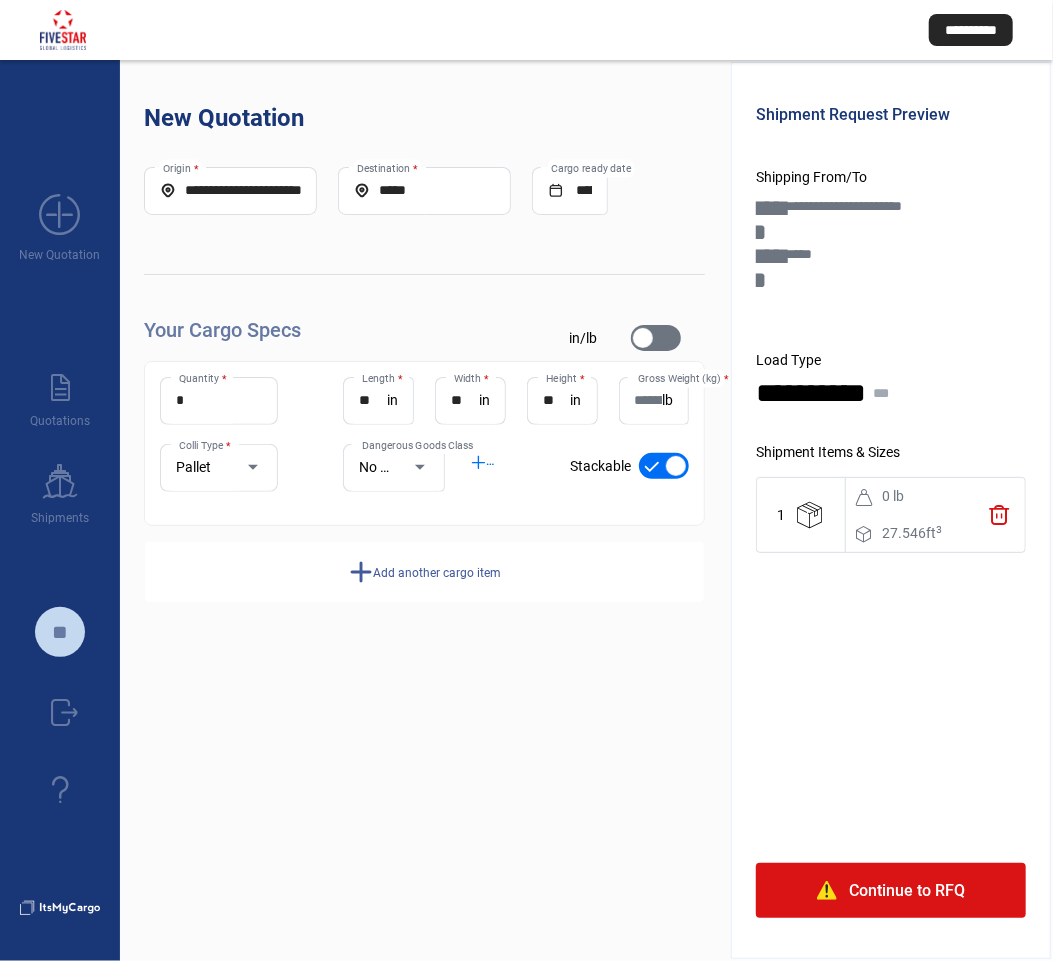 click on "in" 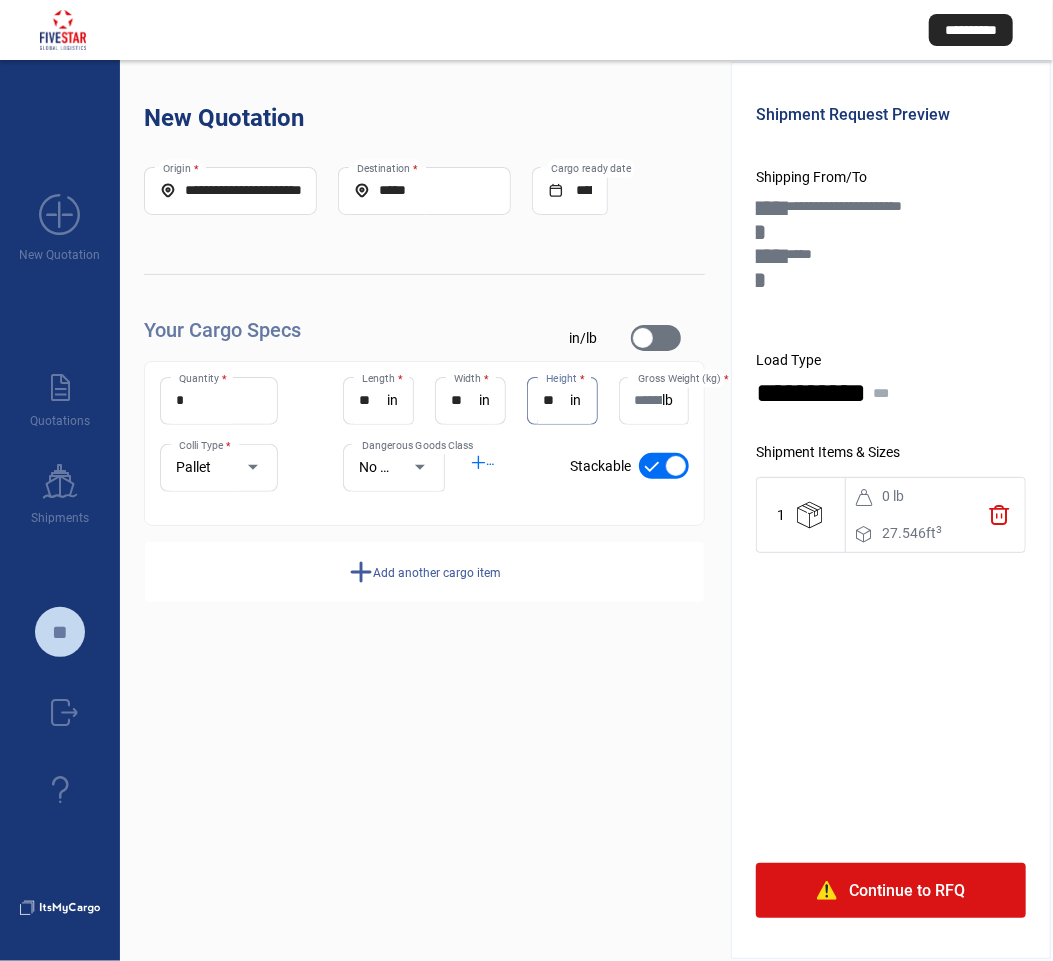 click on "in" 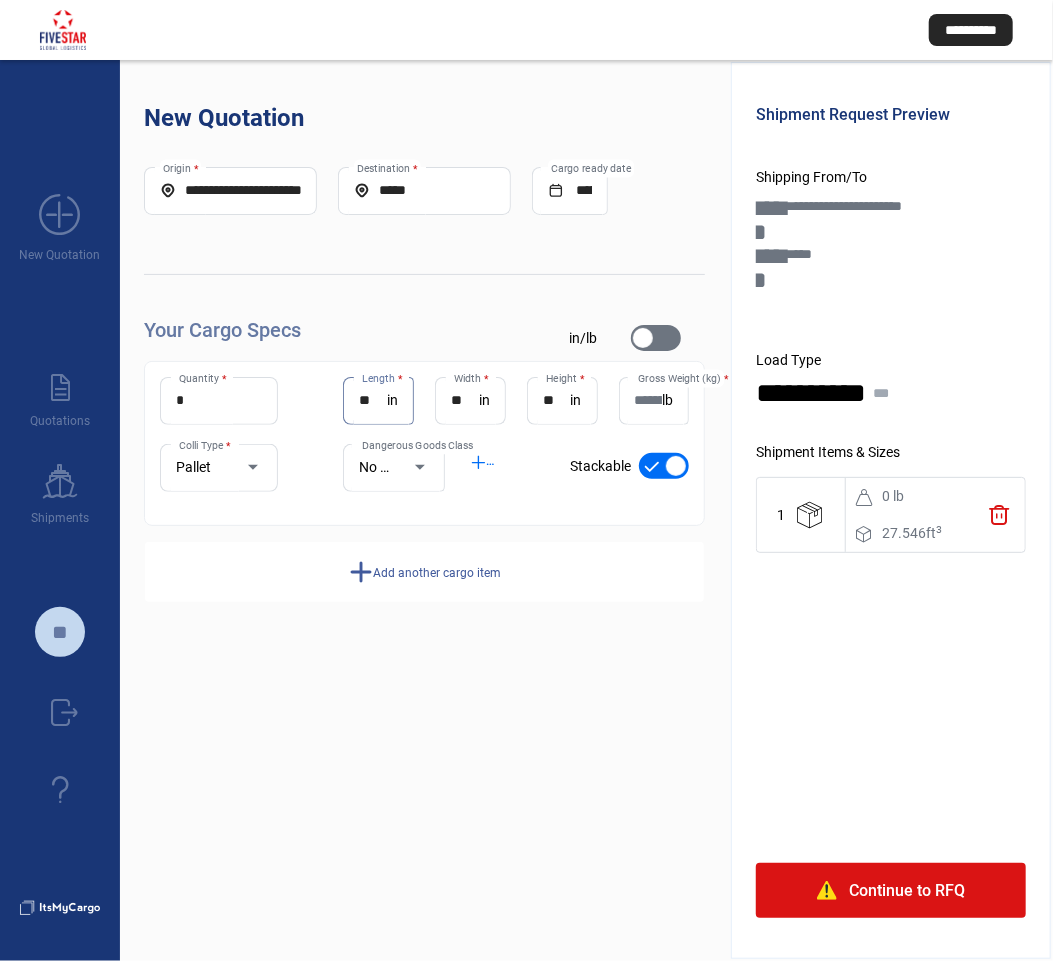 click at bounding box center [656, 338] 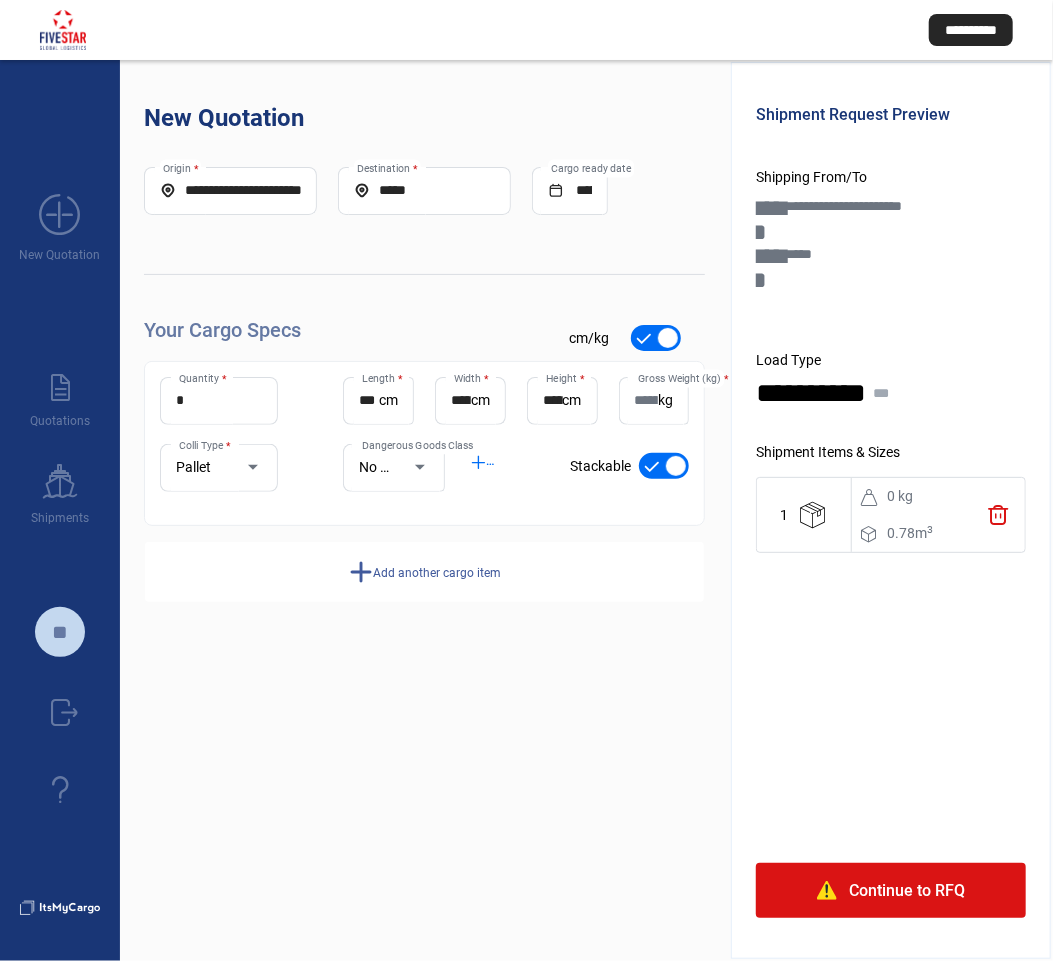 click on "cm" 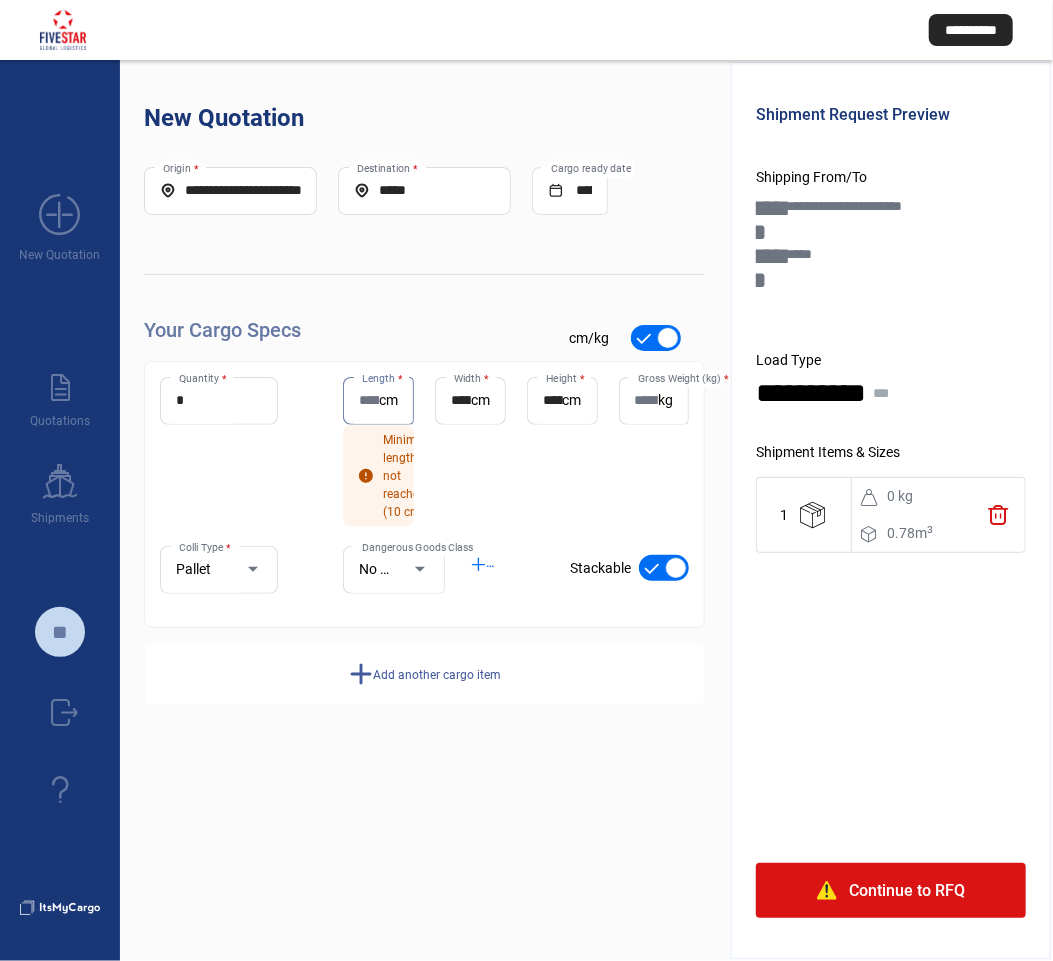 scroll, scrollTop: 0, scrollLeft: 0, axis: both 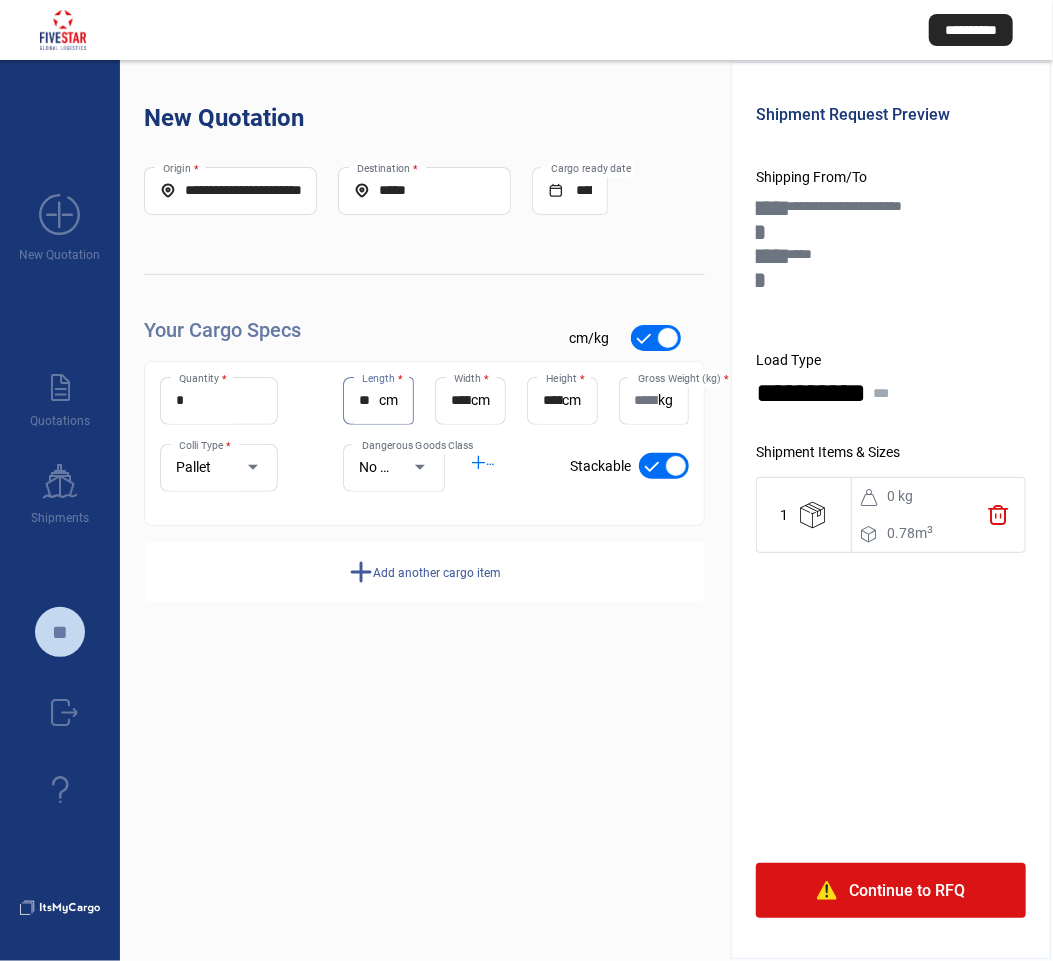 type on "**" 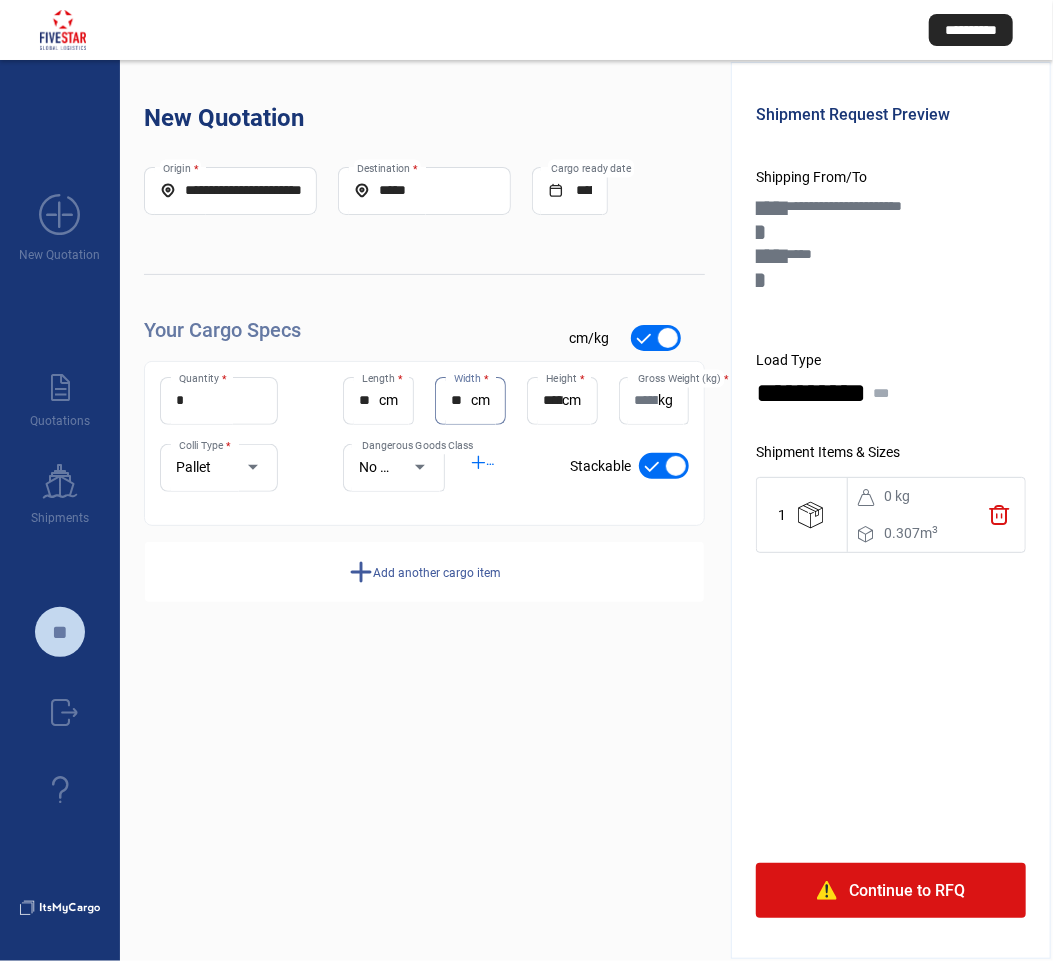 type on "**" 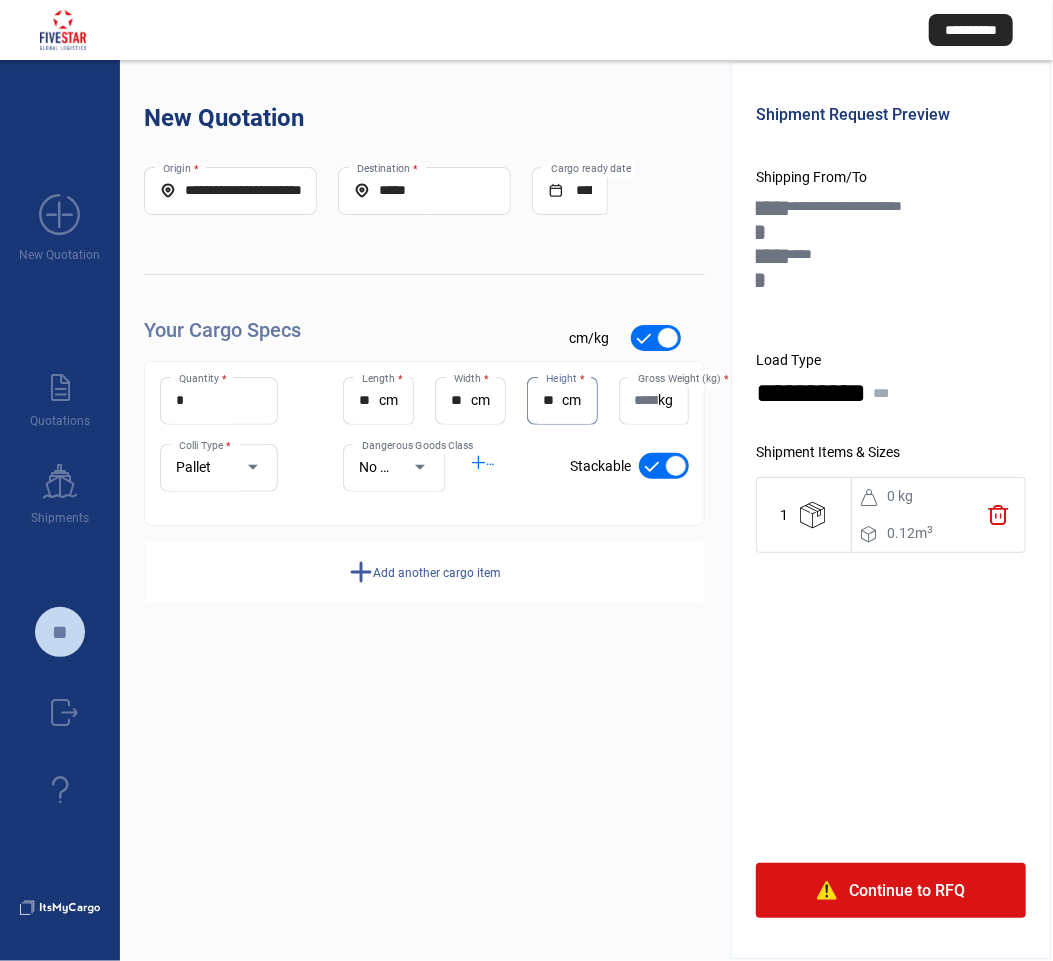 type on "**" 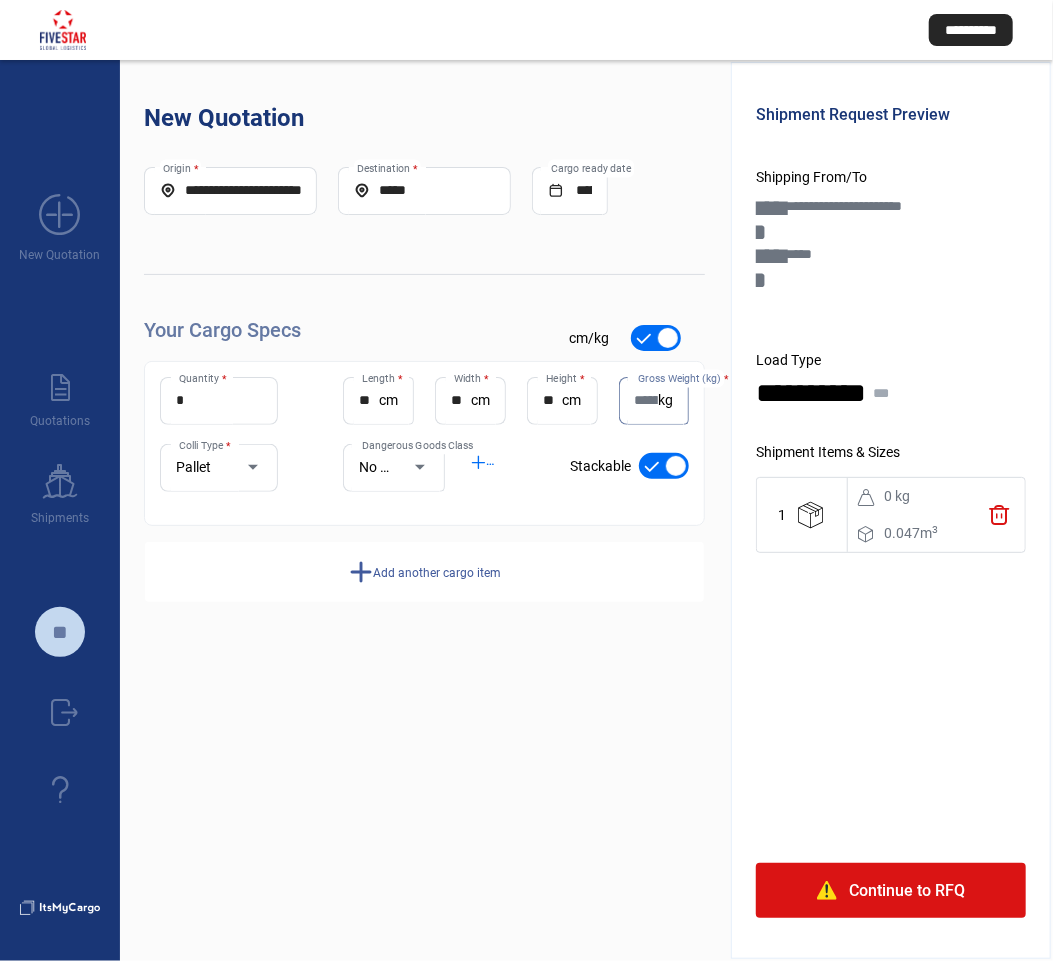click on "Gross Weight (kg)  *" at bounding box center (647, 400) 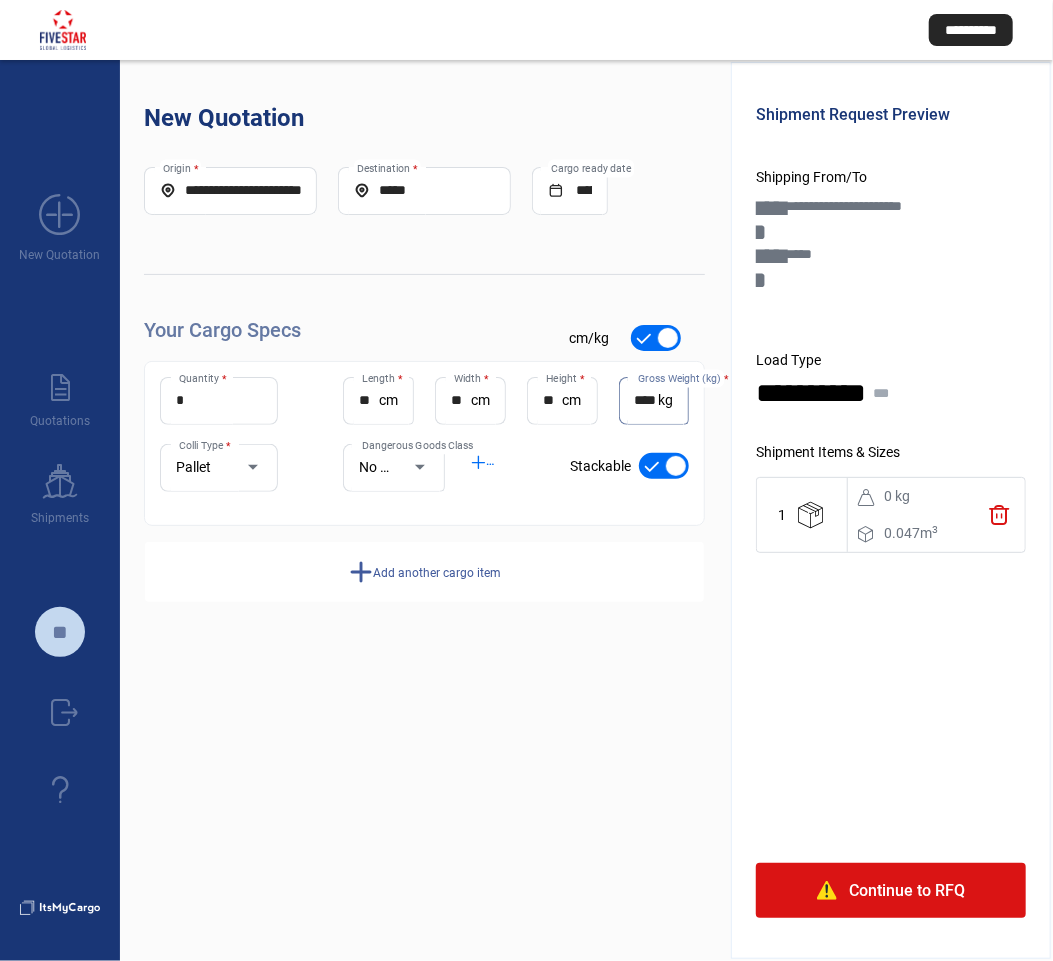 scroll, scrollTop: 0, scrollLeft: 3, axis: horizontal 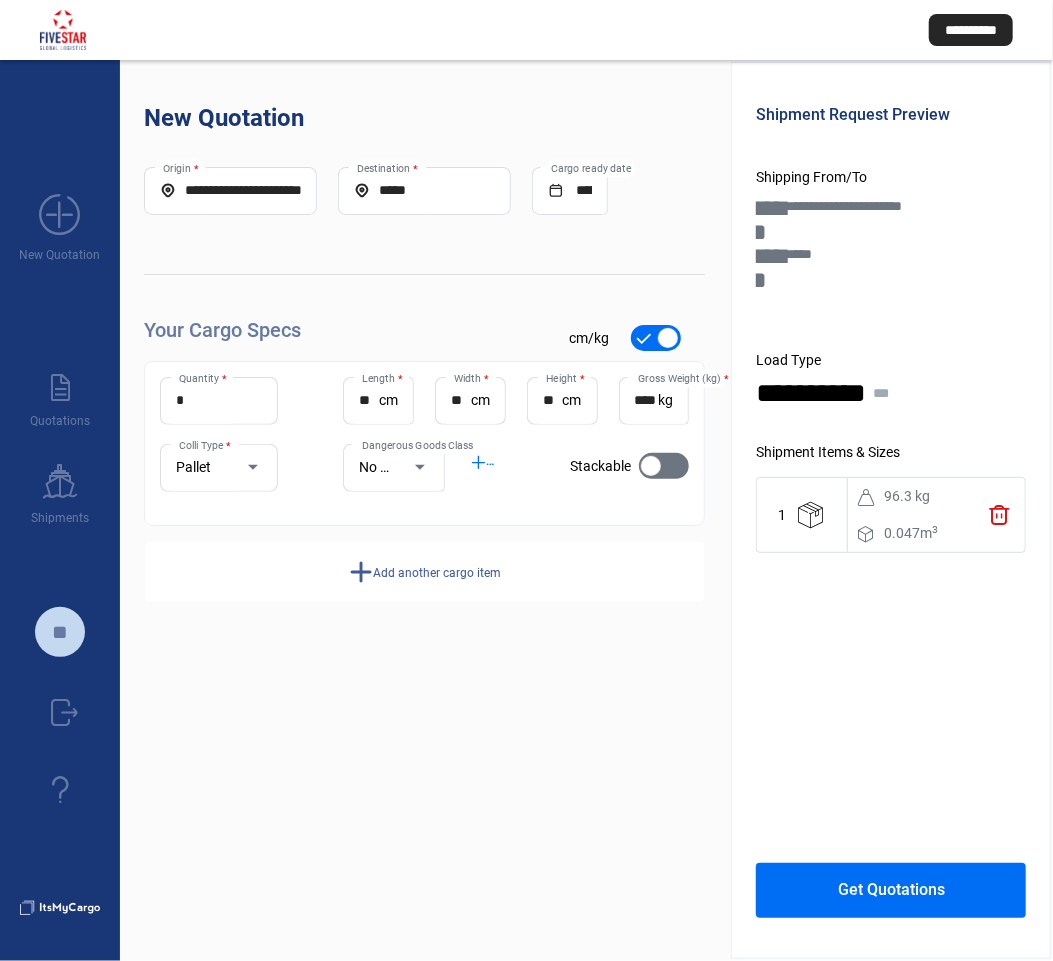 click on "add  Add another cargo item" 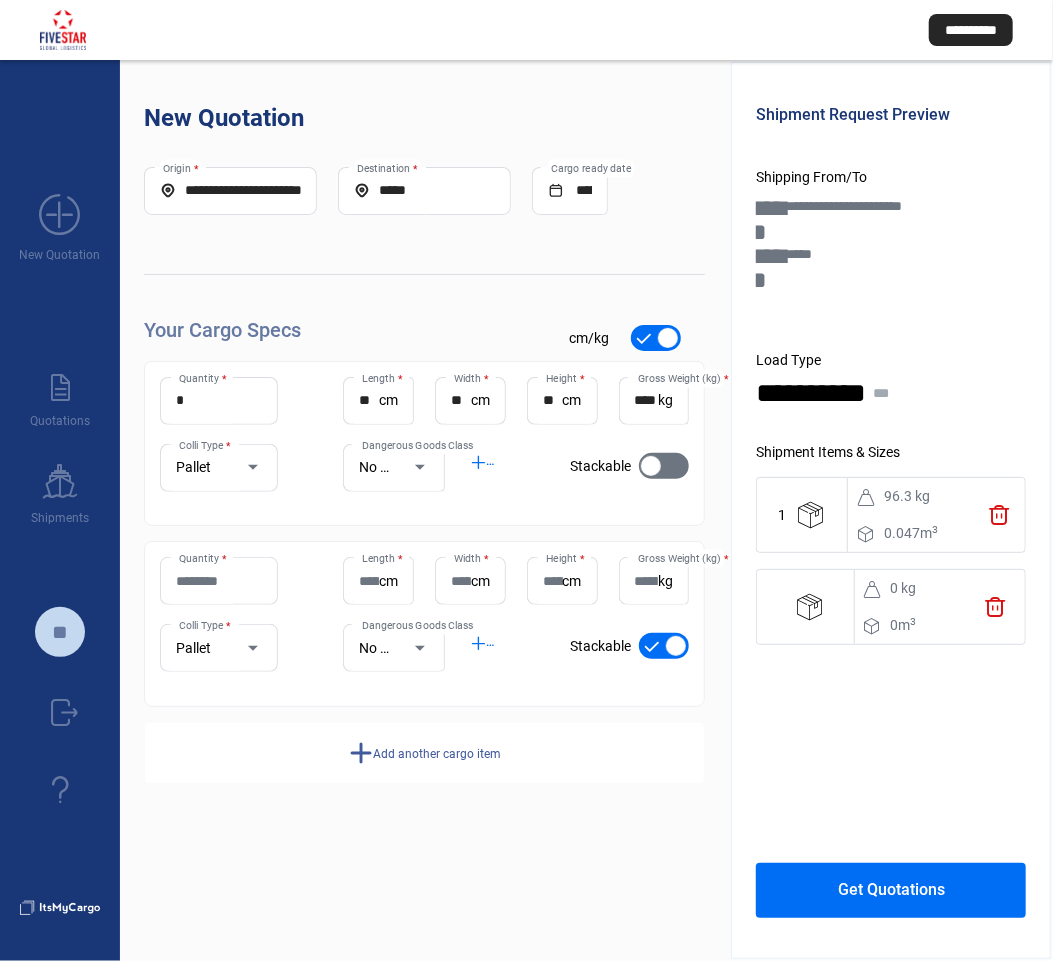 click on "Quantity *" at bounding box center (219, 581) 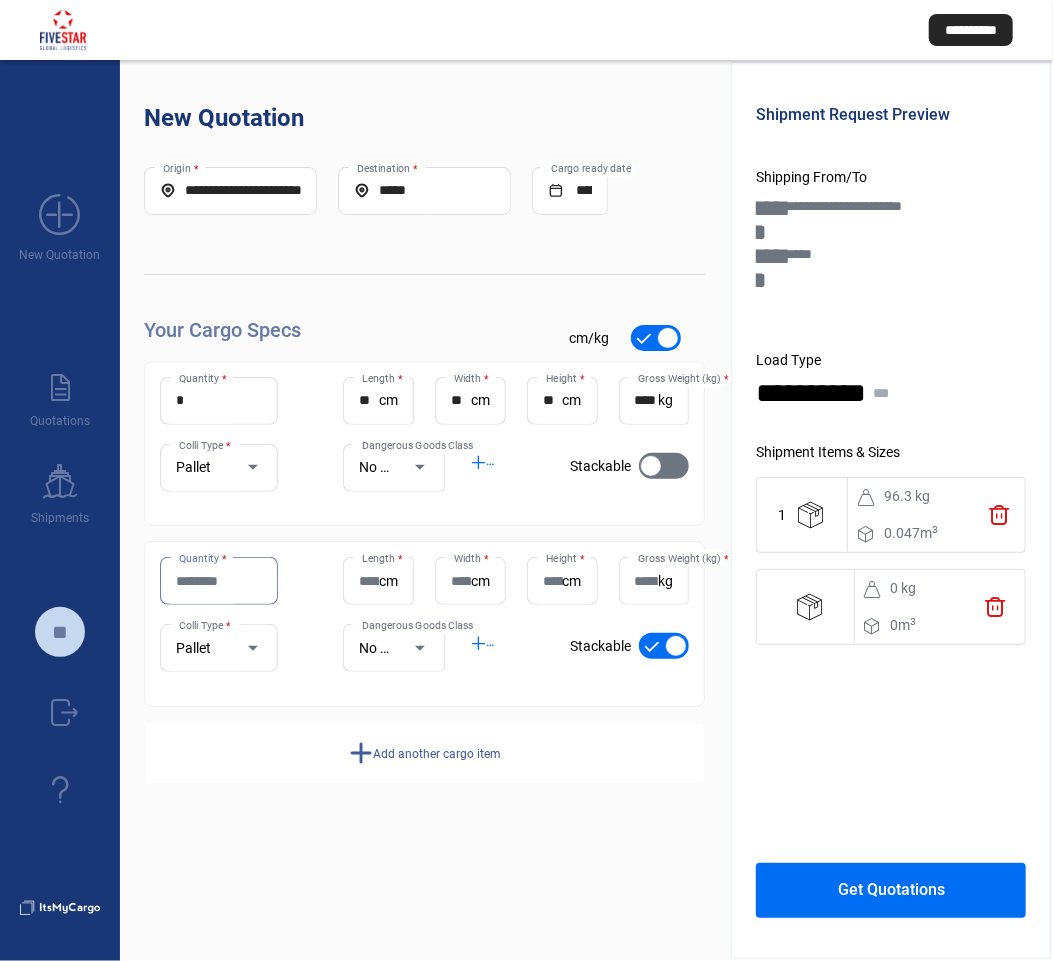 click on "****" at bounding box center [647, 400] 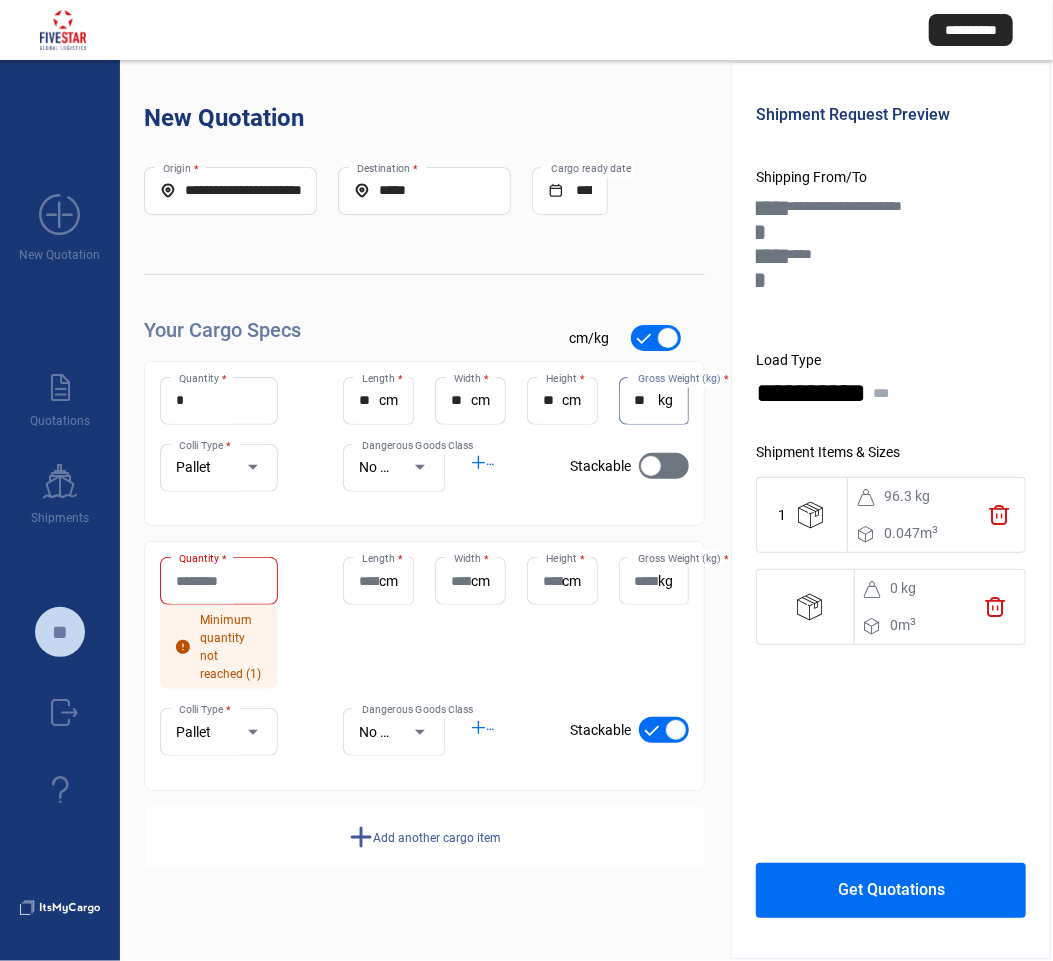scroll, scrollTop: 0, scrollLeft: 0, axis: both 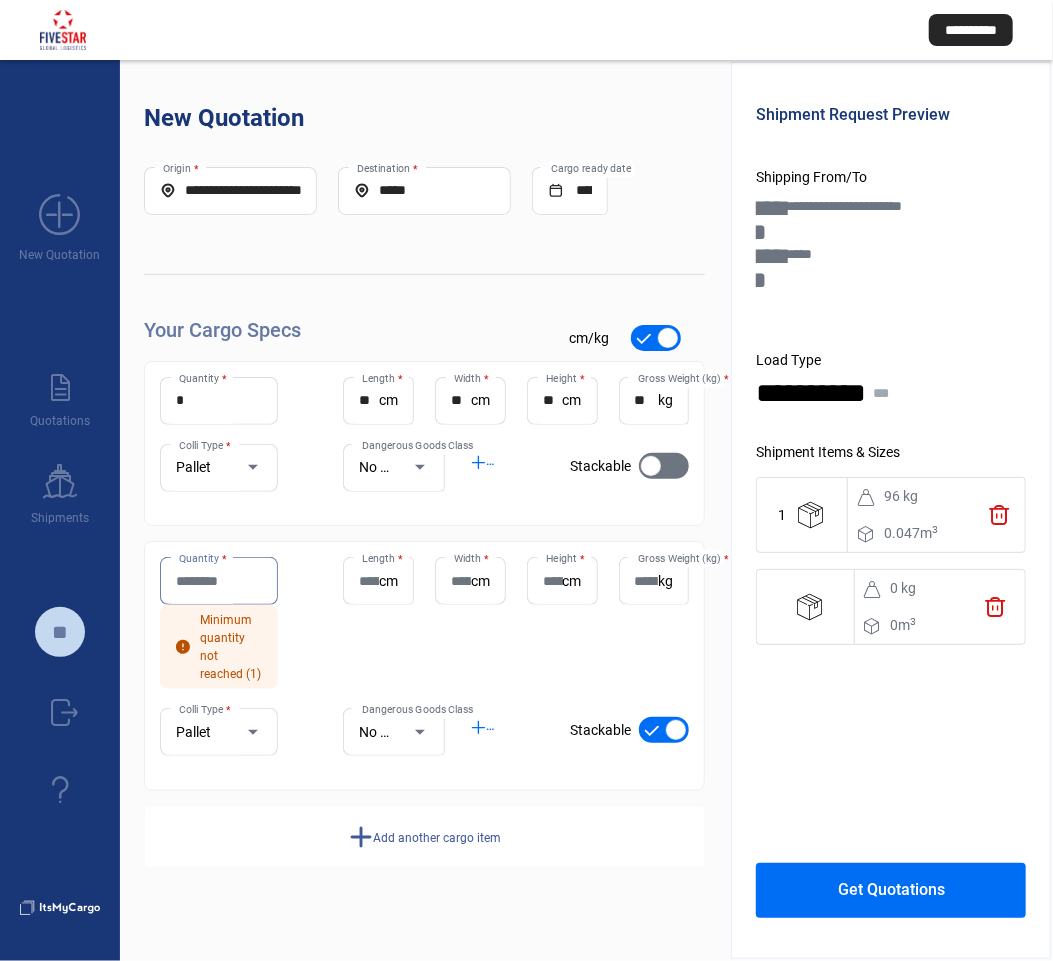 click on "Quantity *" at bounding box center (219, 581) 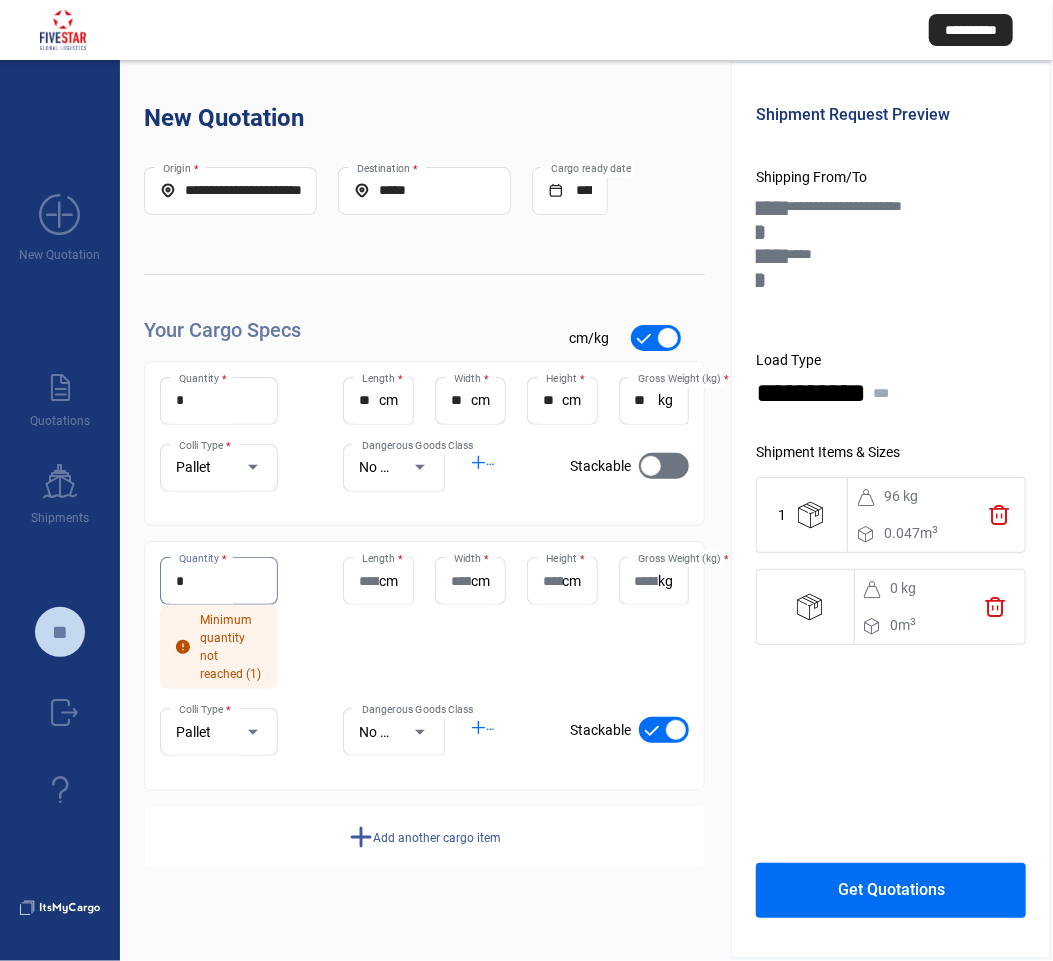 type on "*" 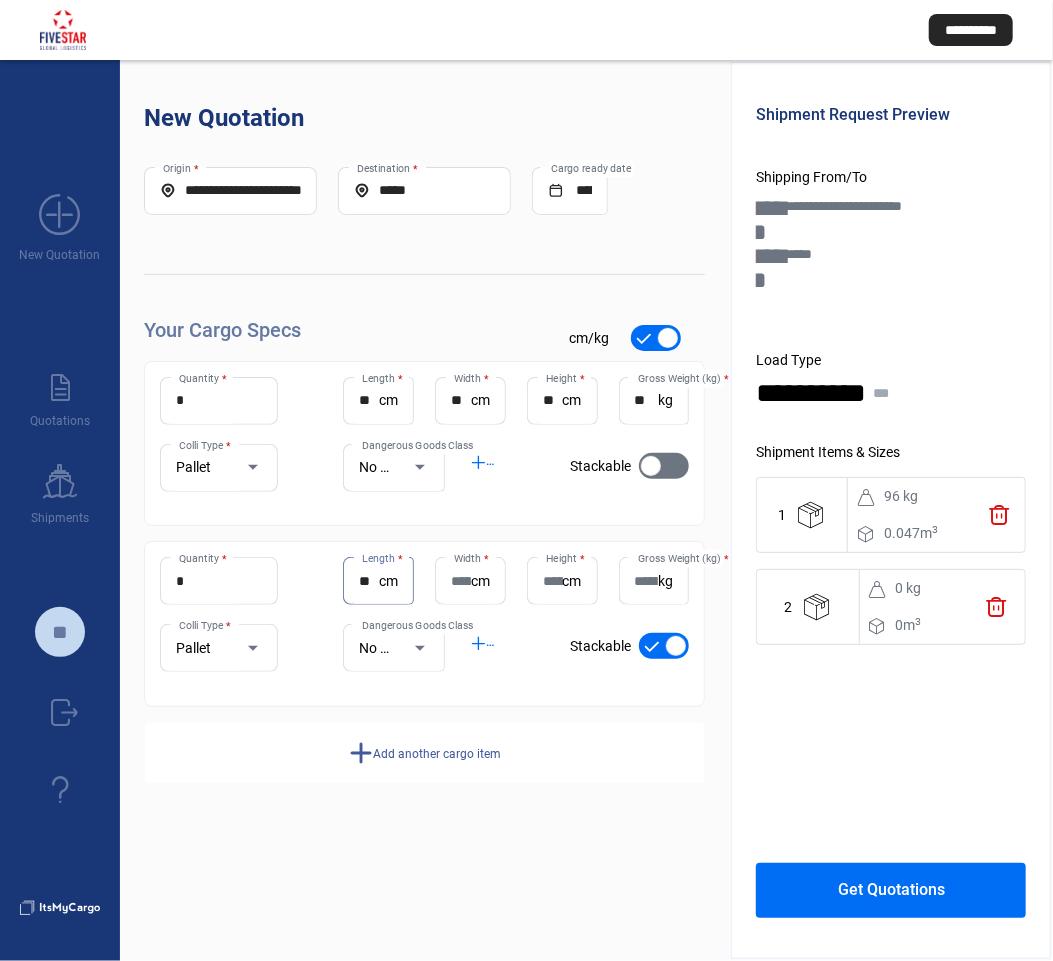 type on "**" 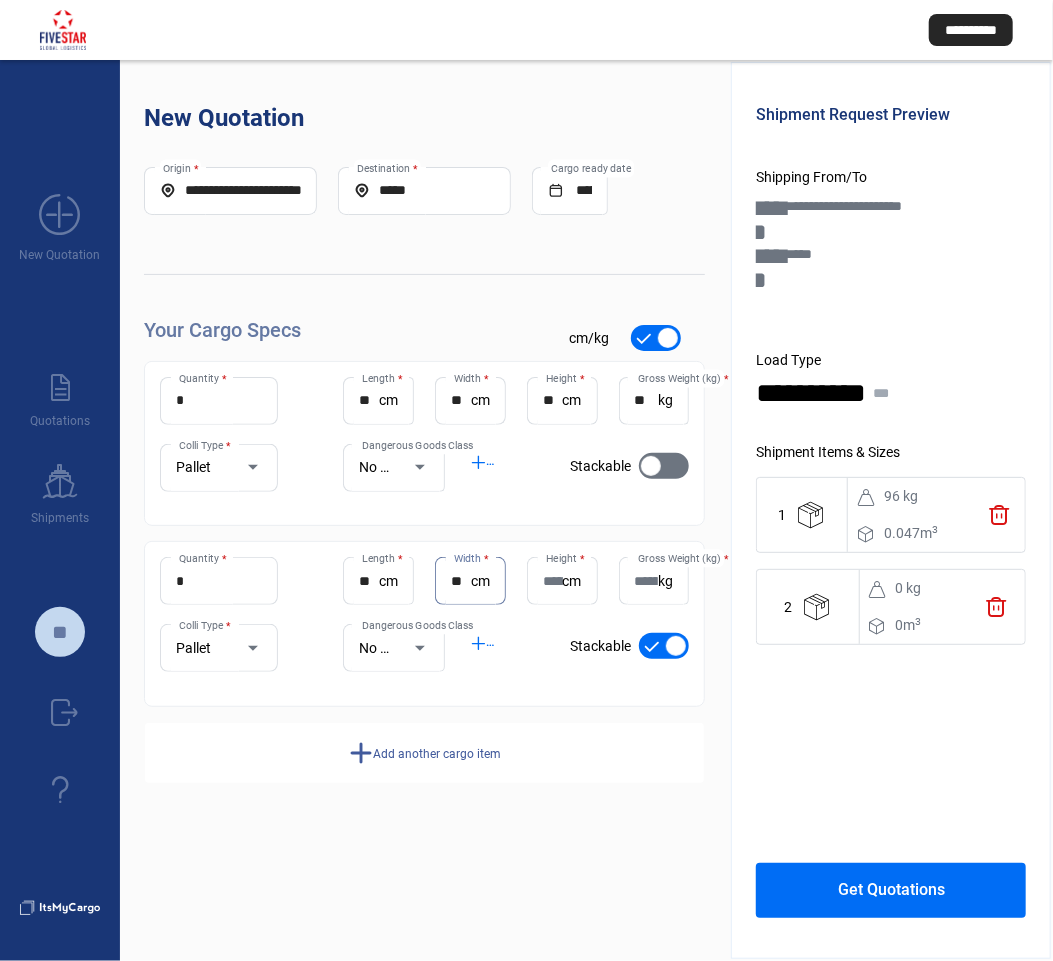 type on "**" 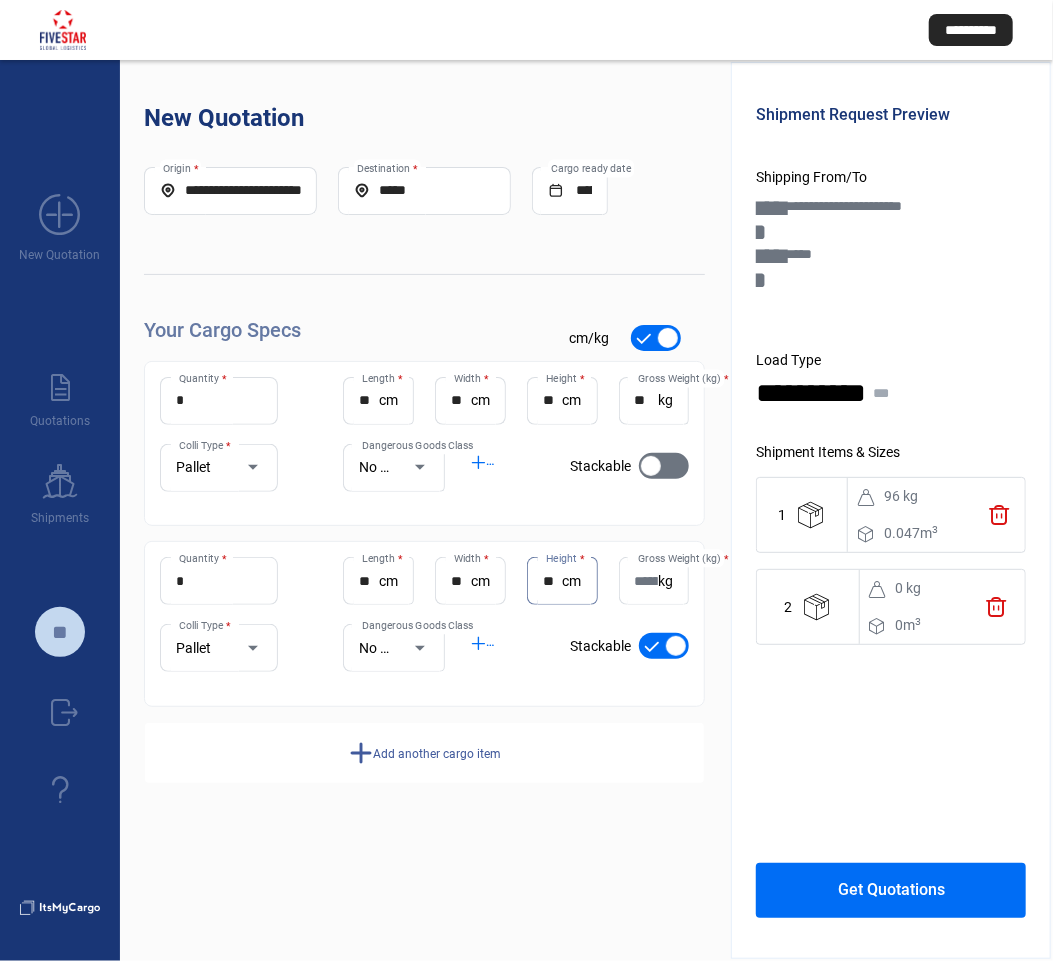 type on "**" 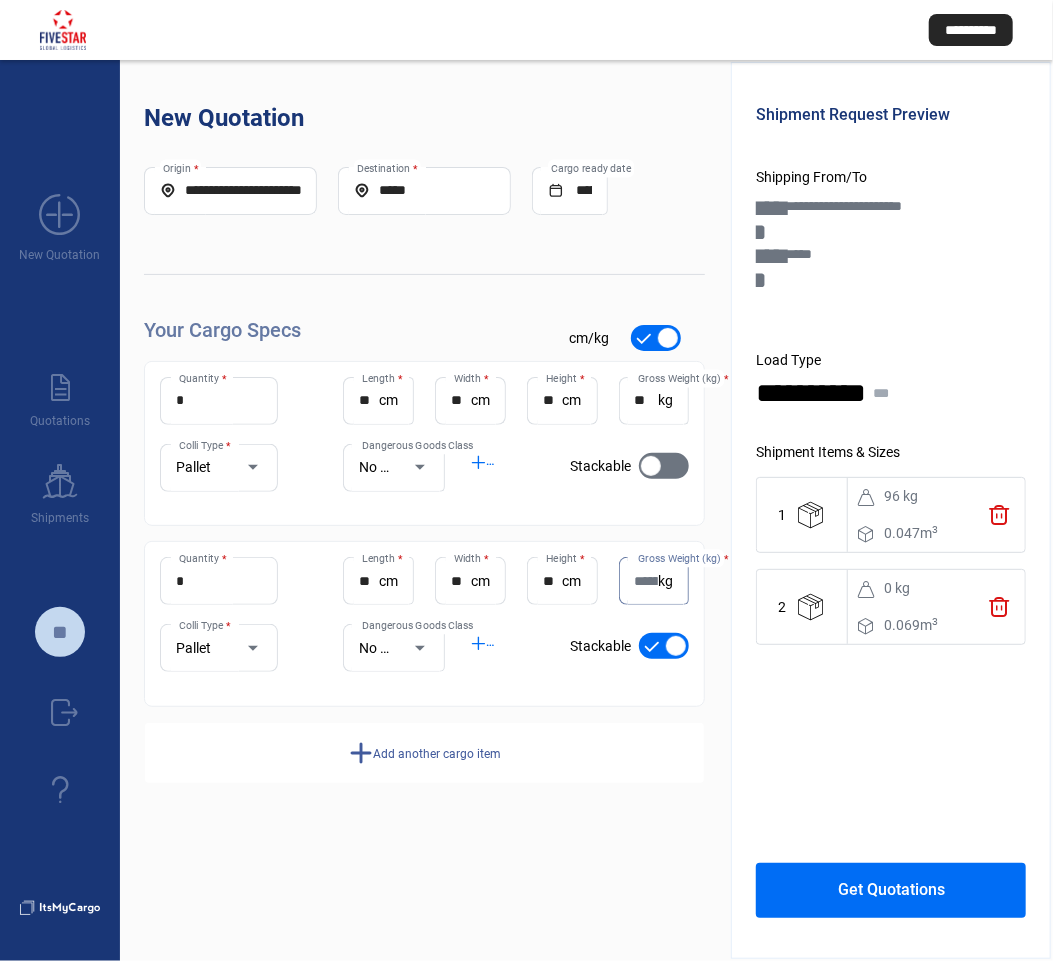 click on "Gross Weight (kg)  *" at bounding box center [647, 581] 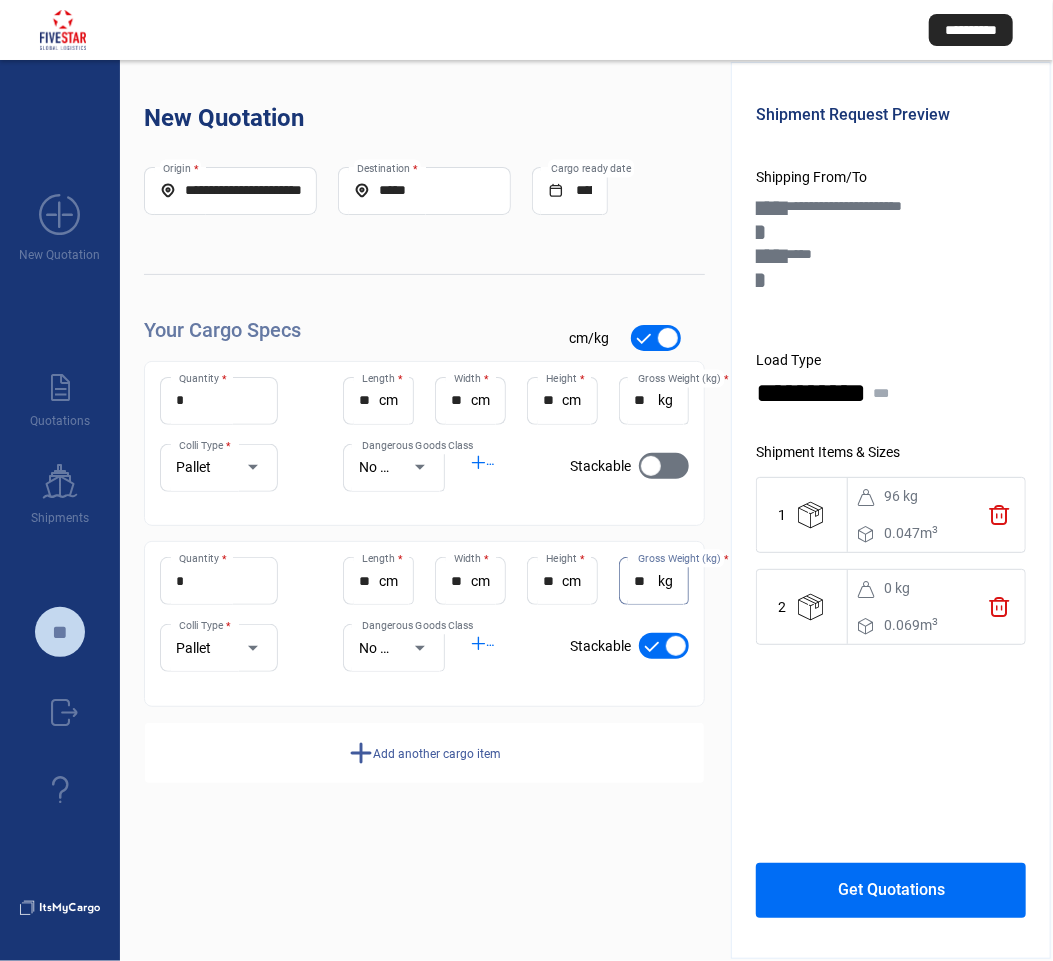 type on "**" 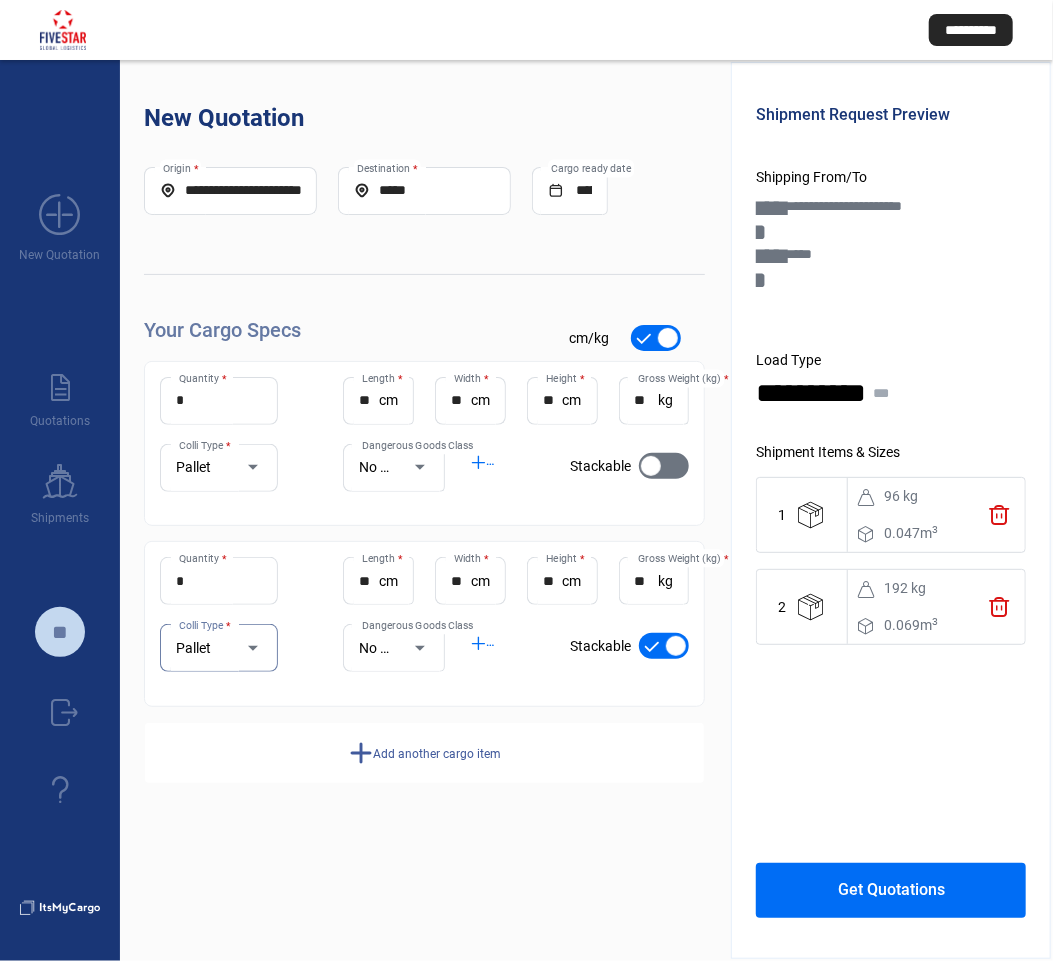 click on "Add another cargo item" 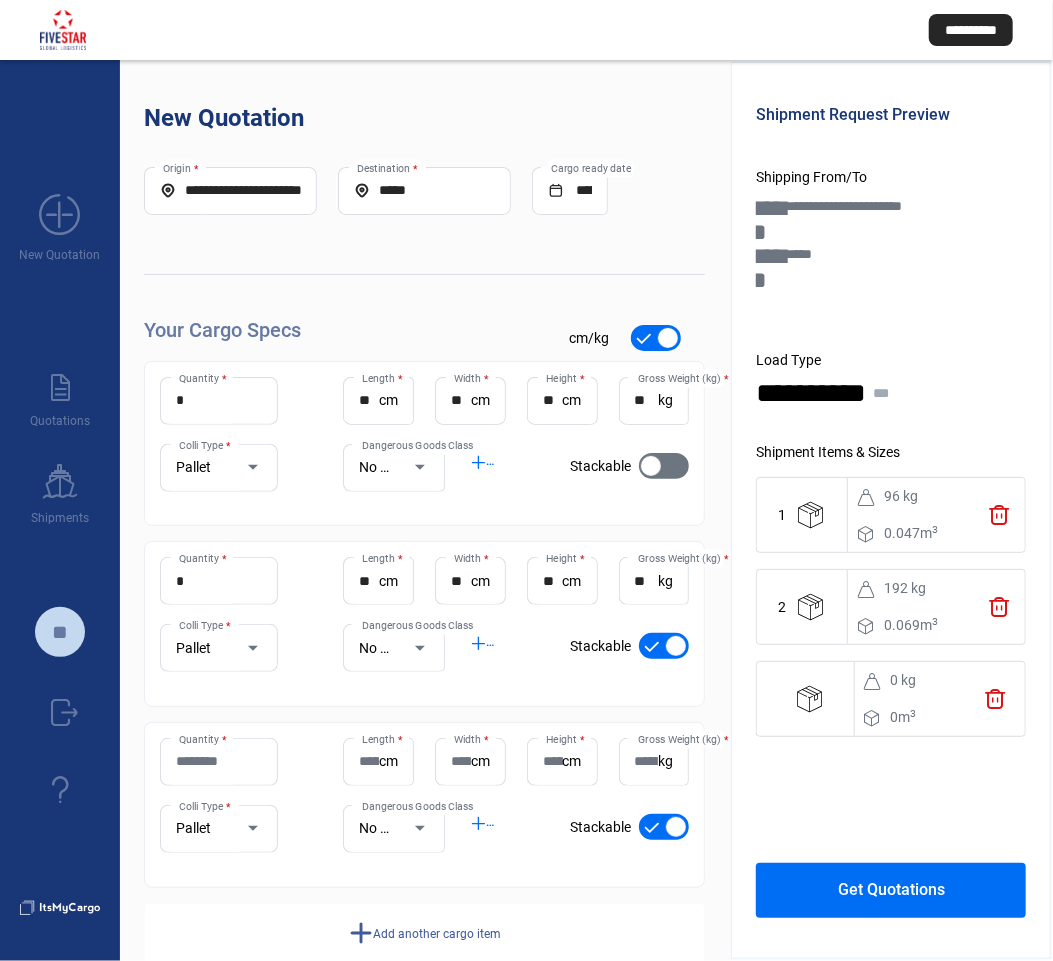 click on "Quantity *" at bounding box center (219, 761) 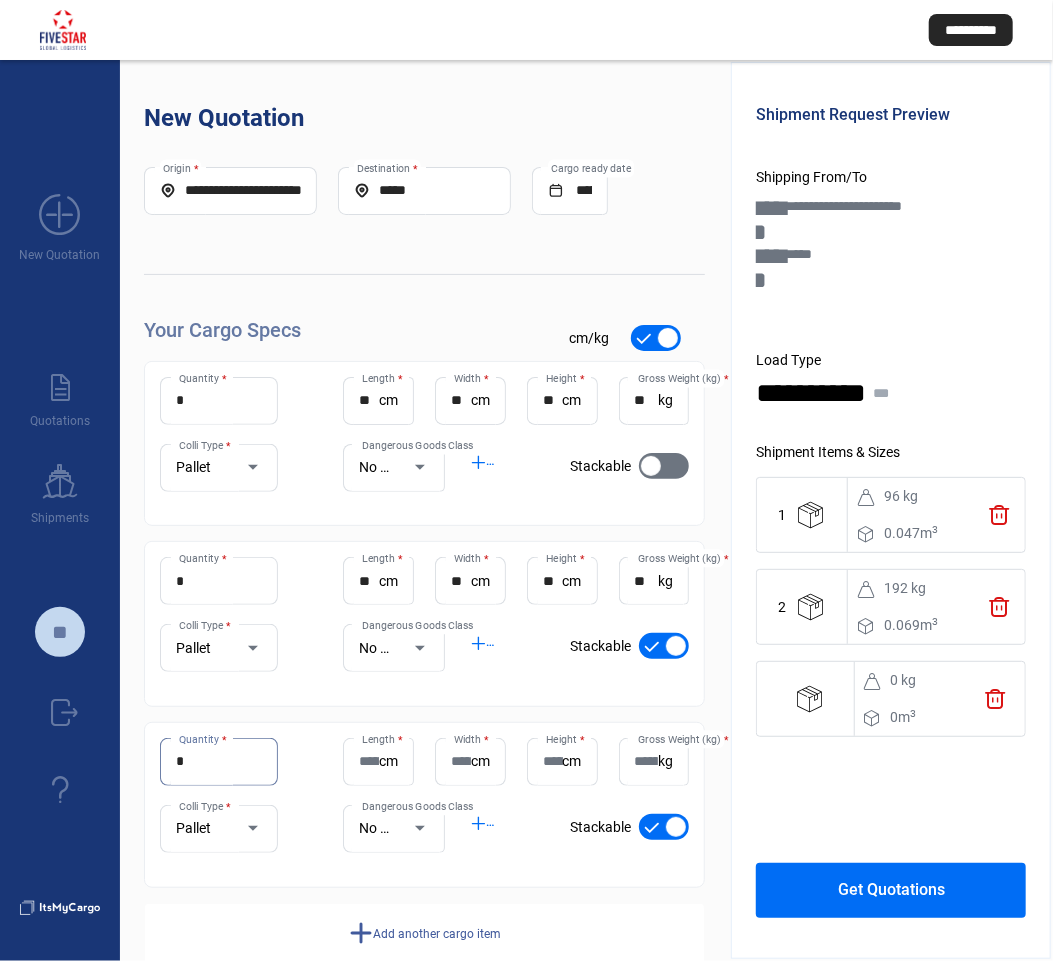 type on "*" 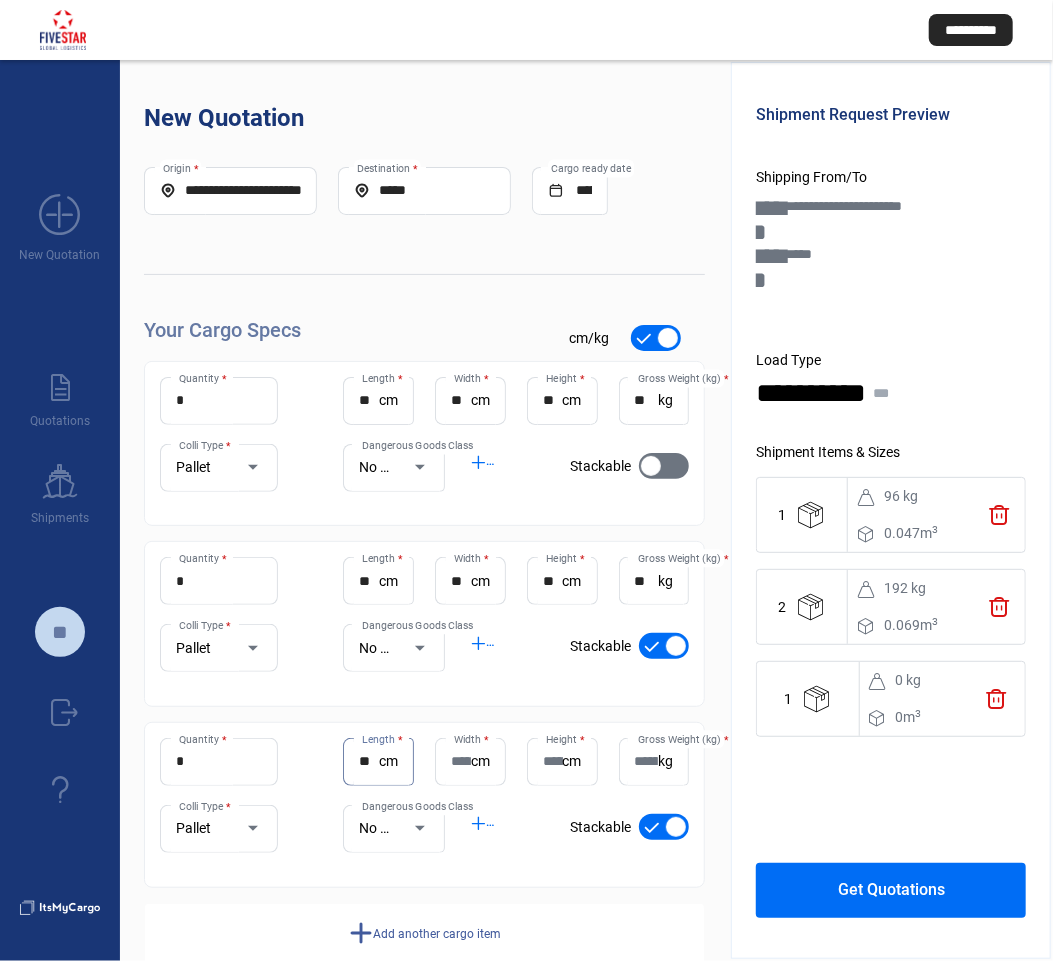 type on "**" 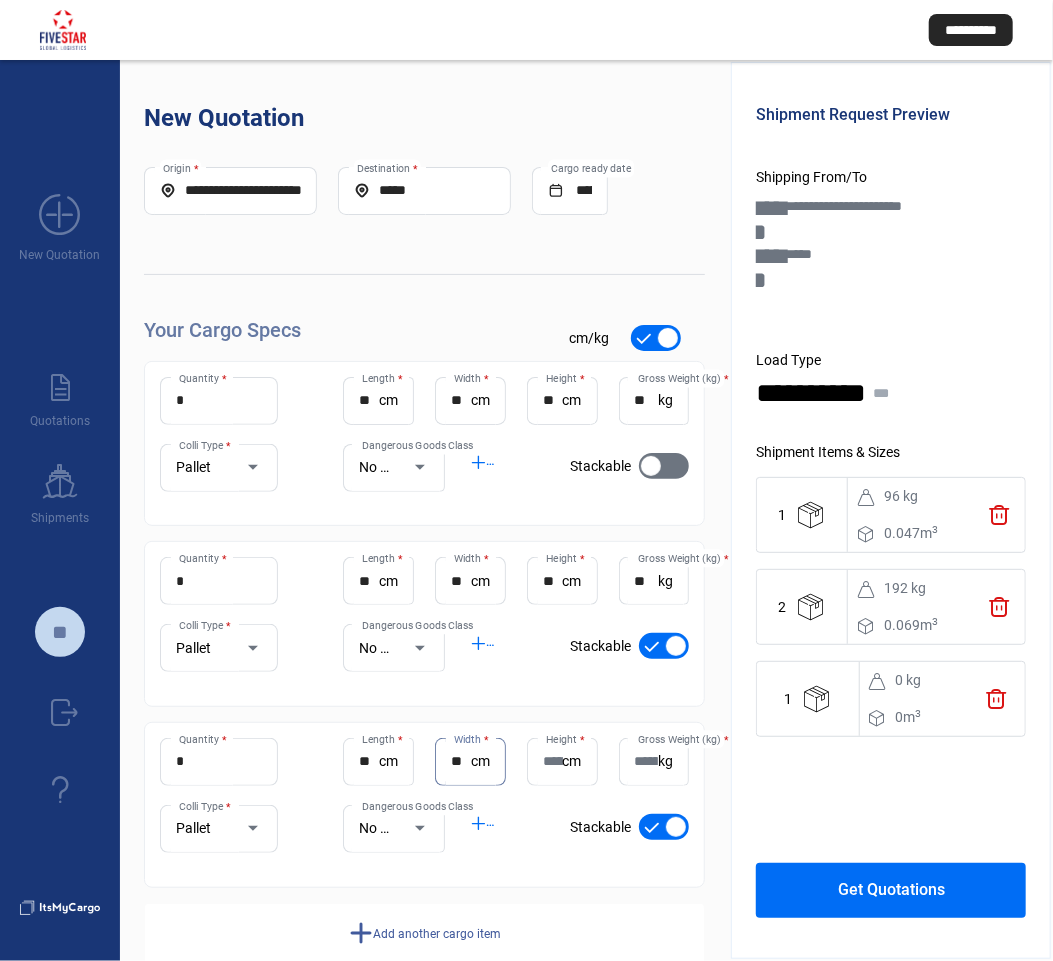 type on "**" 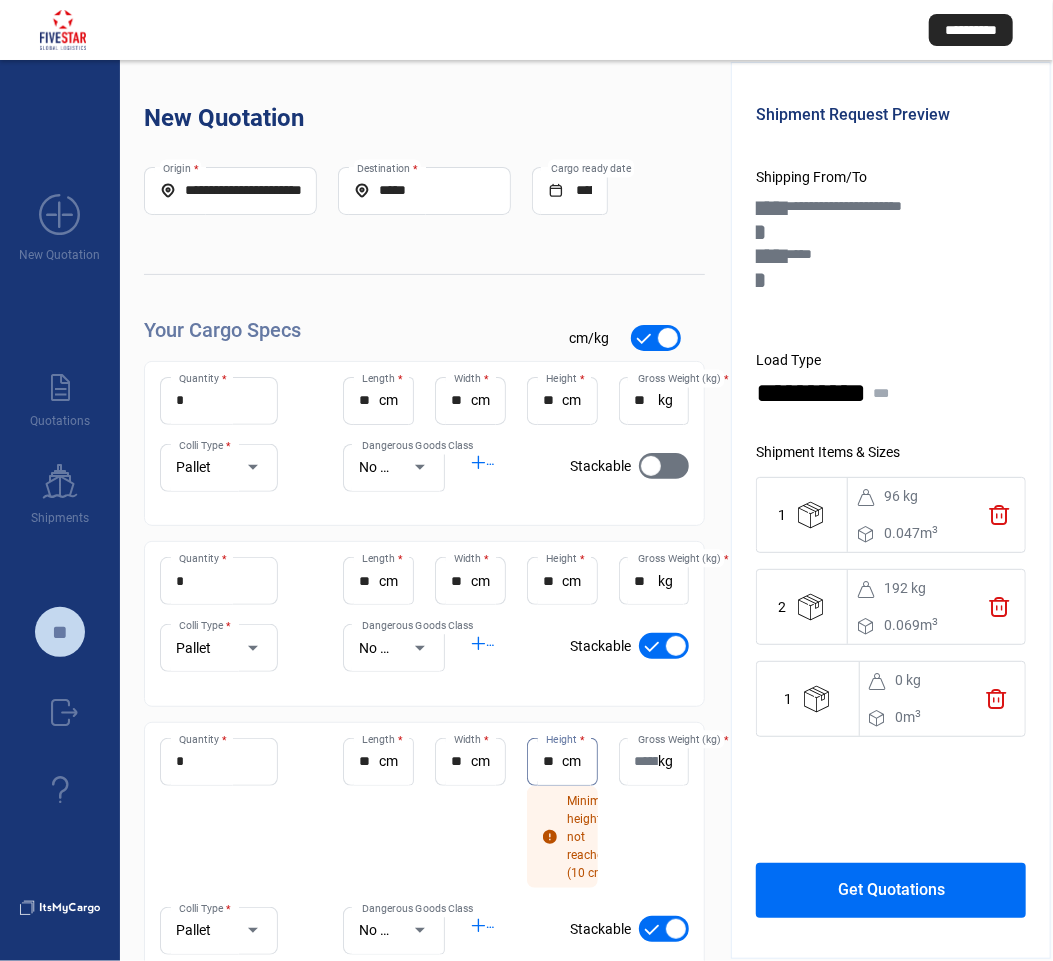 type on "**" 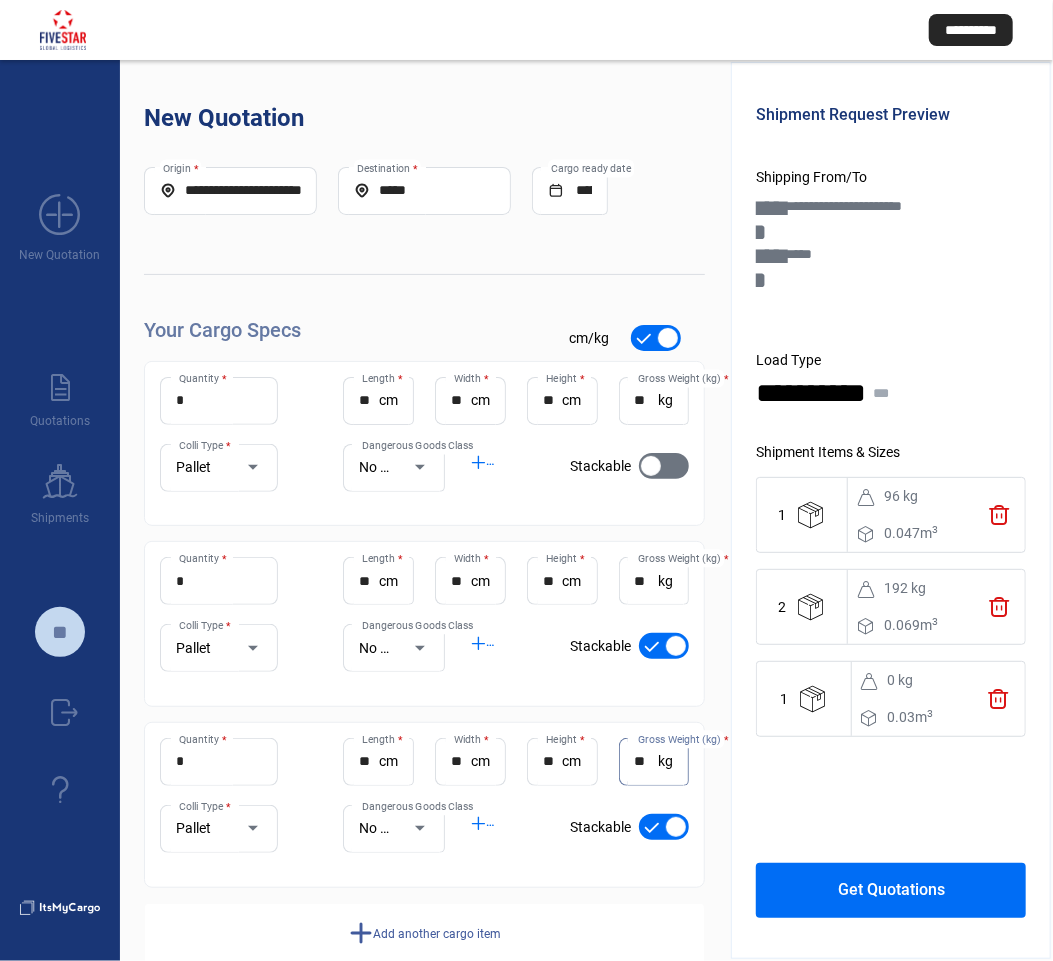 type on "**" 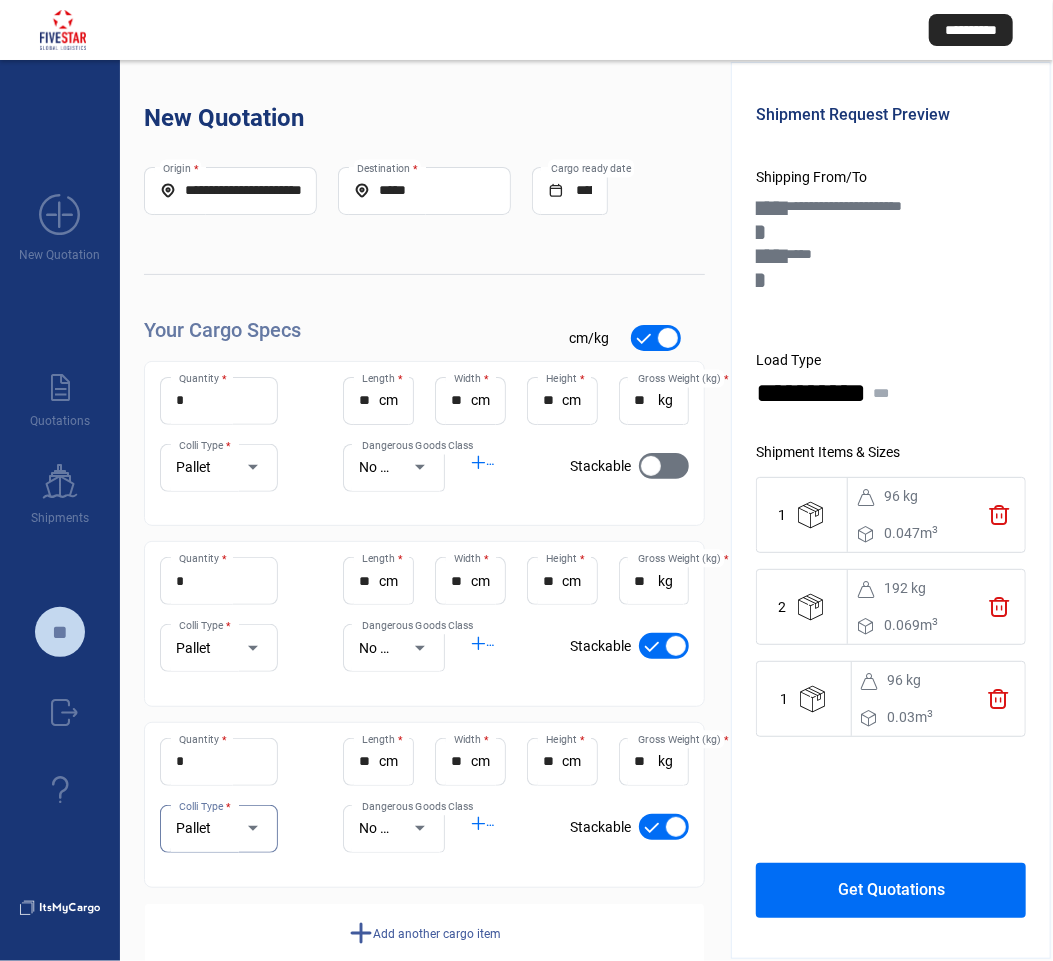 click on "add" 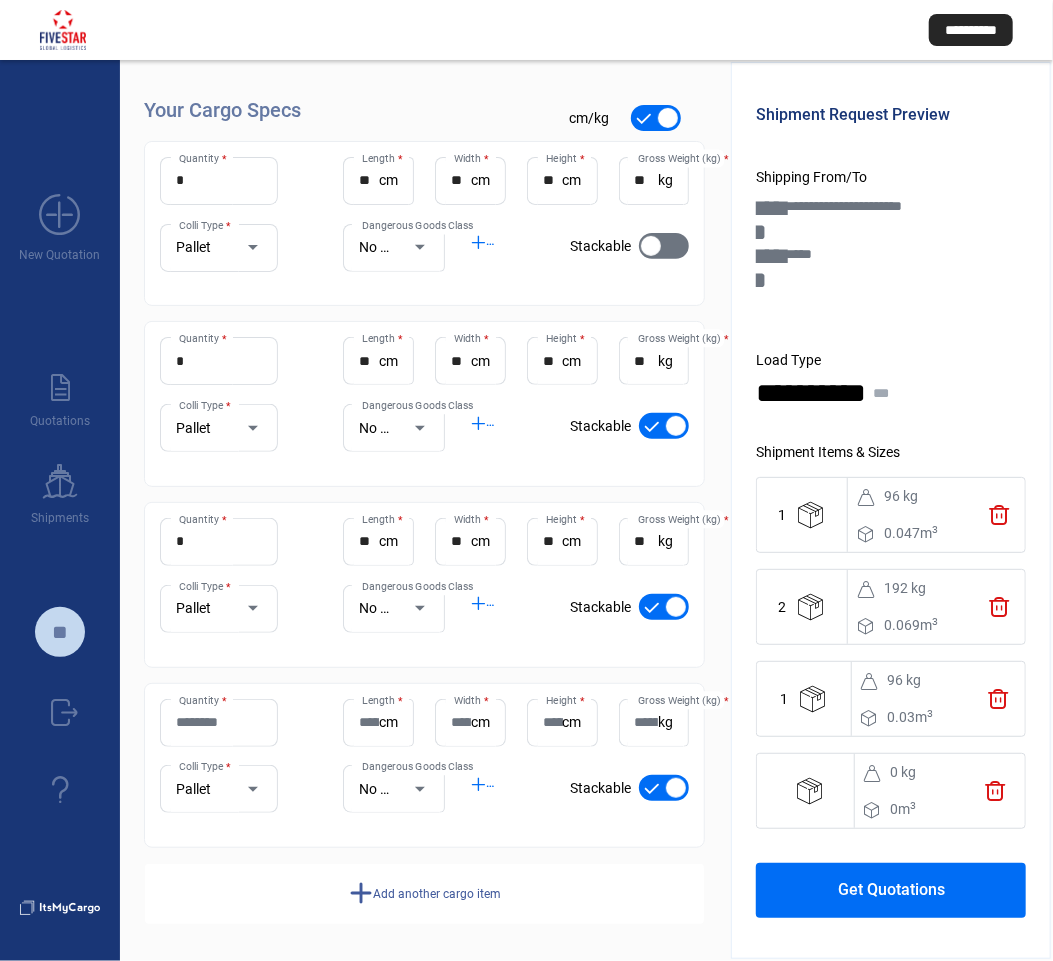 scroll, scrollTop: 224, scrollLeft: 0, axis: vertical 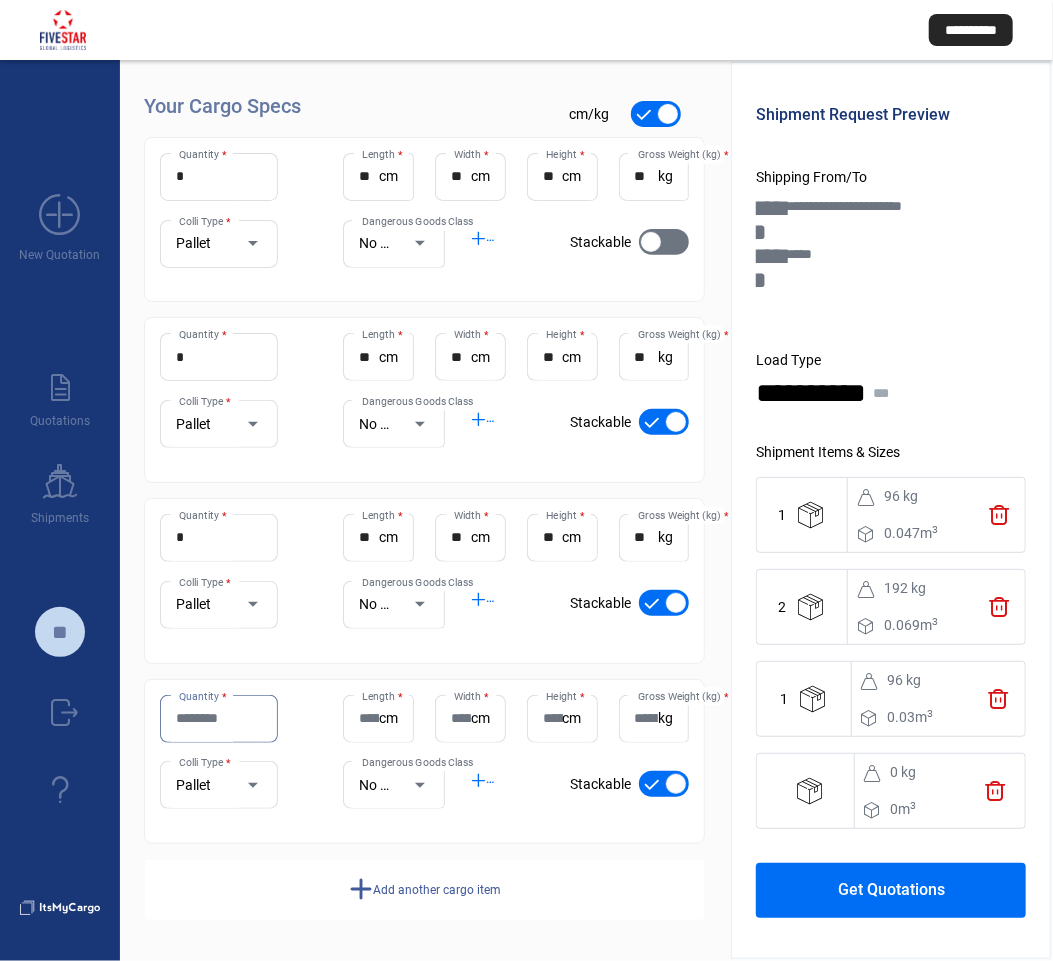click on "Quantity *" at bounding box center [219, 718] 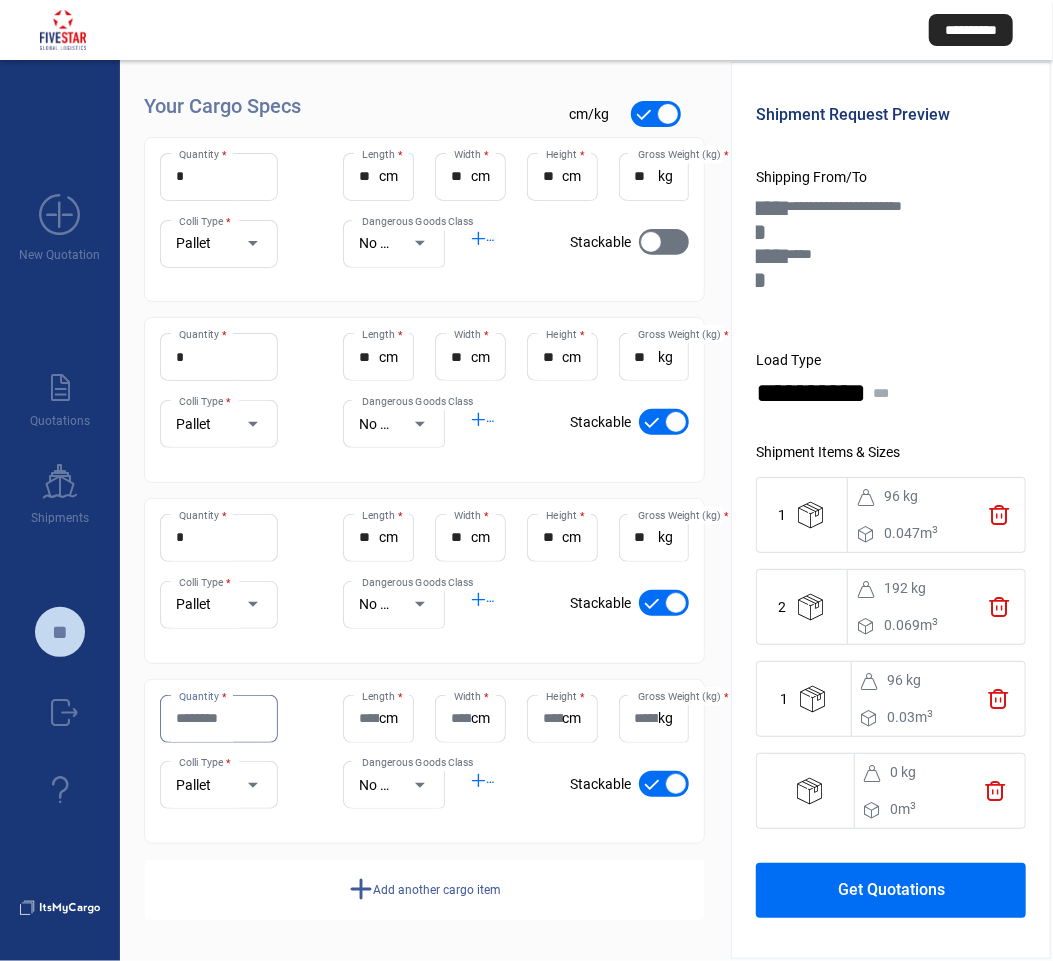 click at bounding box center (253, 243) 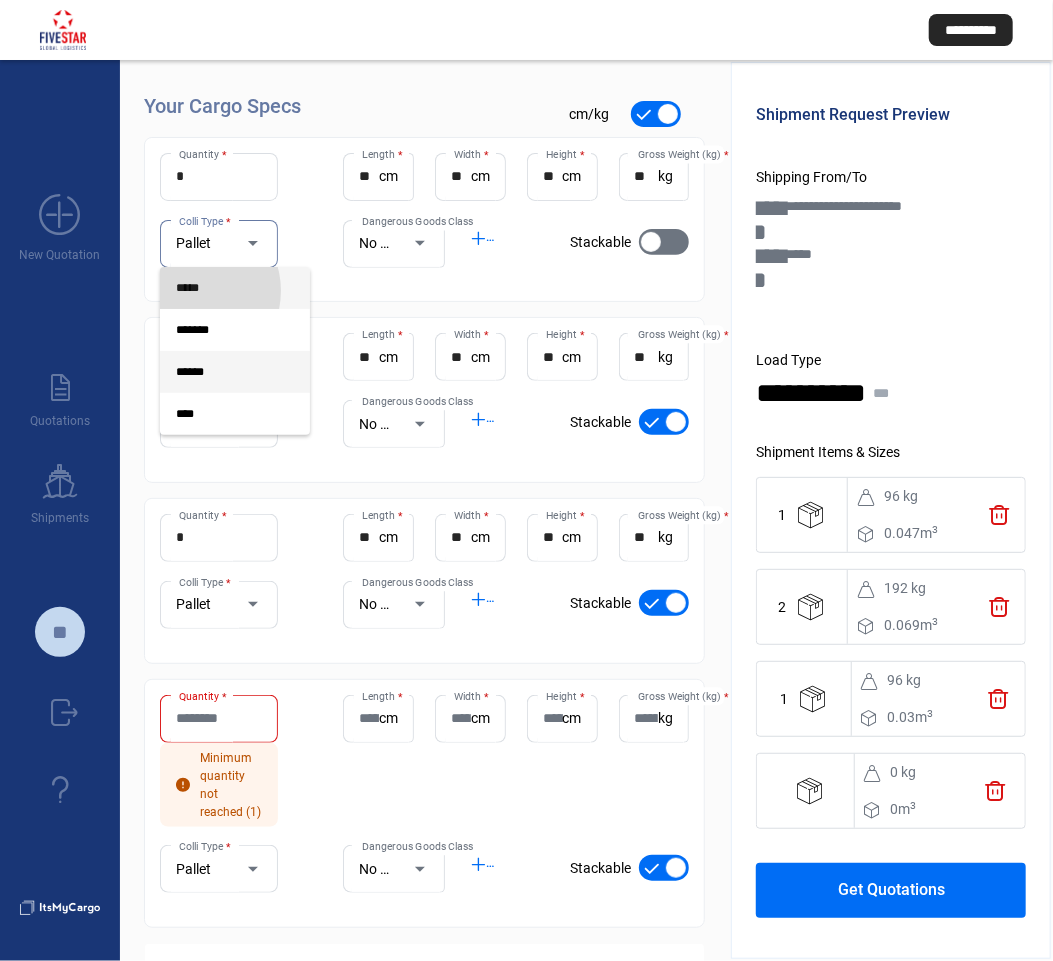 click on "*****" at bounding box center [219, 288] 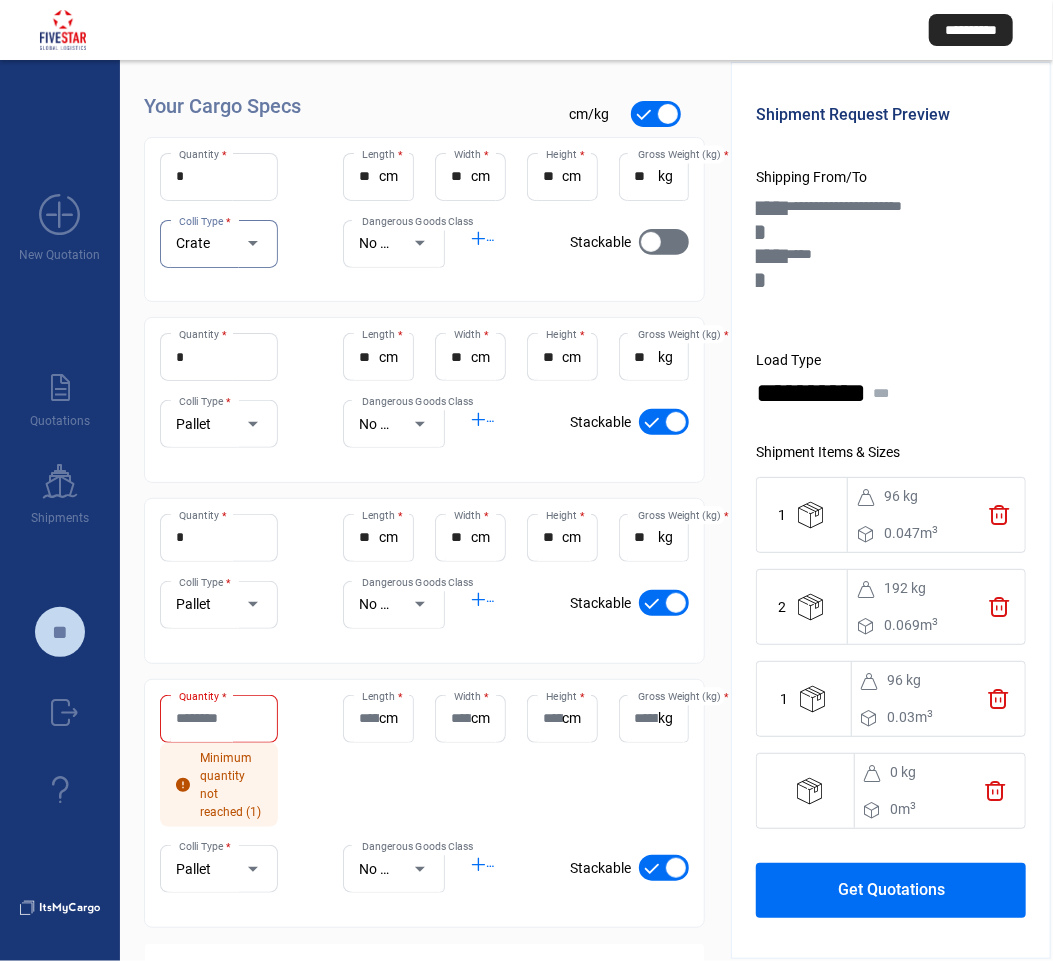 click at bounding box center (243, 424) 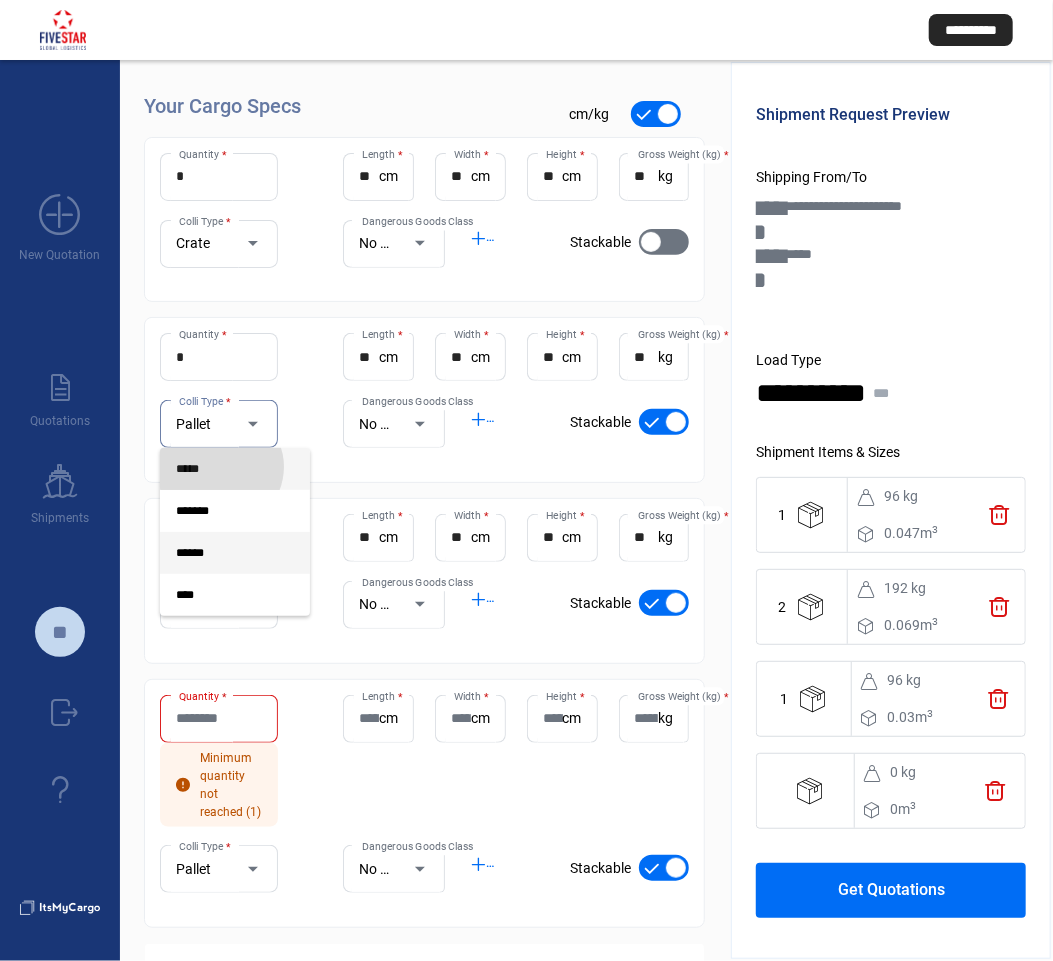 click on "*****" at bounding box center (219, 469) 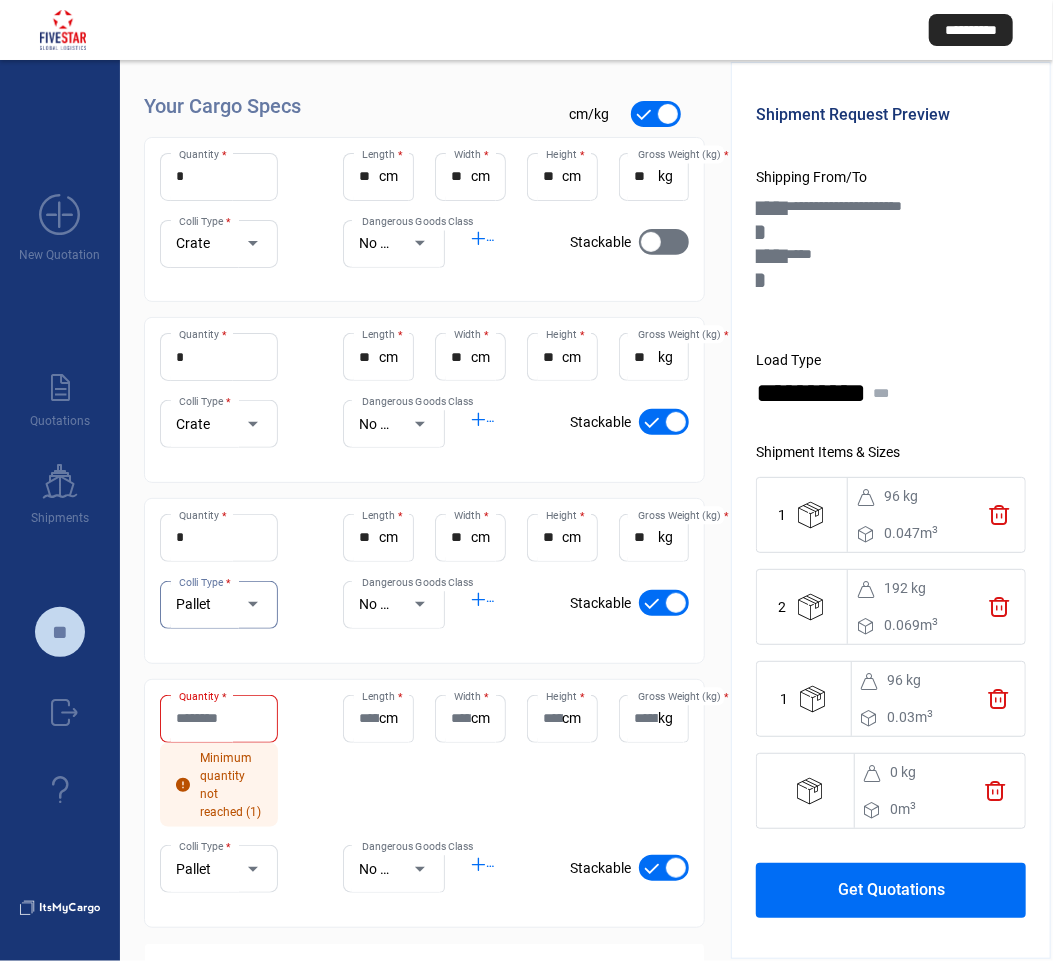 click at bounding box center [253, 604] 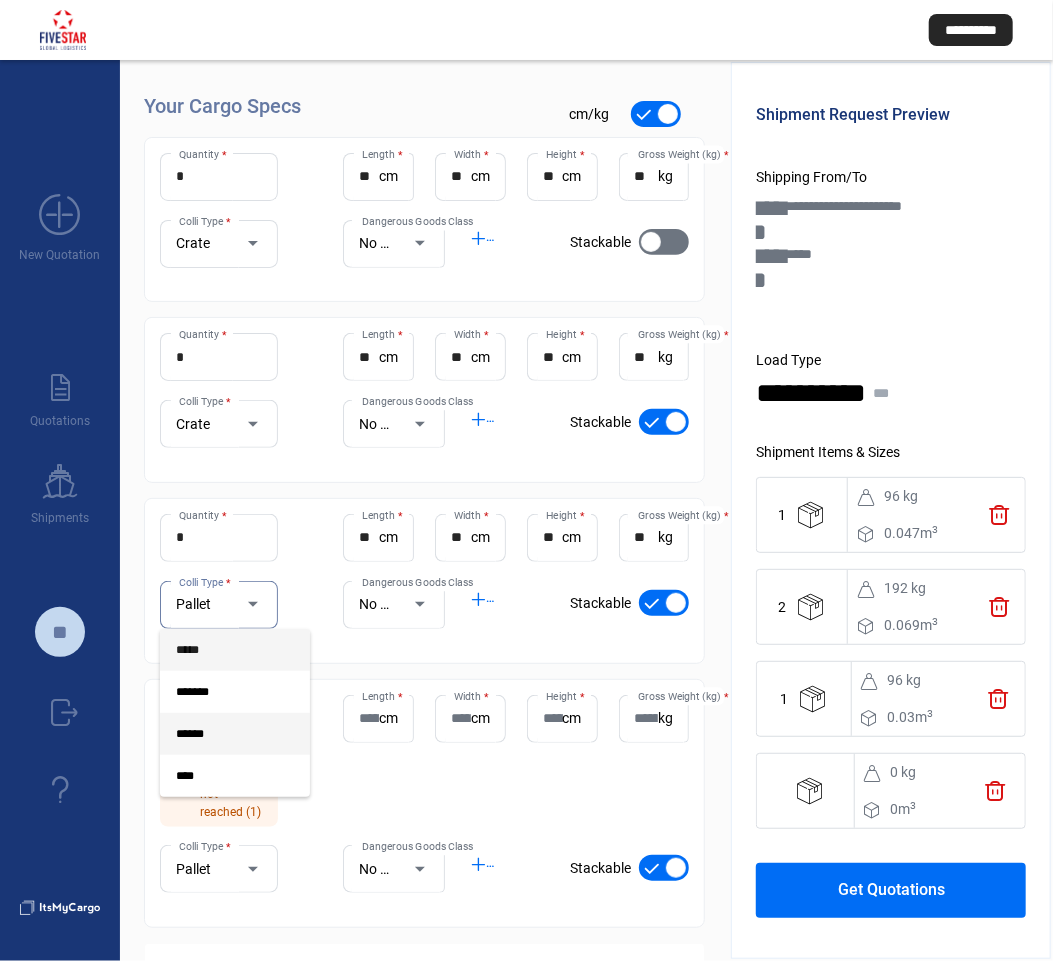 click on "*****" at bounding box center [235, 650] 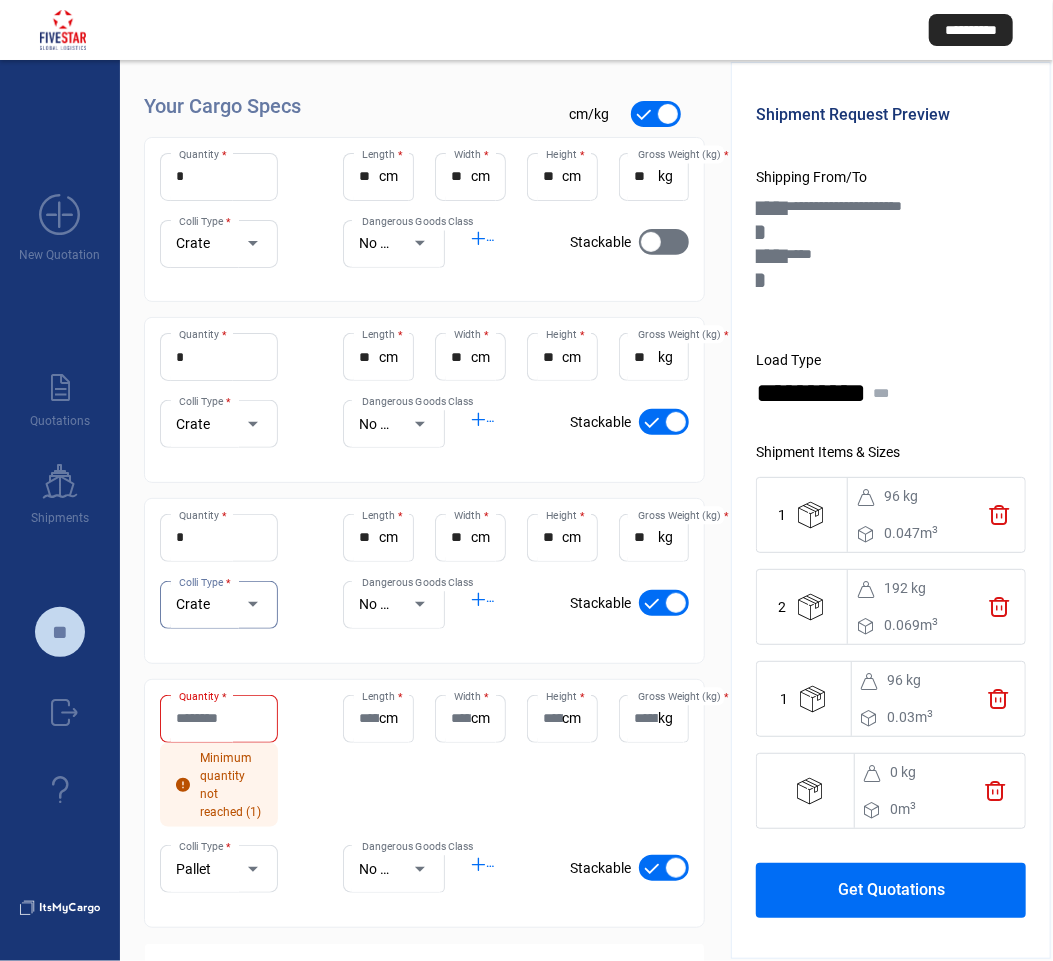 click on "Quantity *" at bounding box center (219, 718) 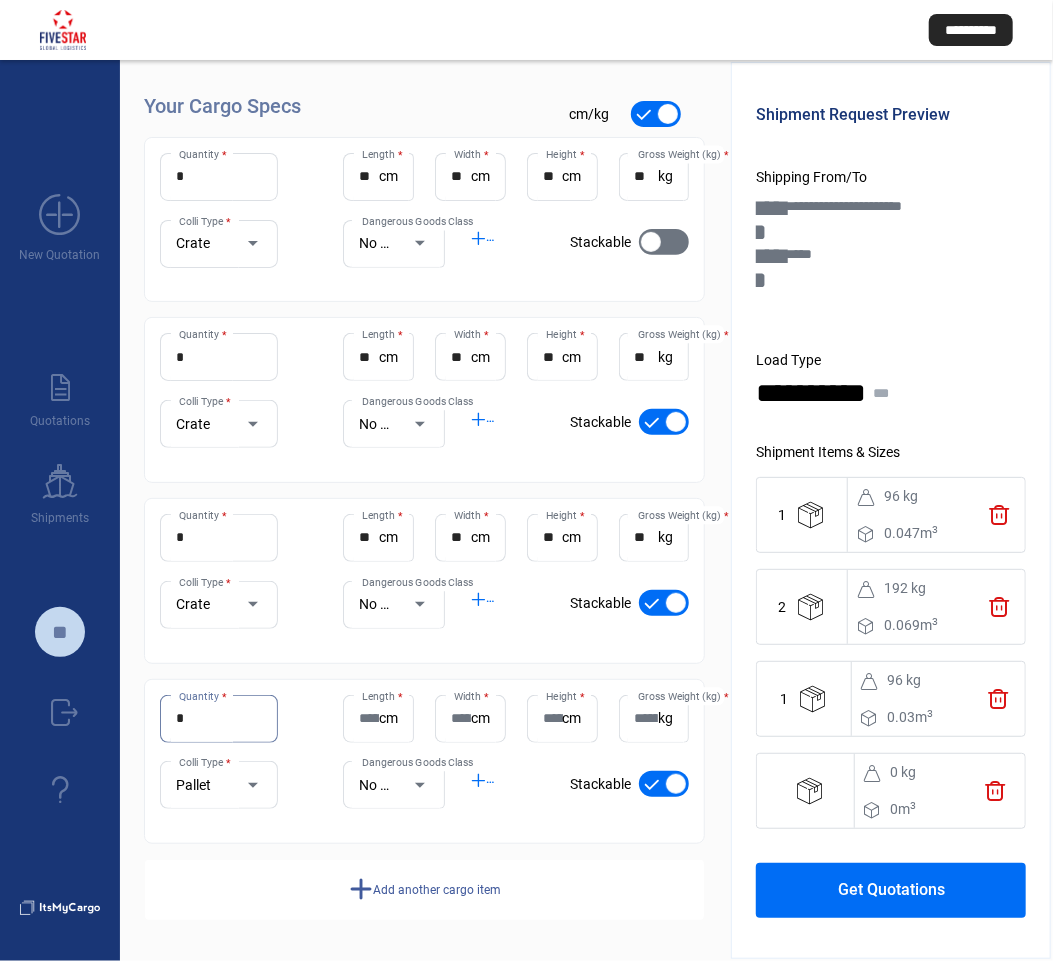 type on "*" 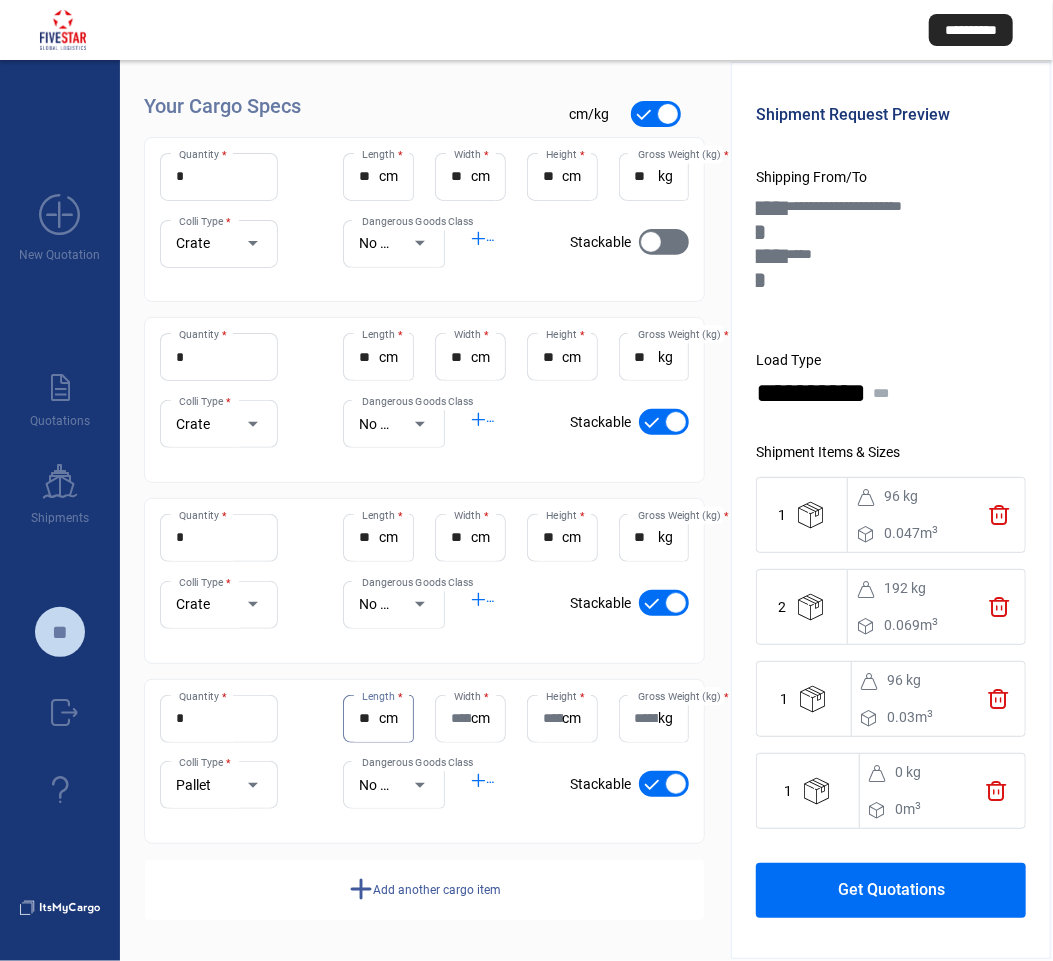 type on "**" 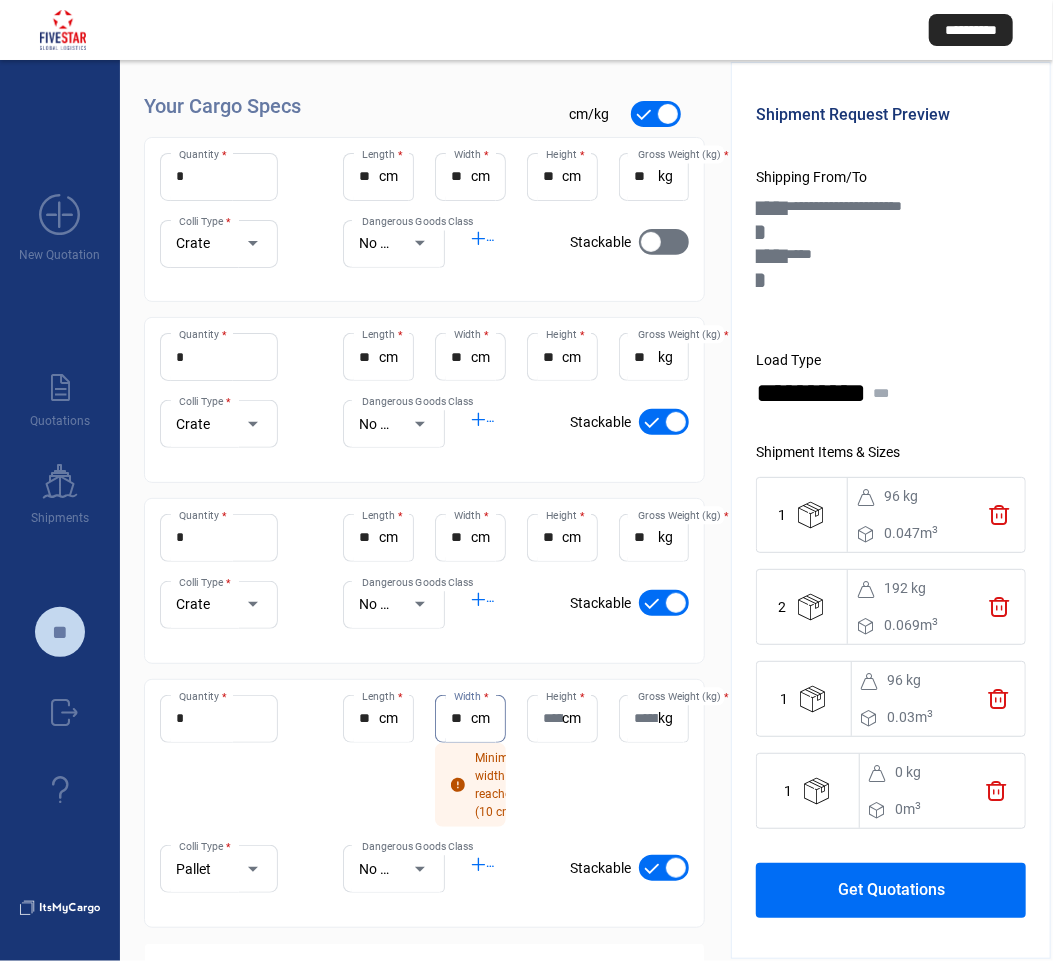 type on "**" 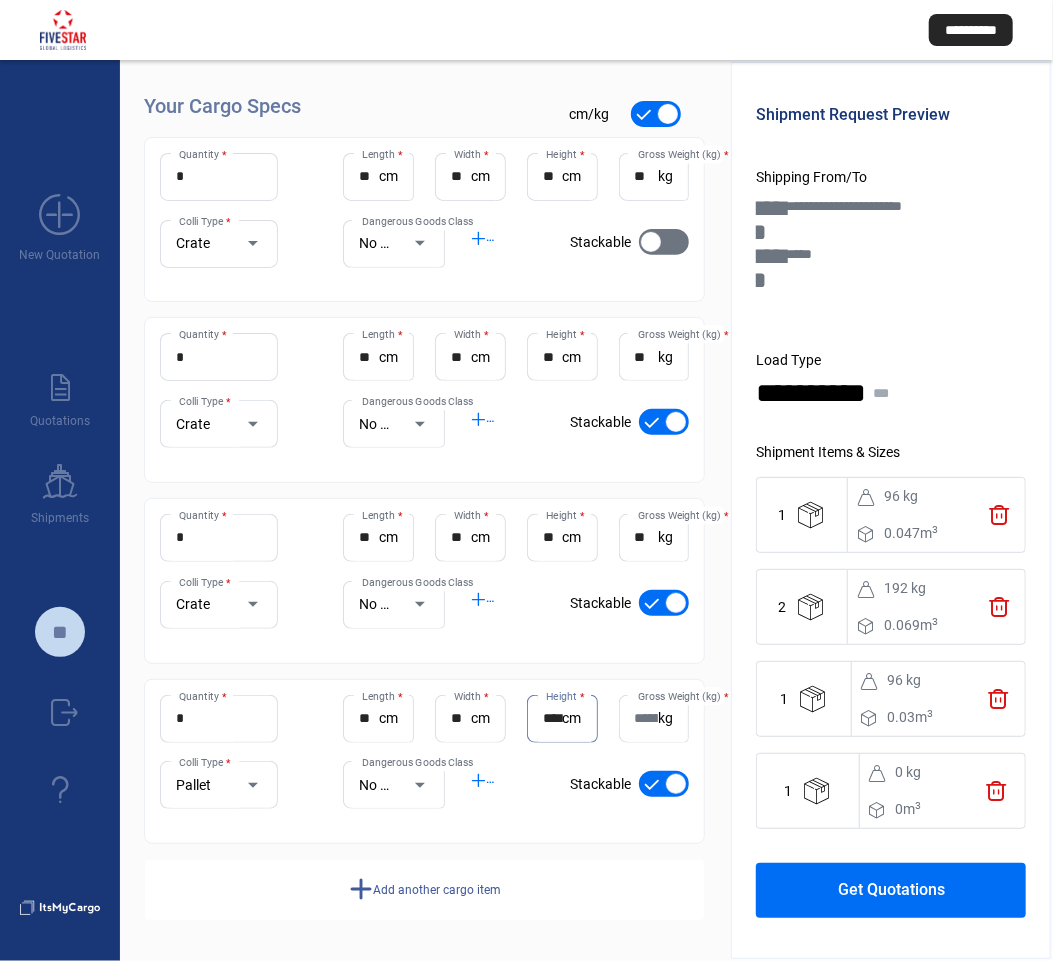 scroll, scrollTop: 0, scrollLeft: 7, axis: horizontal 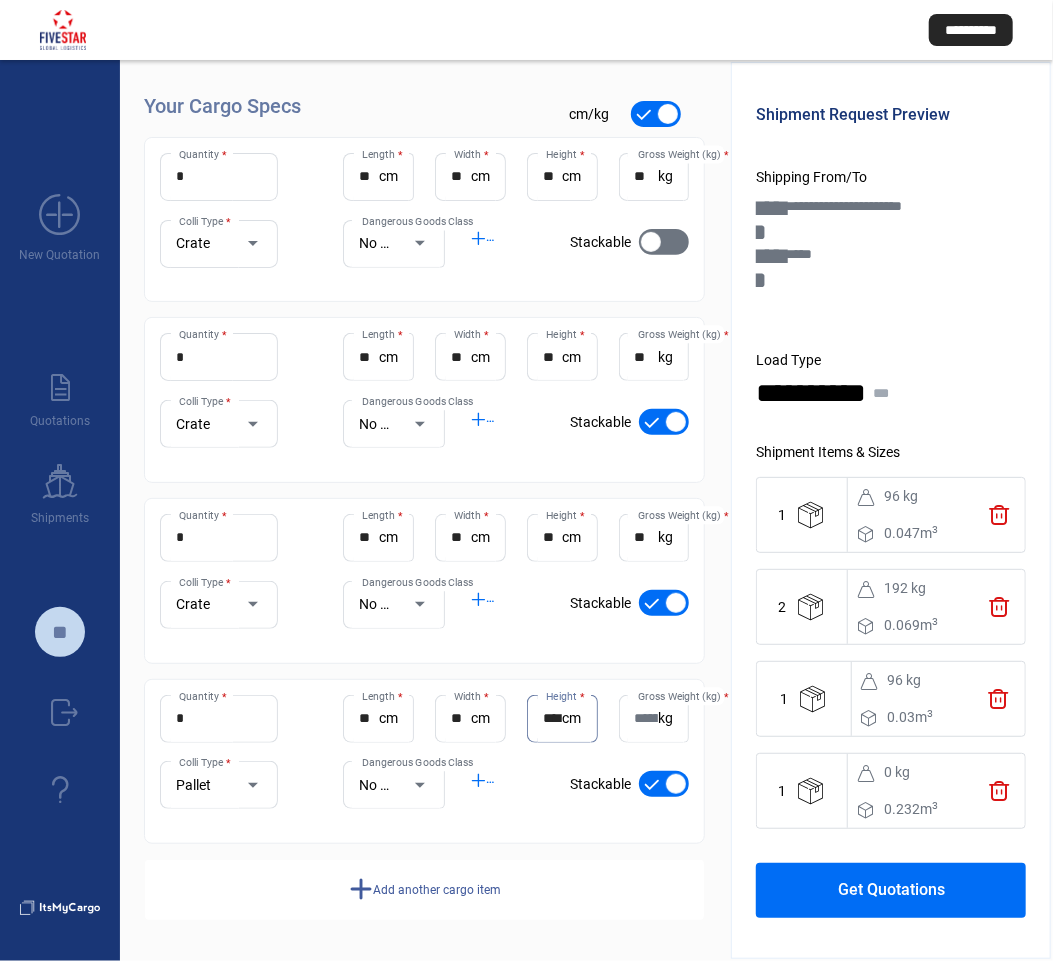 drag, startPoint x: 556, startPoint y: 718, endPoint x: 584, endPoint y: 722, distance: 28.284271 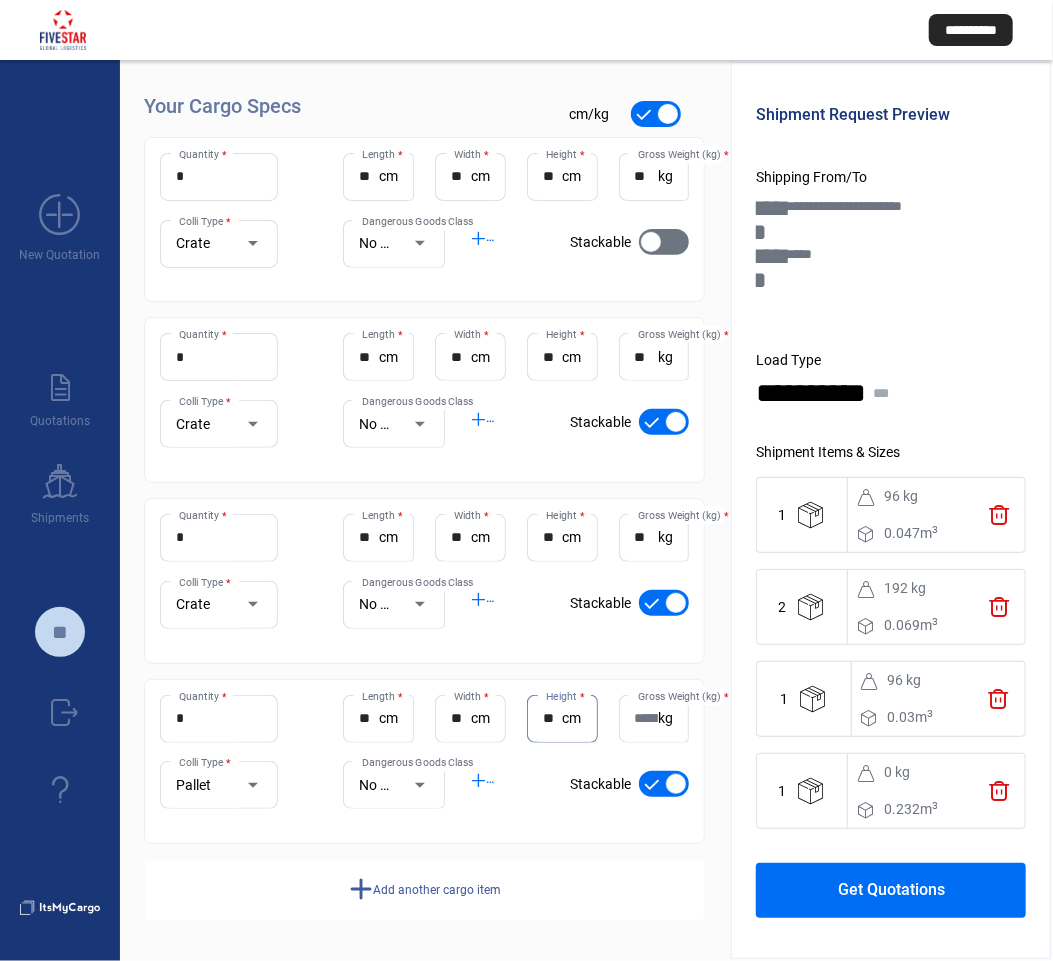 type on "*" 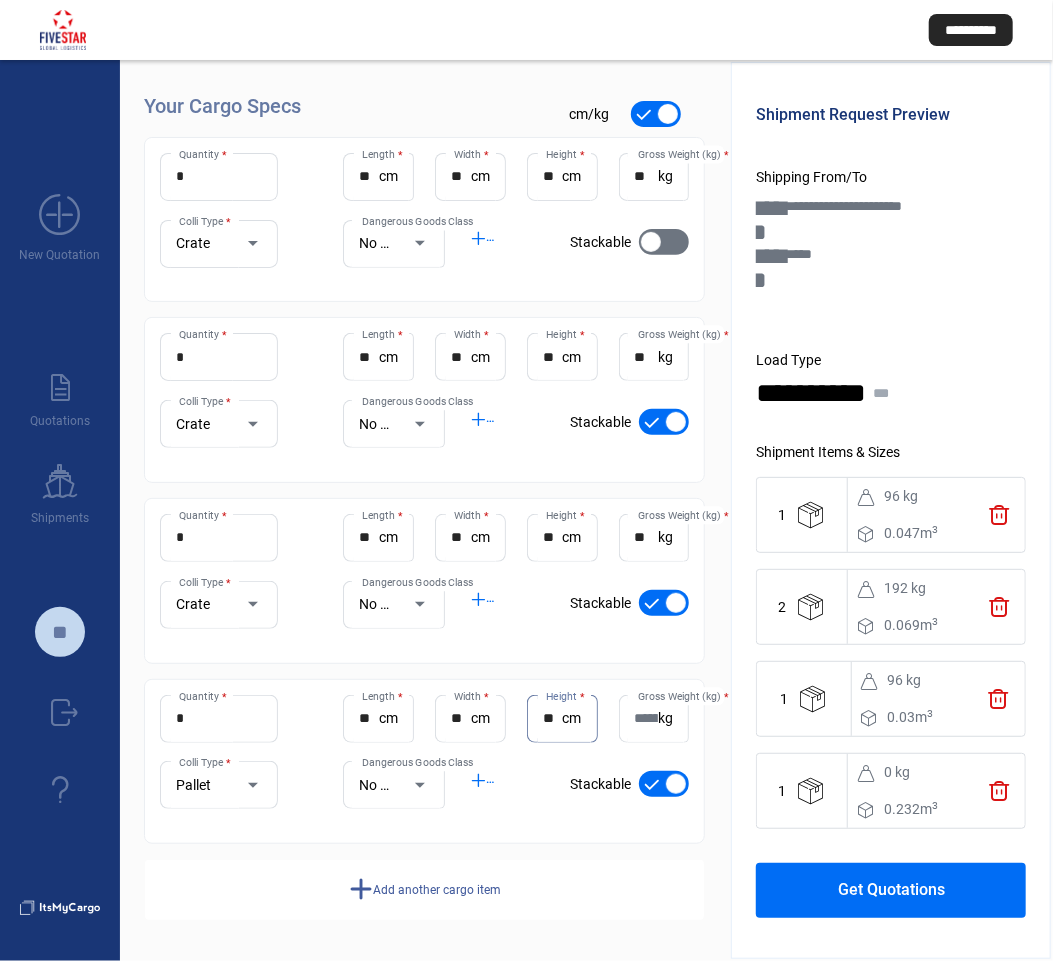 type on "**" 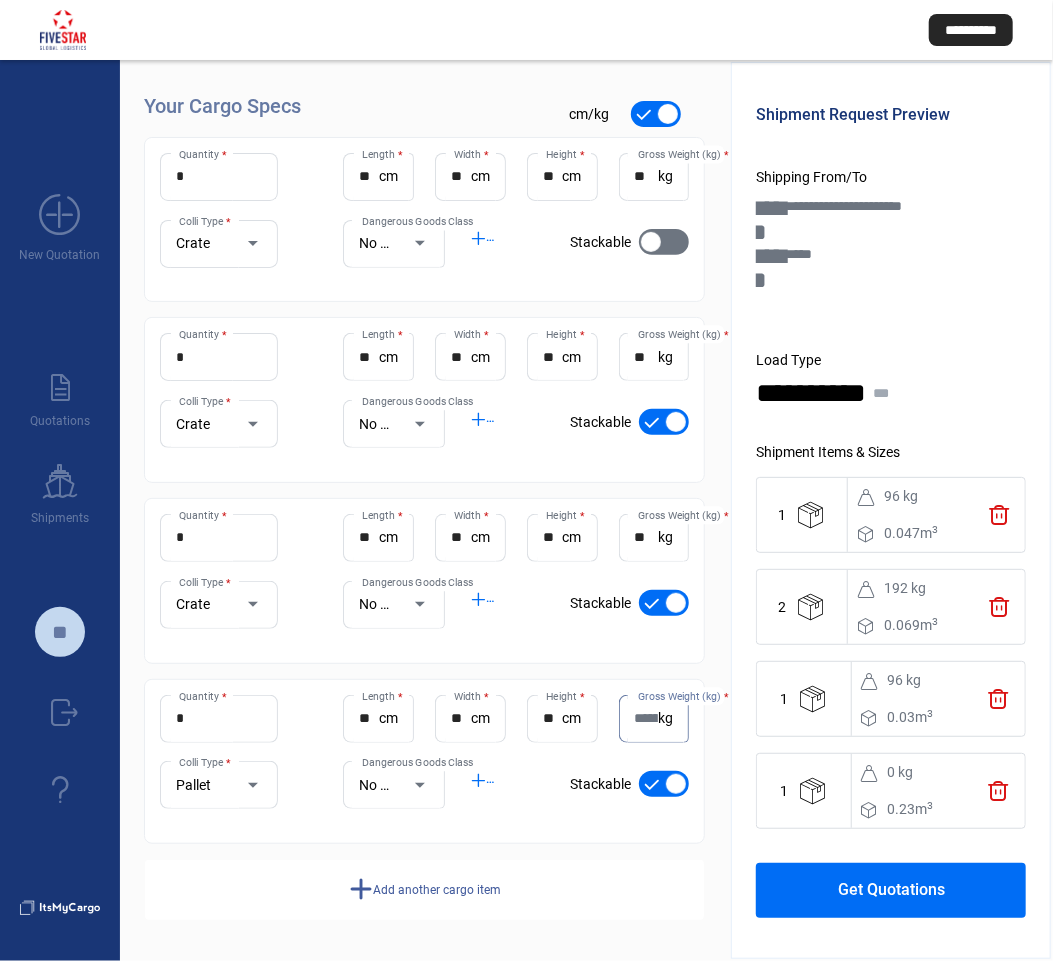 click on "Gross Weight (kg)  *" at bounding box center [647, 718] 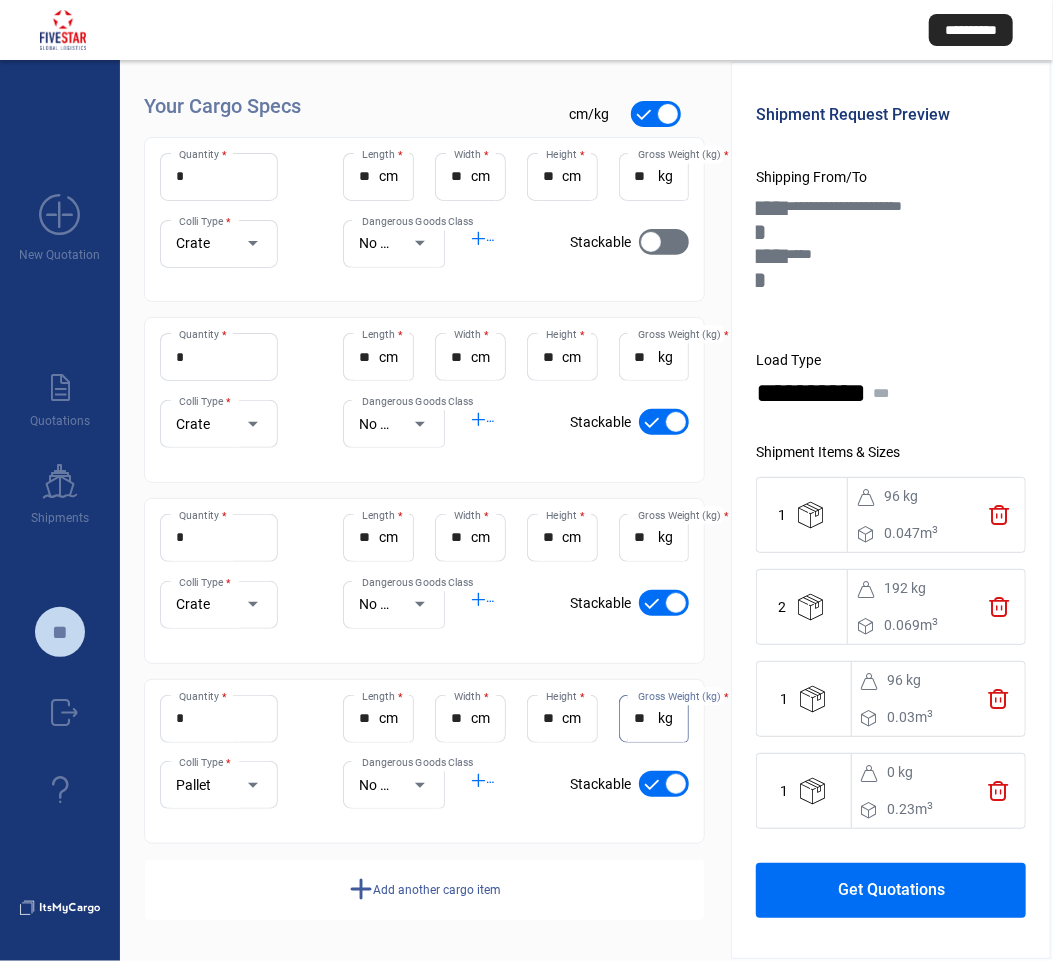 type on "**" 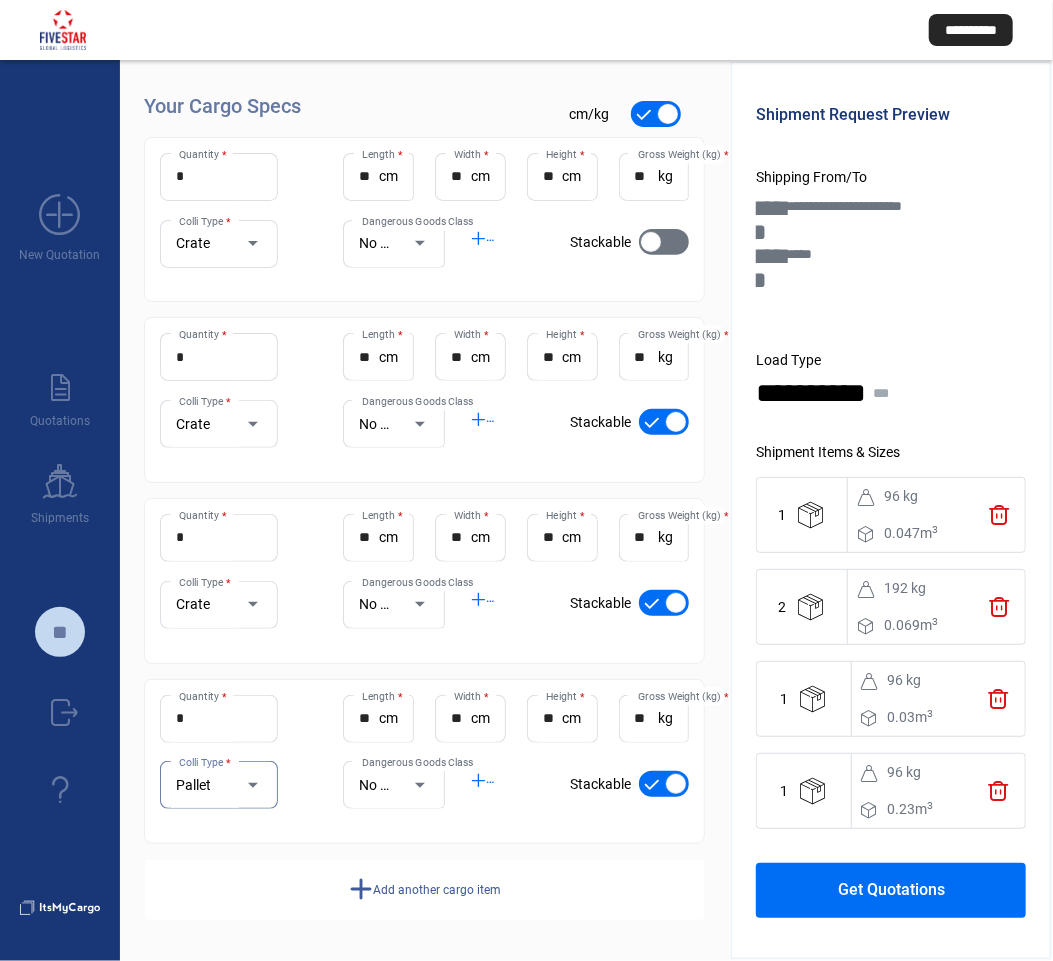 click at bounding box center [243, 785] 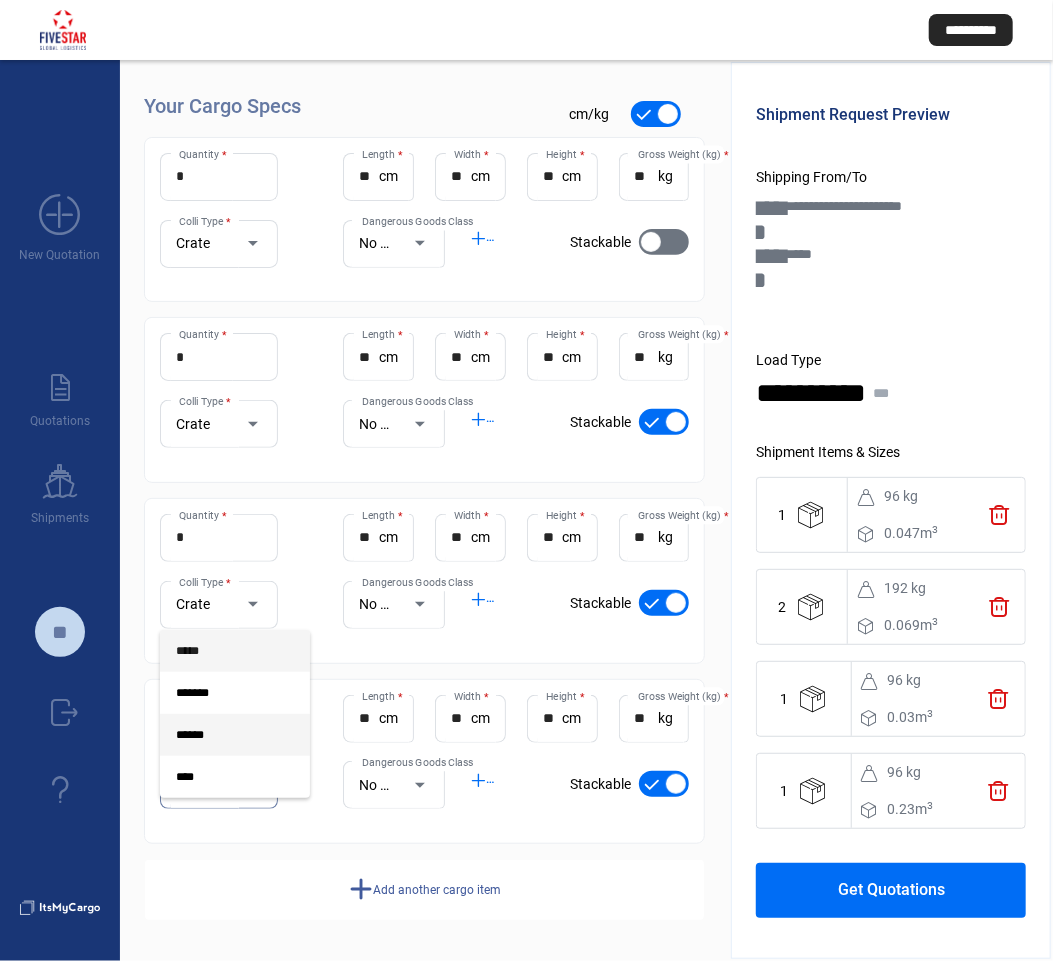click on "*****" at bounding box center [219, 651] 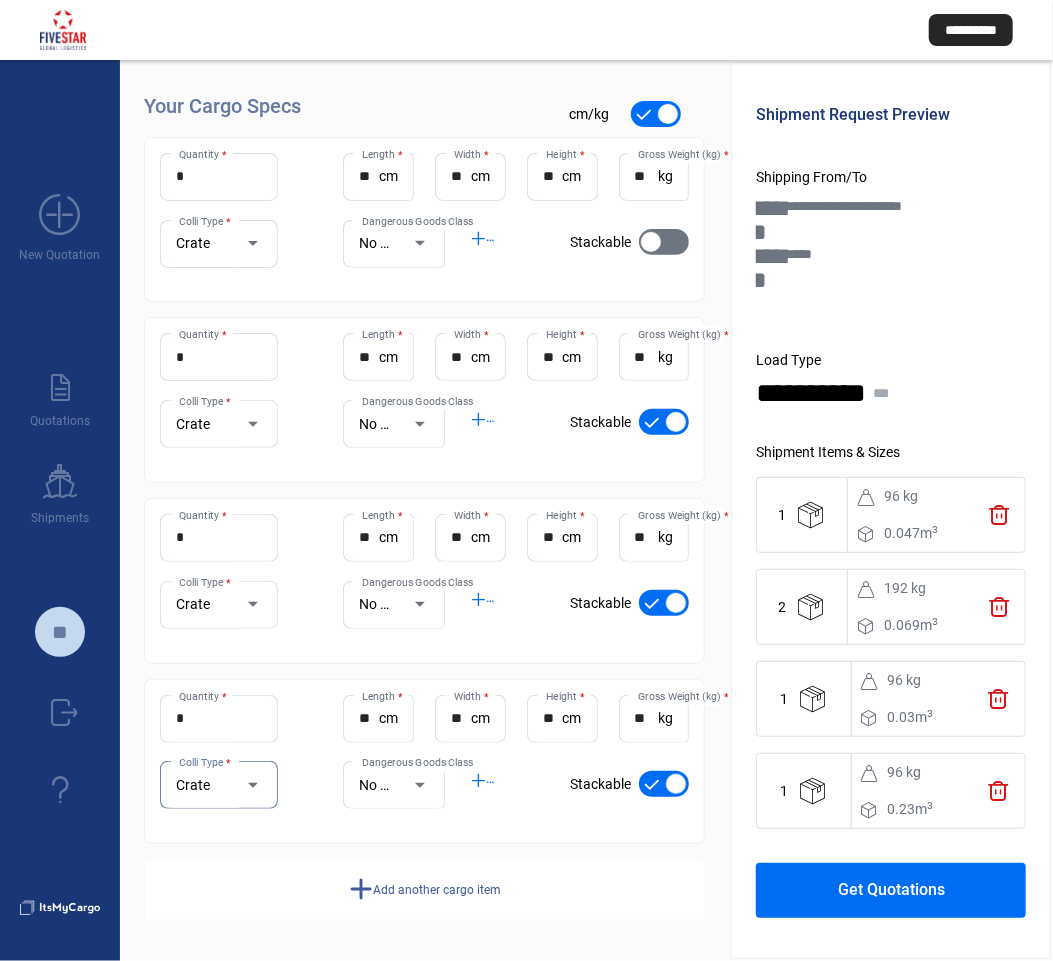 click on "Add another cargo item" 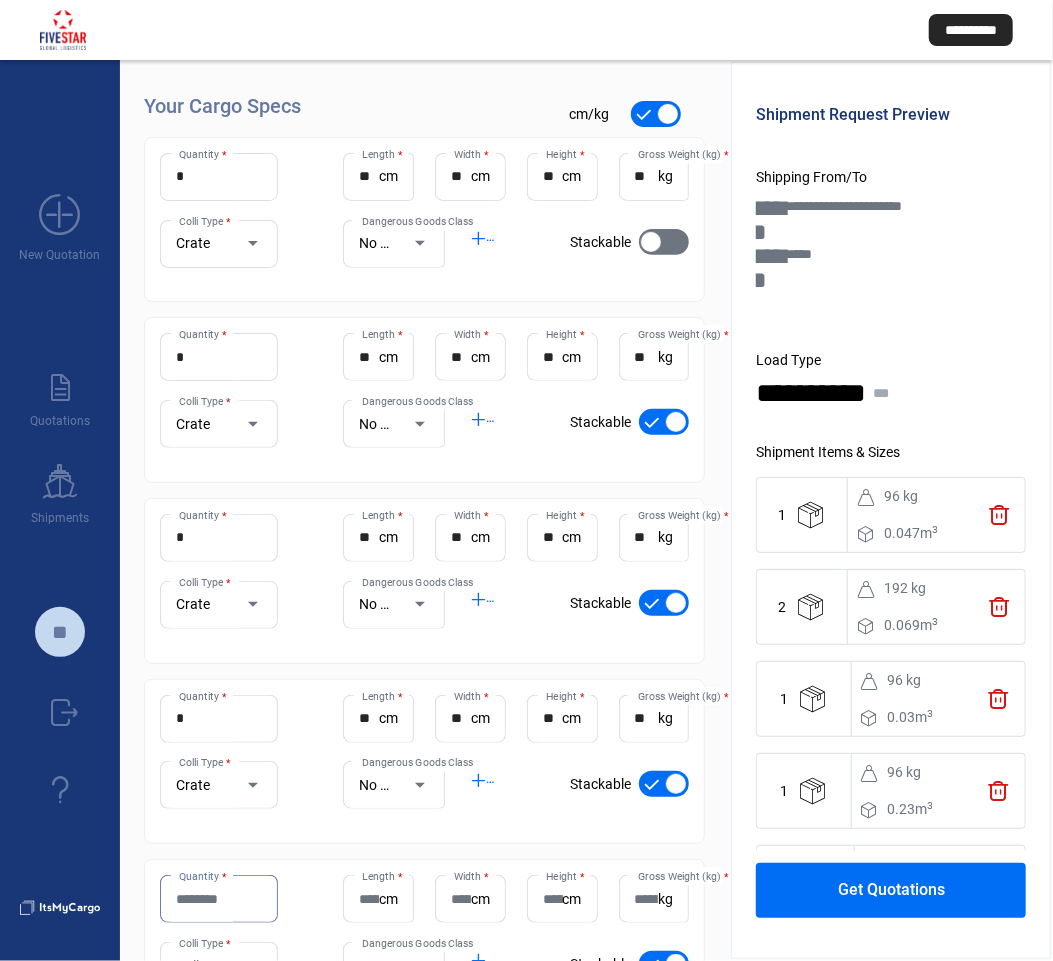click on "Quantity *" at bounding box center [219, 899] 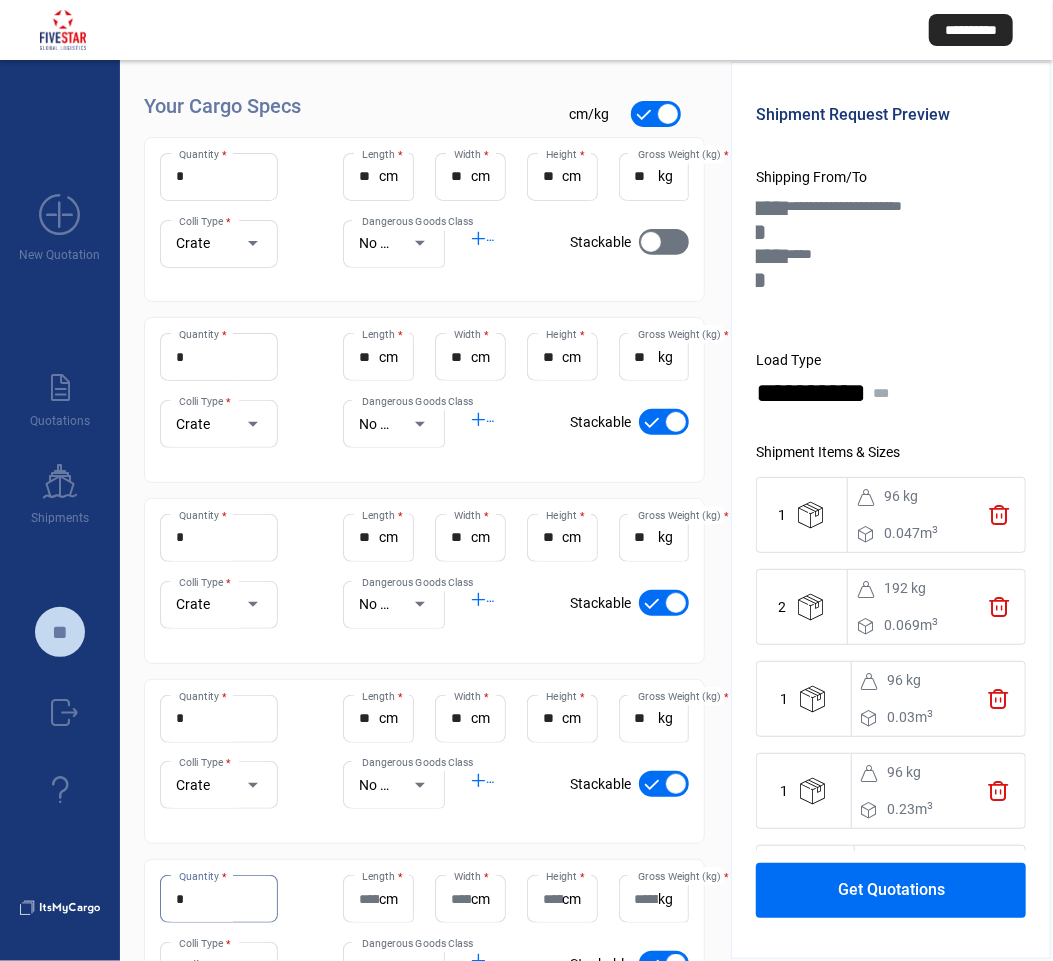 type on "*" 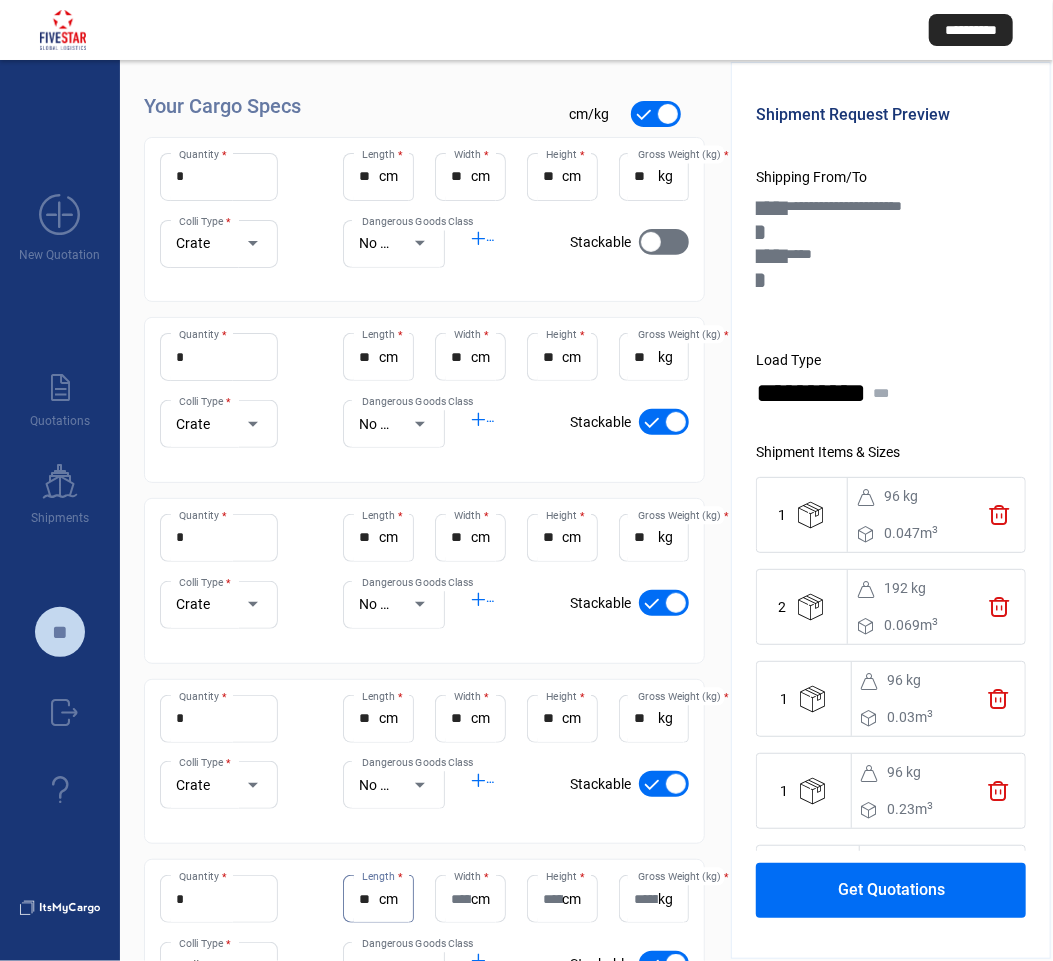 type on "**" 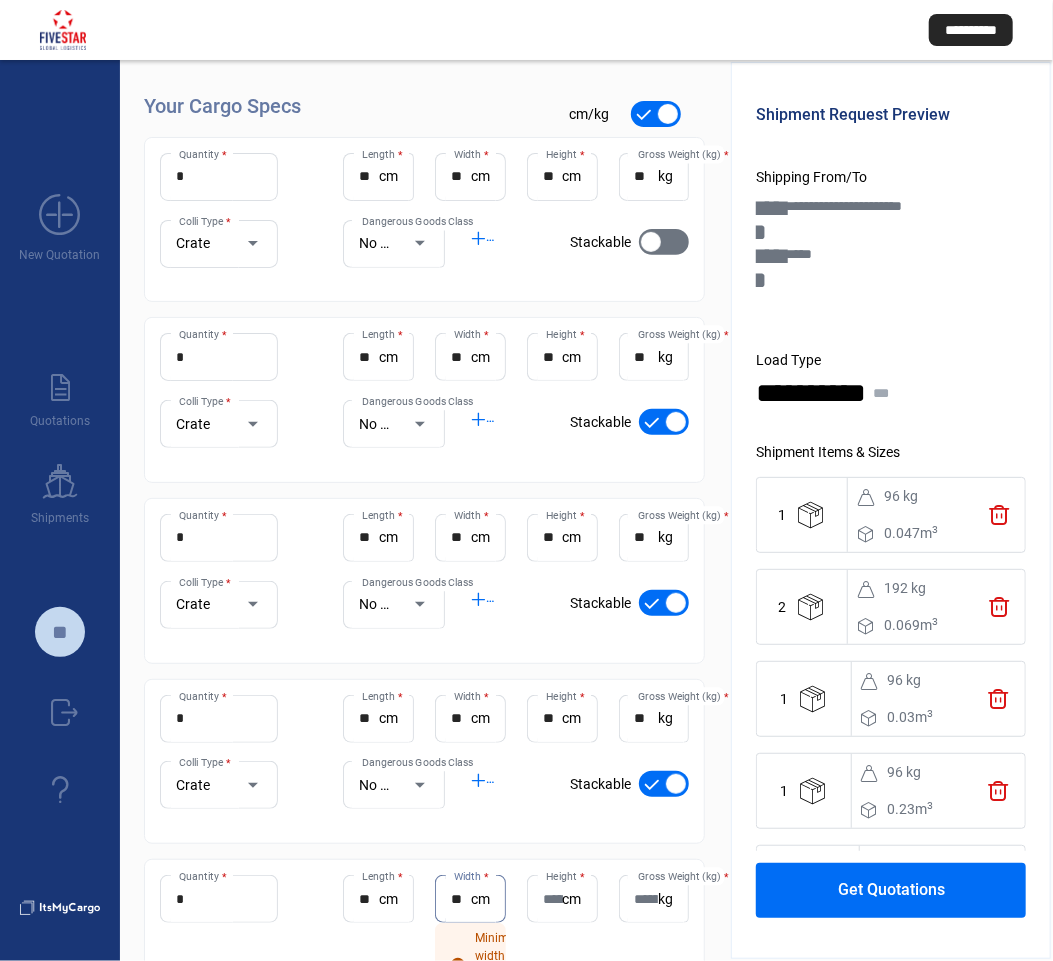 type on "**" 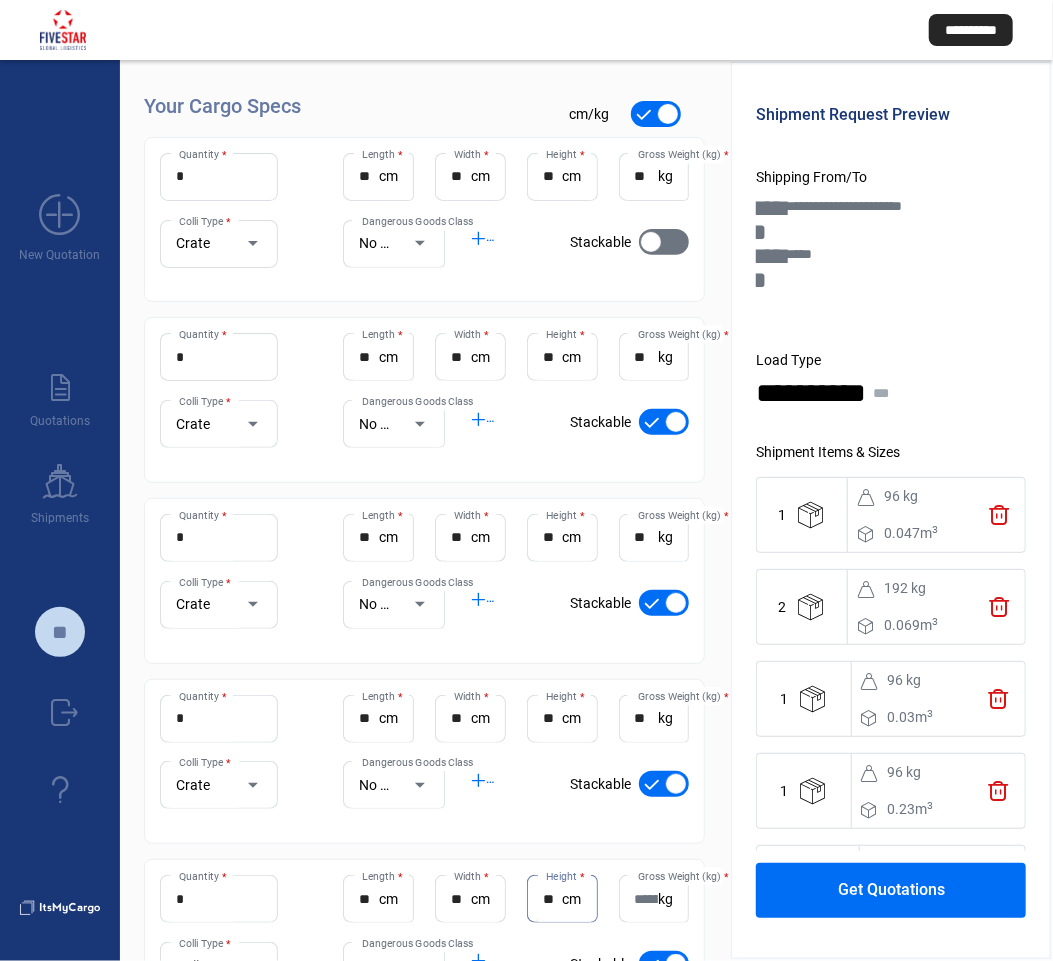 type on "**" 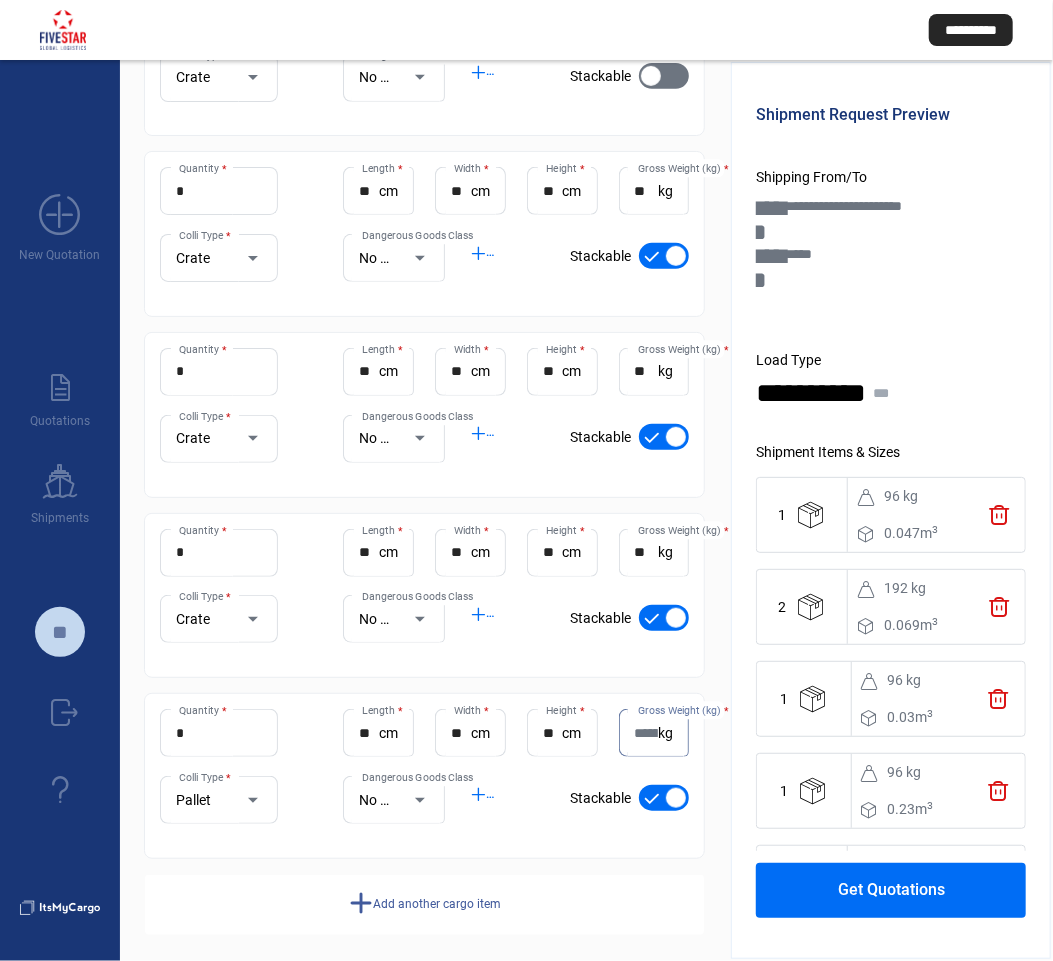 scroll, scrollTop: 405, scrollLeft: 0, axis: vertical 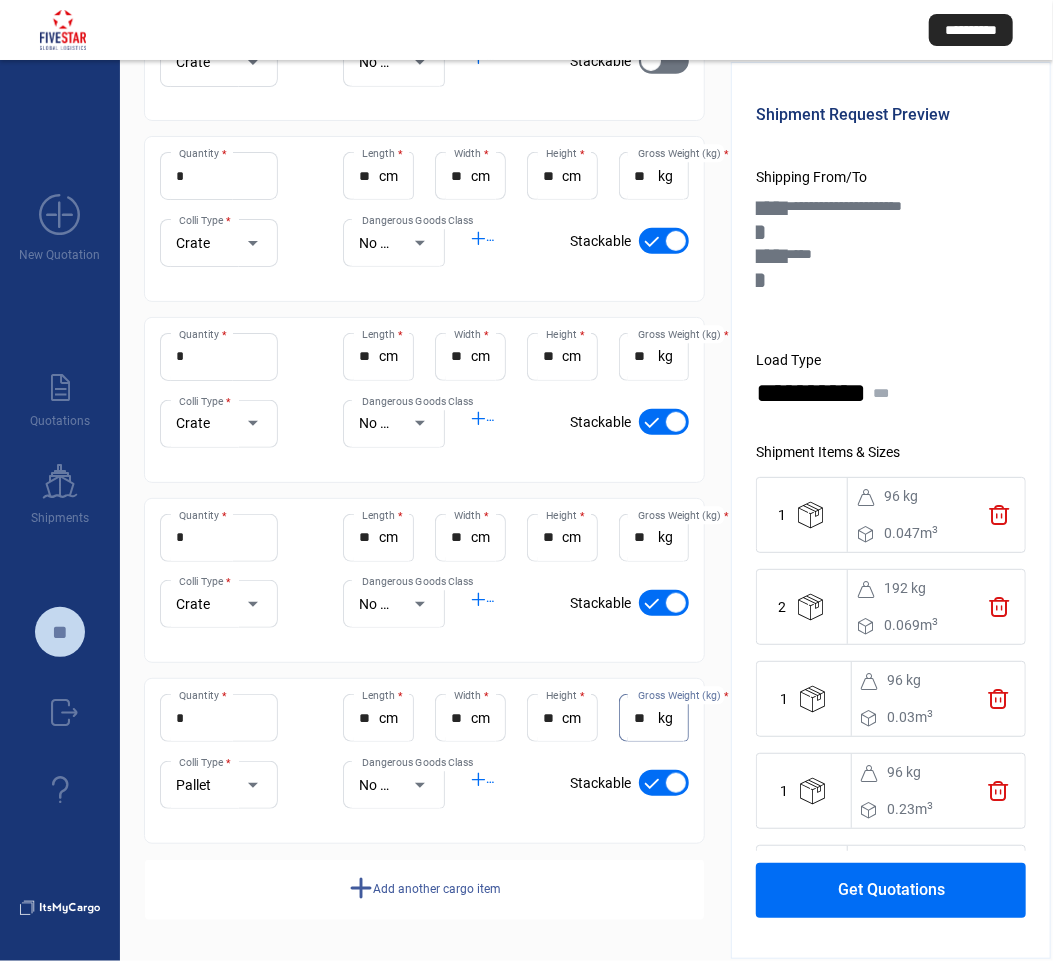 type on "**" 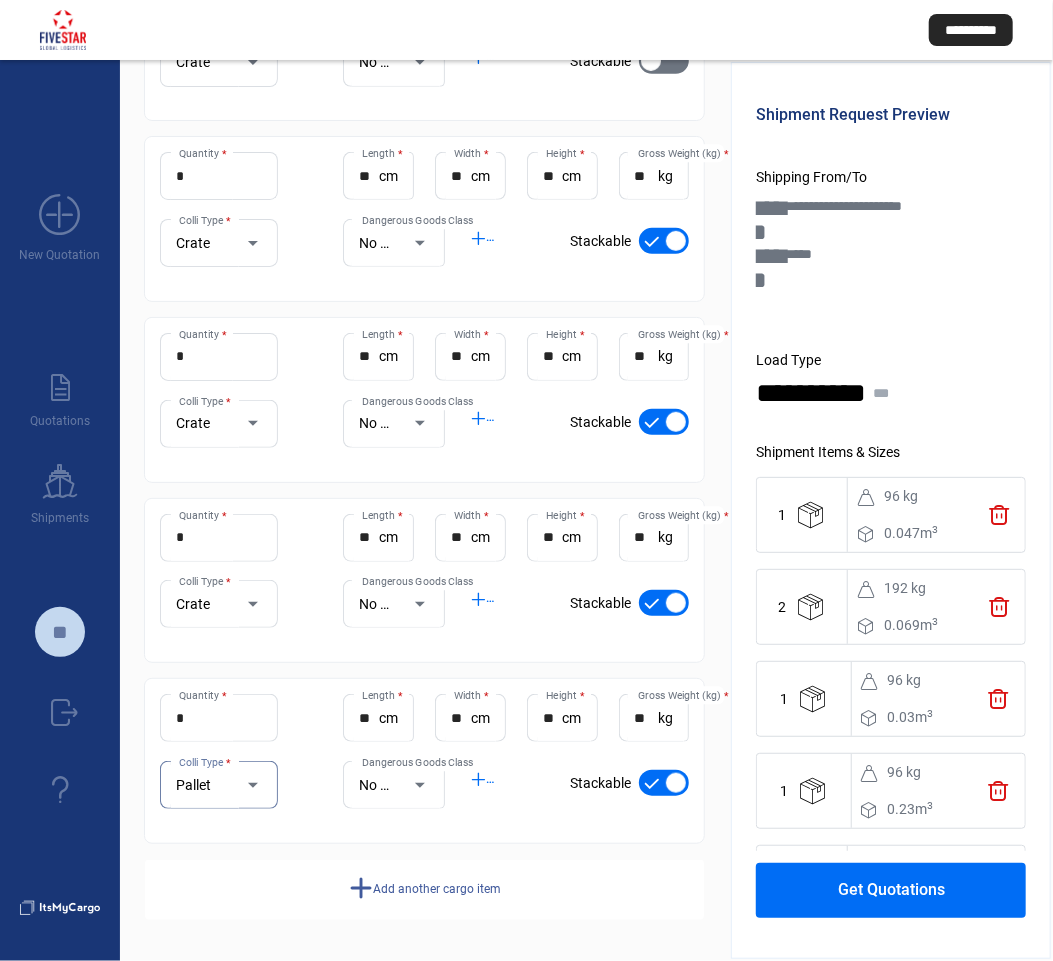 click at bounding box center [253, 785] 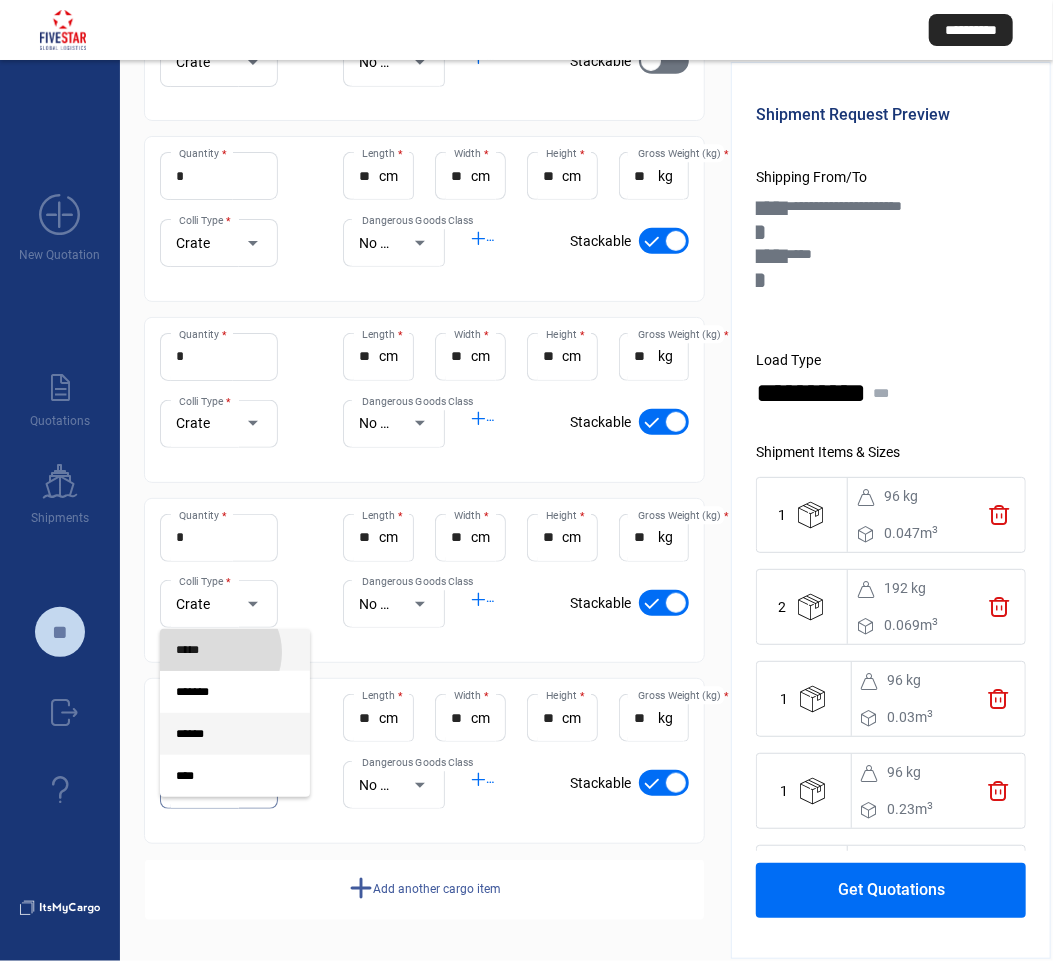 click on "*****" at bounding box center (219, 650) 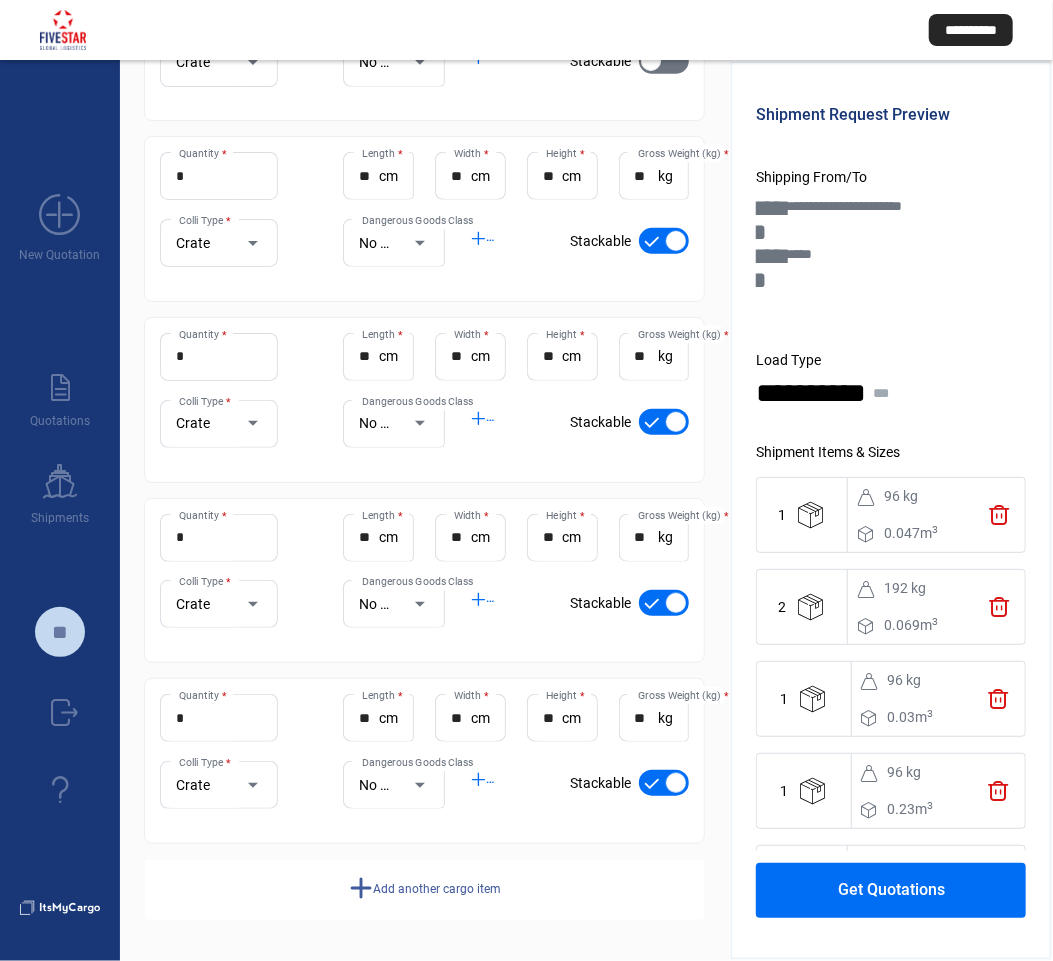 click on "Add another cargo item" 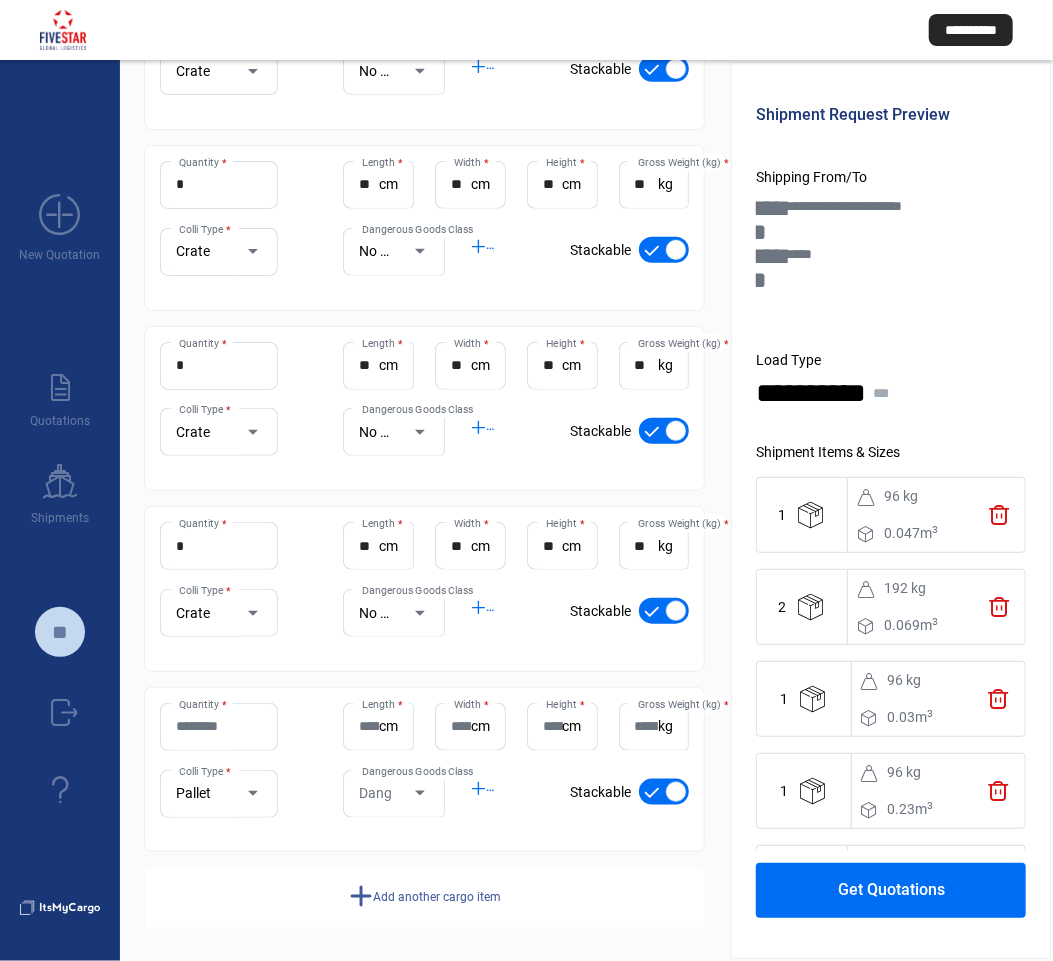 scroll, scrollTop: 586, scrollLeft: 0, axis: vertical 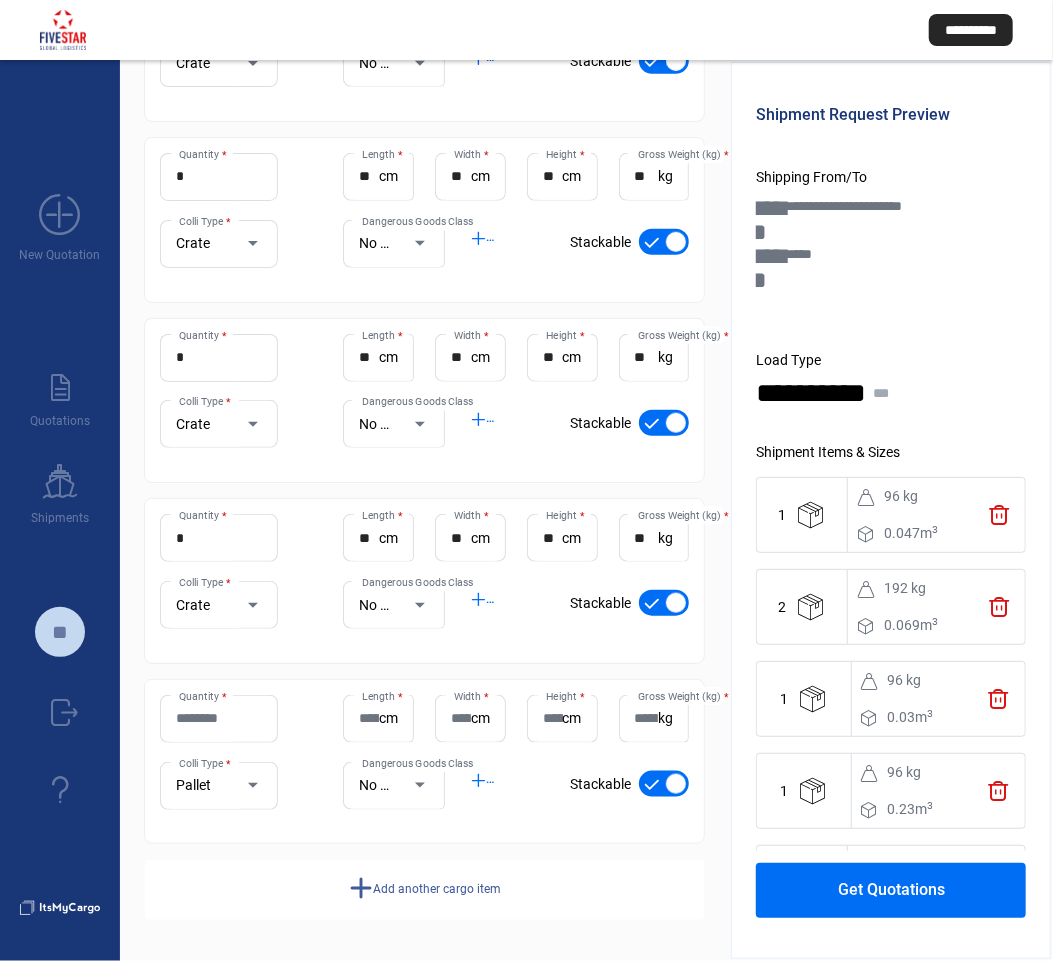 click on "Quantity *" at bounding box center (219, 718) 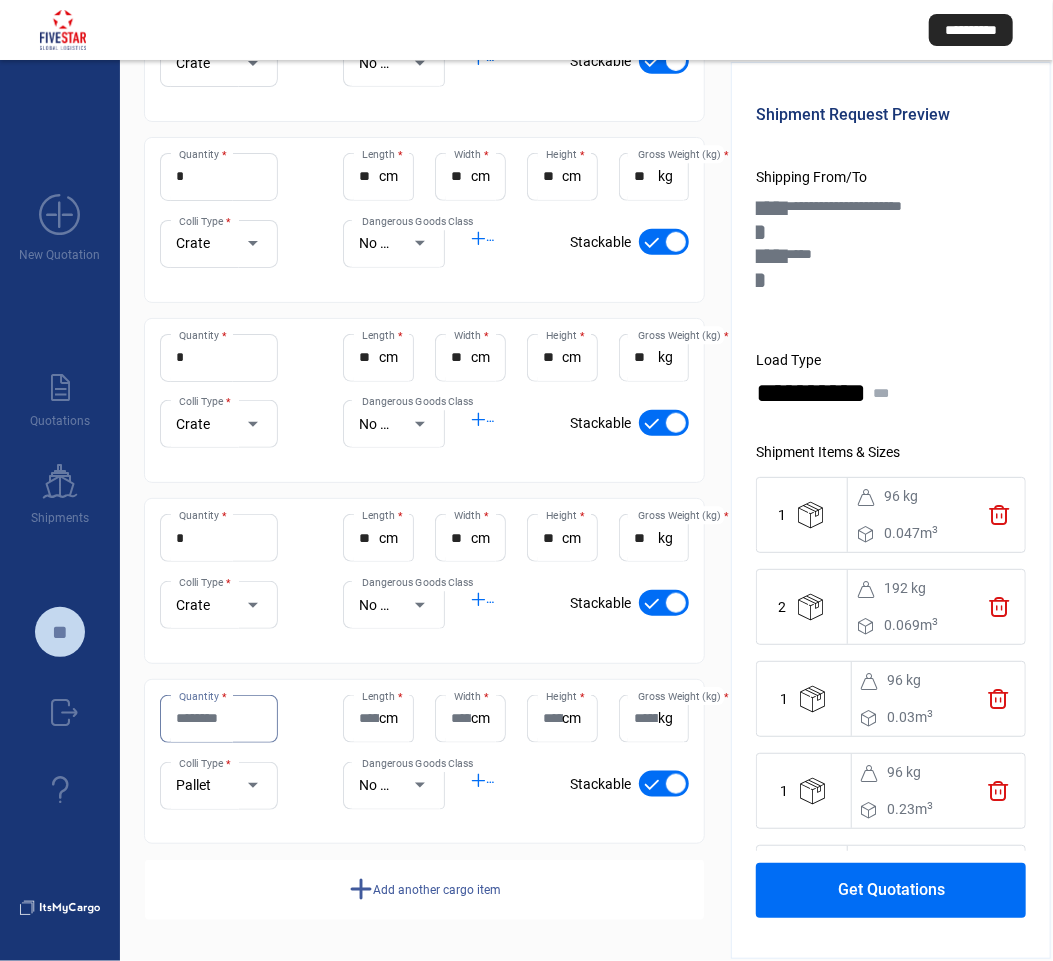 scroll, scrollTop: 586, scrollLeft: 0, axis: vertical 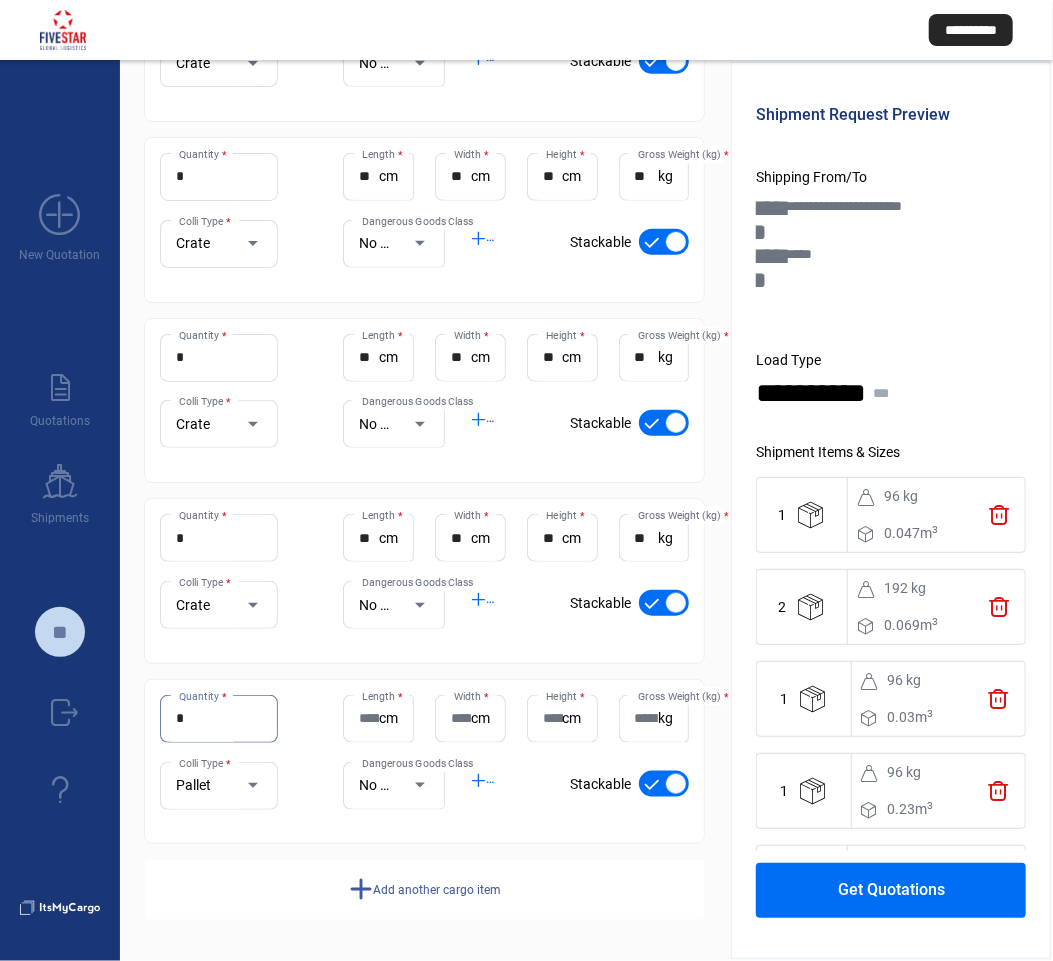 type on "*" 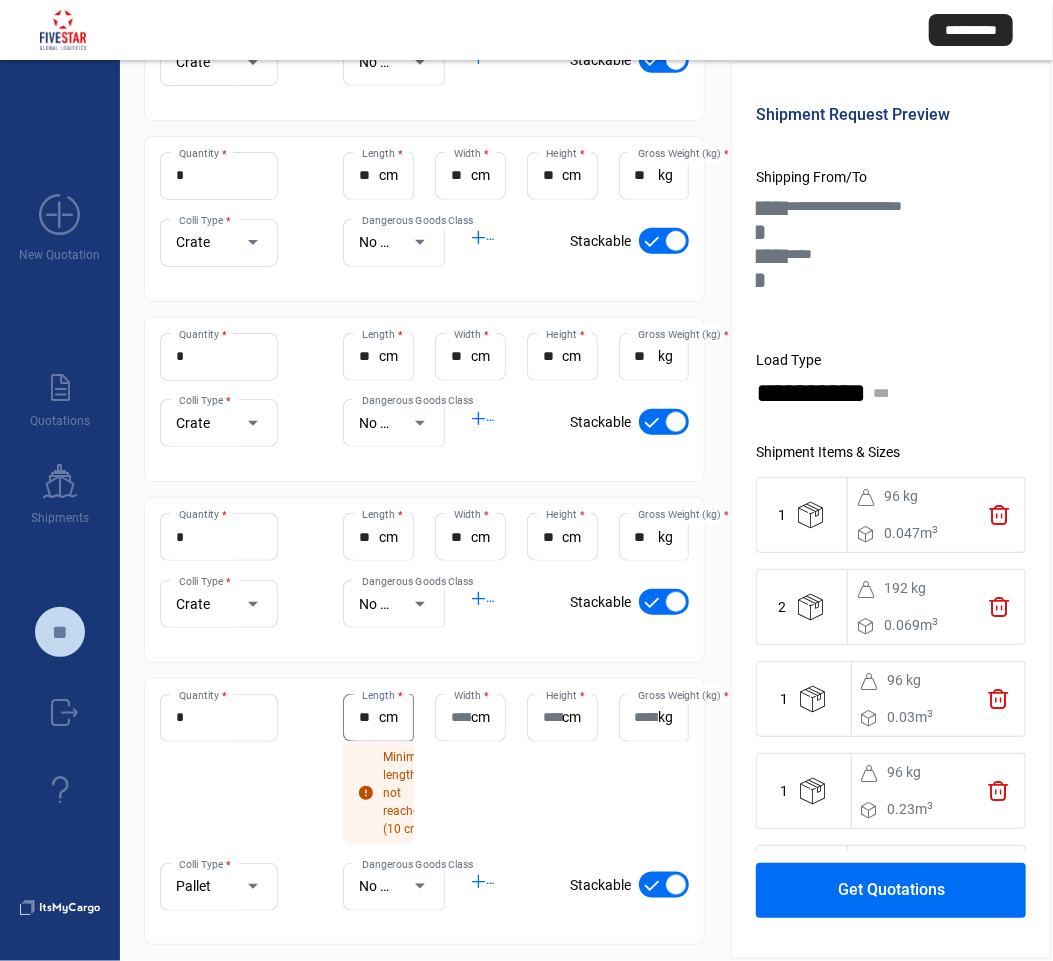 type on "**" 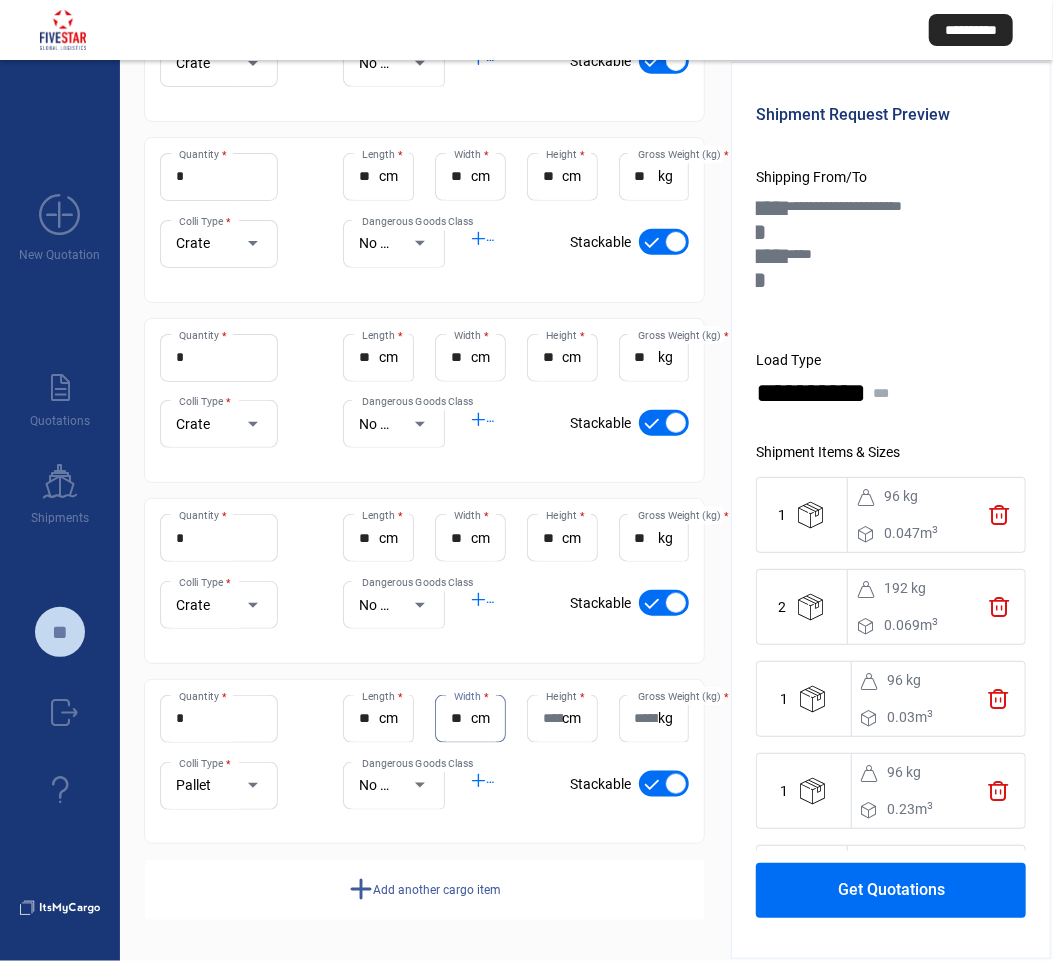 type on "**" 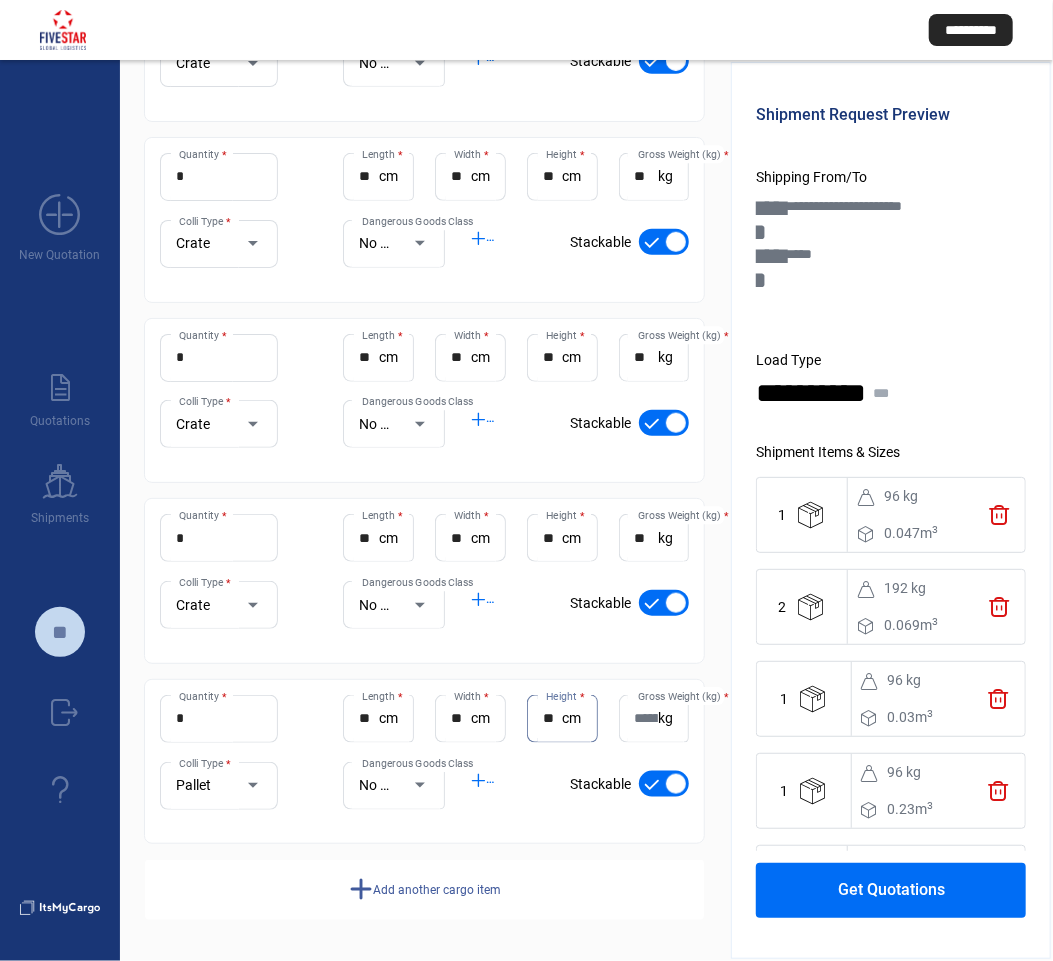 type on "**" 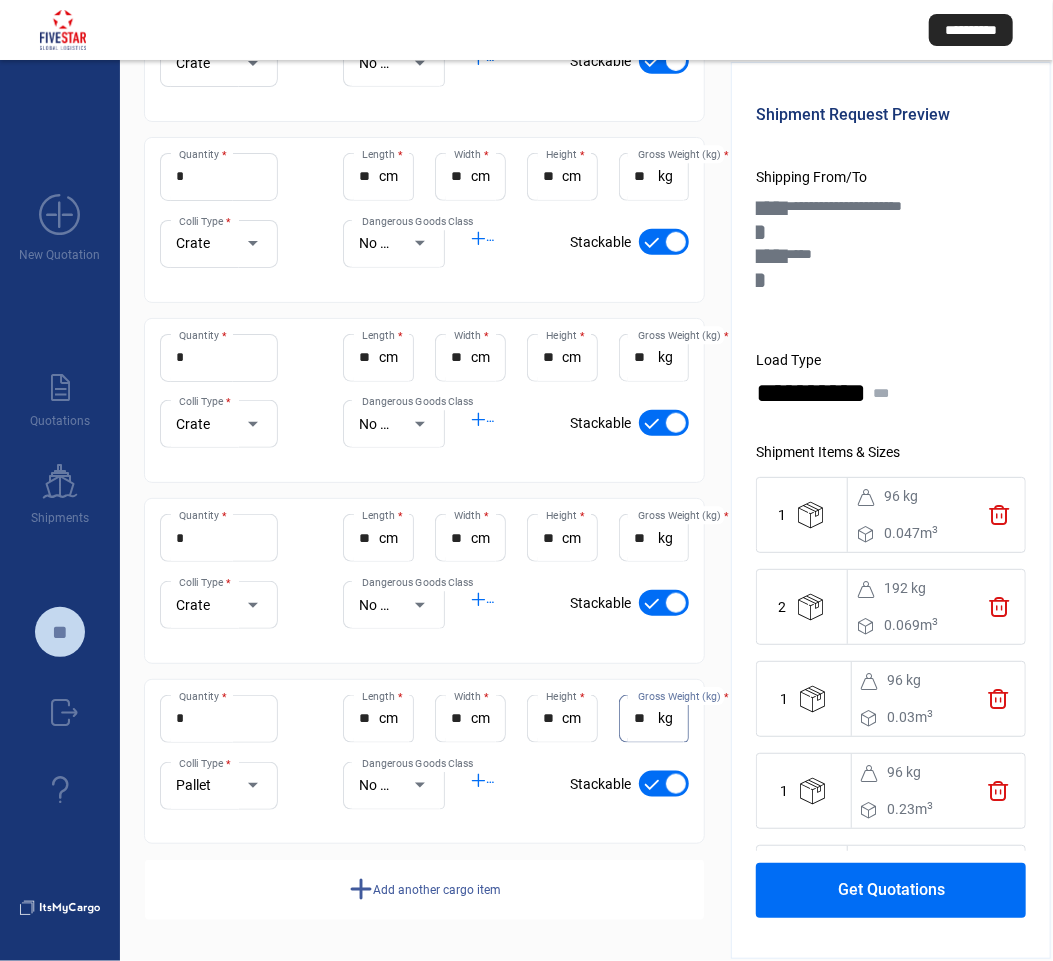 type on "**" 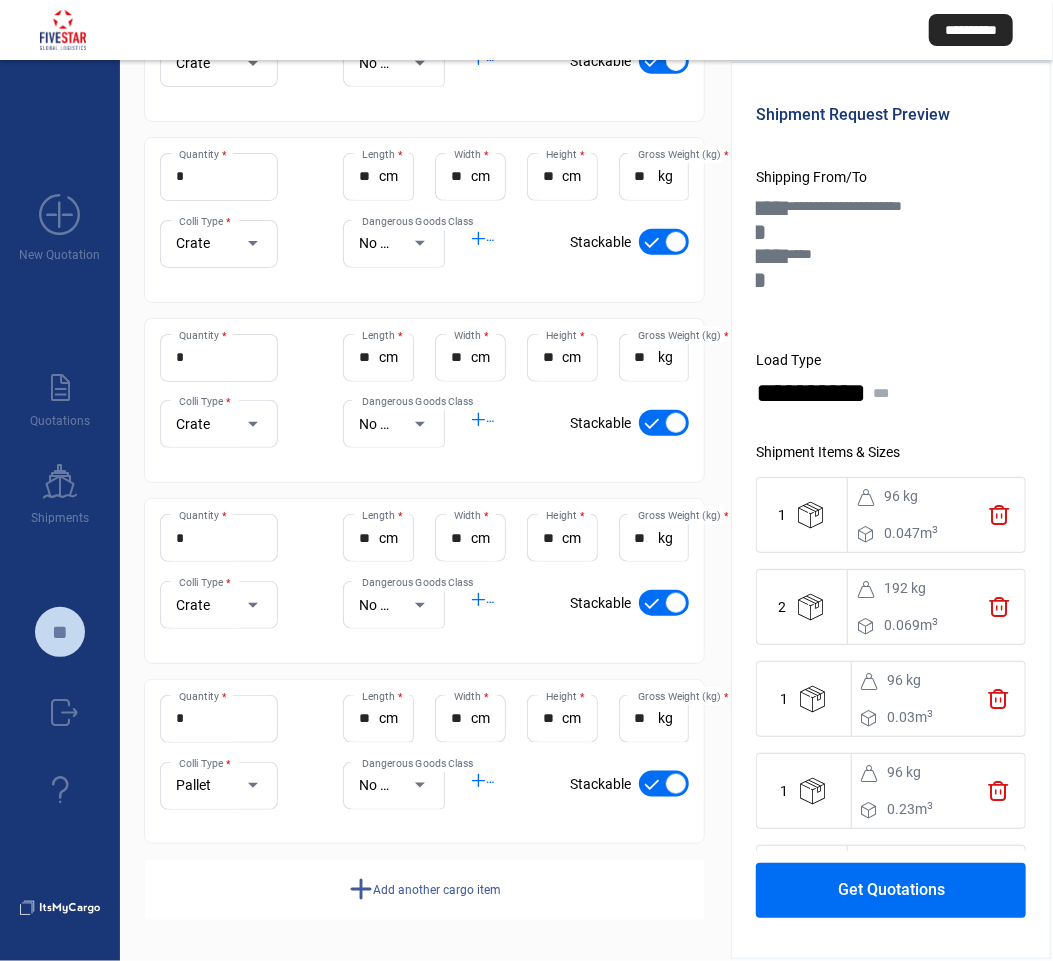 click on "Pallet Colli Type *" 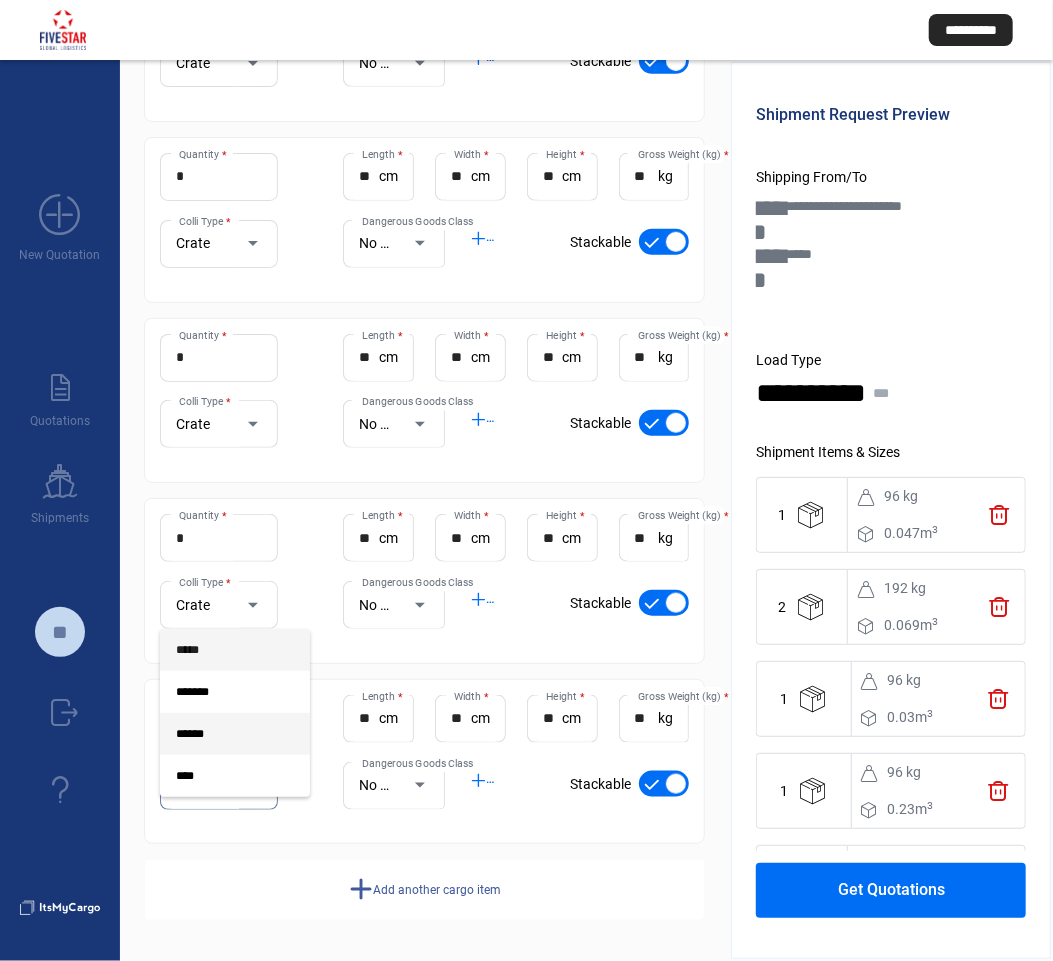 click on "*****" at bounding box center [235, 650] 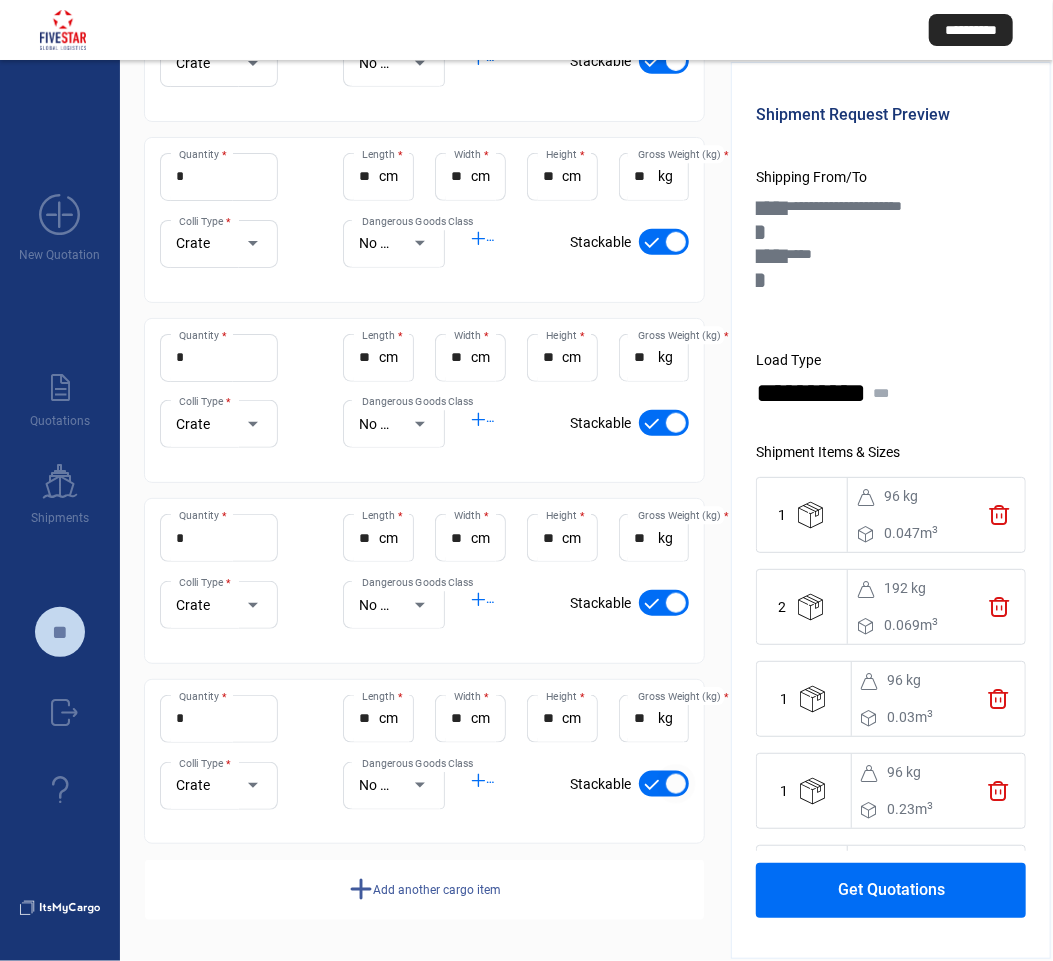 click at bounding box center [676, 784] 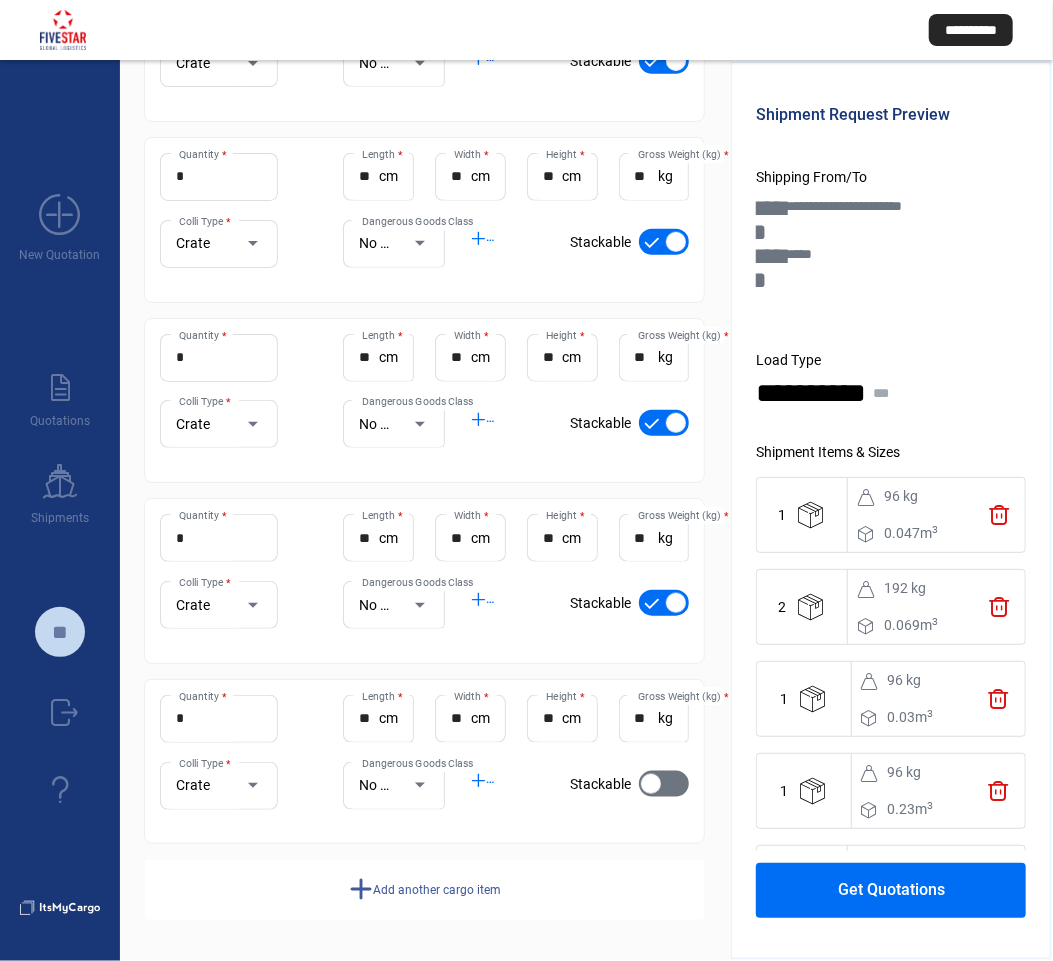 click at bounding box center (664, 603) 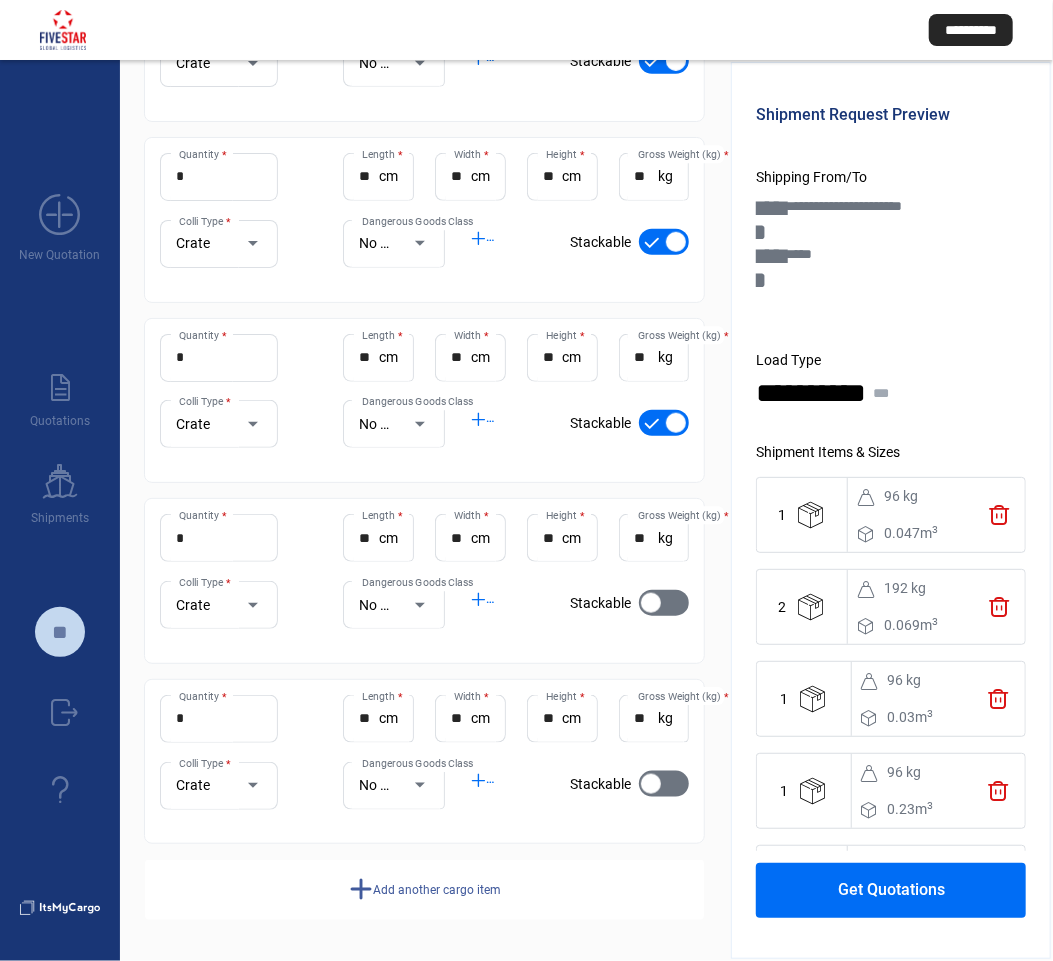 click at bounding box center (676, 423) 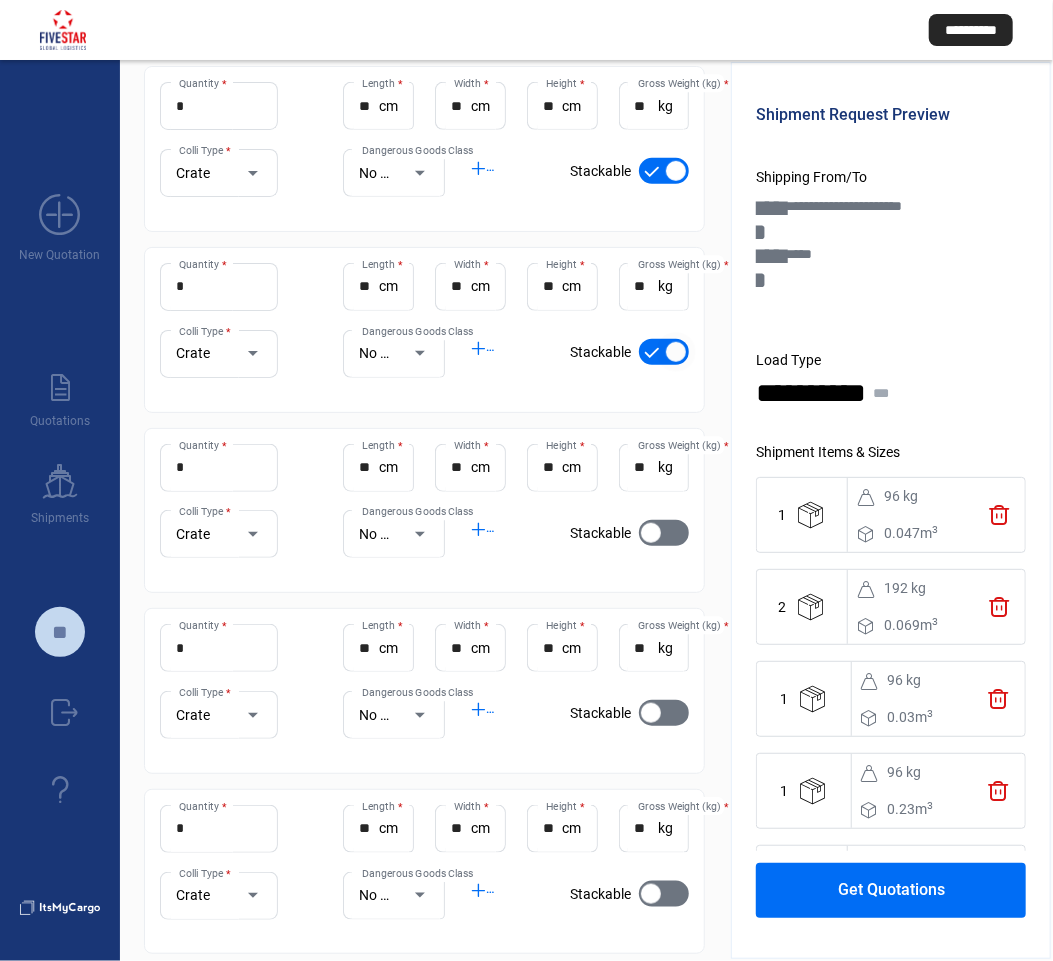click at bounding box center (664, 352) 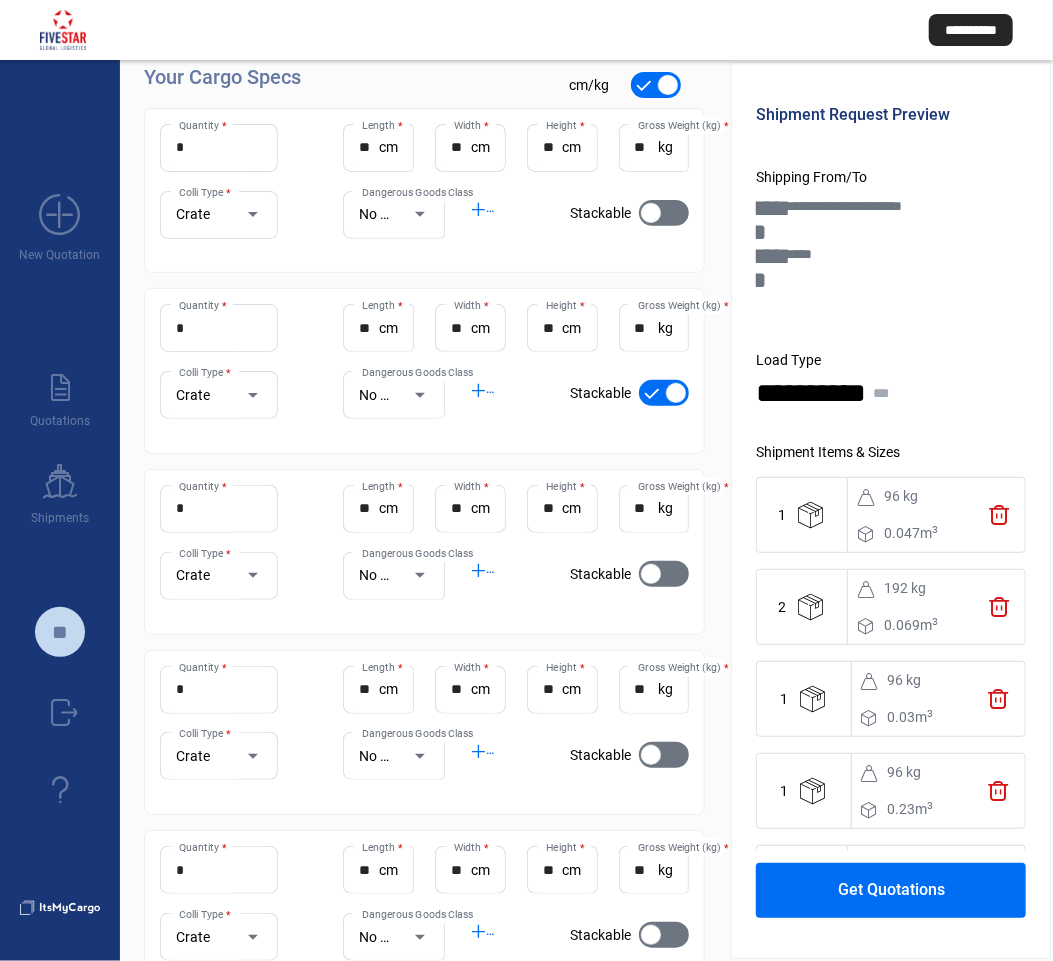 click at bounding box center [664, 393] 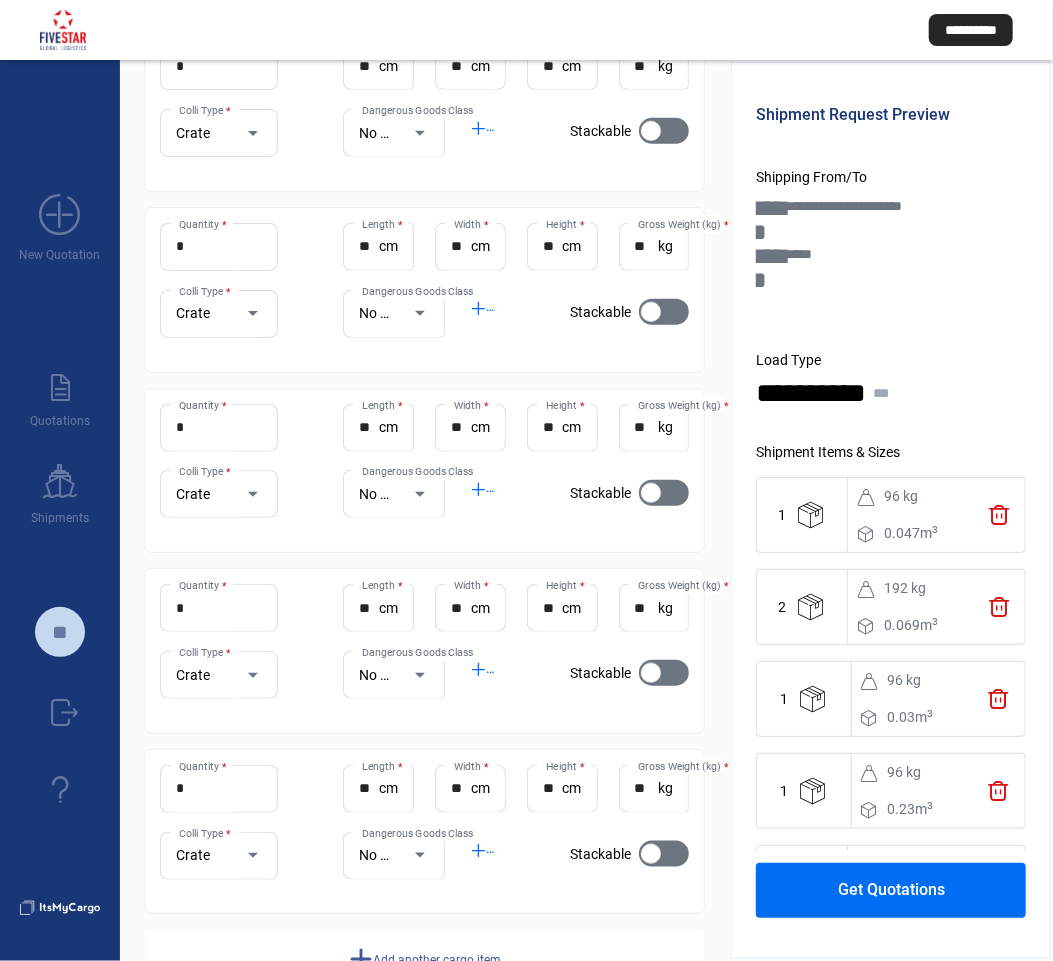 scroll, scrollTop: 475, scrollLeft: 0, axis: vertical 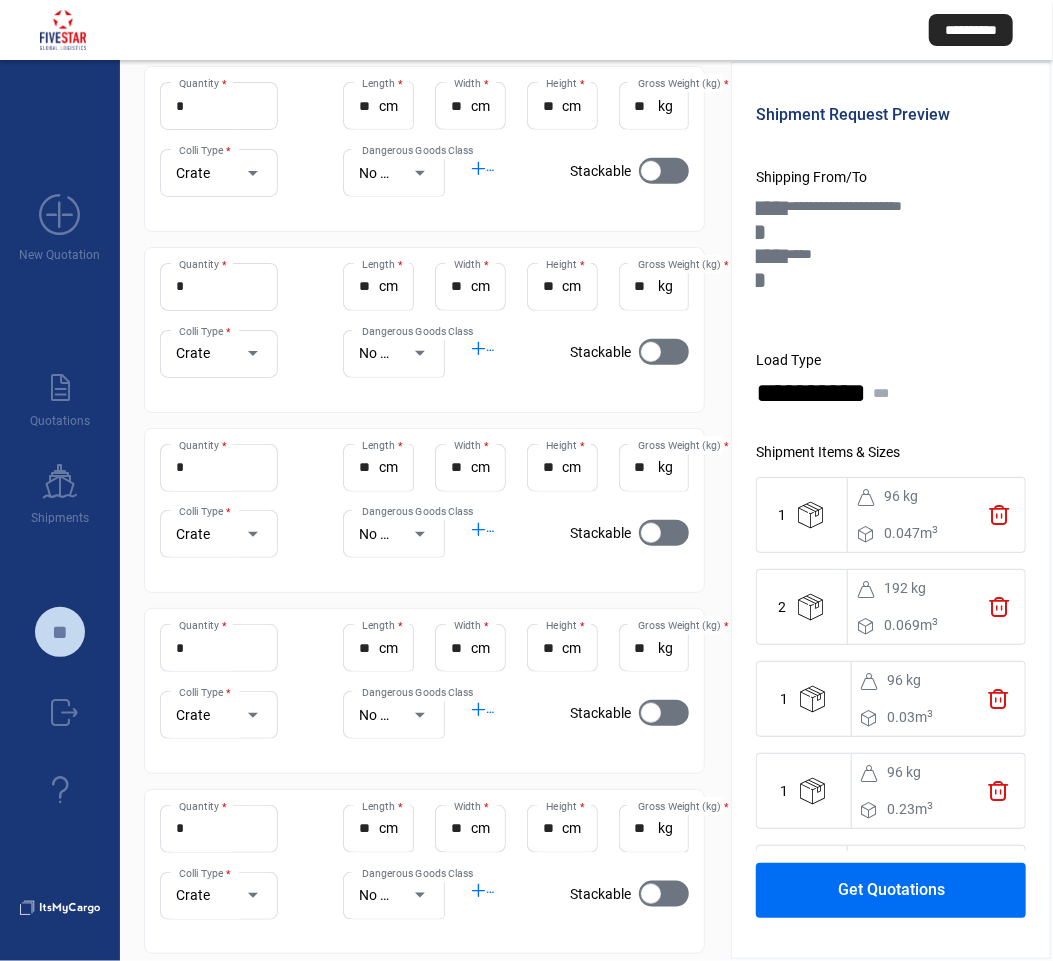 click at bounding box center (410, 715) 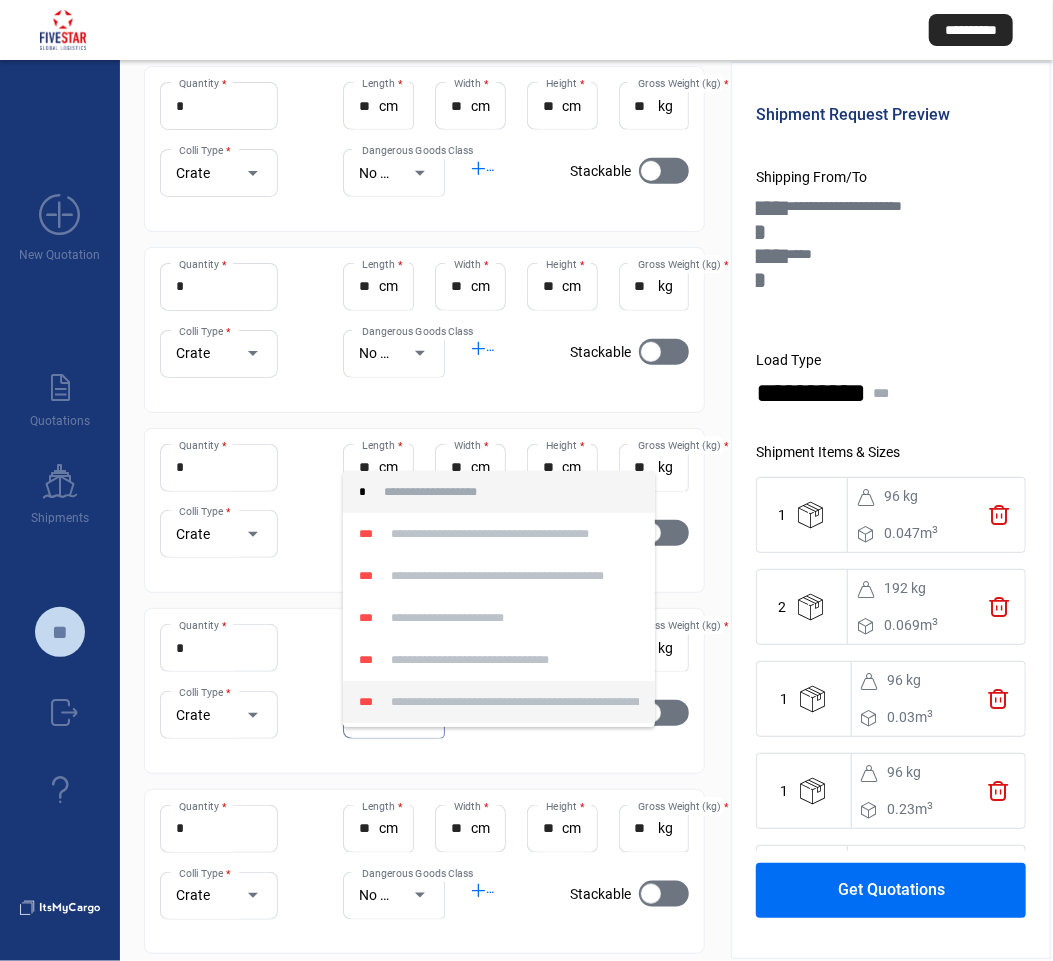 click on "**********" at bounding box center [499, 702] 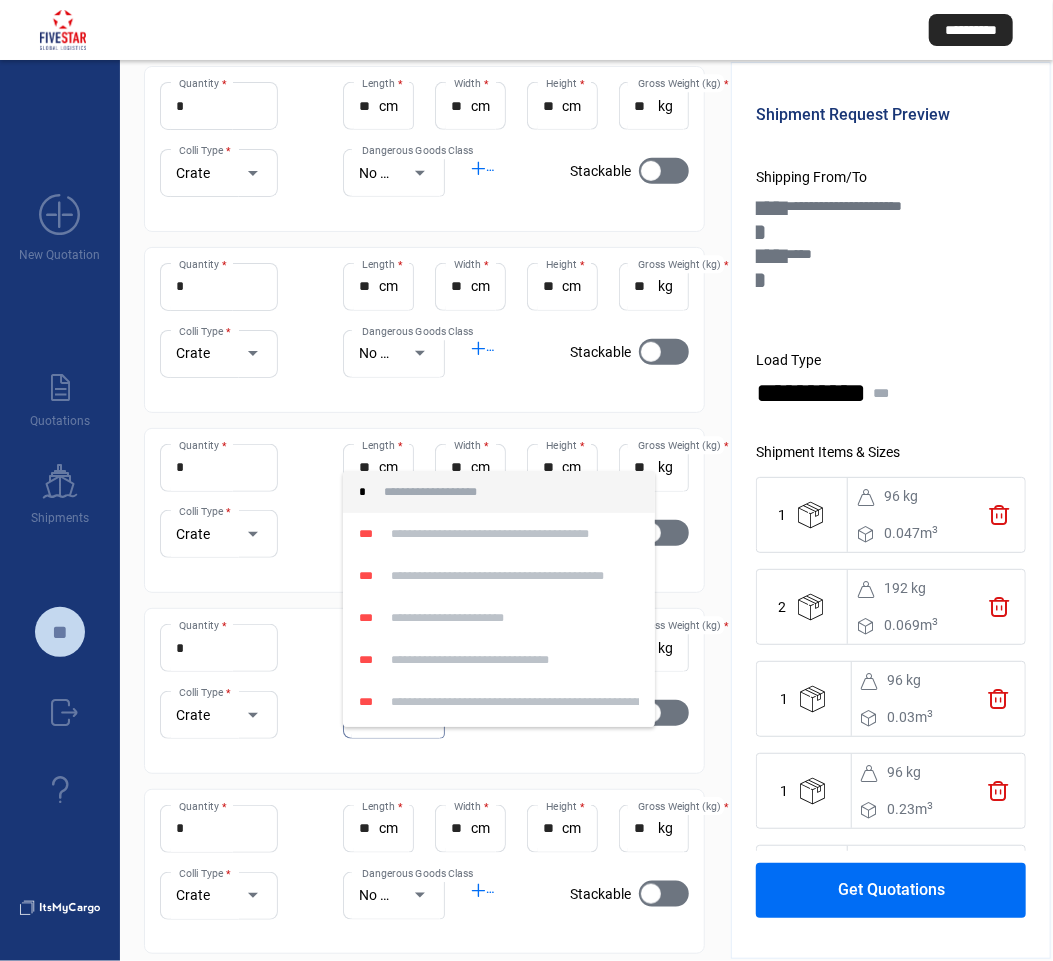 click at bounding box center [526, 480] 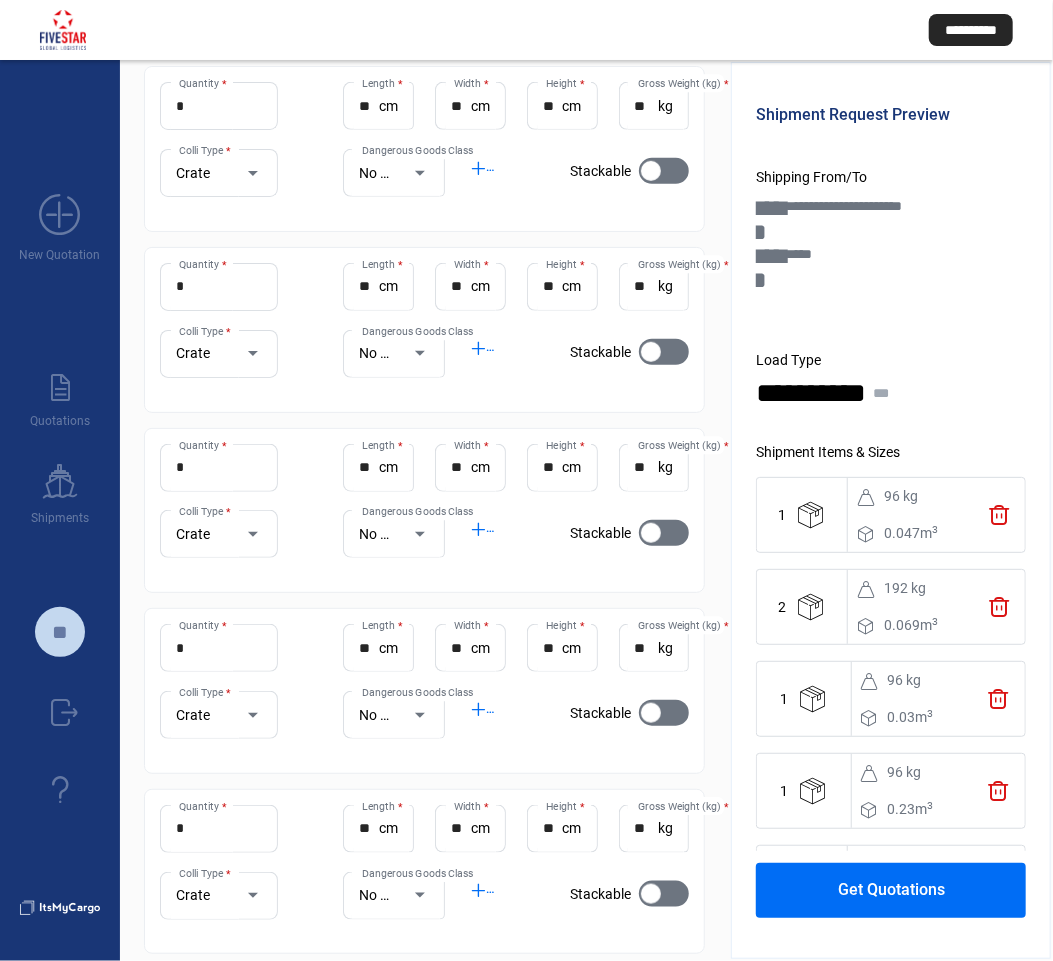 scroll, scrollTop: 586, scrollLeft: 0, axis: vertical 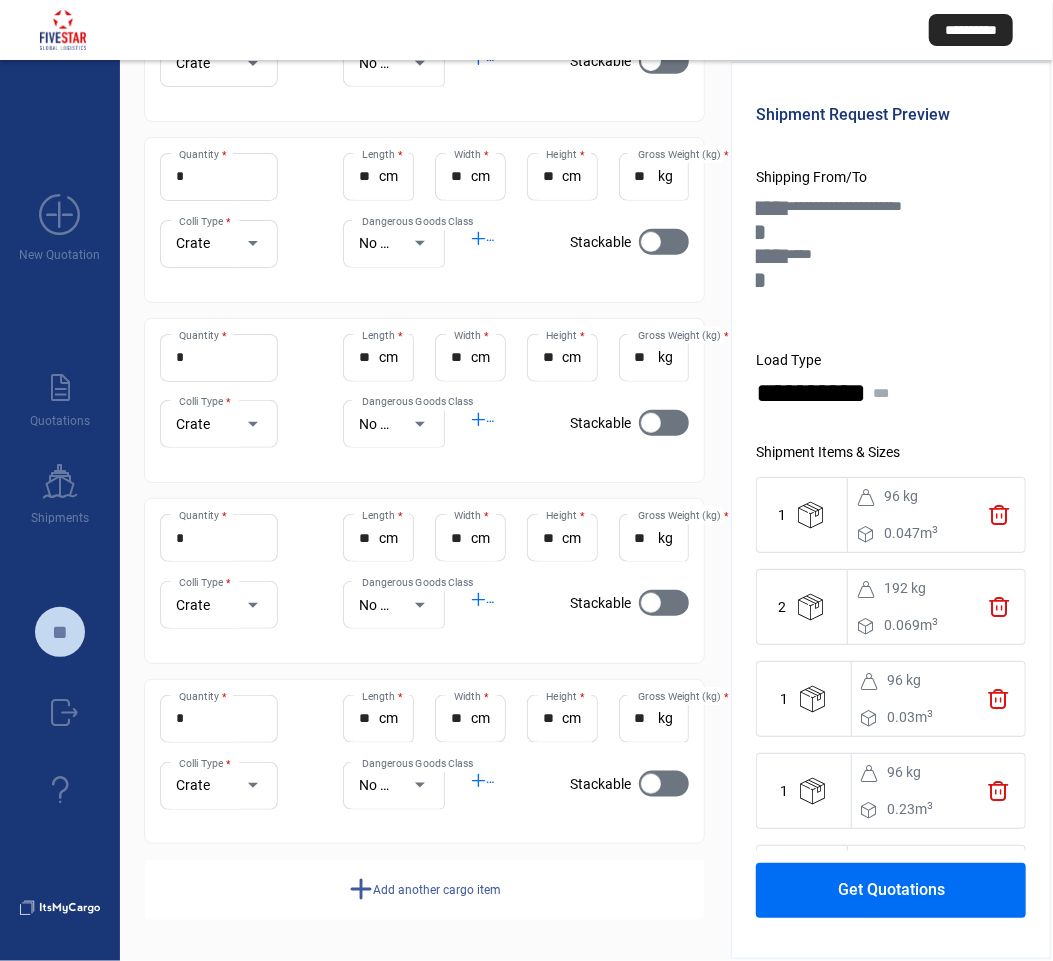 click on "Add another cargo item" 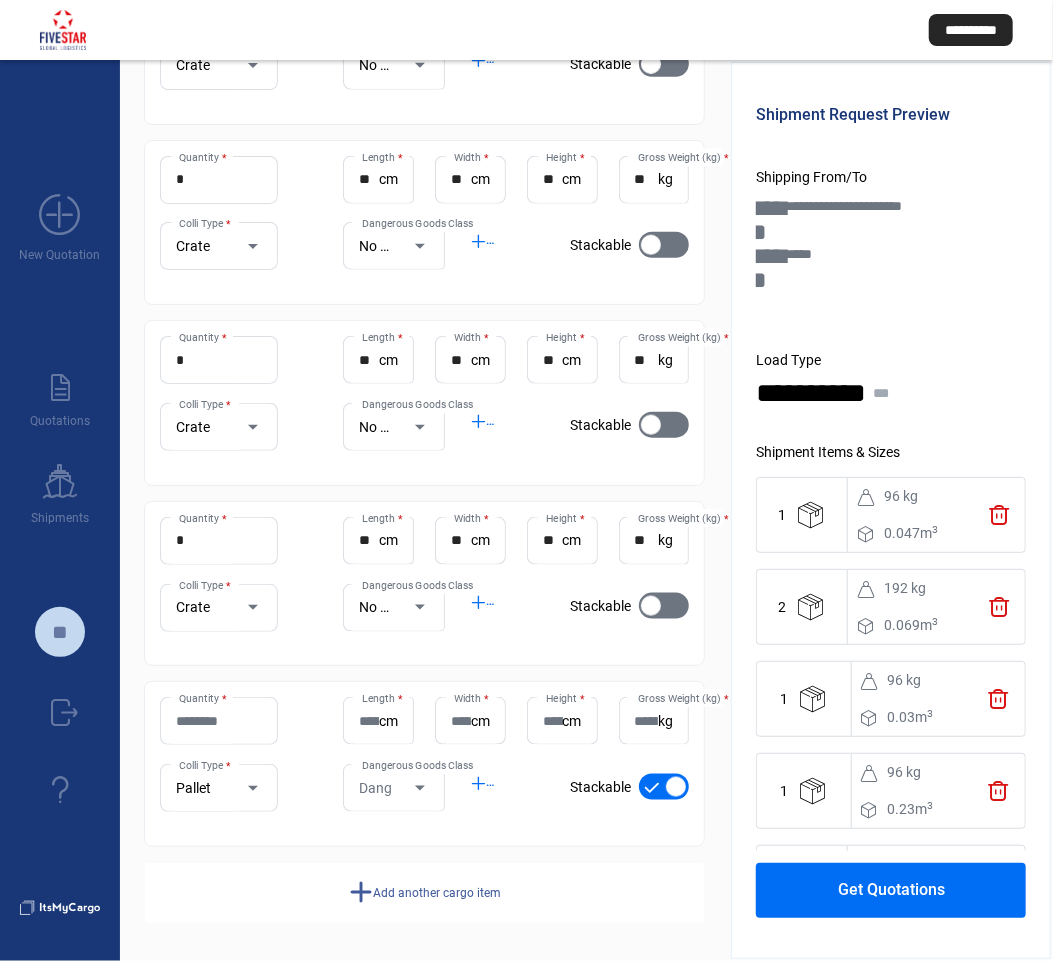 scroll, scrollTop: 766, scrollLeft: 0, axis: vertical 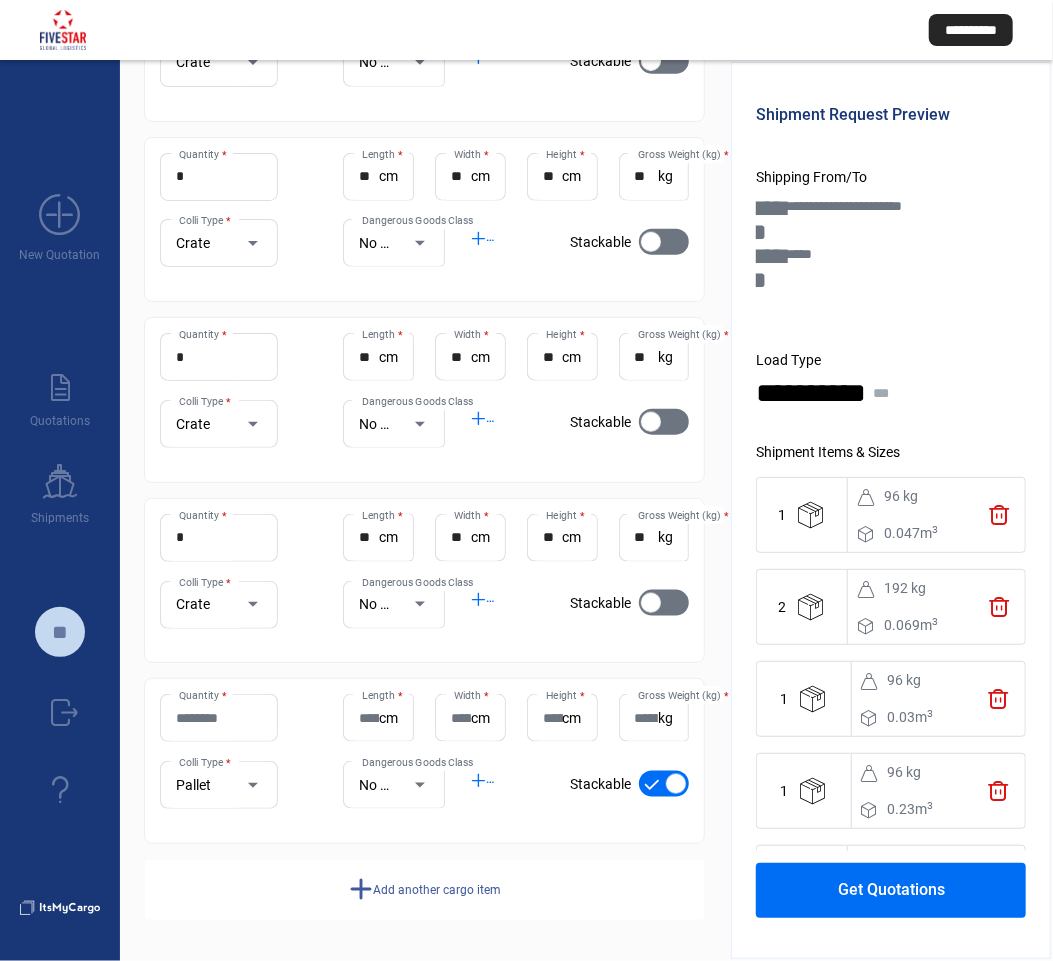click on "Quantity *" at bounding box center [219, 718] 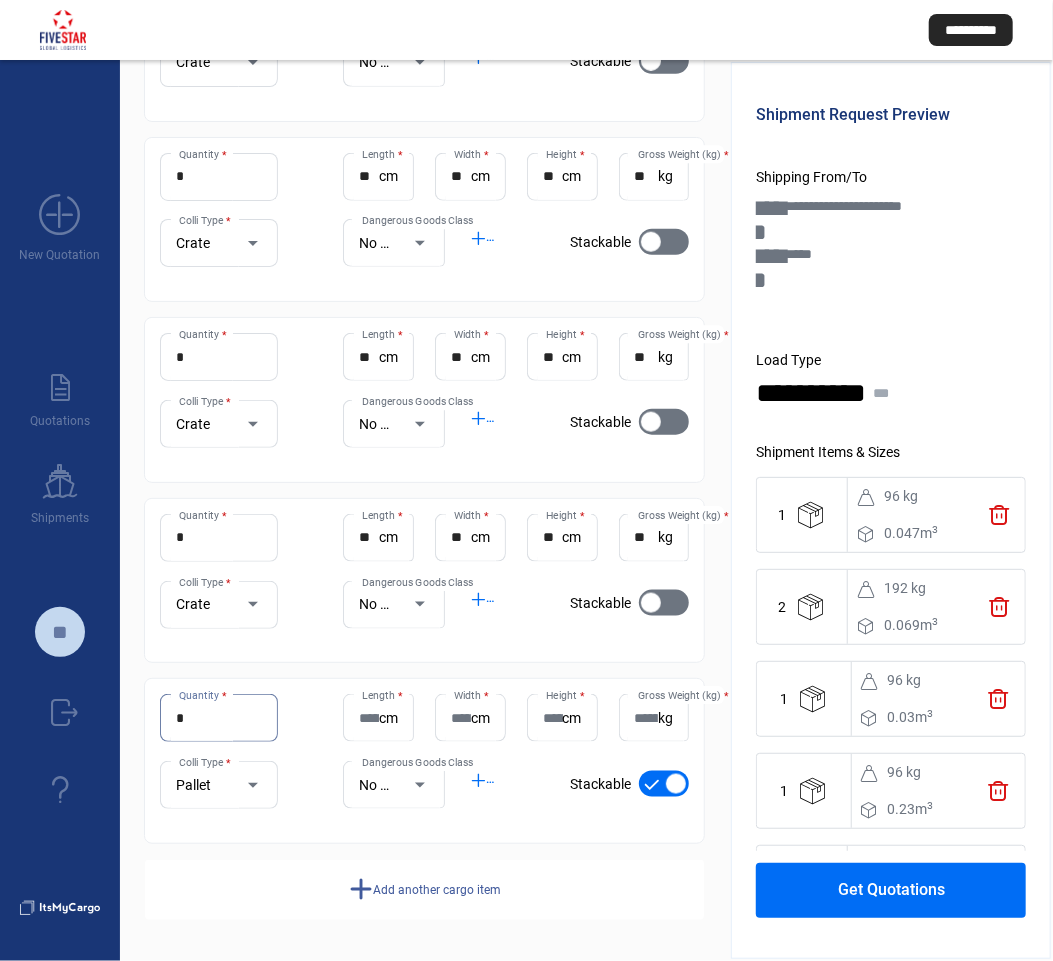 type on "*" 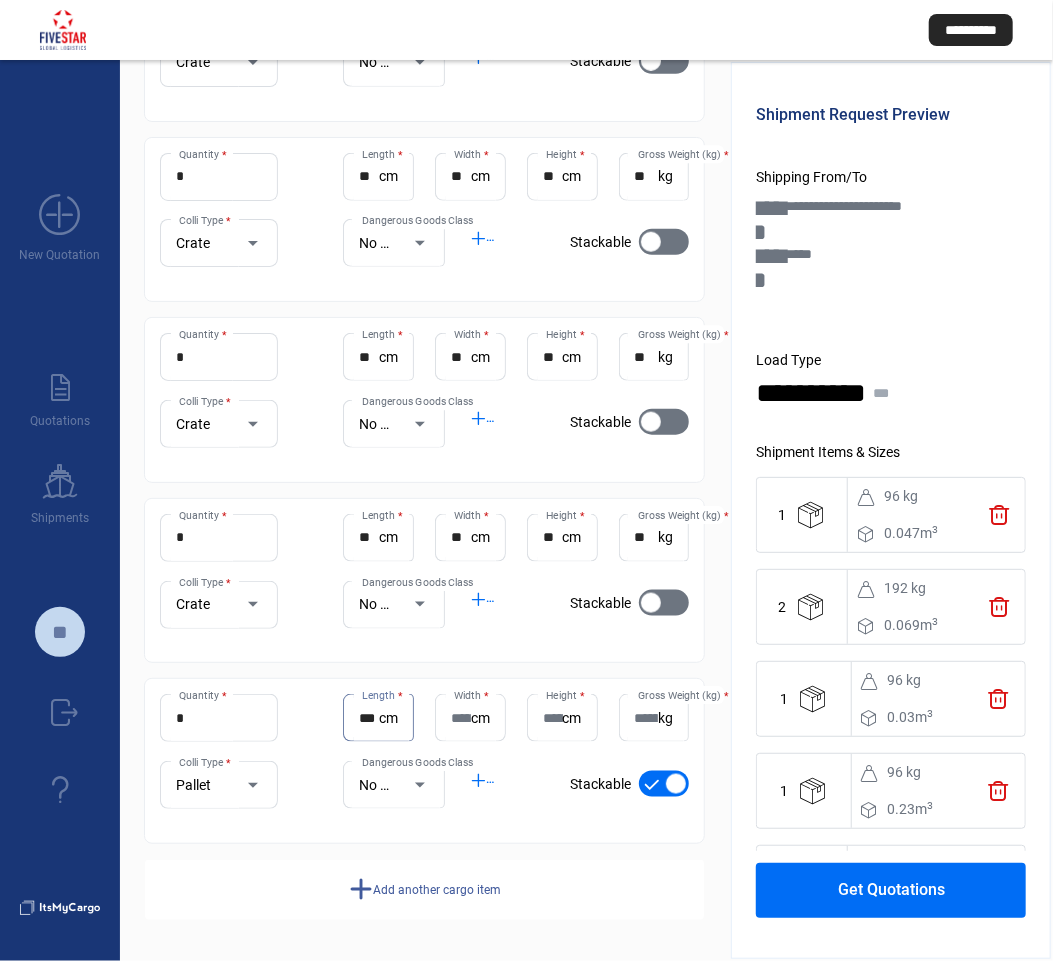 type on "***" 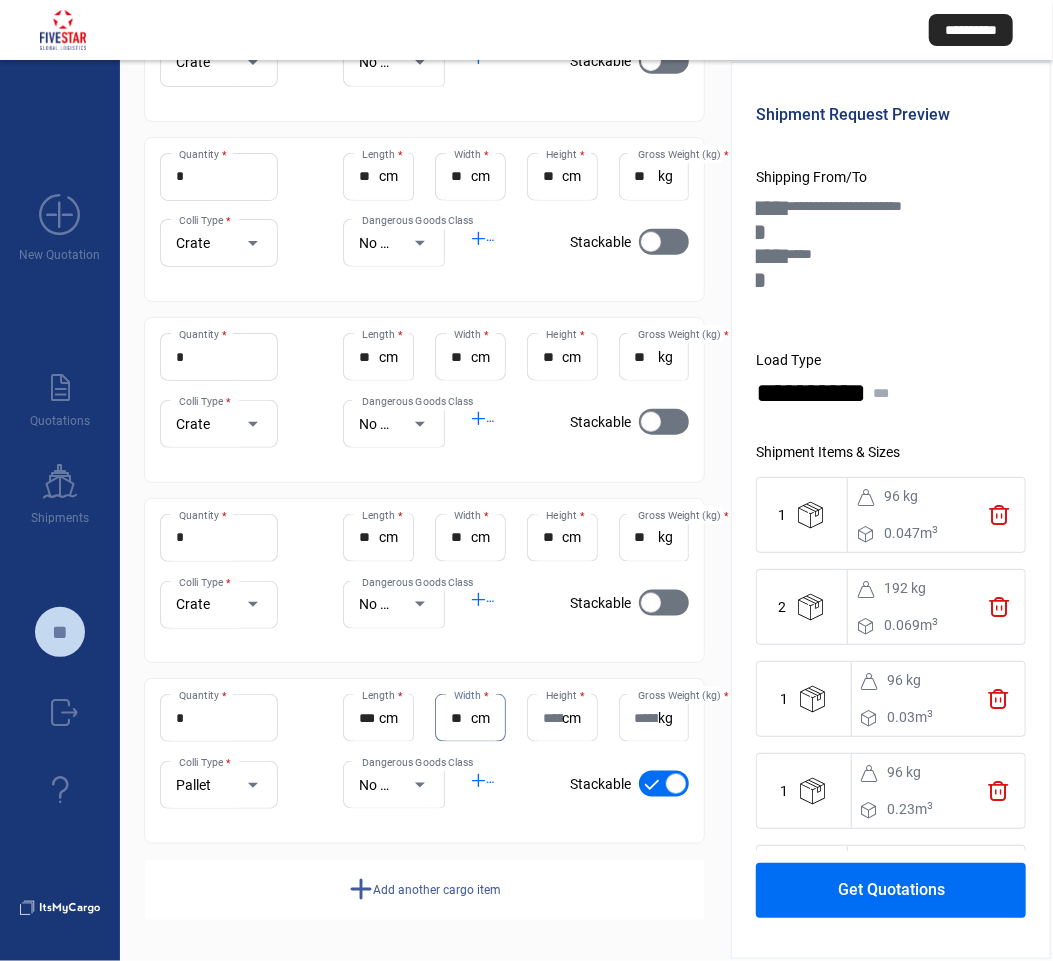 type on "**" 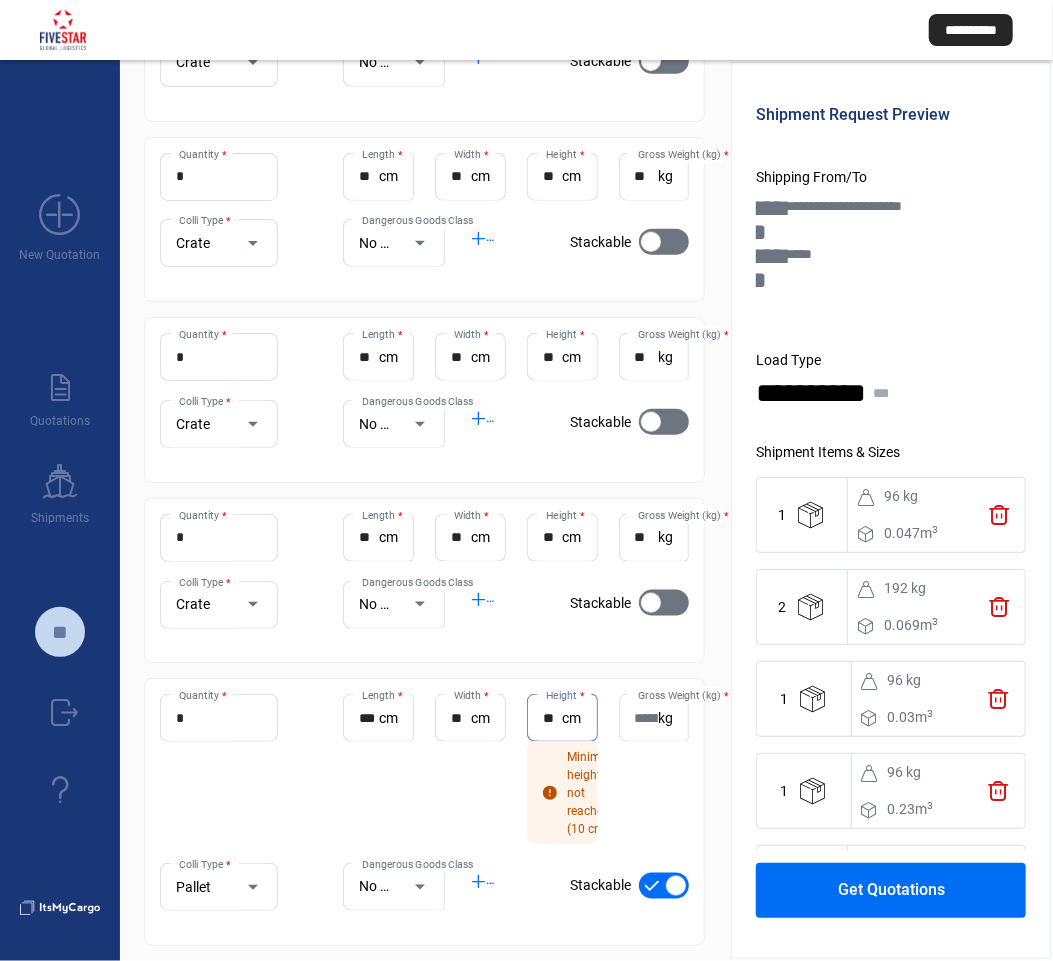type on "**" 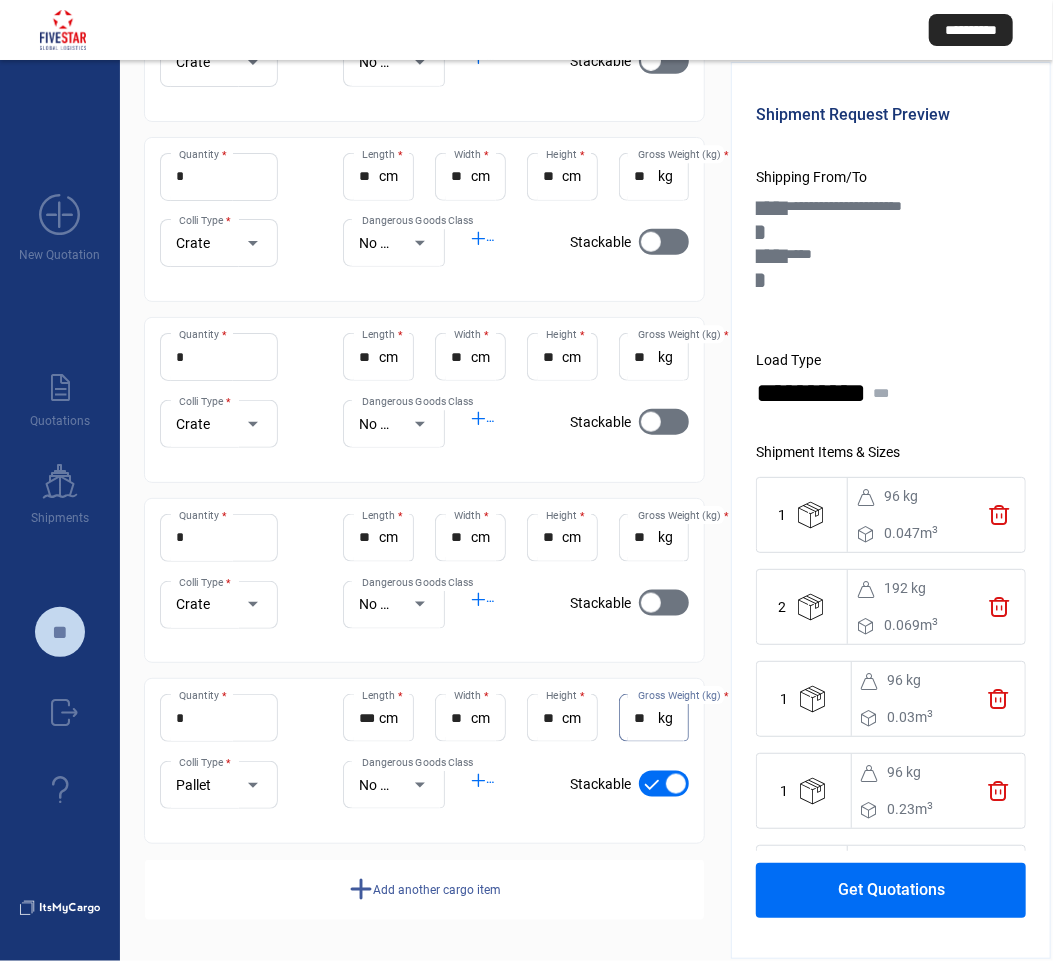 type on "**" 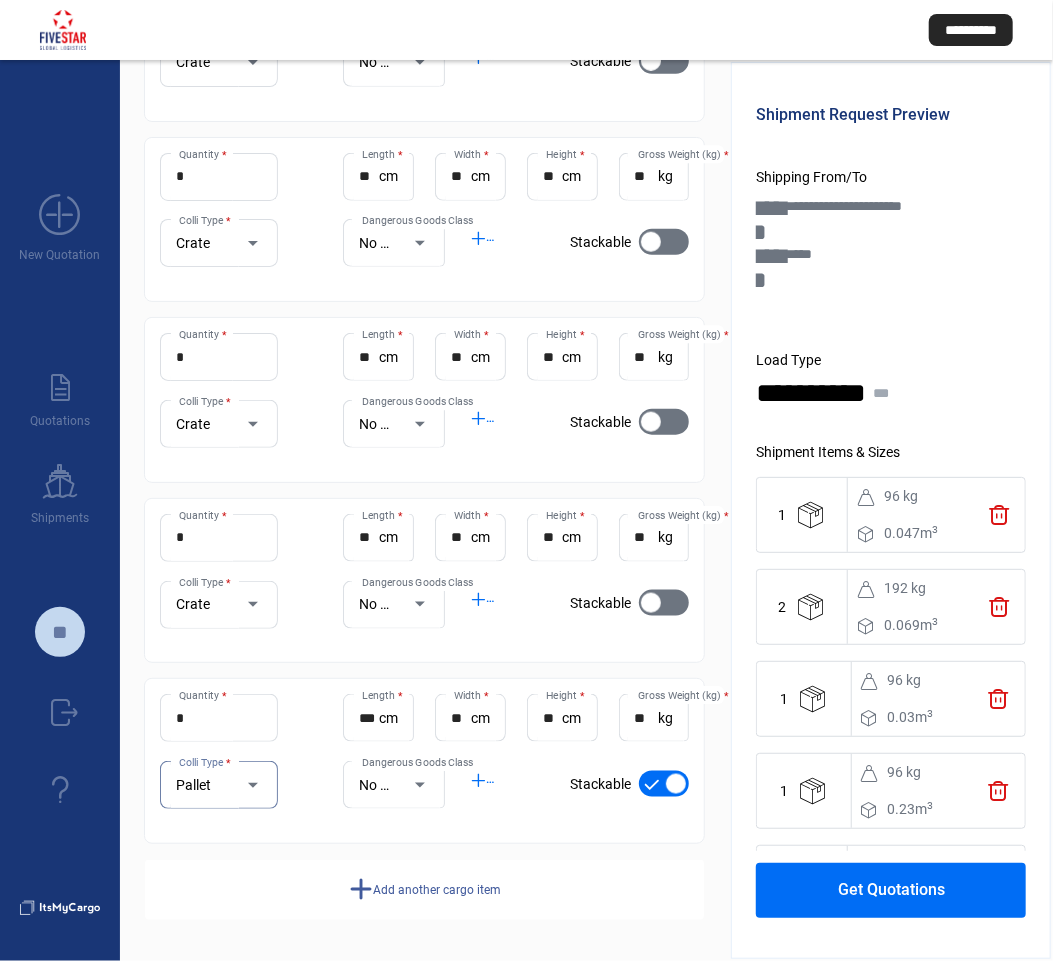 click at bounding box center [664, 784] 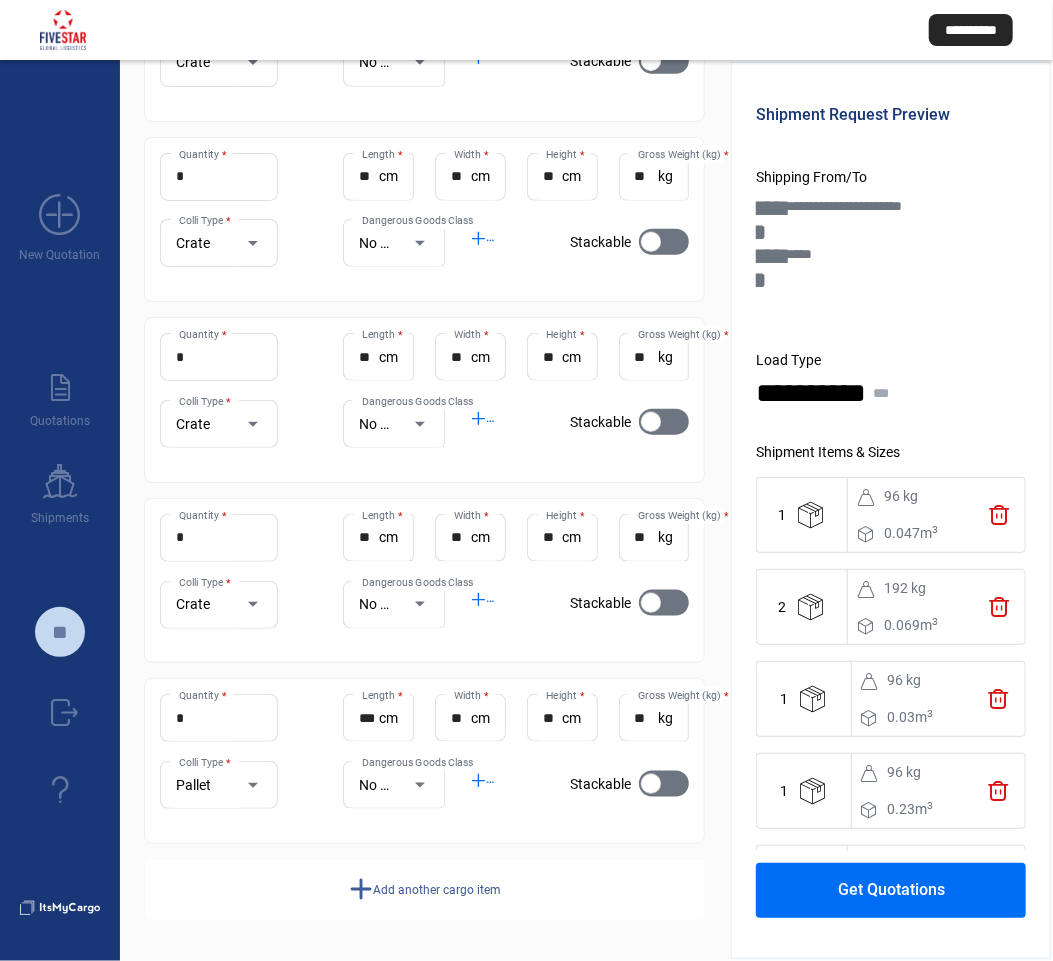 click on "Add another cargo item" 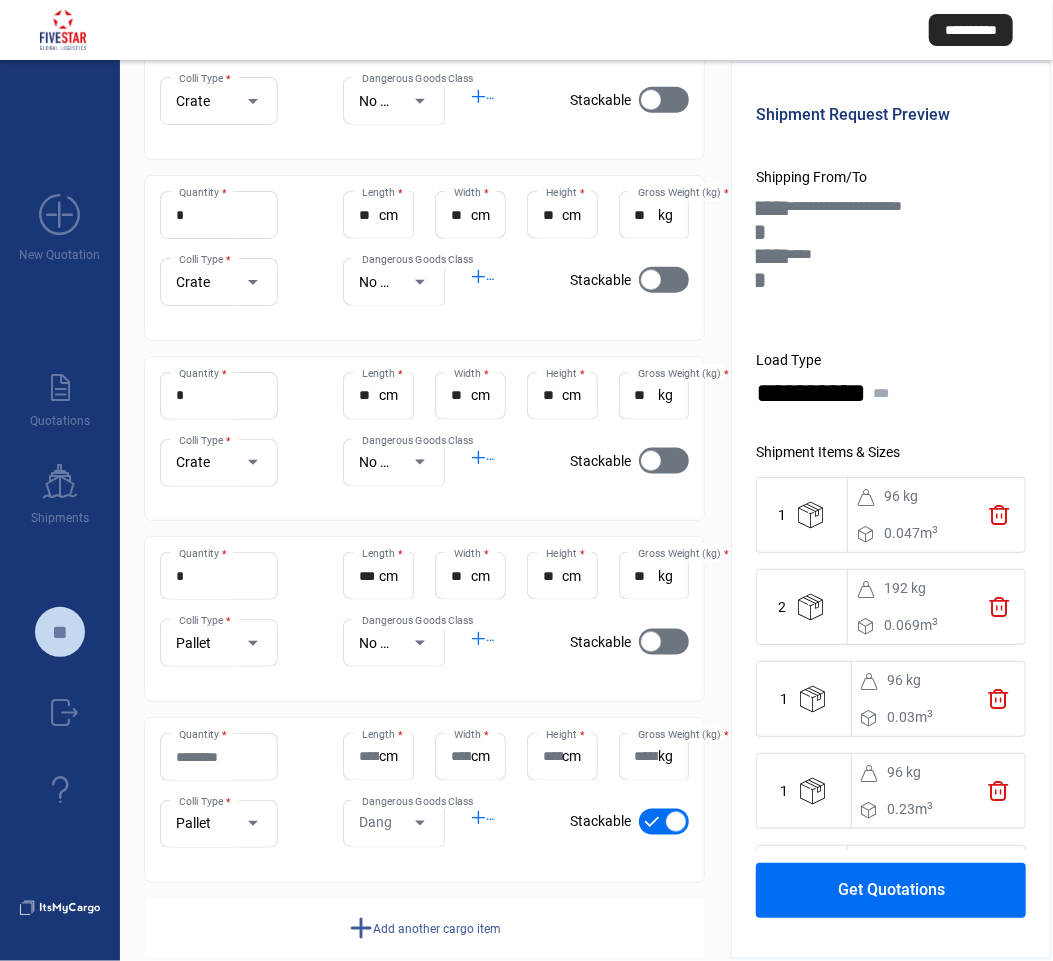 scroll, scrollTop: 947, scrollLeft: 0, axis: vertical 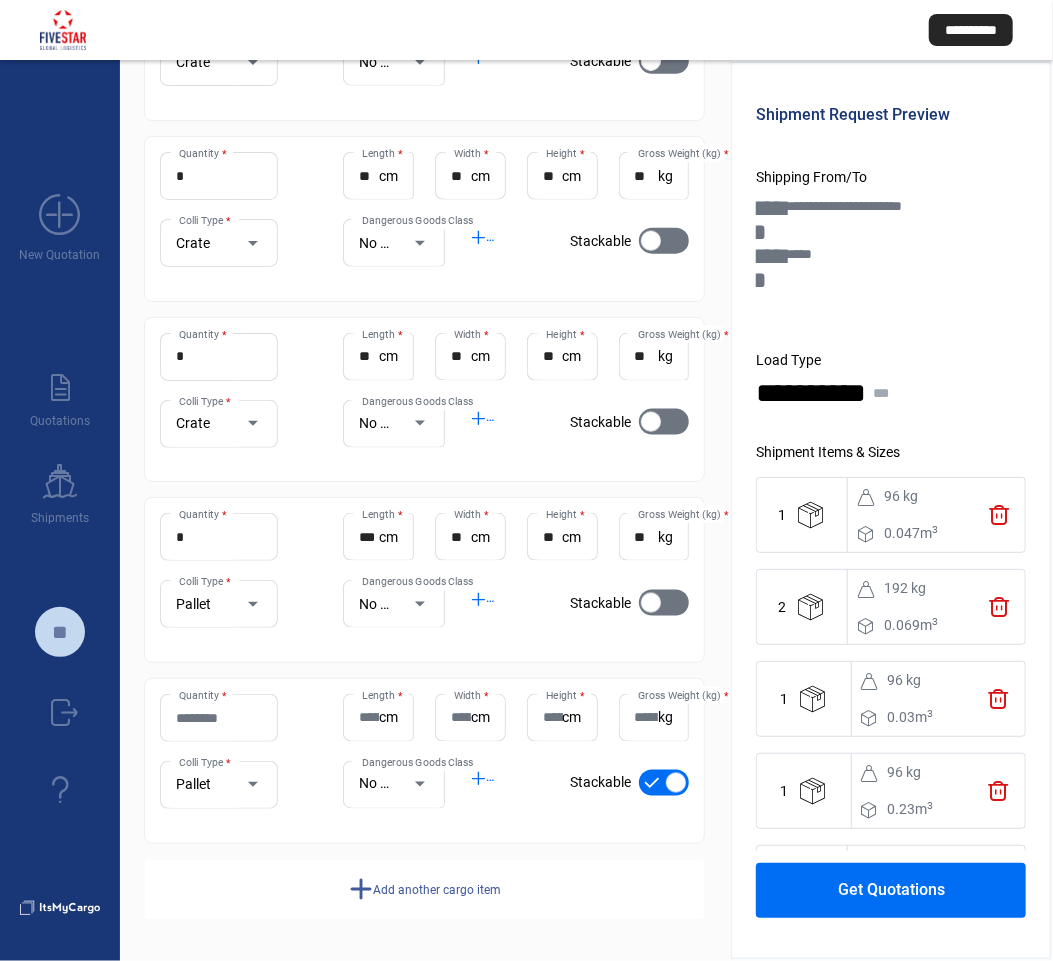 click on "Quantity *" at bounding box center (219, 718) 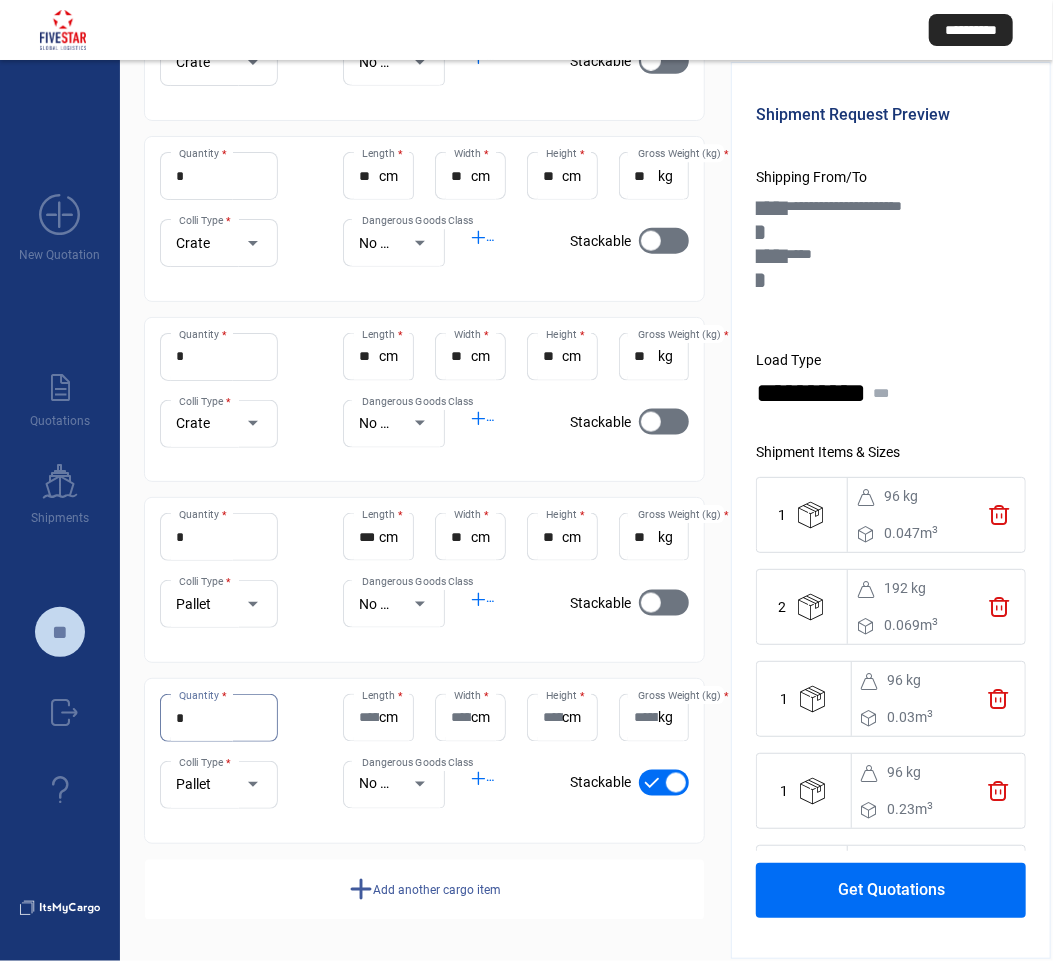 type on "*" 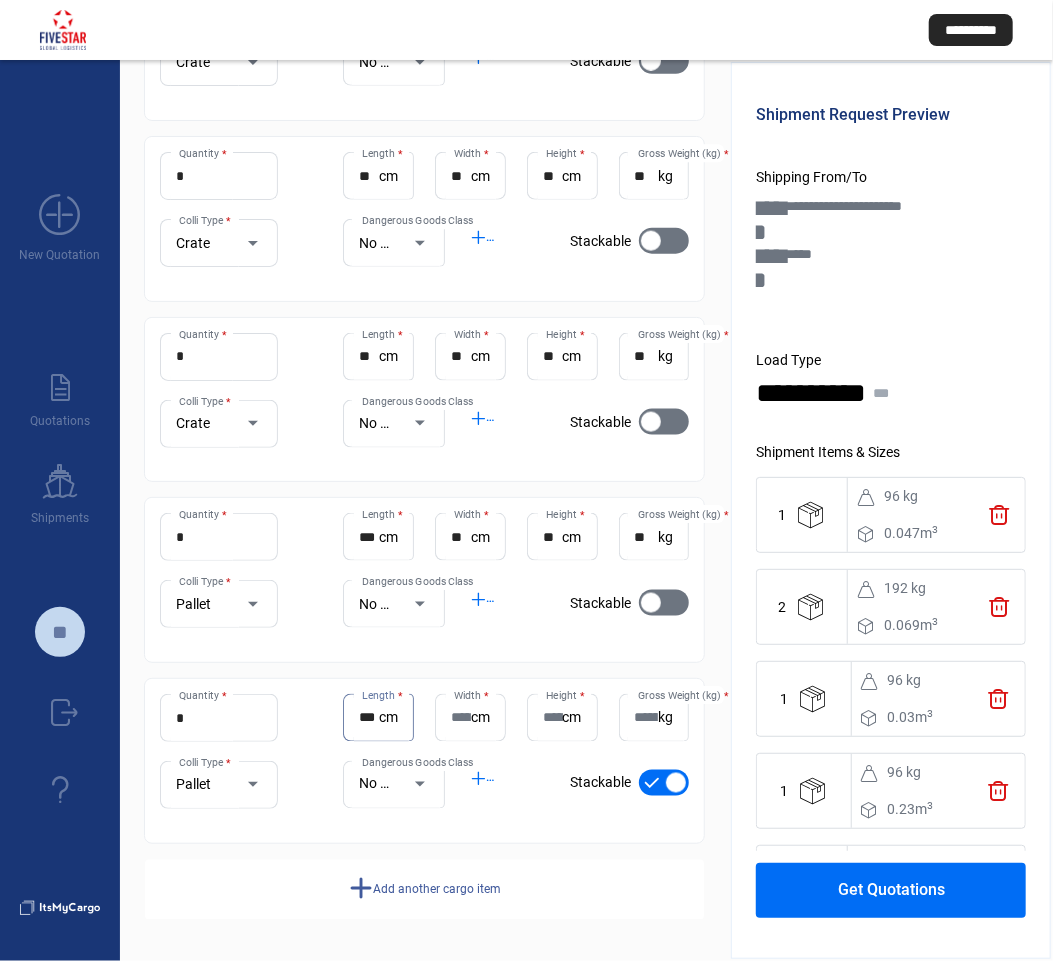 scroll, scrollTop: 0, scrollLeft: 4, axis: horizontal 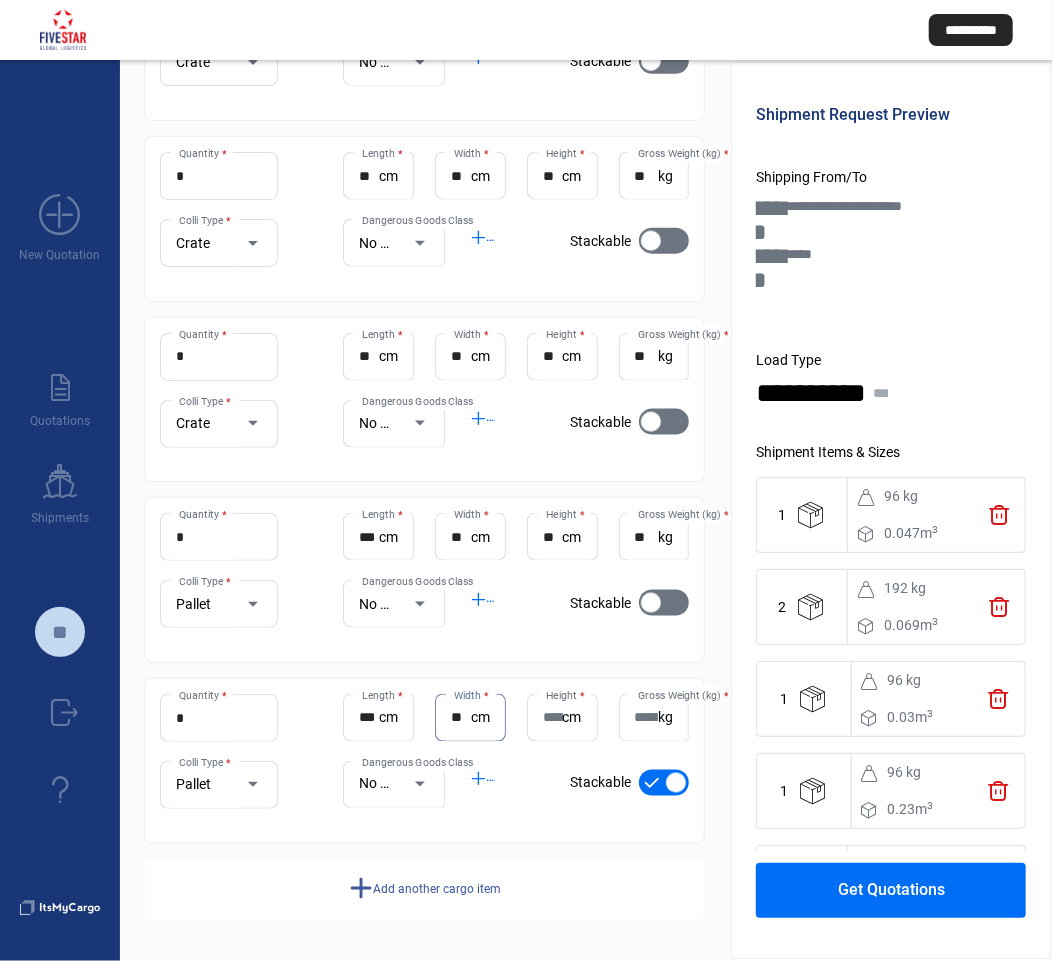 type on "**" 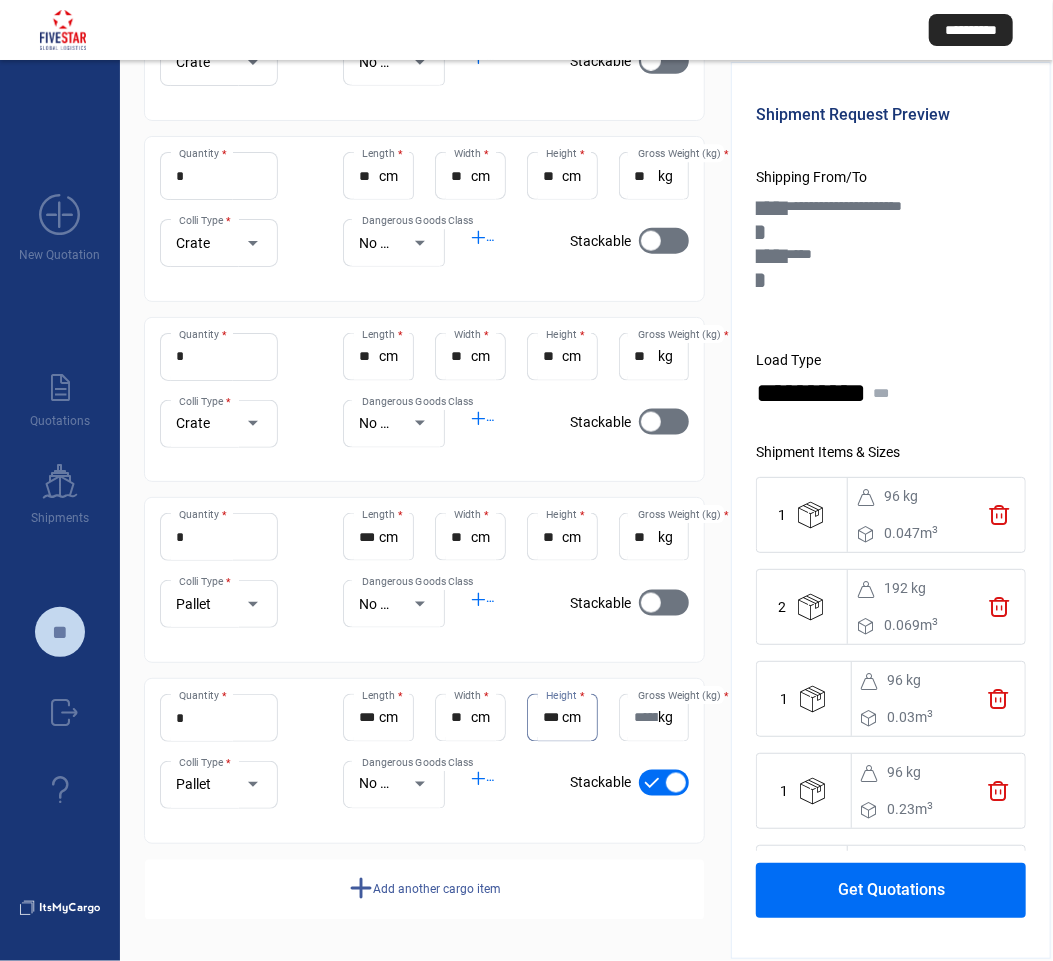 scroll, scrollTop: 0, scrollLeft: 4, axis: horizontal 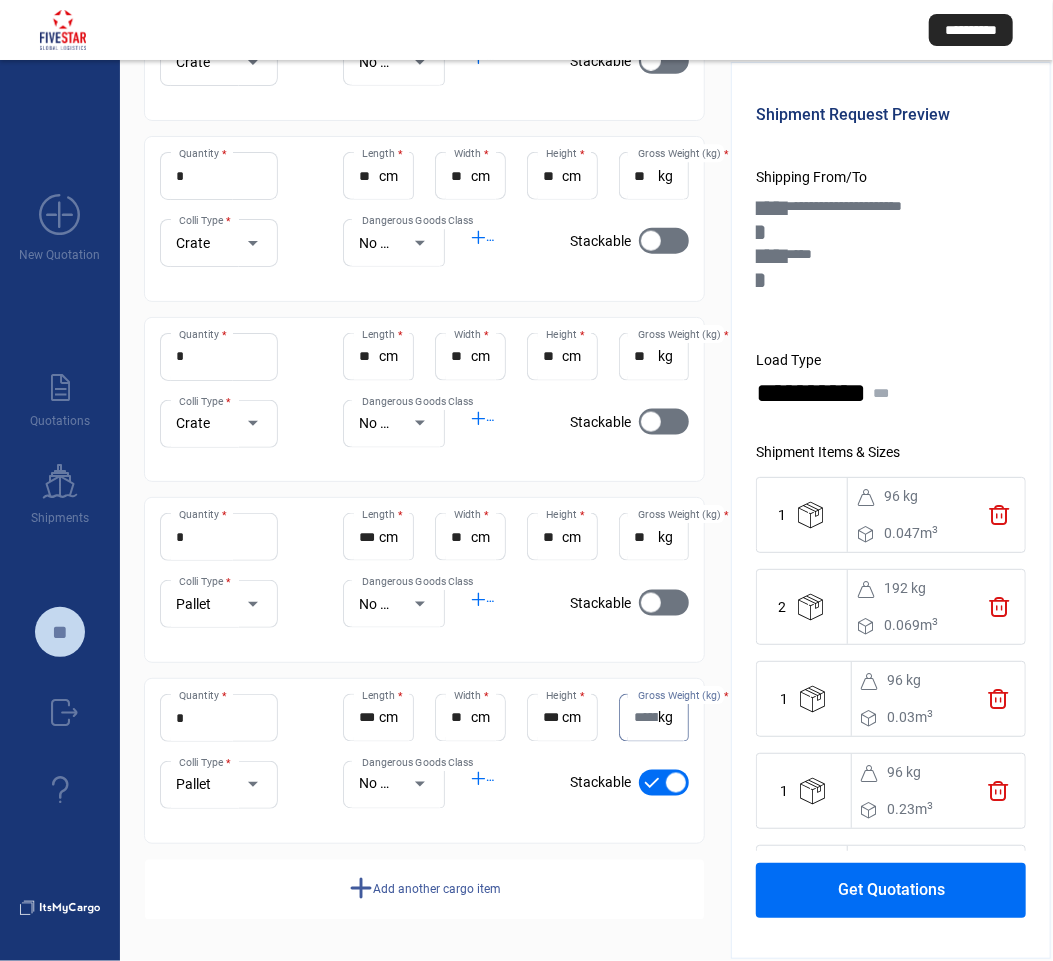click on "***" at bounding box center (368, 718) 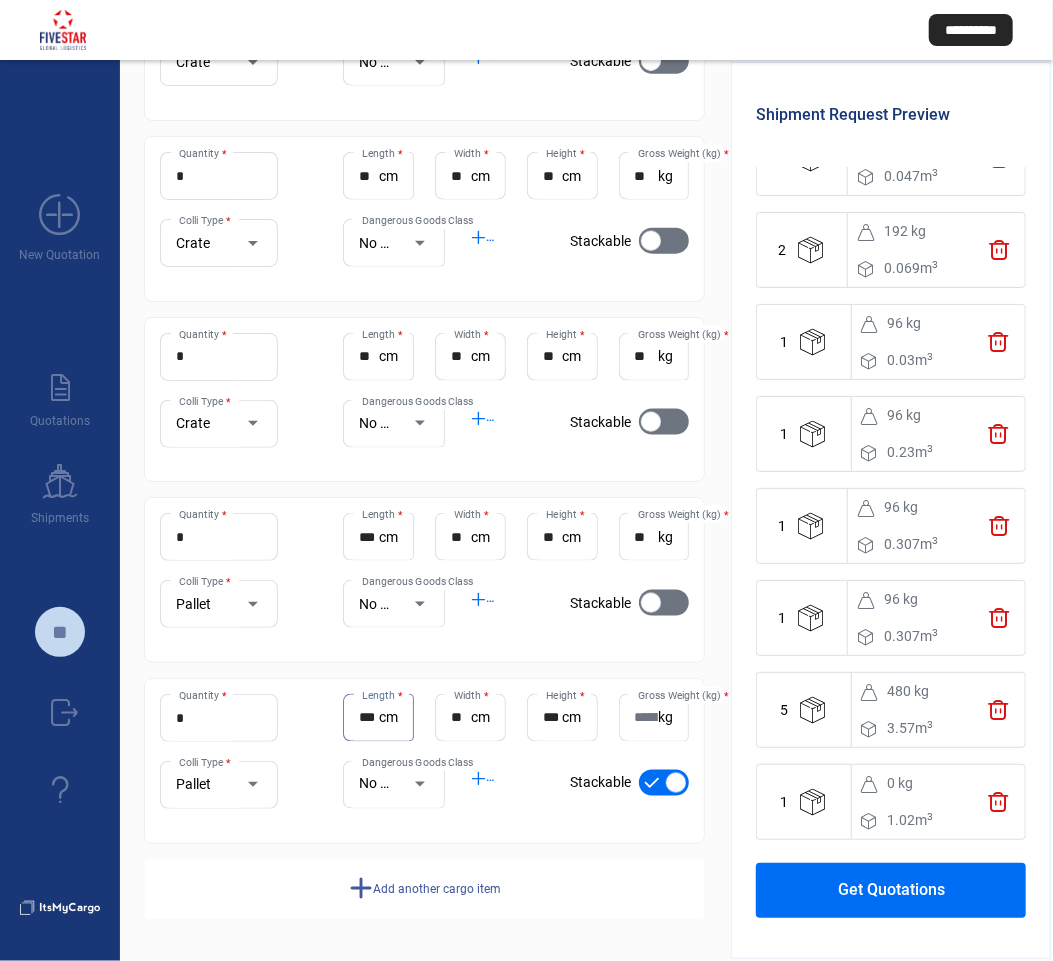 scroll, scrollTop: 363, scrollLeft: 0, axis: vertical 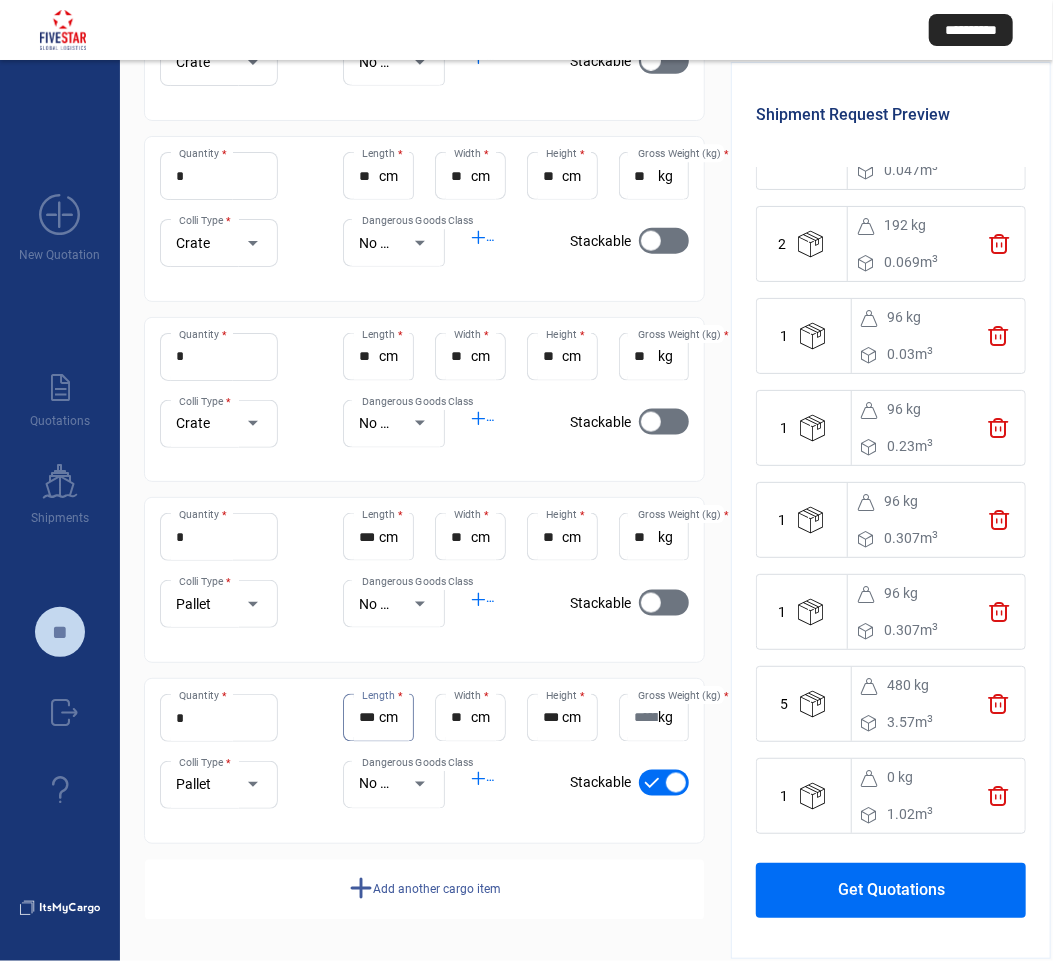click at bounding box center [664, 783] 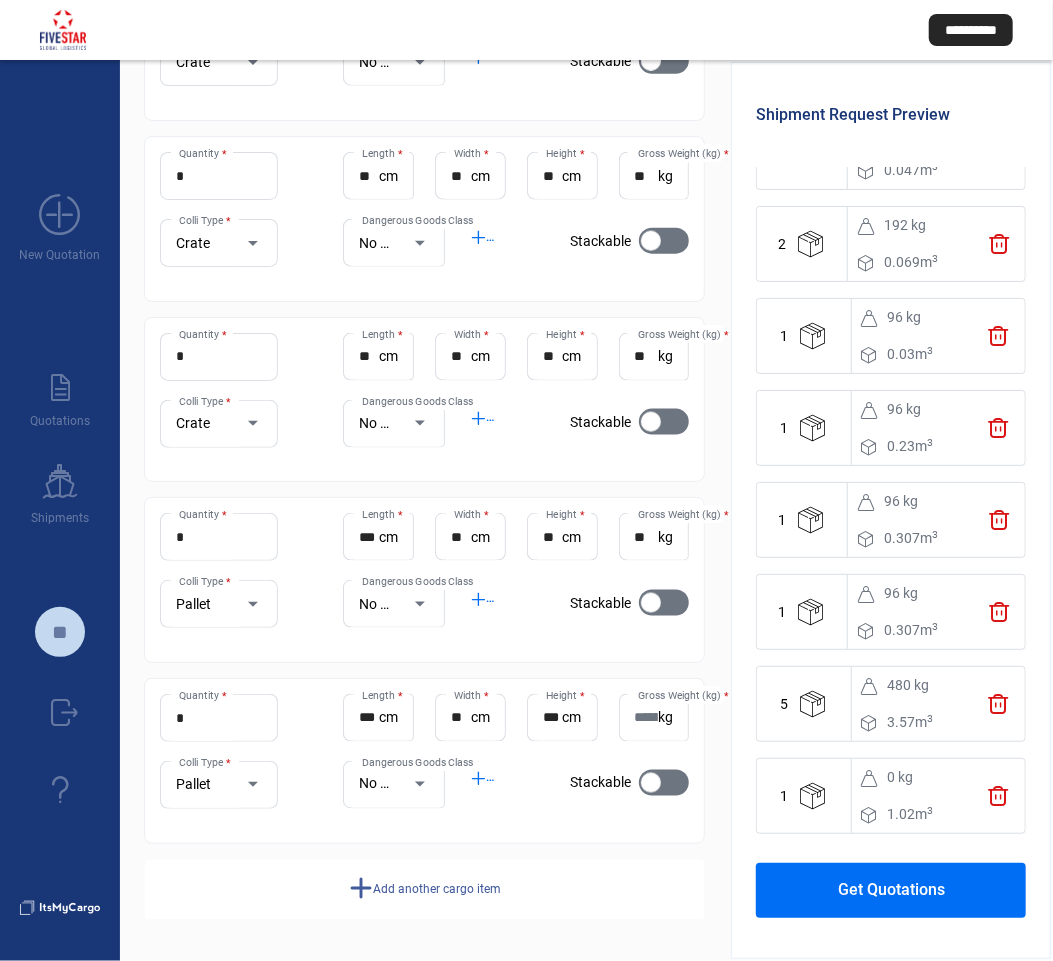 click on "***" at bounding box center (368, 718) 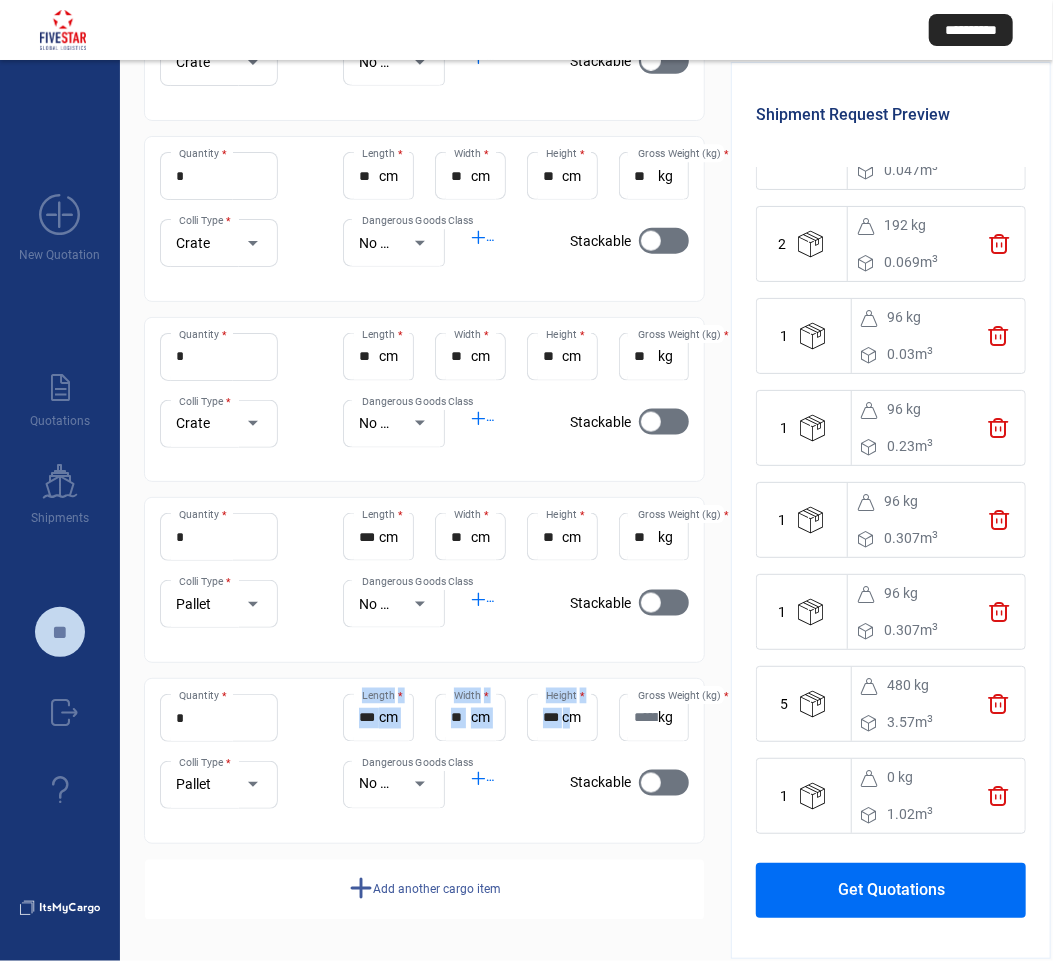 drag, startPoint x: 355, startPoint y: 716, endPoint x: 655, endPoint y: 712, distance: 300.02667 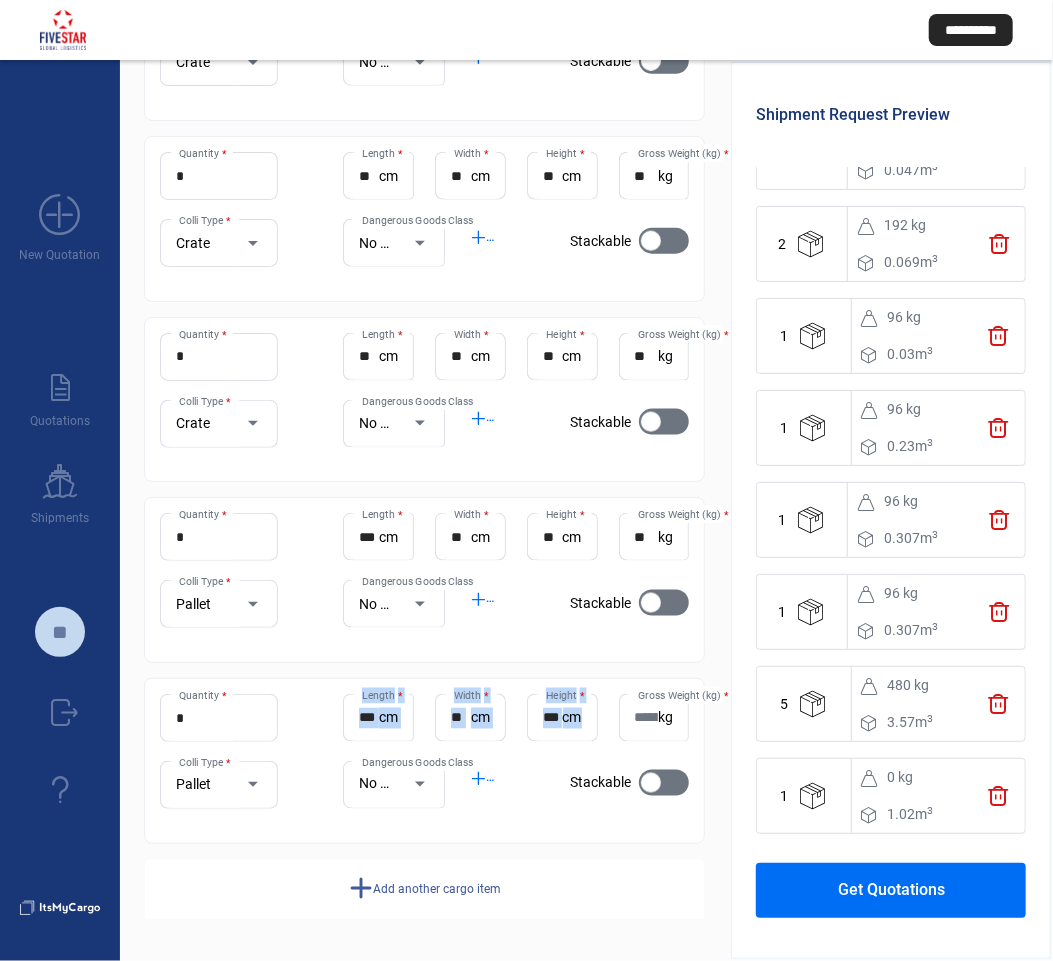 click on "*** Length  * cm" 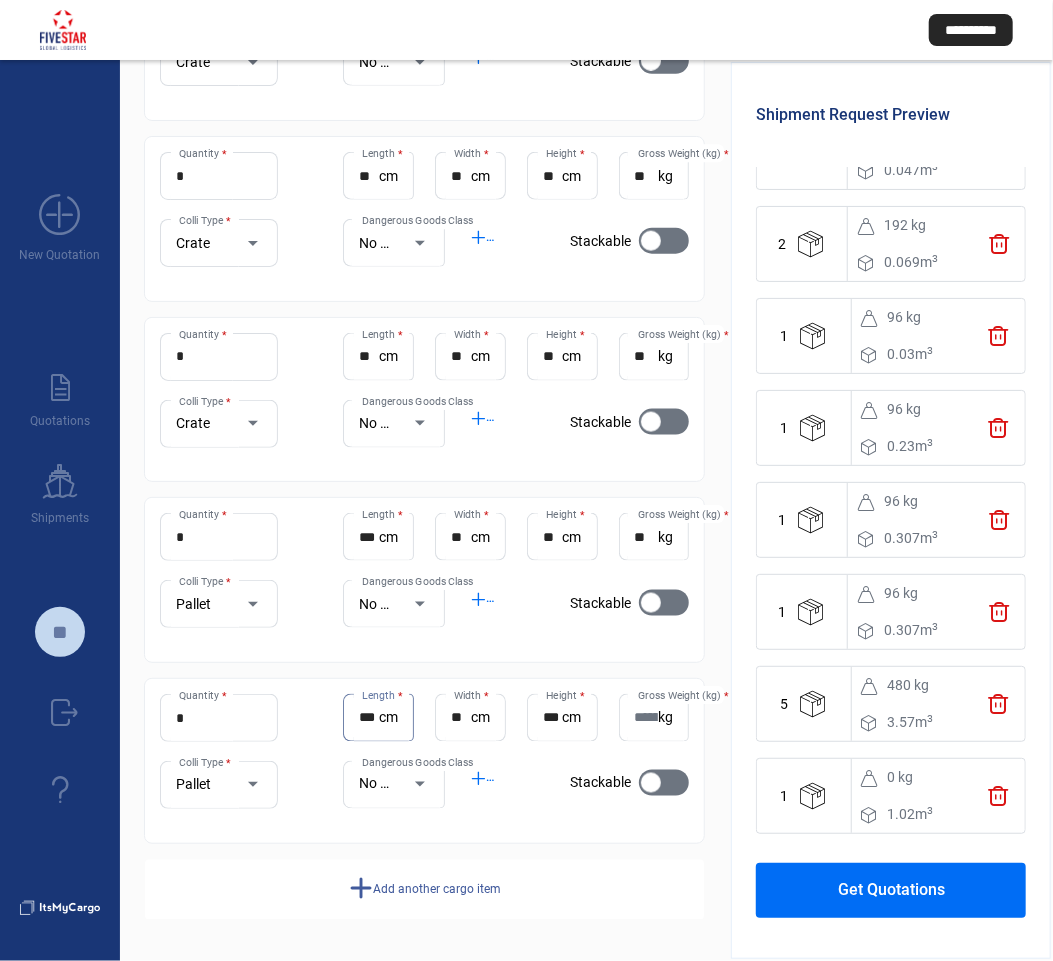 scroll, scrollTop: 0, scrollLeft: 4, axis: horizontal 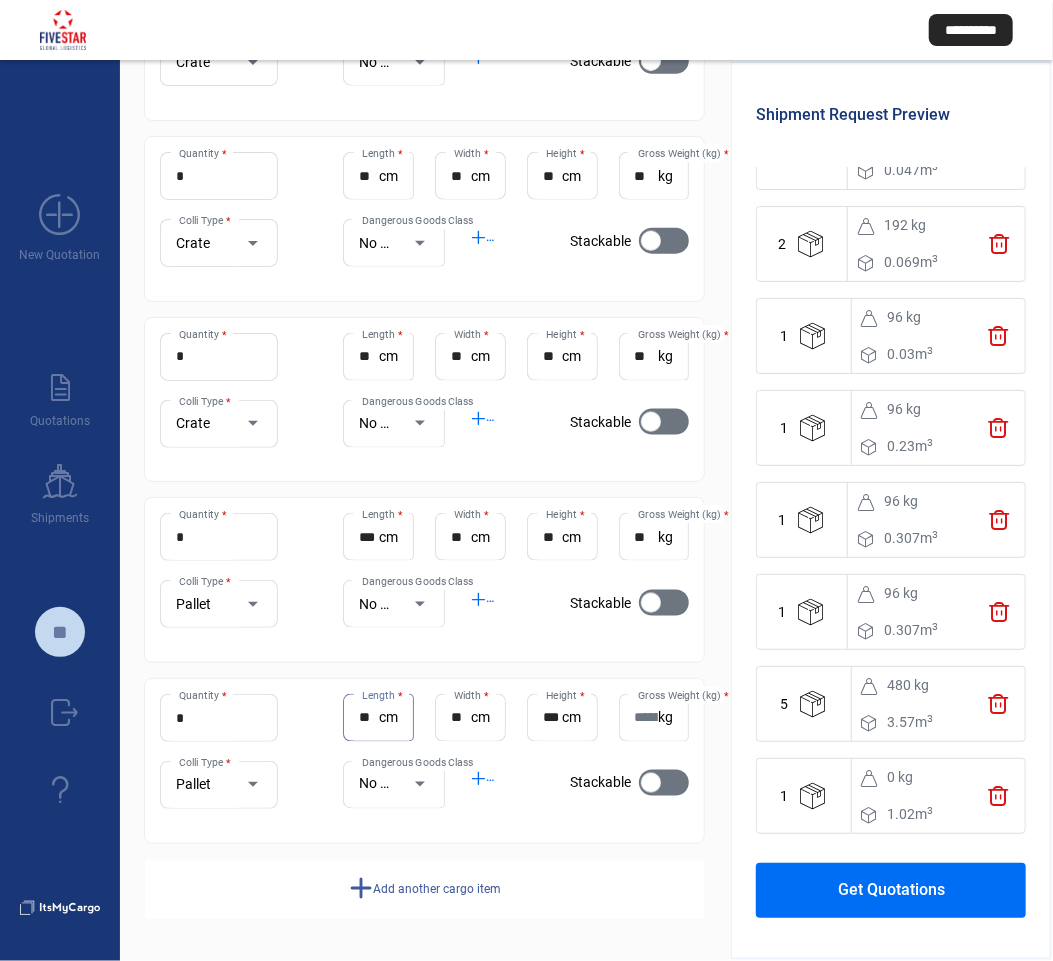 type on "***" 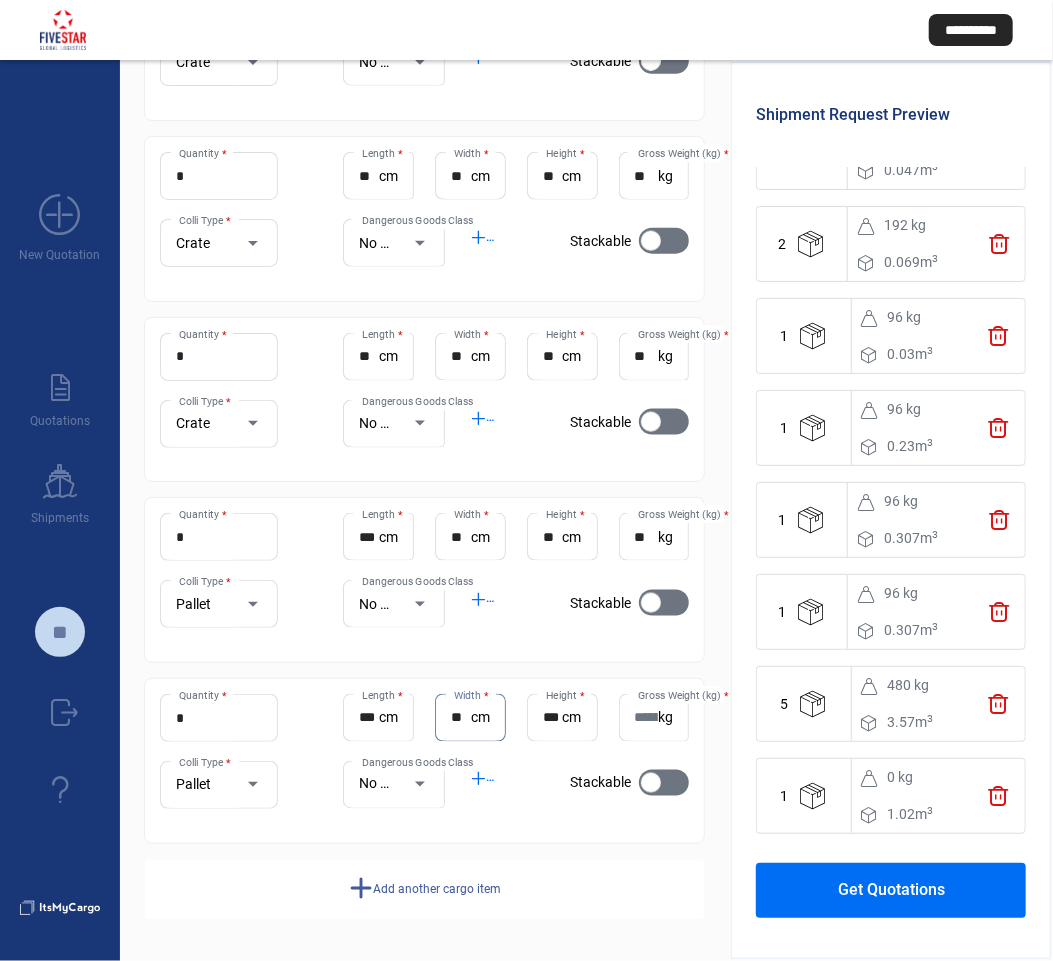 scroll, scrollTop: 0, scrollLeft: 0, axis: both 